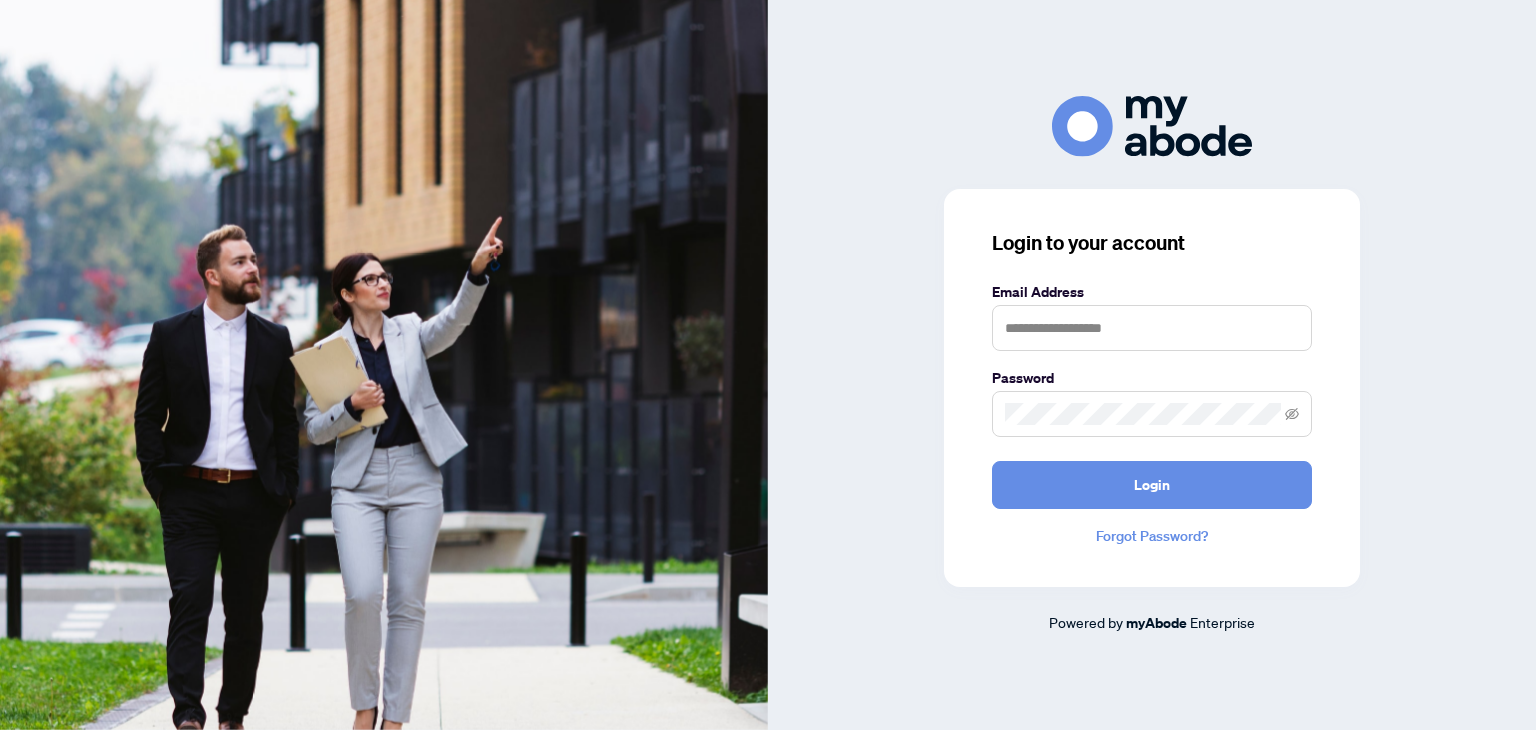scroll, scrollTop: 0, scrollLeft: 0, axis: both 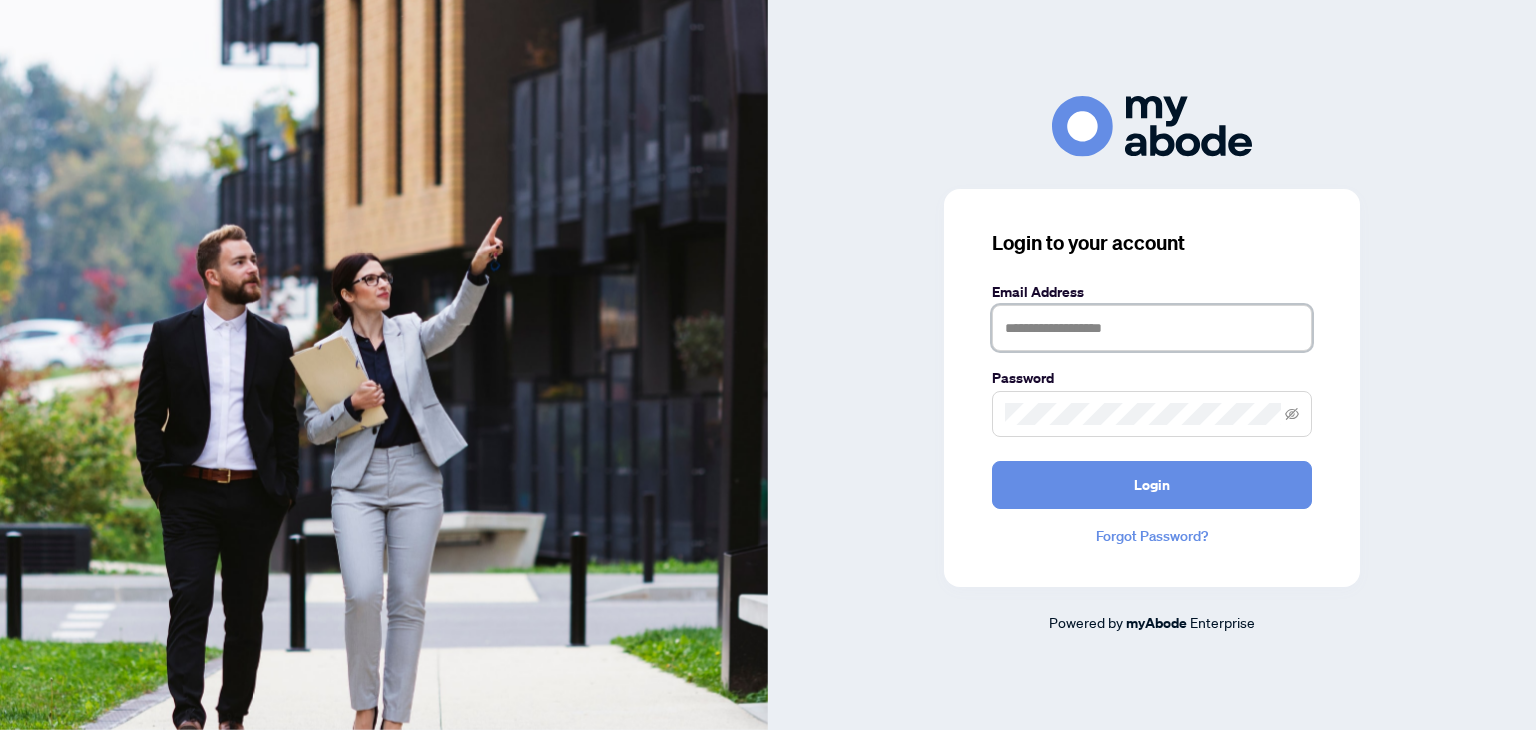 click at bounding box center [1152, 328] 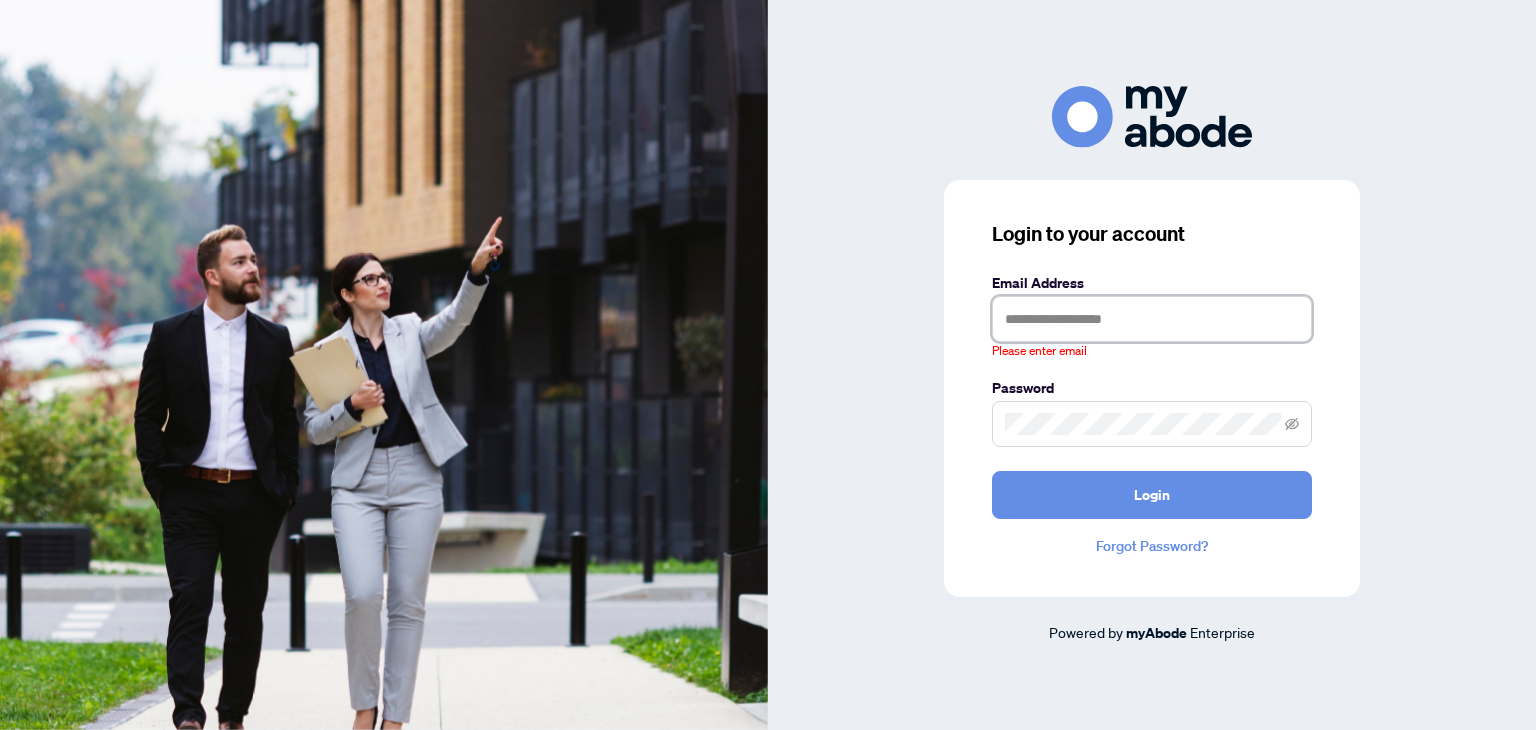 type on "**********" 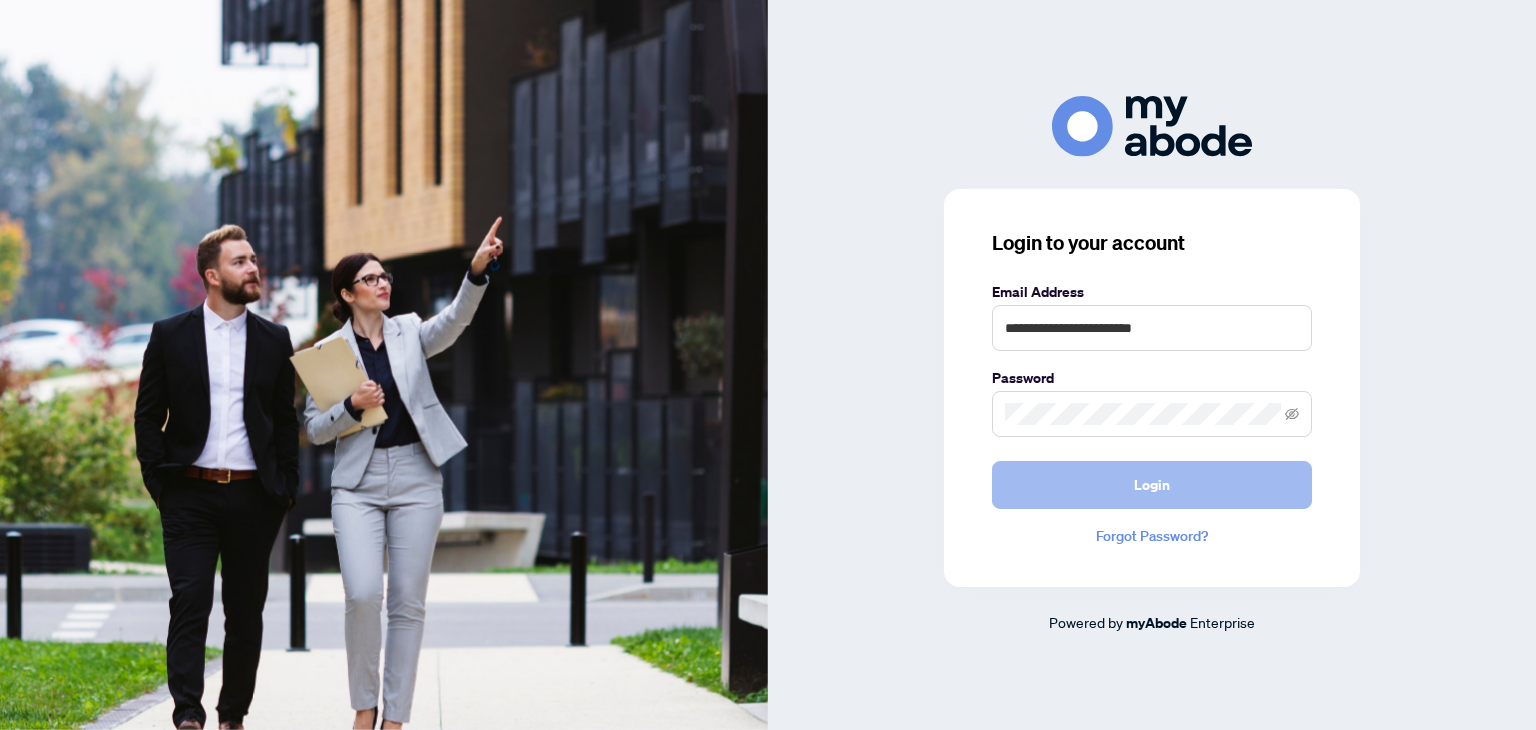 click on "Login" at bounding box center (1152, 485) 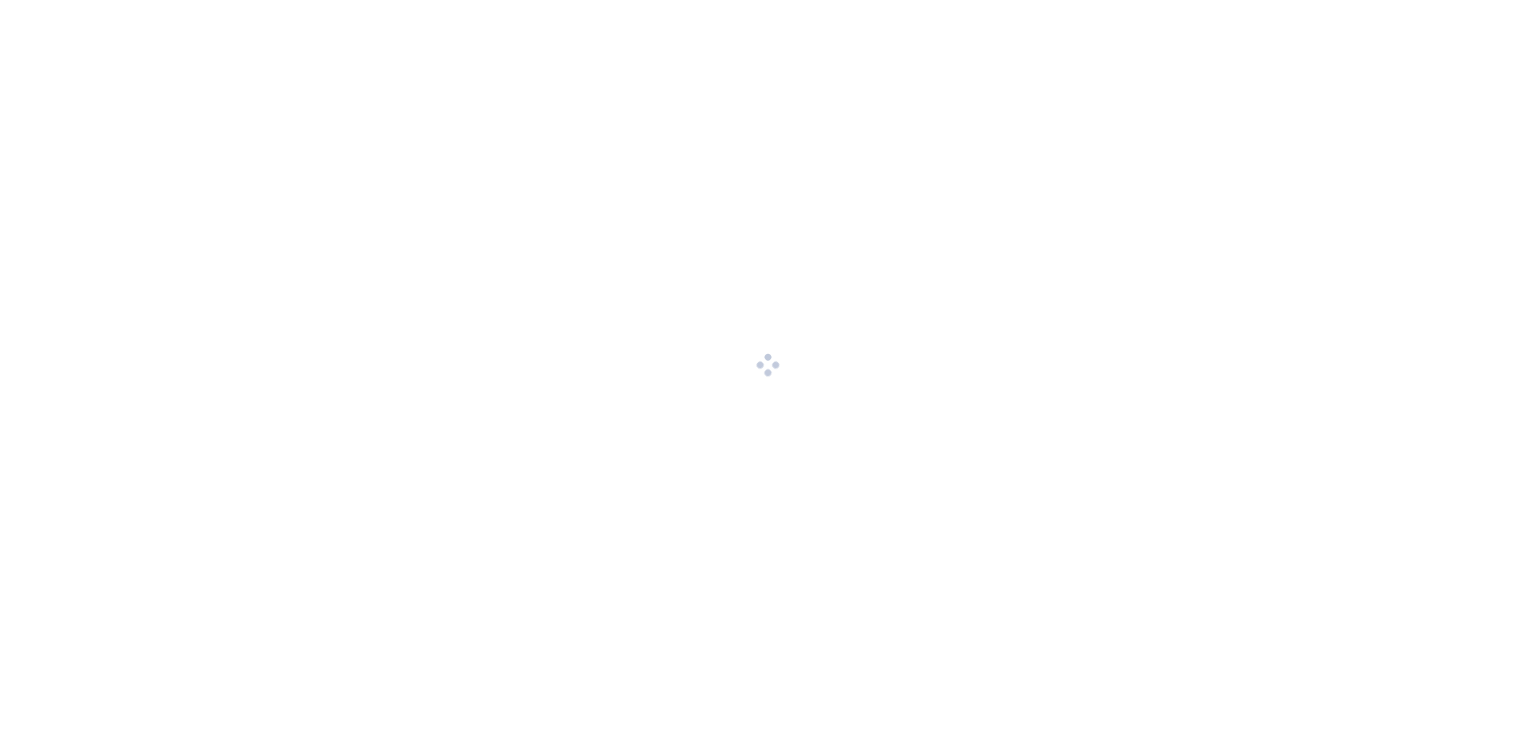 scroll, scrollTop: 0, scrollLeft: 0, axis: both 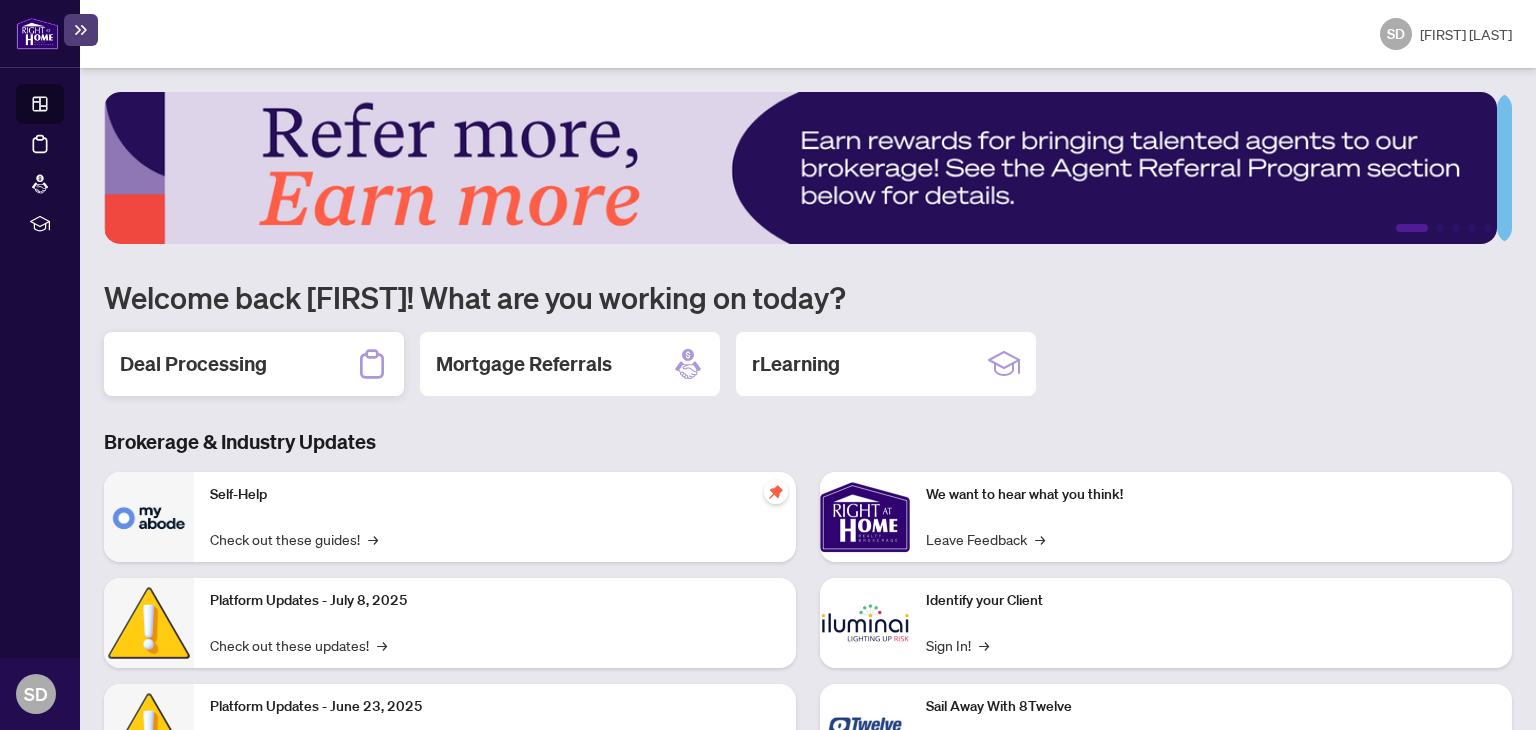 click on "Deal Processing" at bounding box center [193, 364] 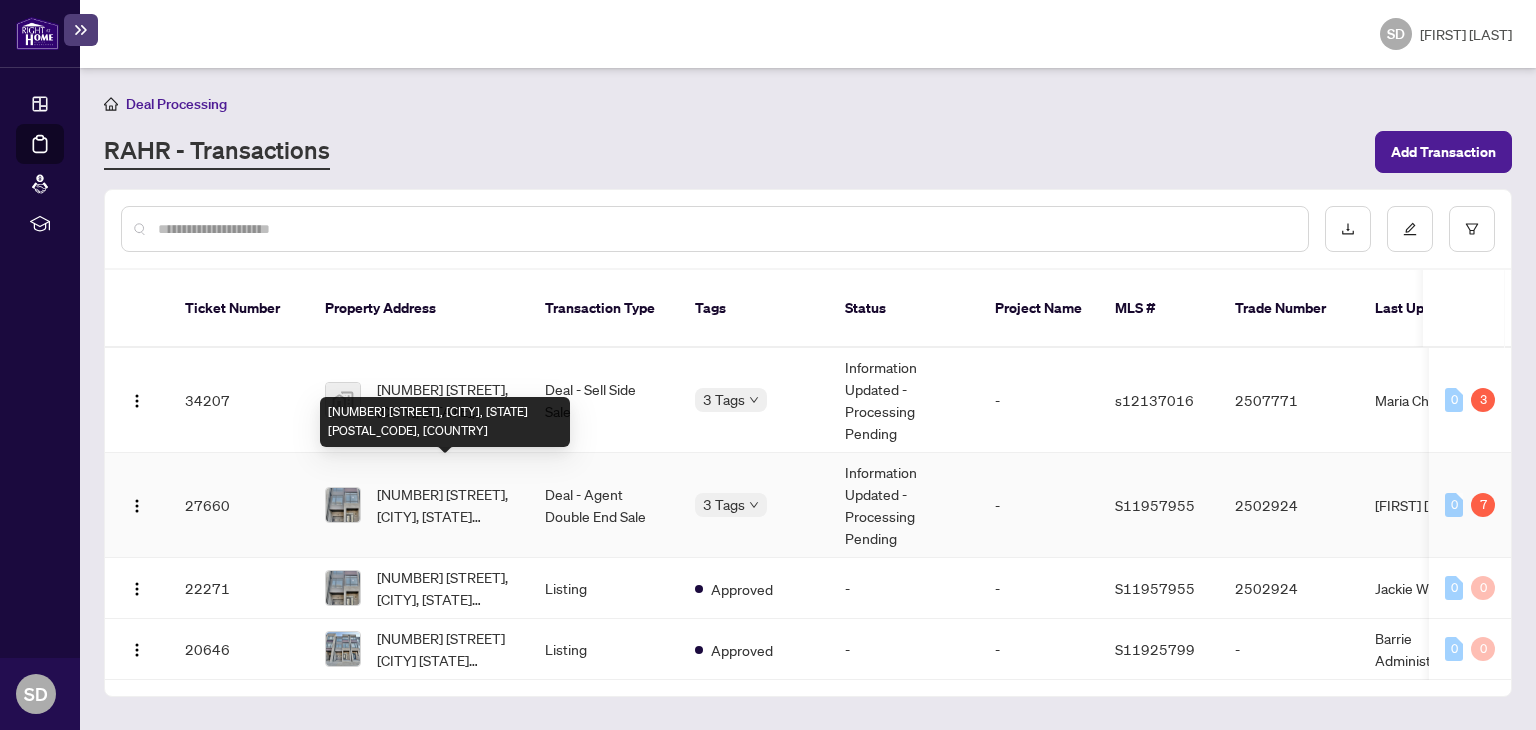 click on "[NUMBER] [STREET], [CITY], [STATE] [POSTAL_CODE], [COUNTRY]" at bounding box center [445, 505] 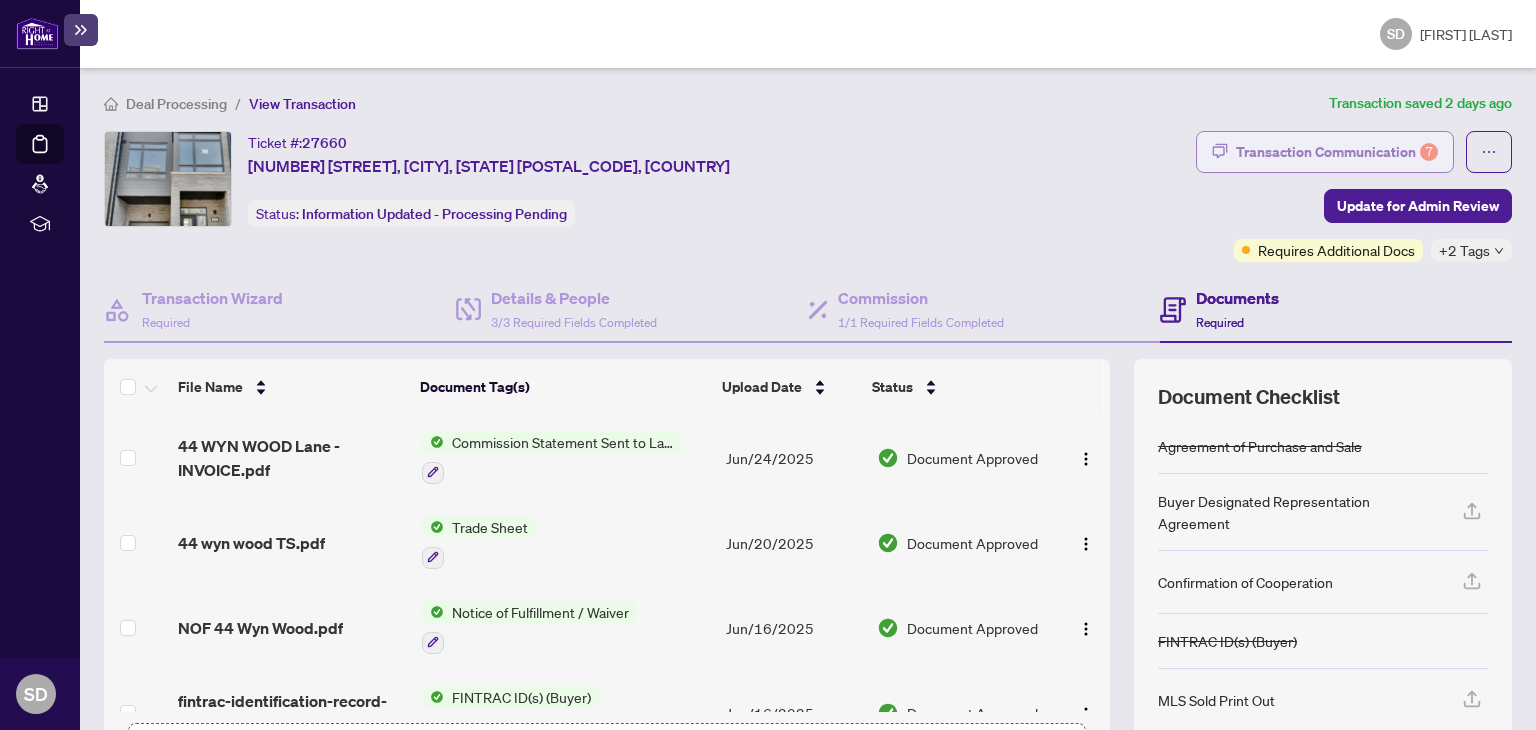 click on "Transaction Communication 7" at bounding box center [1337, 152] 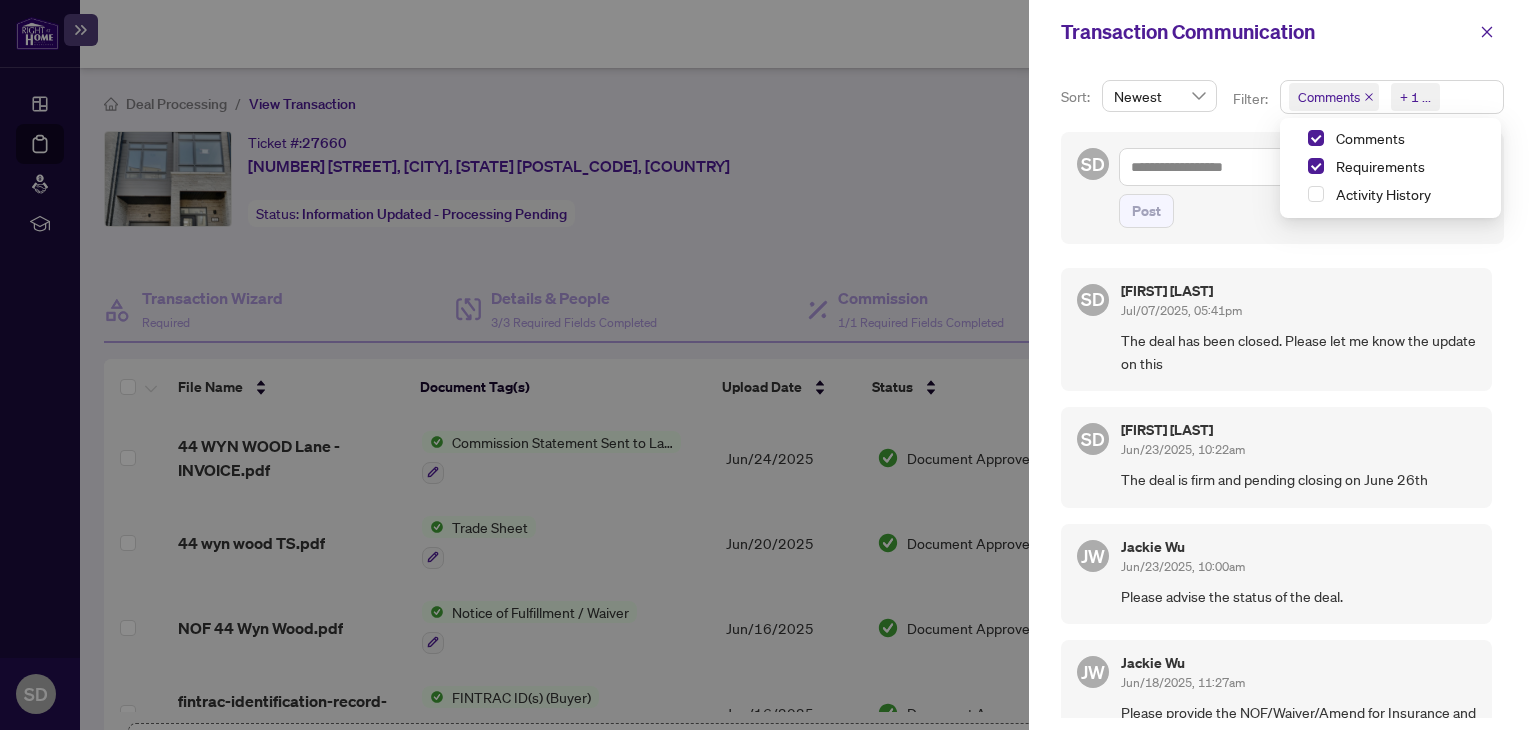 click on "Comments Requirements + 1 ..." at bounding box center [1392, 97] 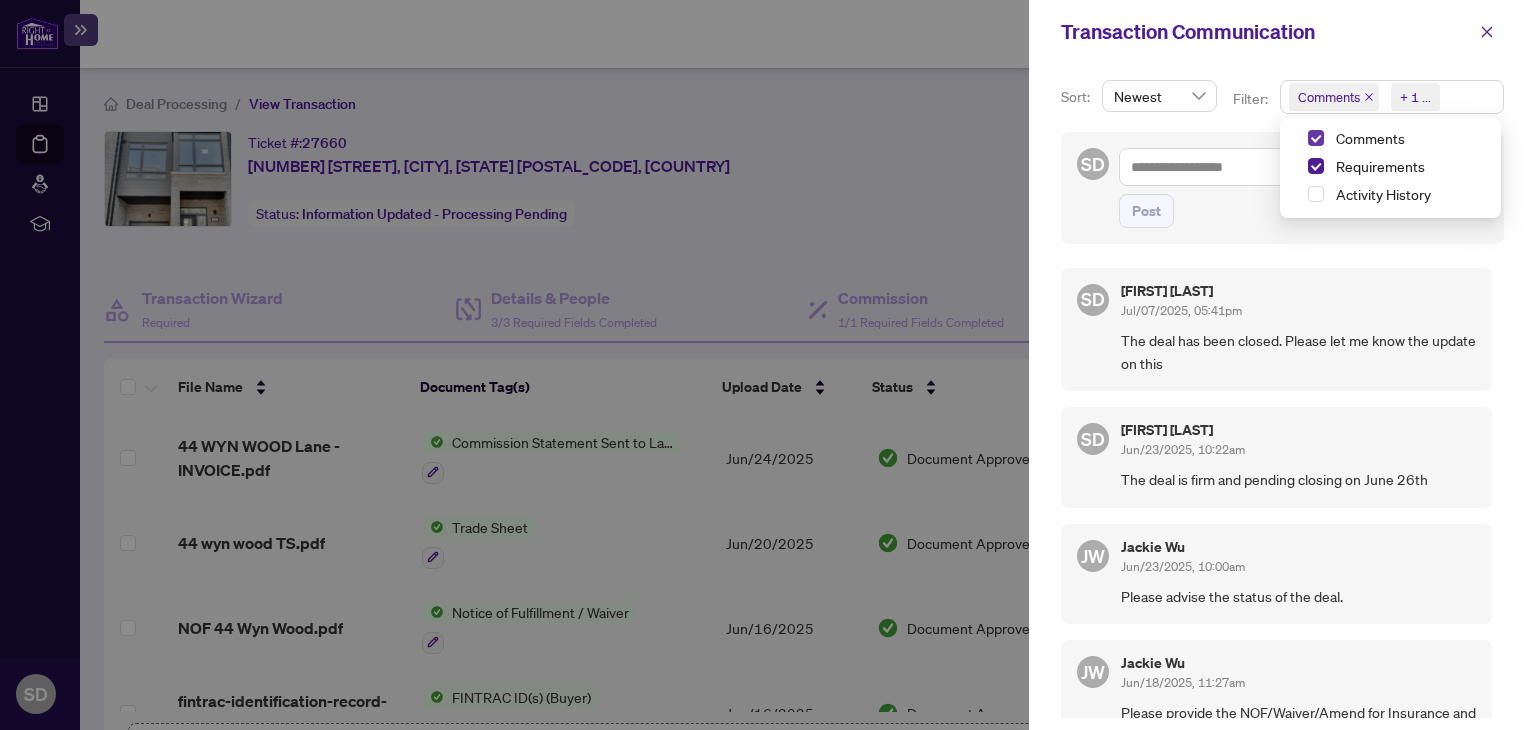 click at bounding box center [1316, 138] 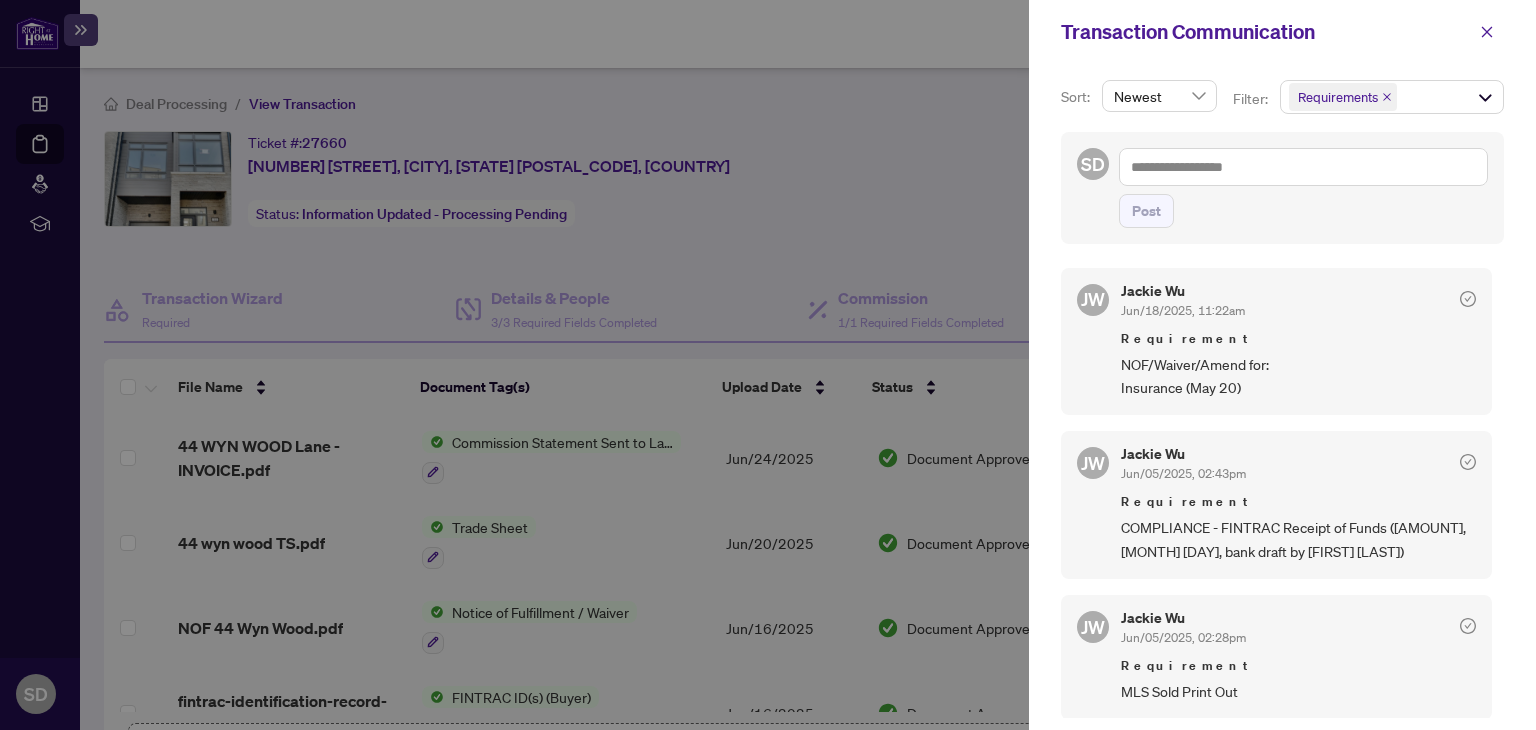 click on "SD Post" at bounding box center (1282, 188) 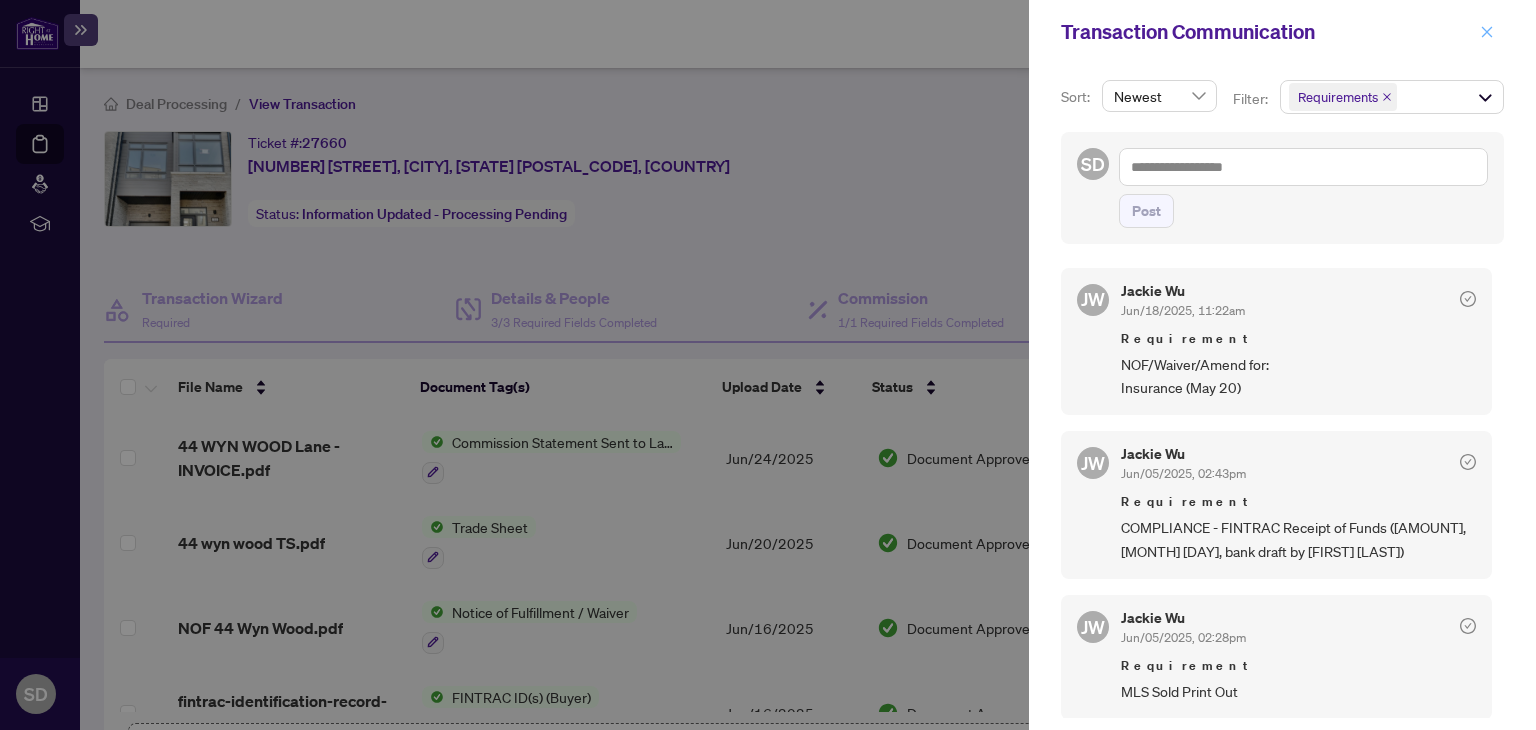 click 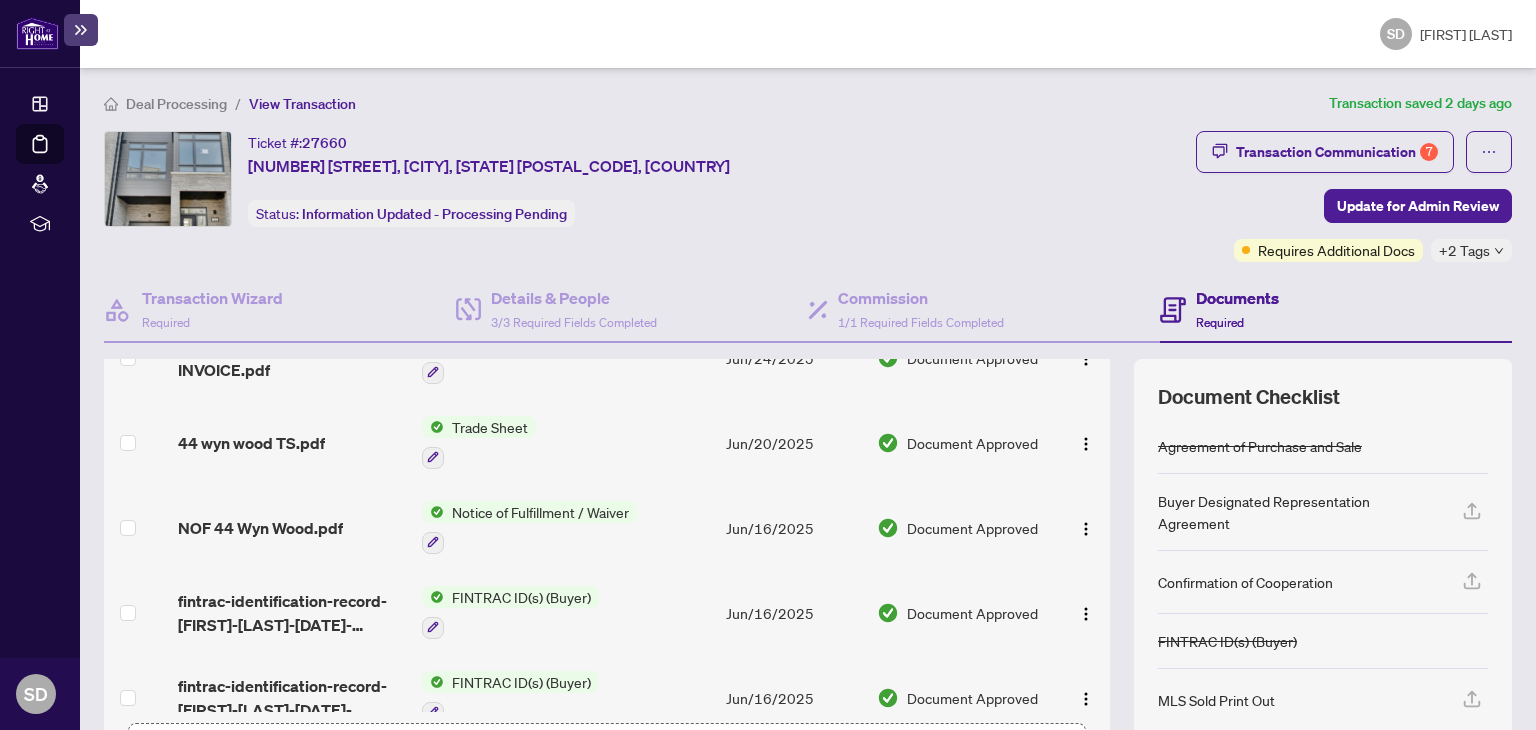 scroll, scrollTop: 200, scrollLeft: 0, axis: vertical 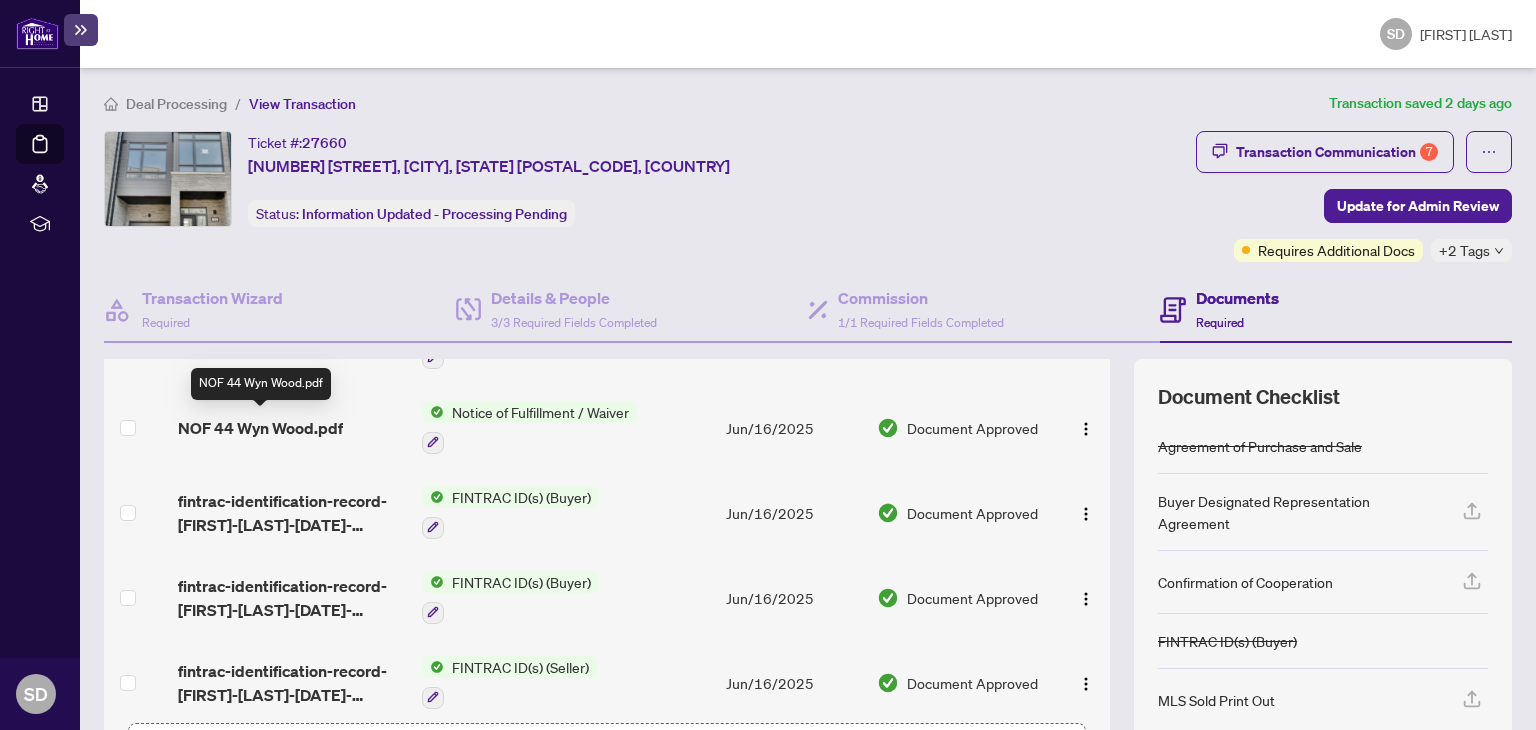 click on "NOF 44 Wyn Wood.pdf" at bounding box center (260, 428) 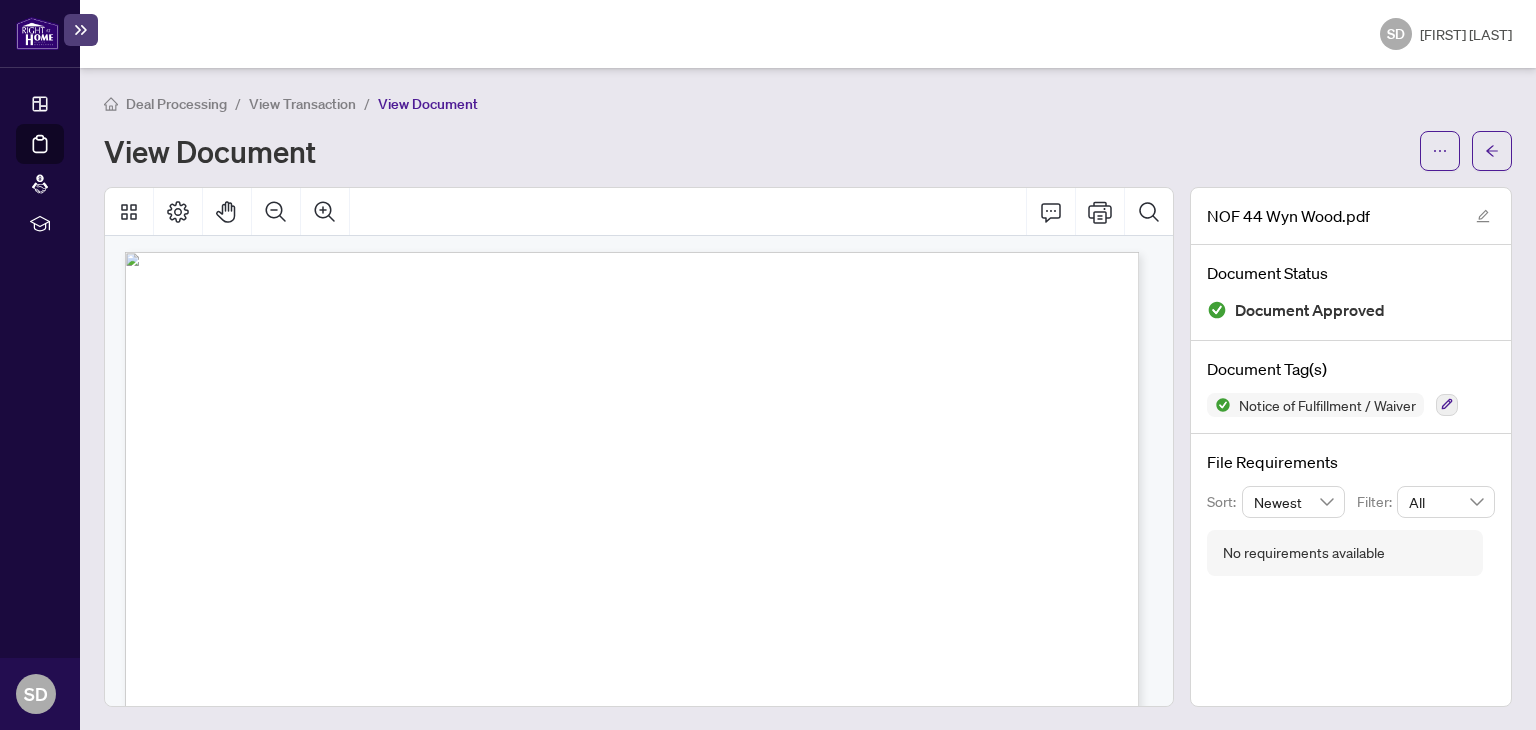 scroll, scrollTop: 0, scrollLeft: 0, axis: both 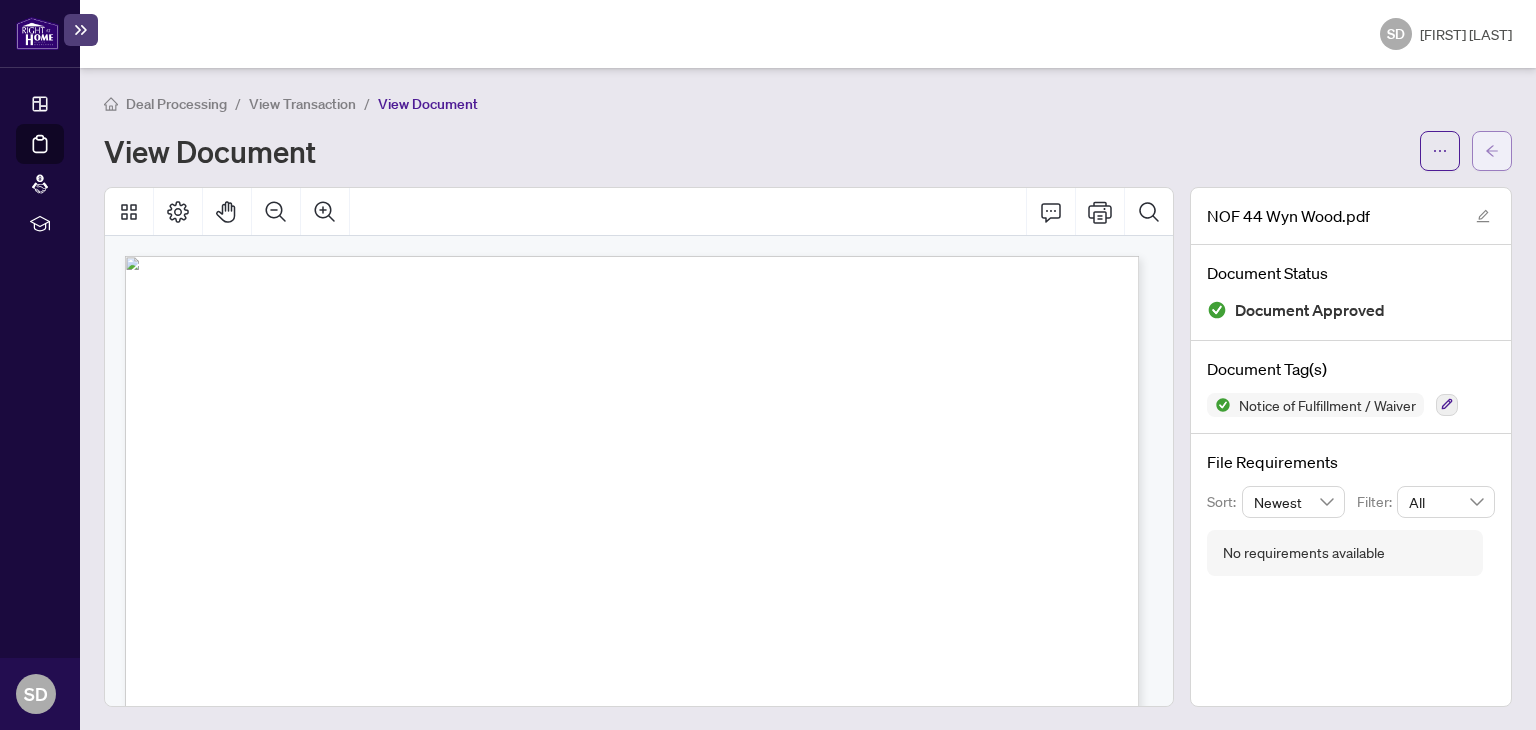 click at bounding box center [1492, 151] 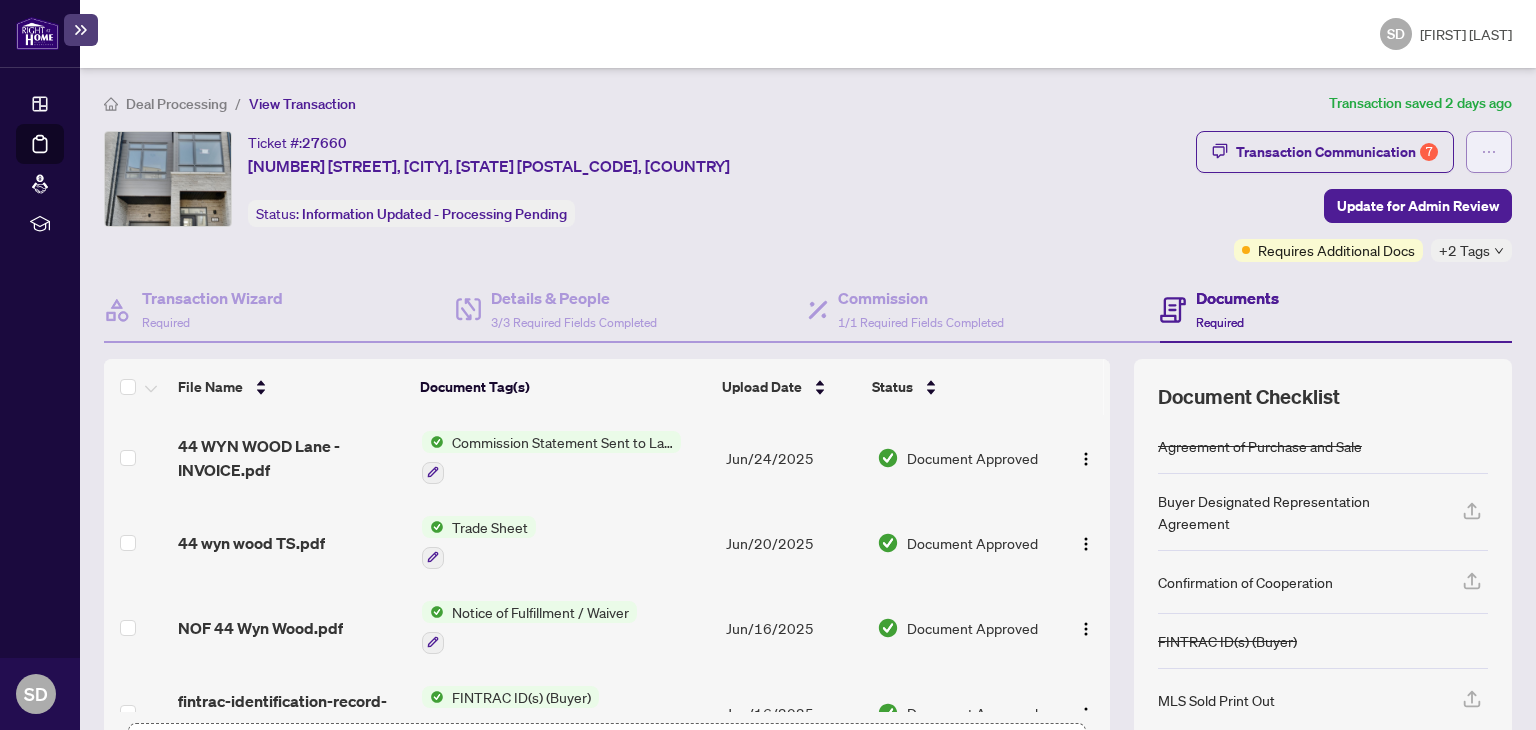 click 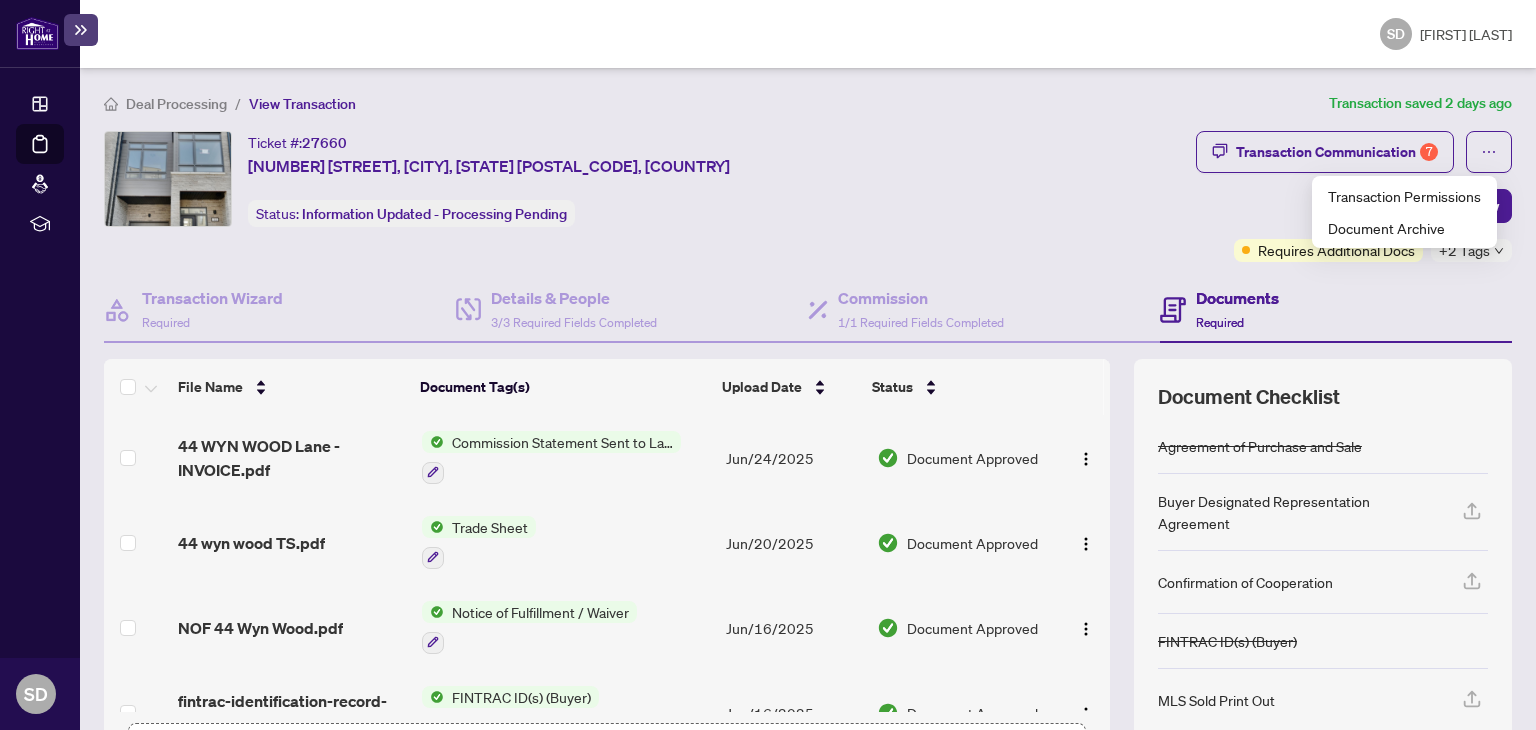 click on "Ticket #:  27660 44 WYN WOOD Lane, Orillia, Ontario L3V 8P7, Canada Status:   Information Updated - Processing Pending Update for Admin Review" at bounding box center (646, 179) 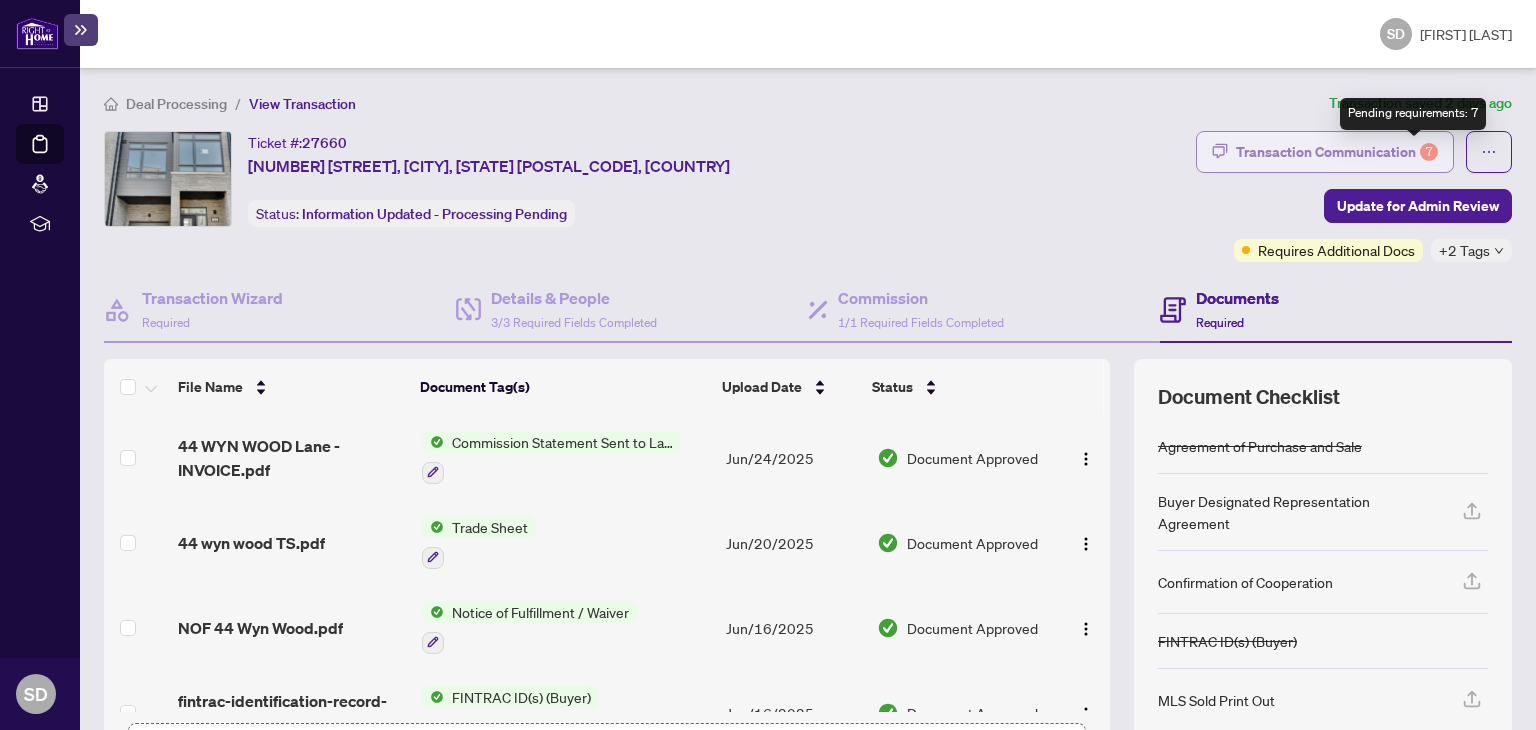 click on "7" at bounding box center (1429, 152) 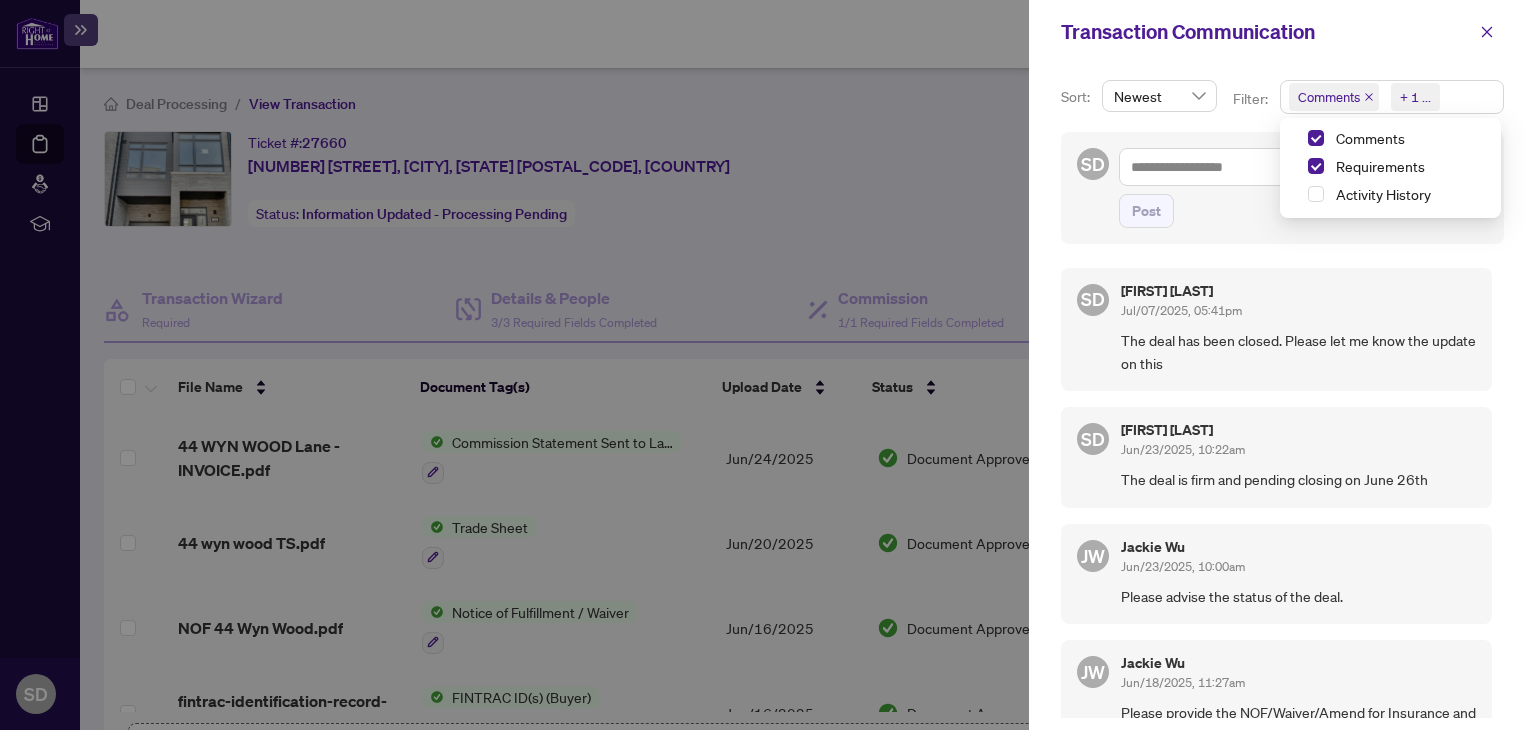 click on "Comments Requirements + 1 ..." at bounding box center [1392, 97] 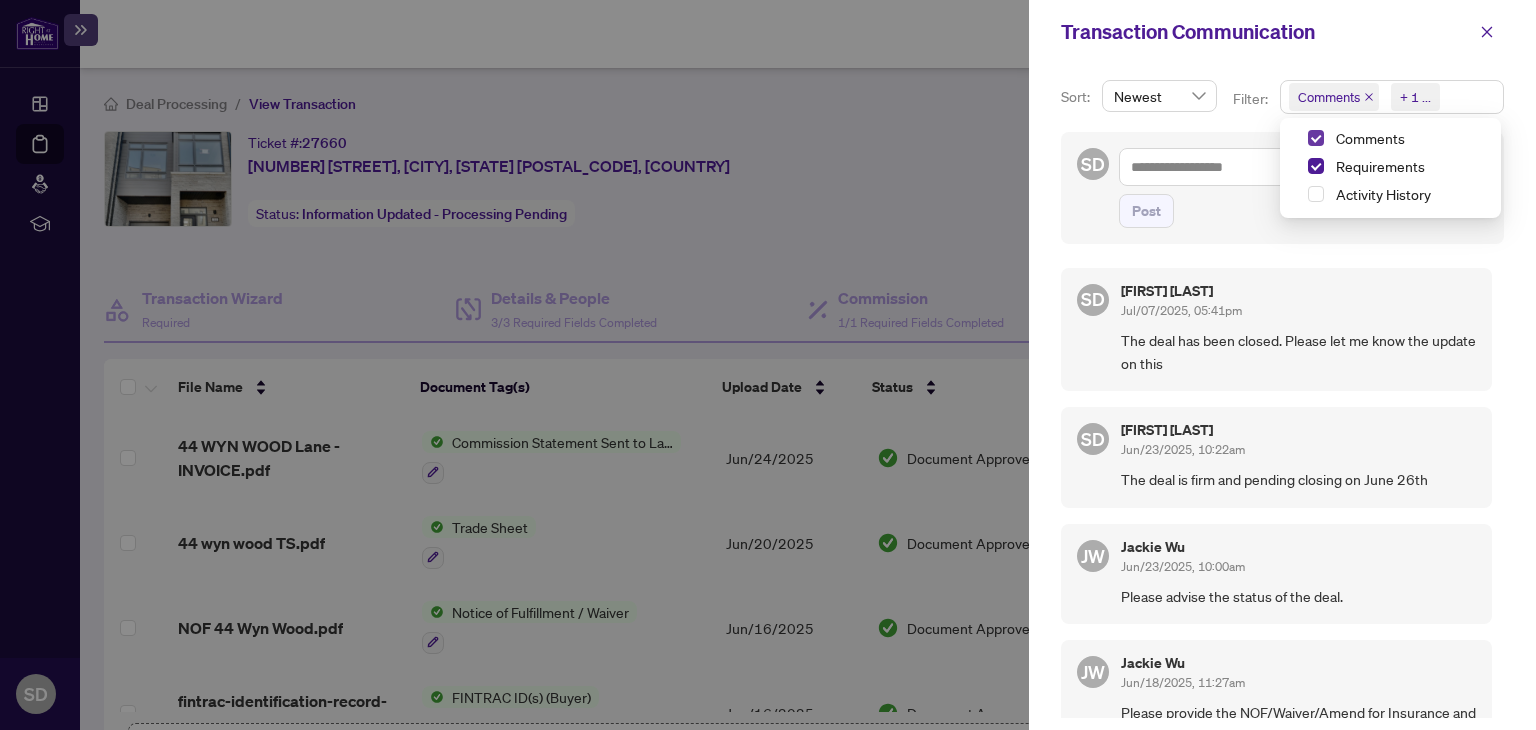 click at bounding box center [1316, 138] 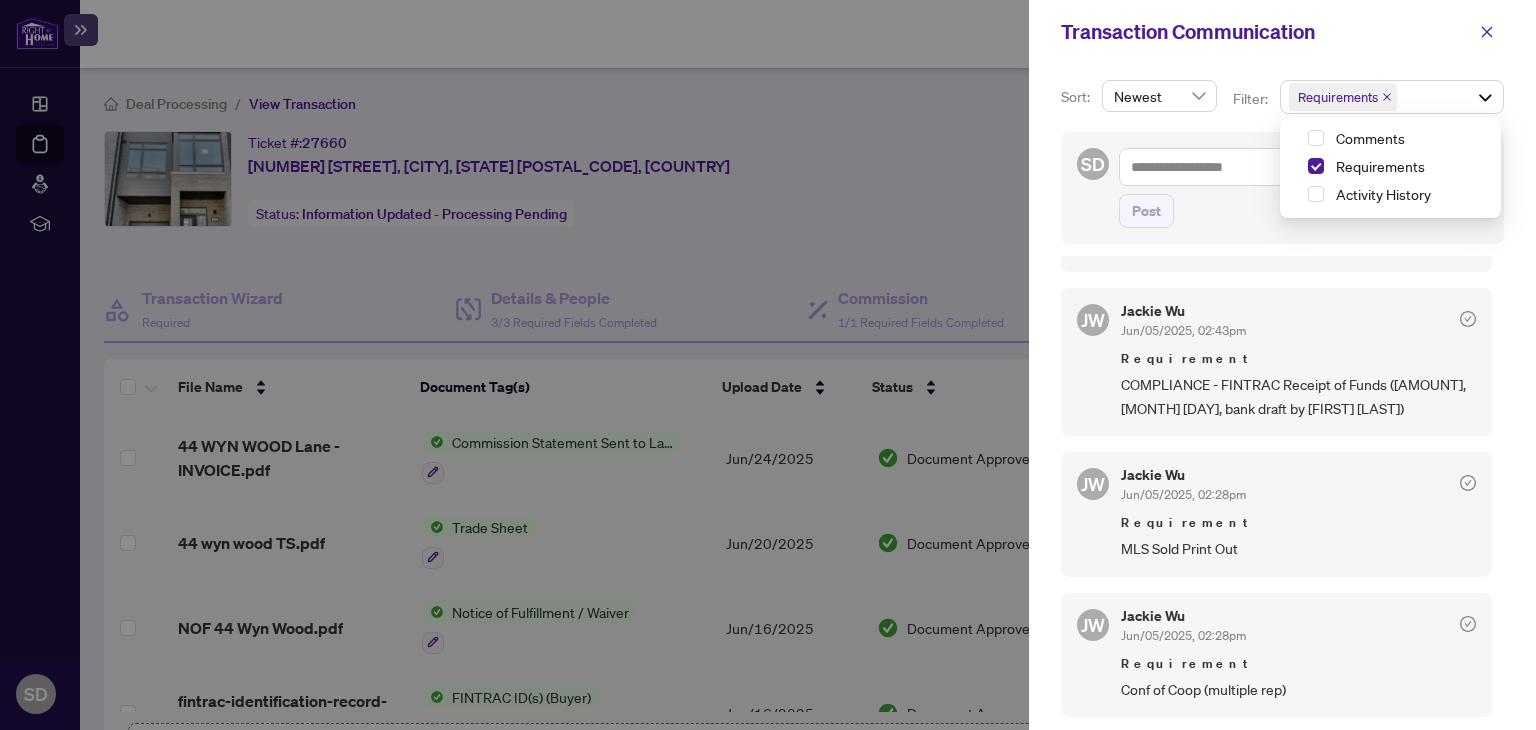 scroll, scrollTop: 0, scrollLeft: 0, axis: both 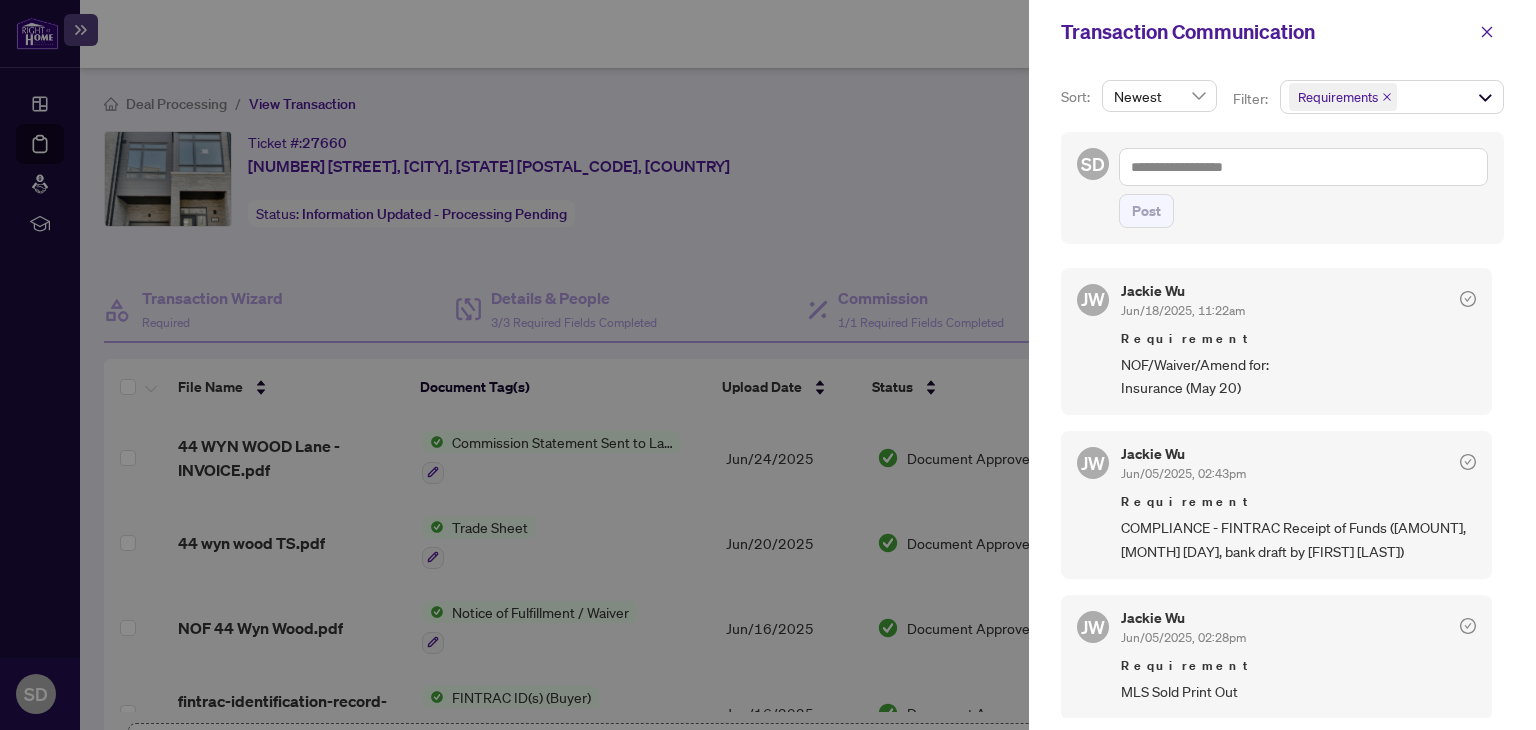 click at bounding box center [768, 365] 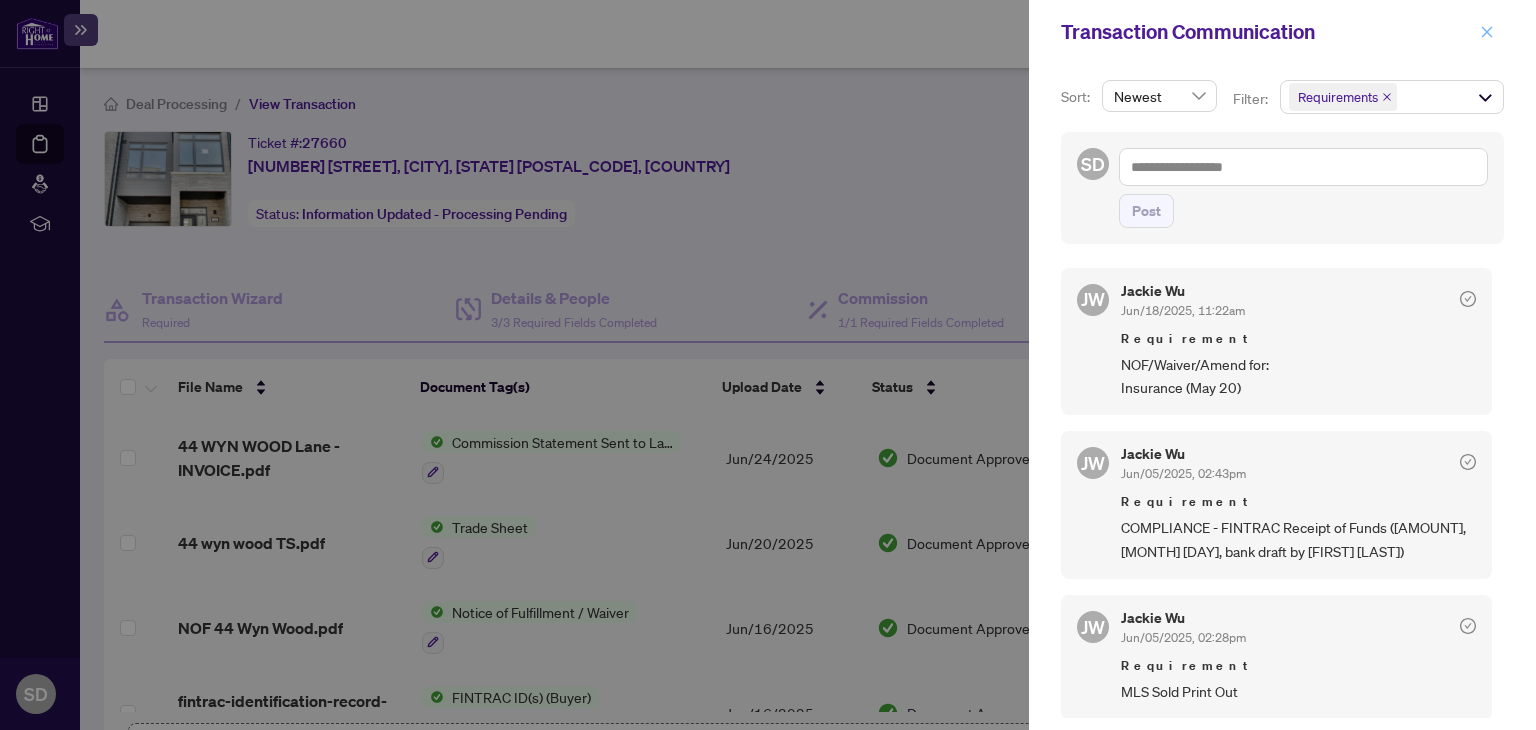 click 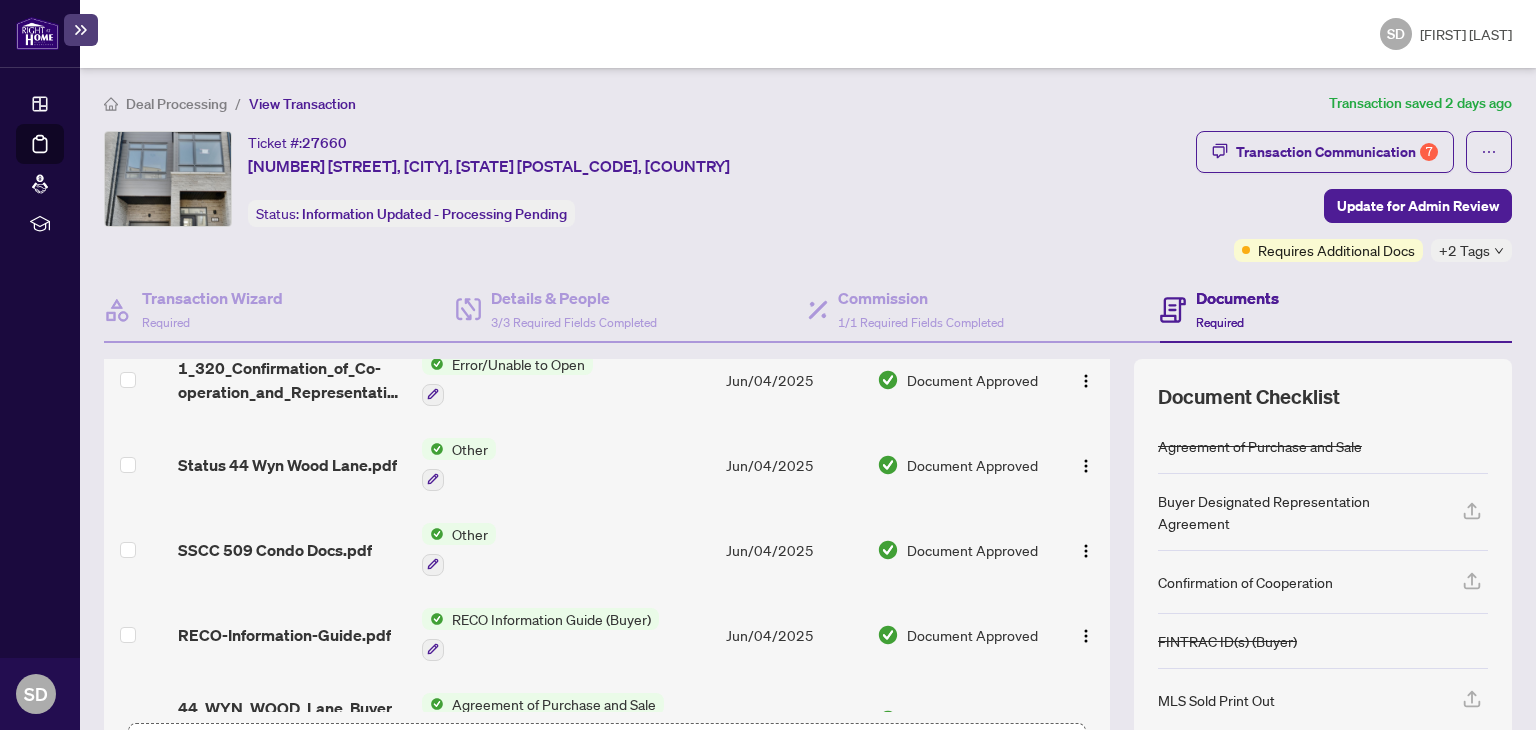 scroll, scrollTop: 1312, scrollLeft: 0, axis: vertical 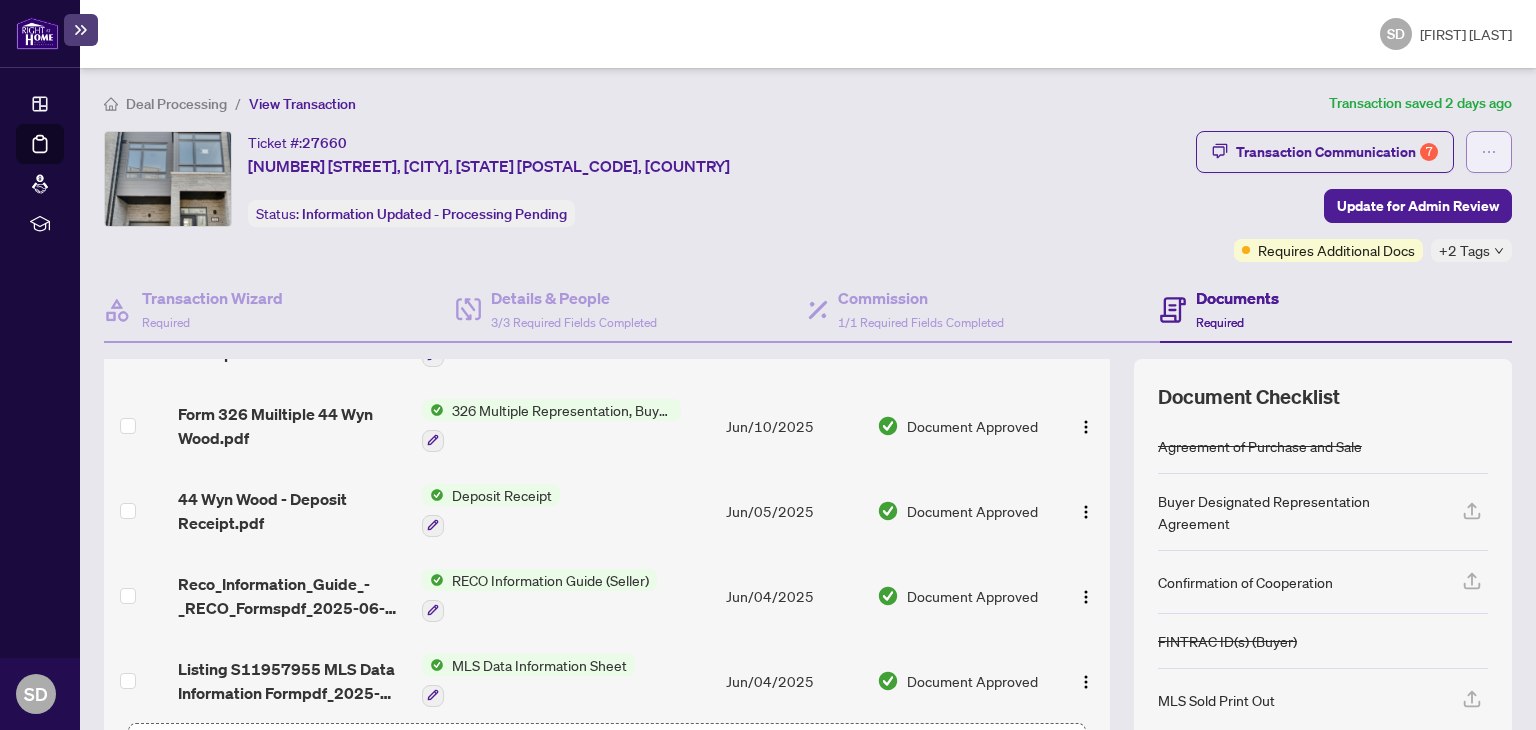click at bounding box center (1489, 152) 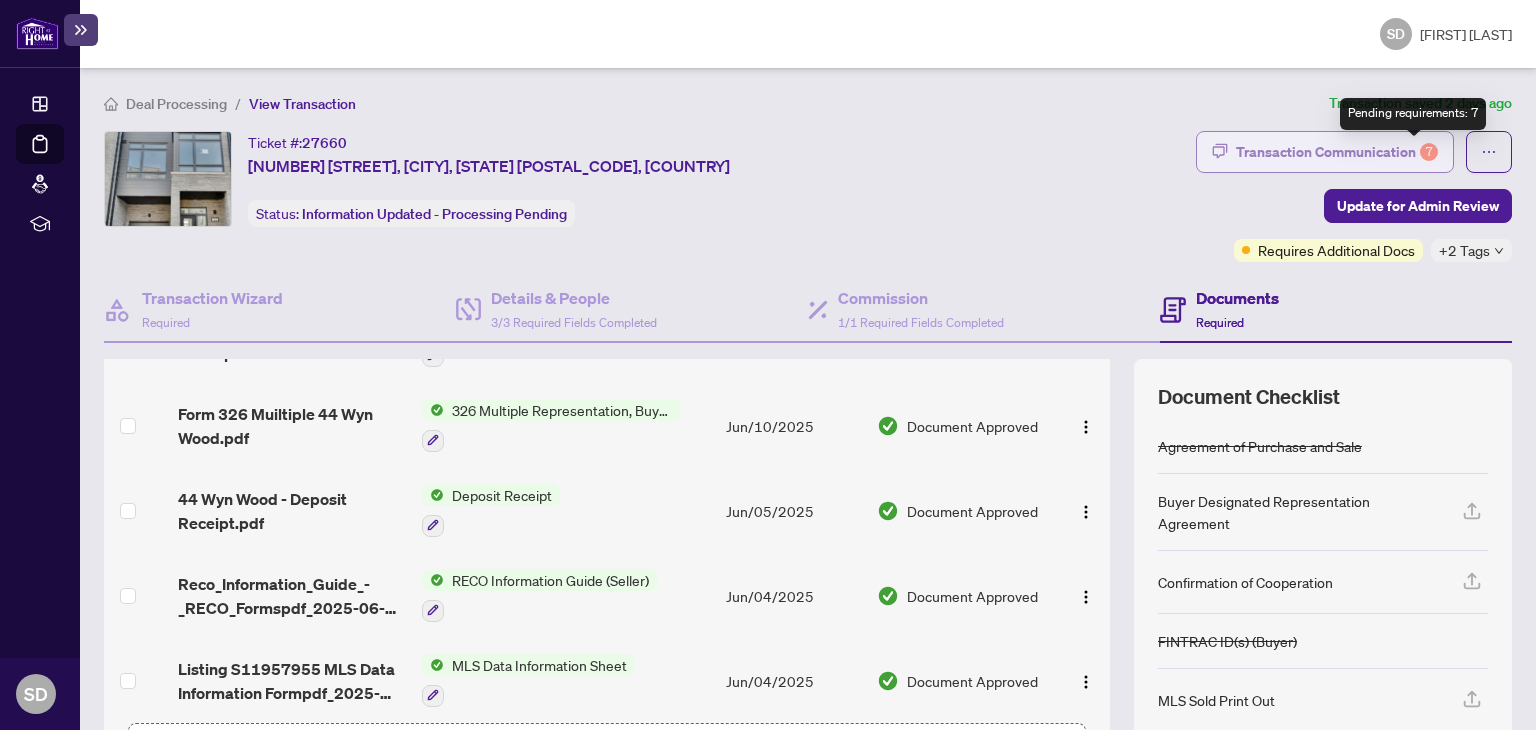 click on "7" at bounding box center (1429, 152) 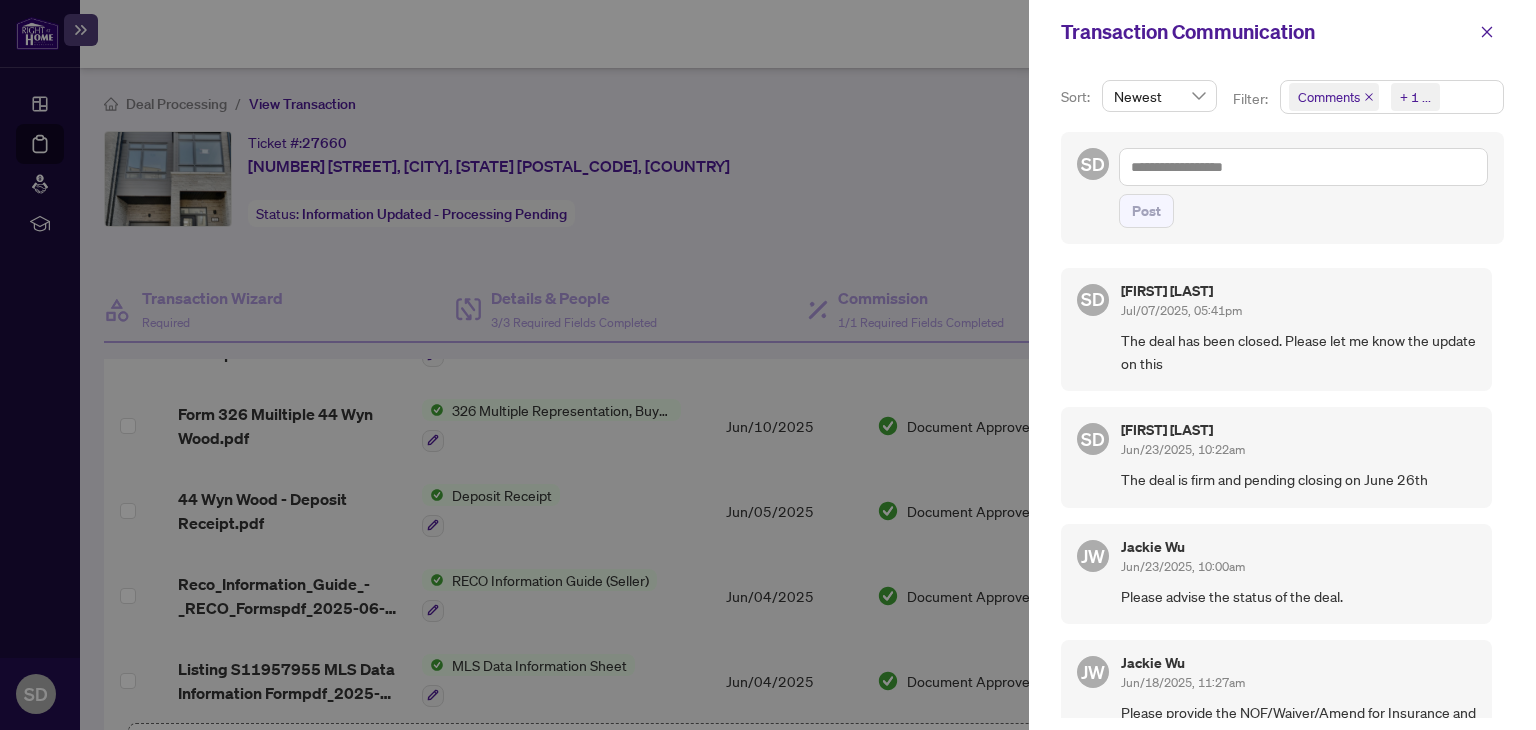 click on "Comments Requirements + 1 ..." at bounding box center [1392, 97] 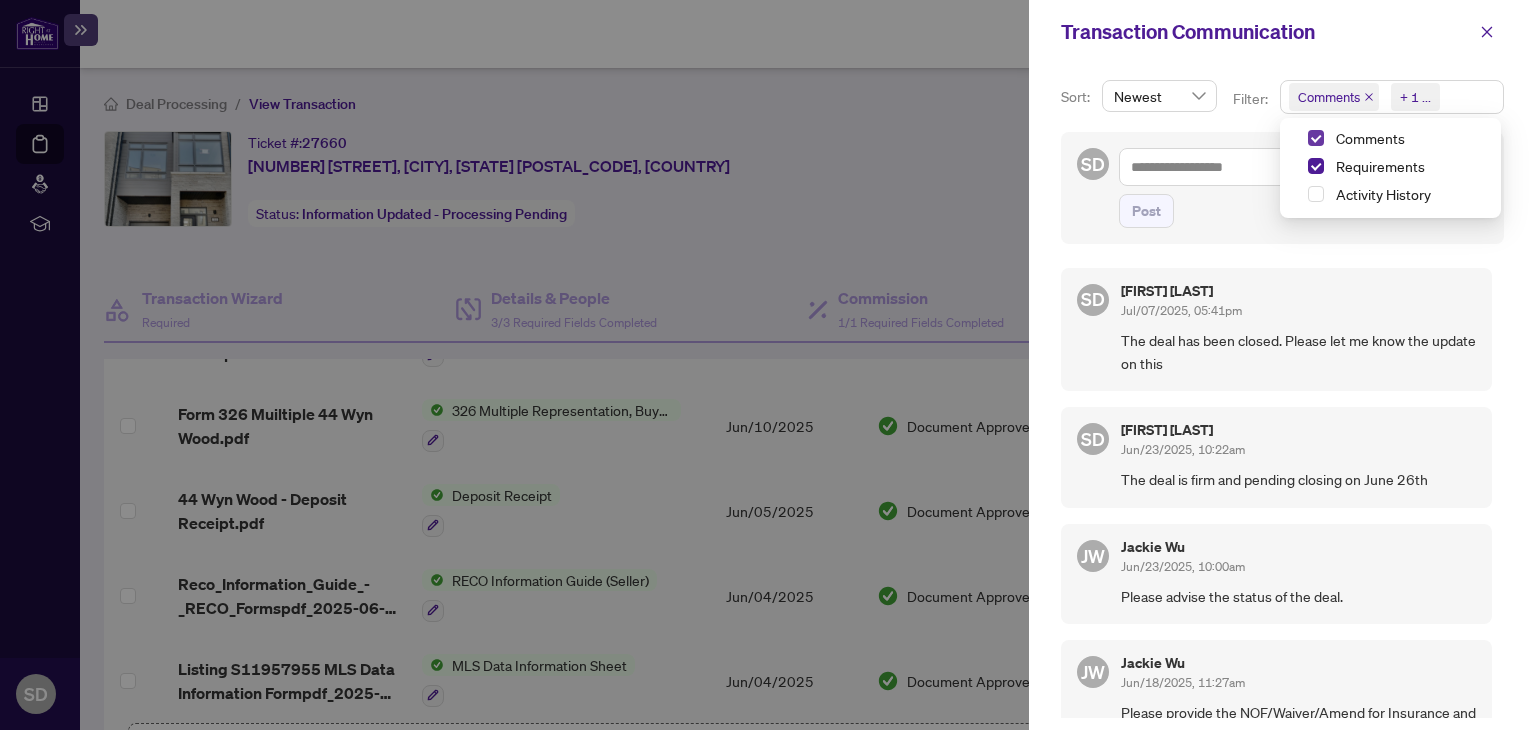 click at bounding box center [1316, 138] 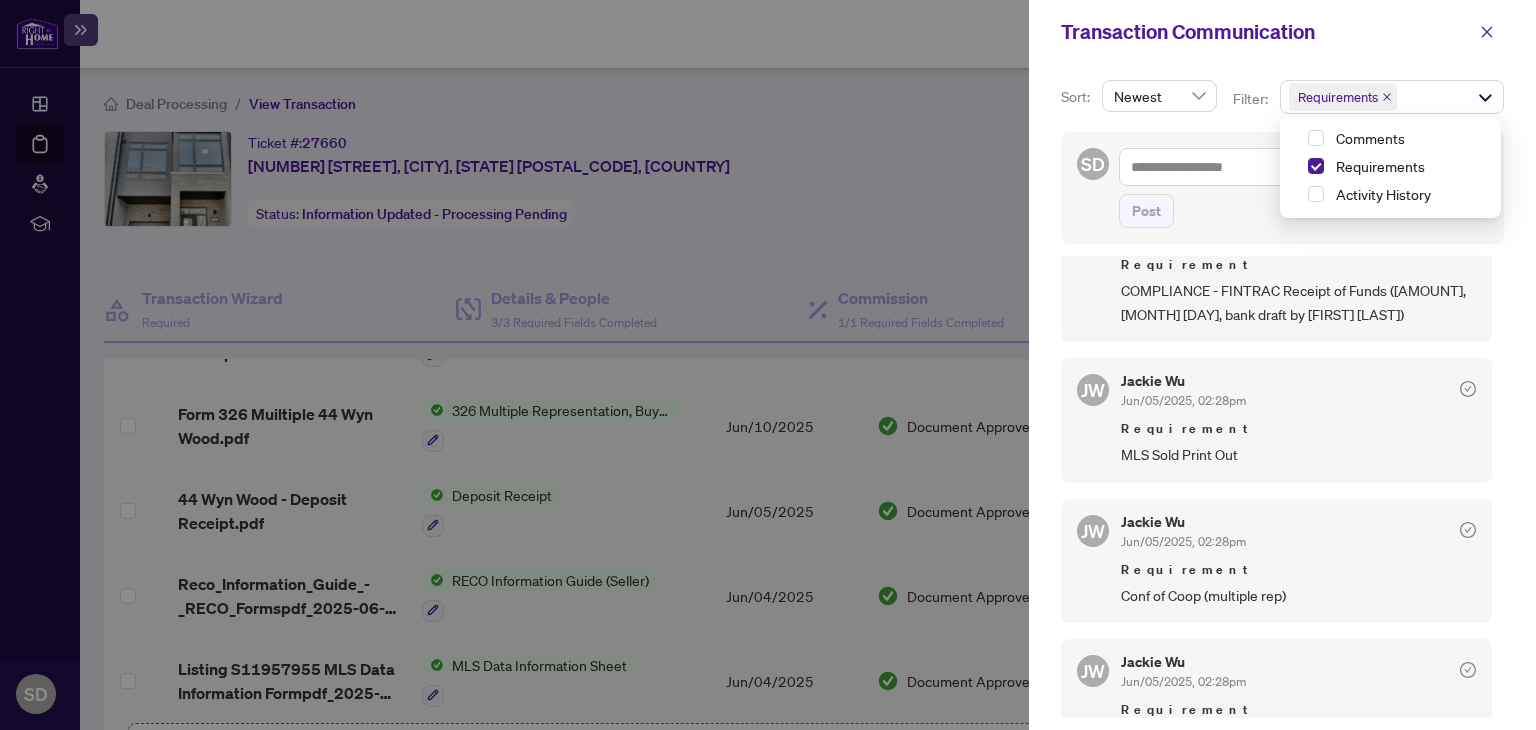scroll, scrollTop: 300, scrollLeft: 0, axis: vertical 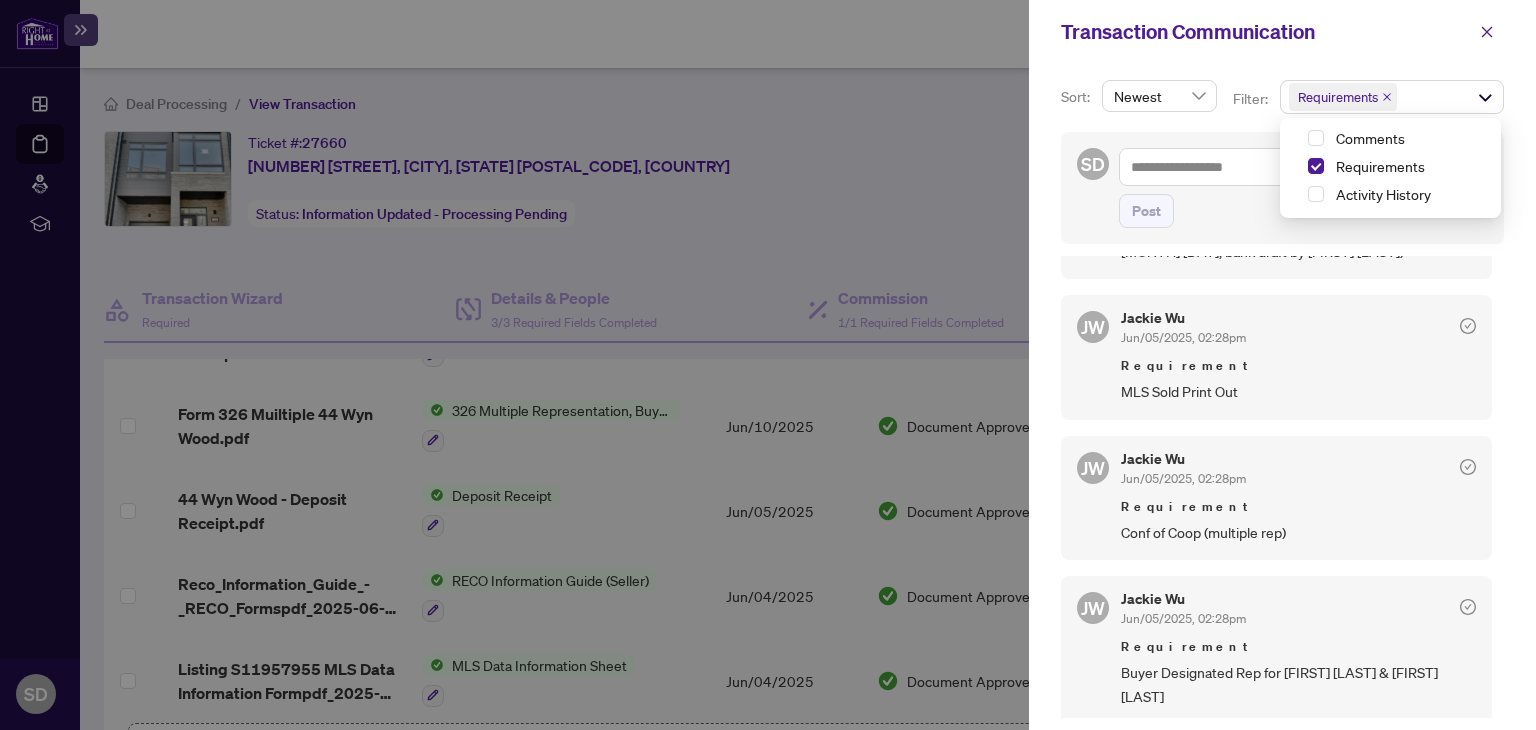 click at bounding box center [768, 365] 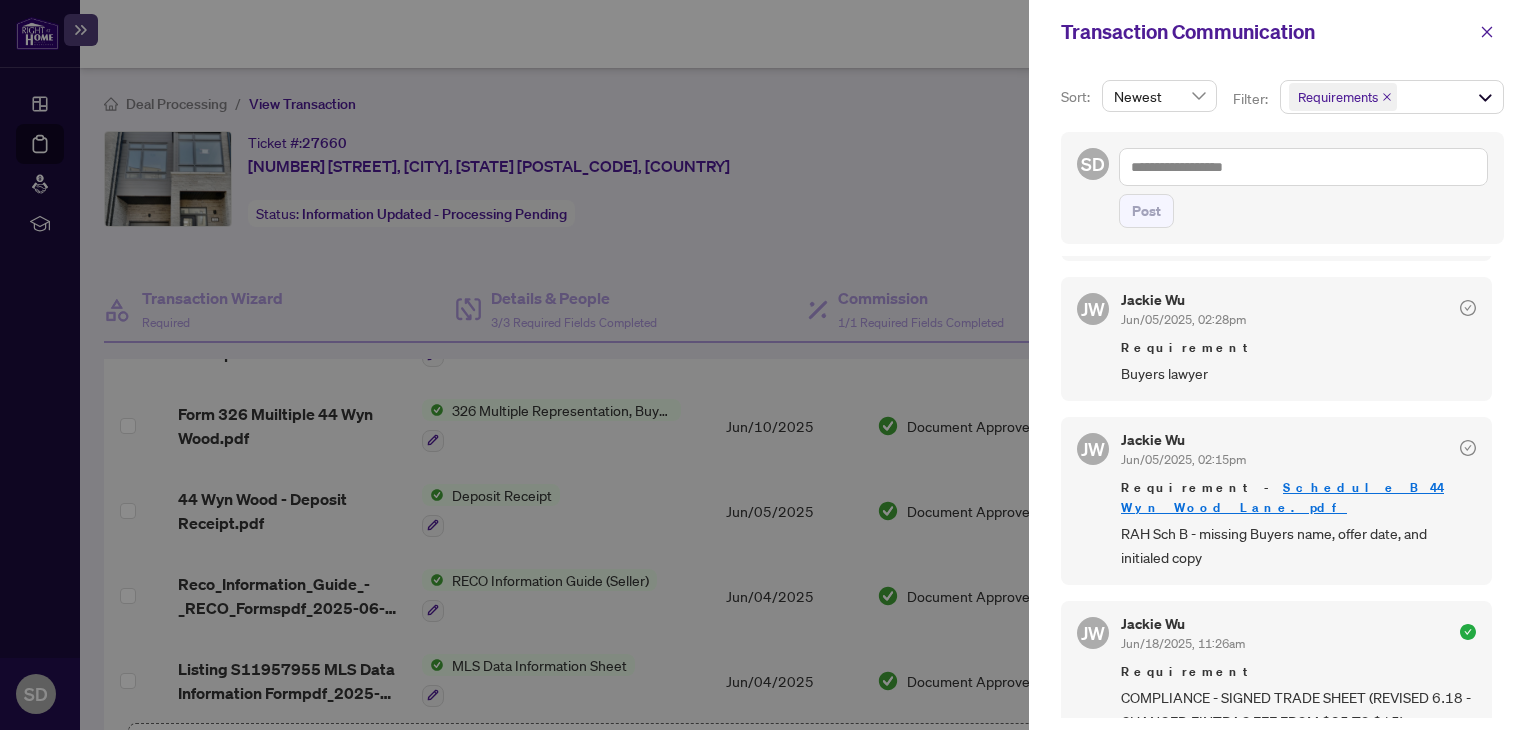 scroll, scrollTop: 700, scrollLeft: 0, axis: vertical 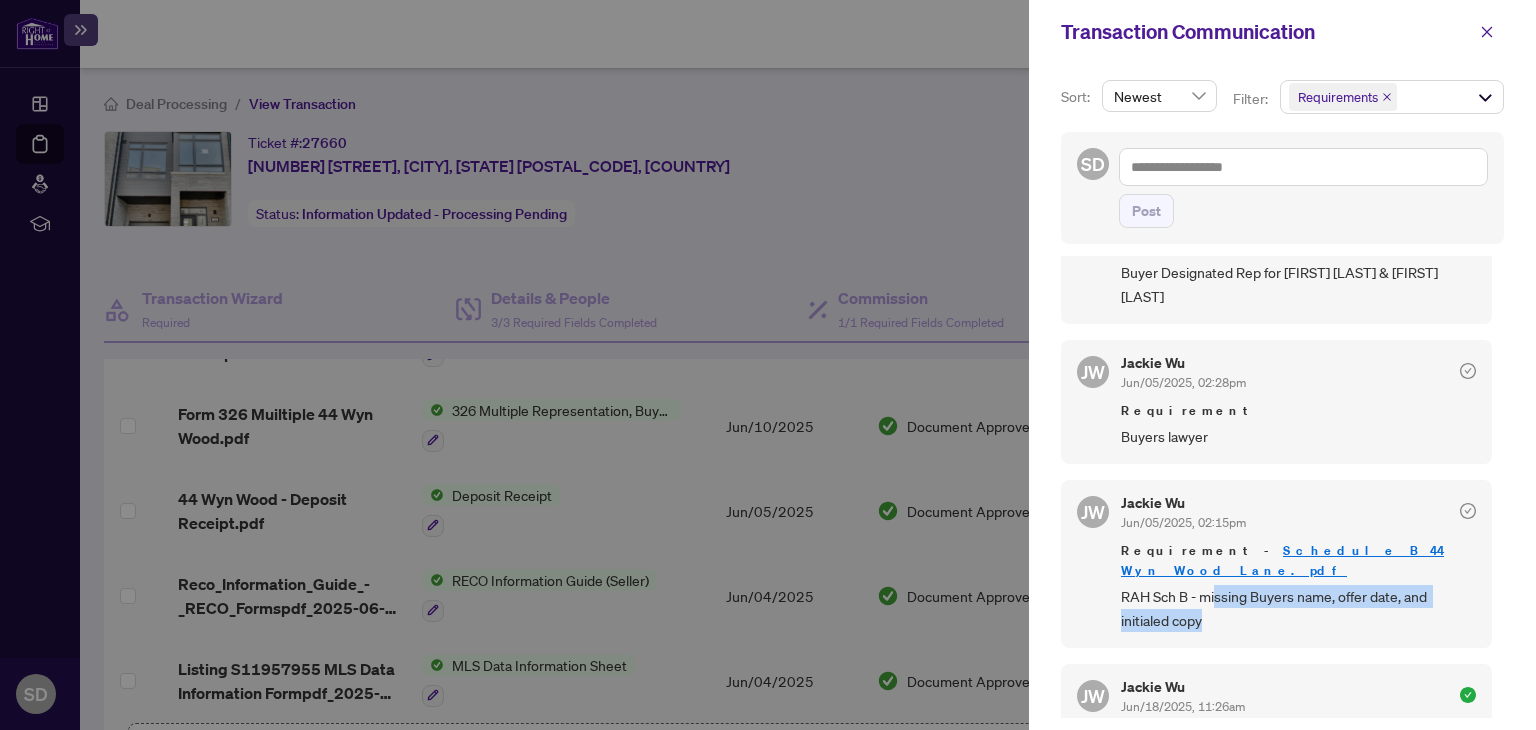 drag, startPoint x: 1213, startPoint y: 570, endPoint x: 1472, endPoint y: 585, distance: 259.434 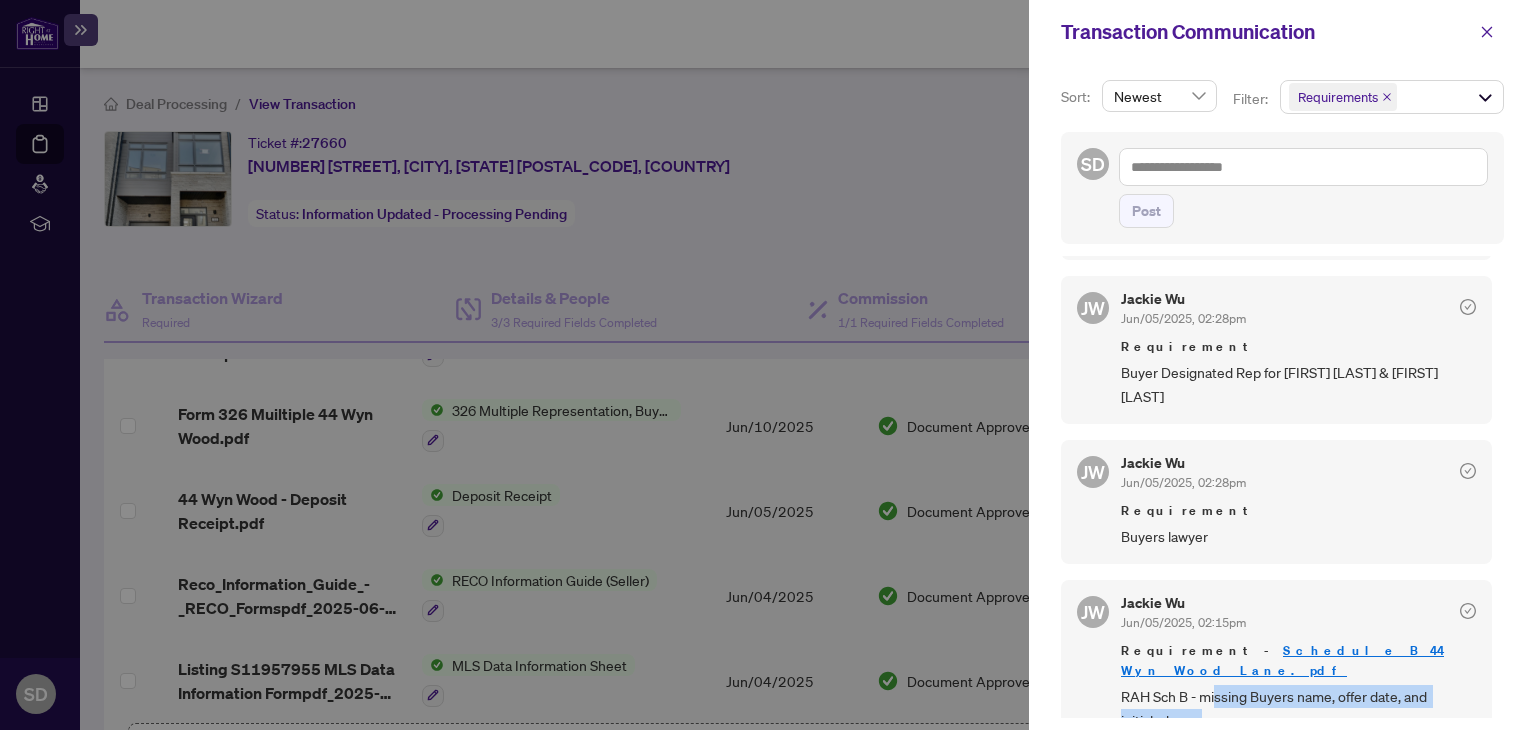 scroll, scrollTop: 500, scrollLeft: 0, axis: vertical 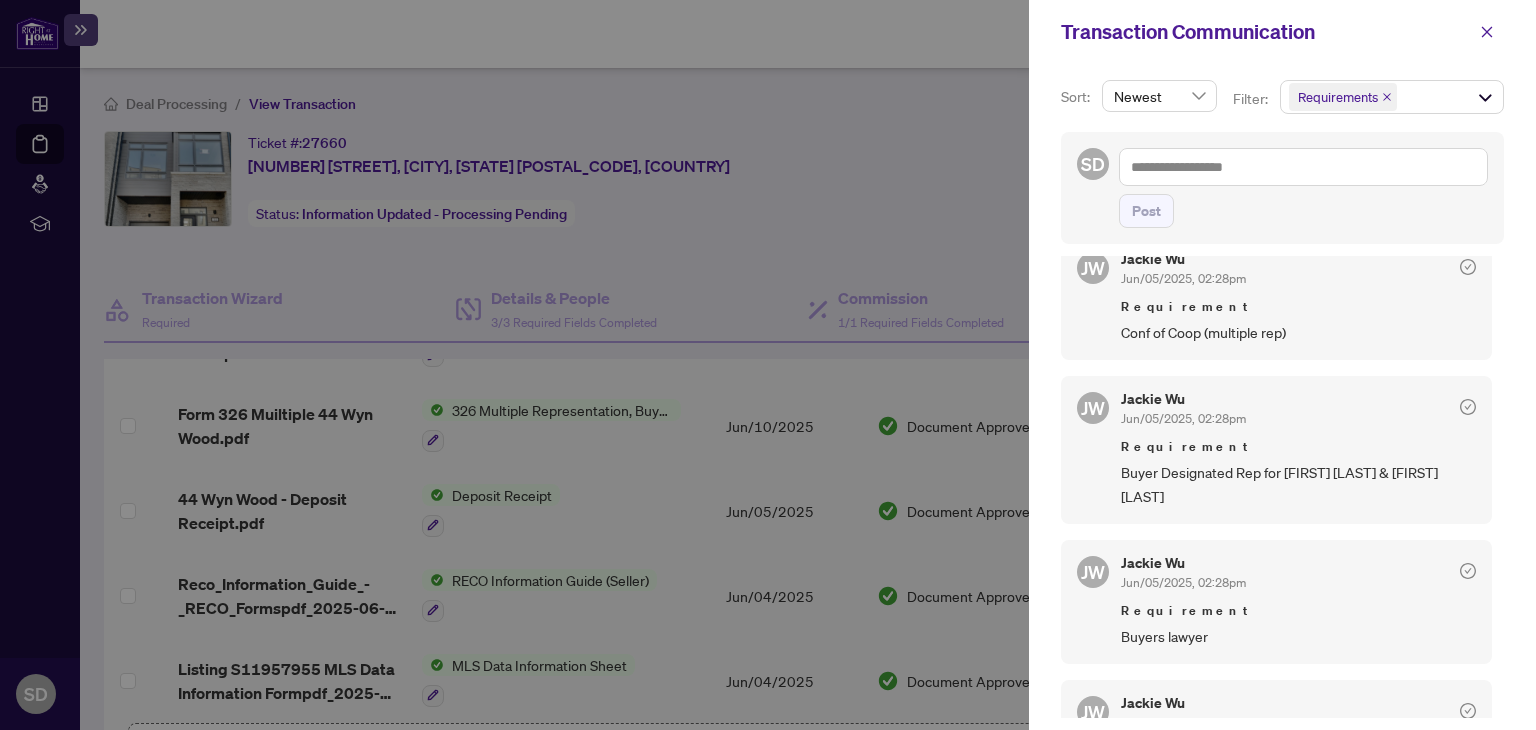 click at bounding box center [768, 365] 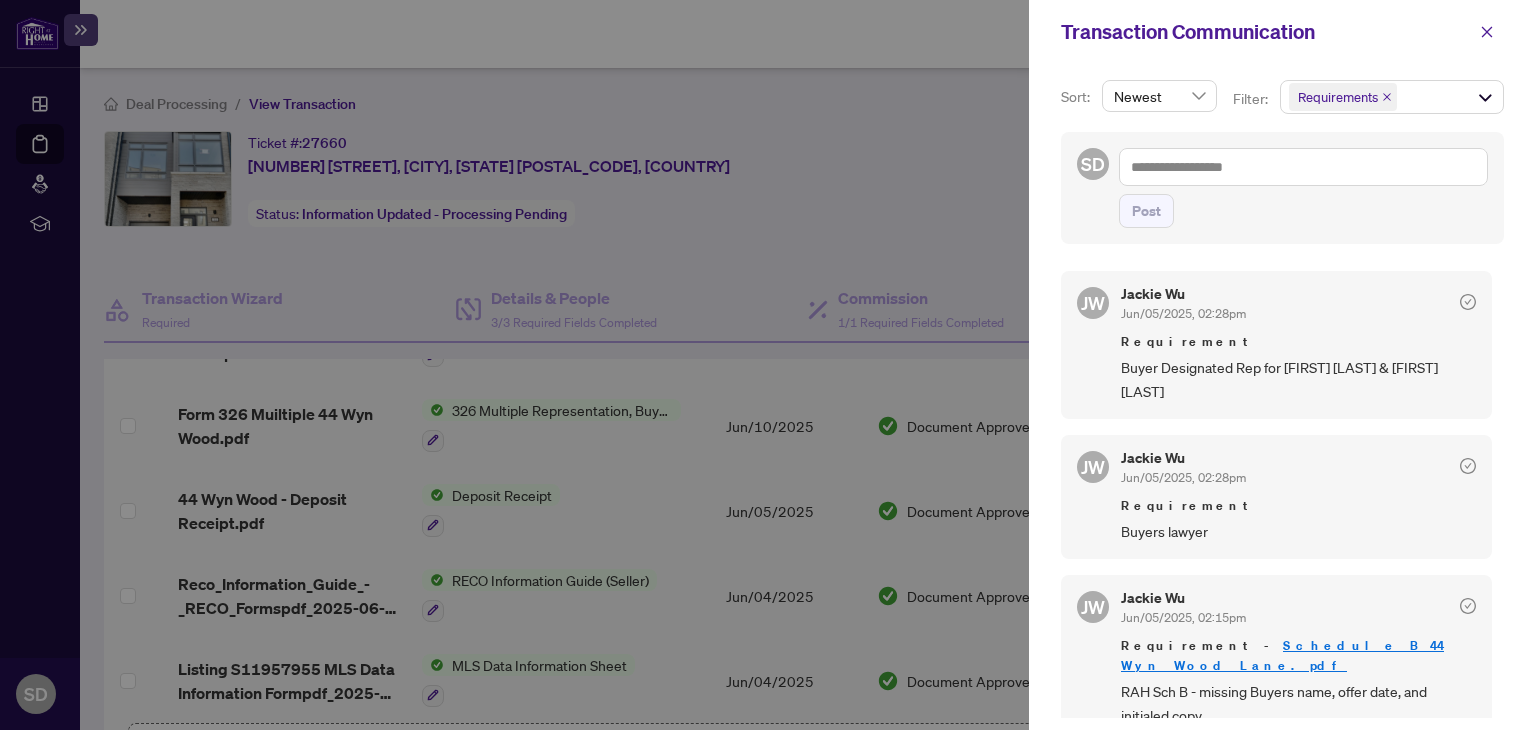 scroll, scrollTop: 716, scrollLeft: 0, axis: vertical 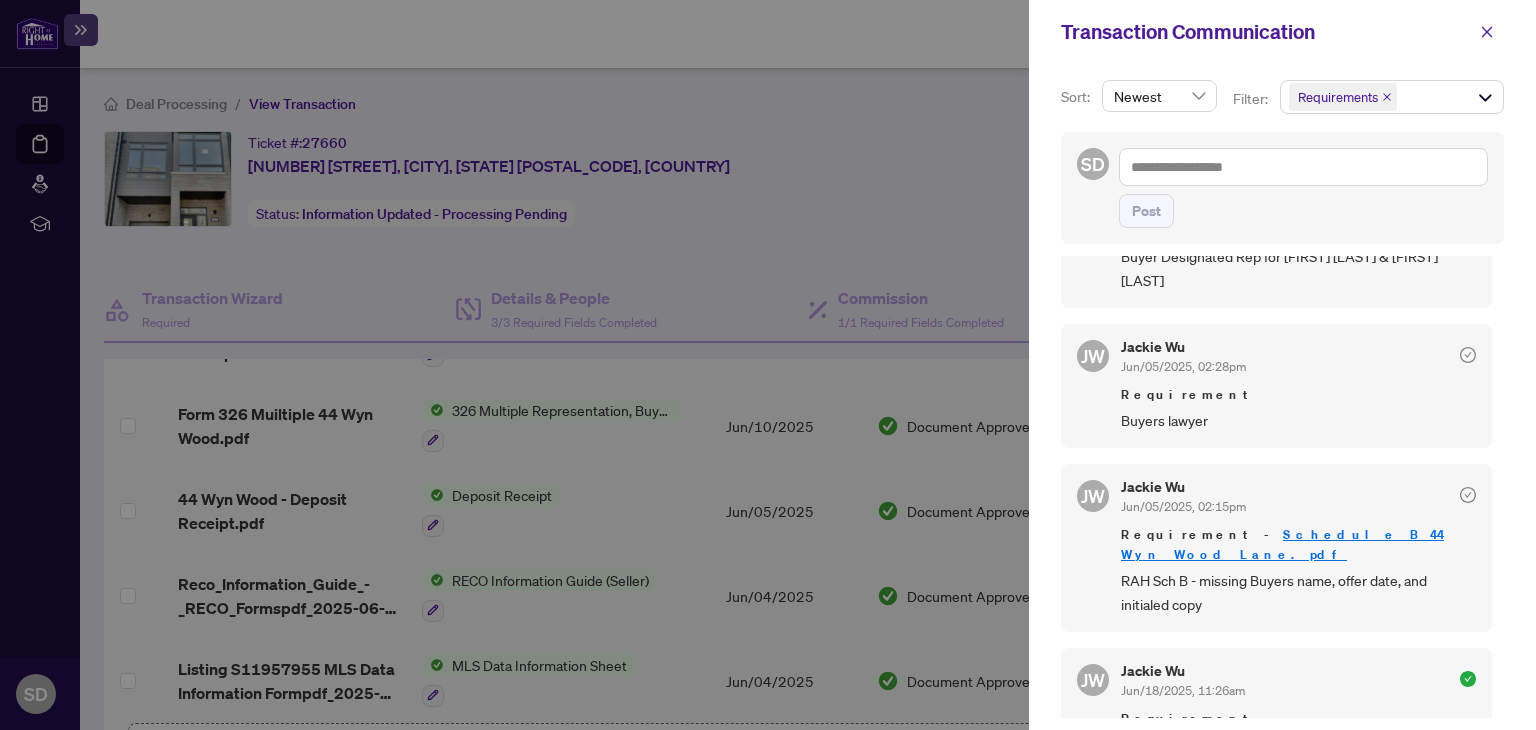 click on "Schedule B 44 Wyn Wood Lane.pdf" at bounding box center [1282, 544] 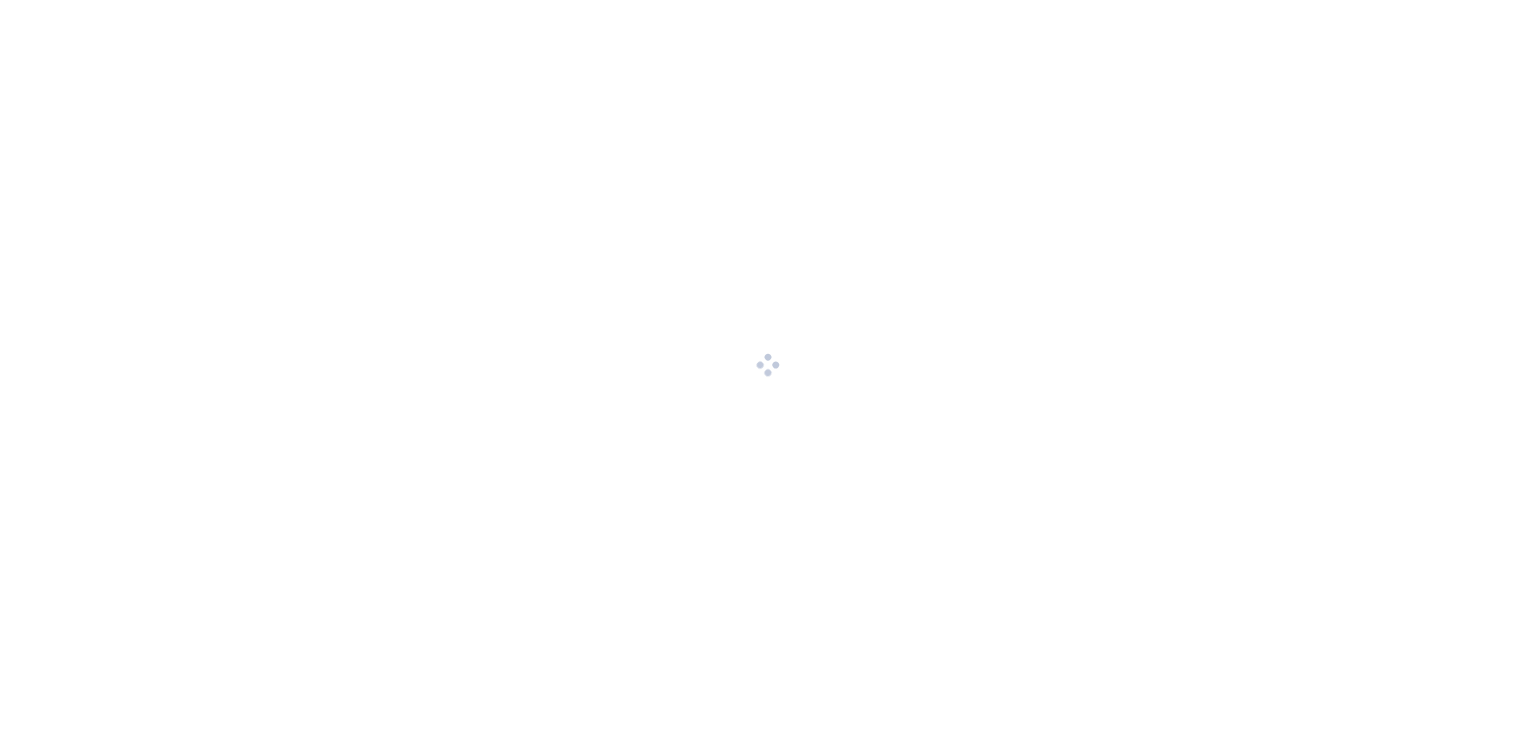 scroll, scrollTop: 0, scrollLeft: 0, axis: both 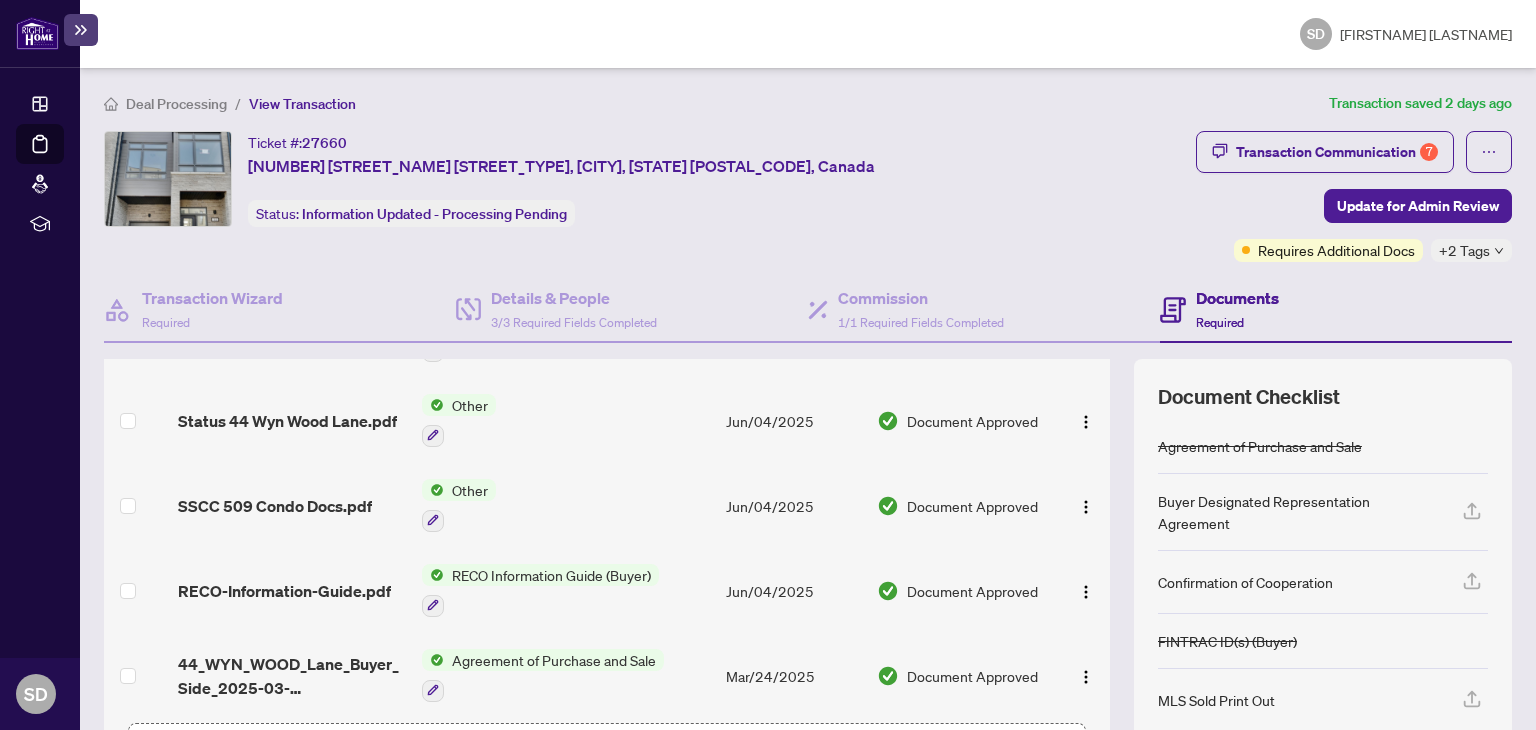 click on "Agreement of Purchase and Sale" at bounding box center (554, 660) 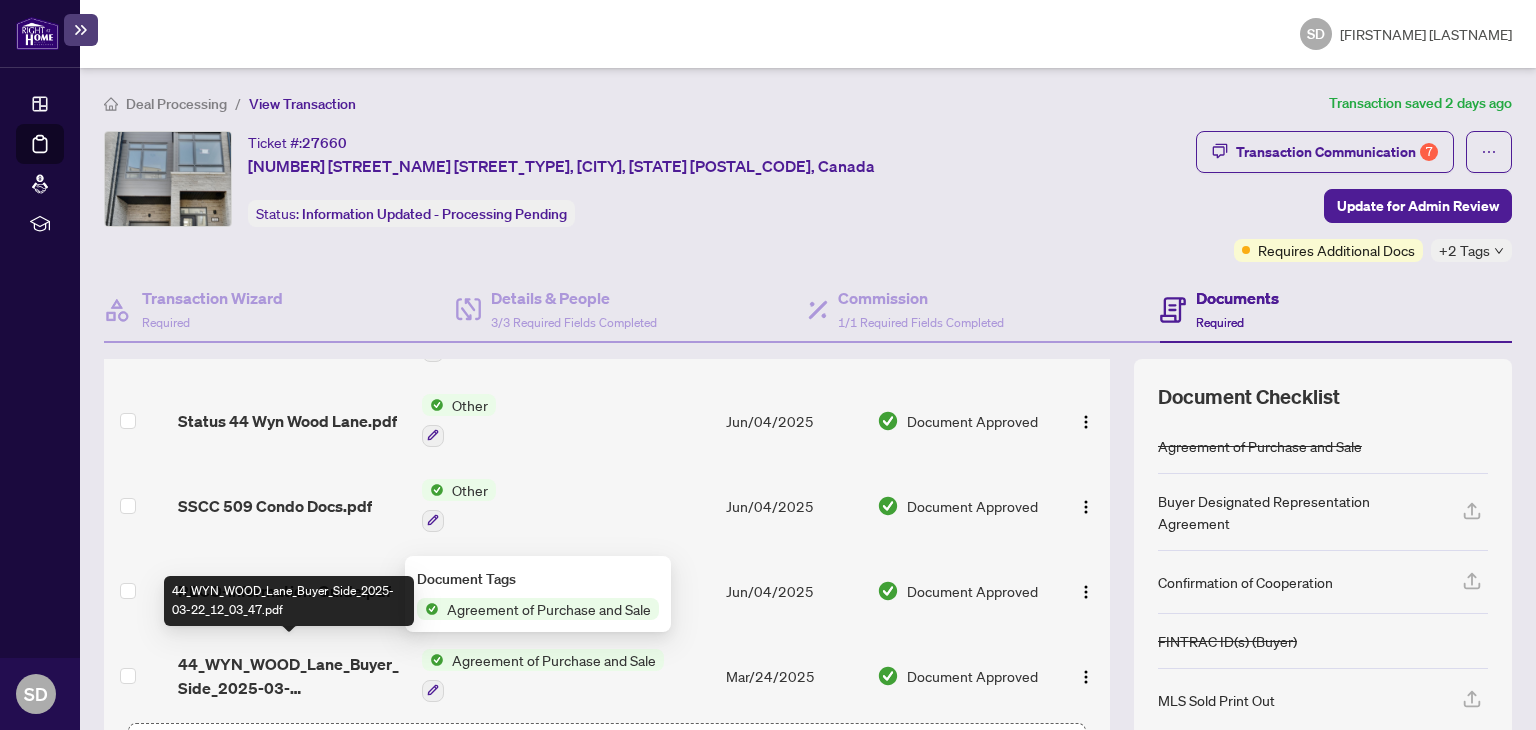click on "44_WYN_WOOD_Lane_Buyer_Side_2025-03-22_12_03_47.pdf" at bounding box center [291, 676] 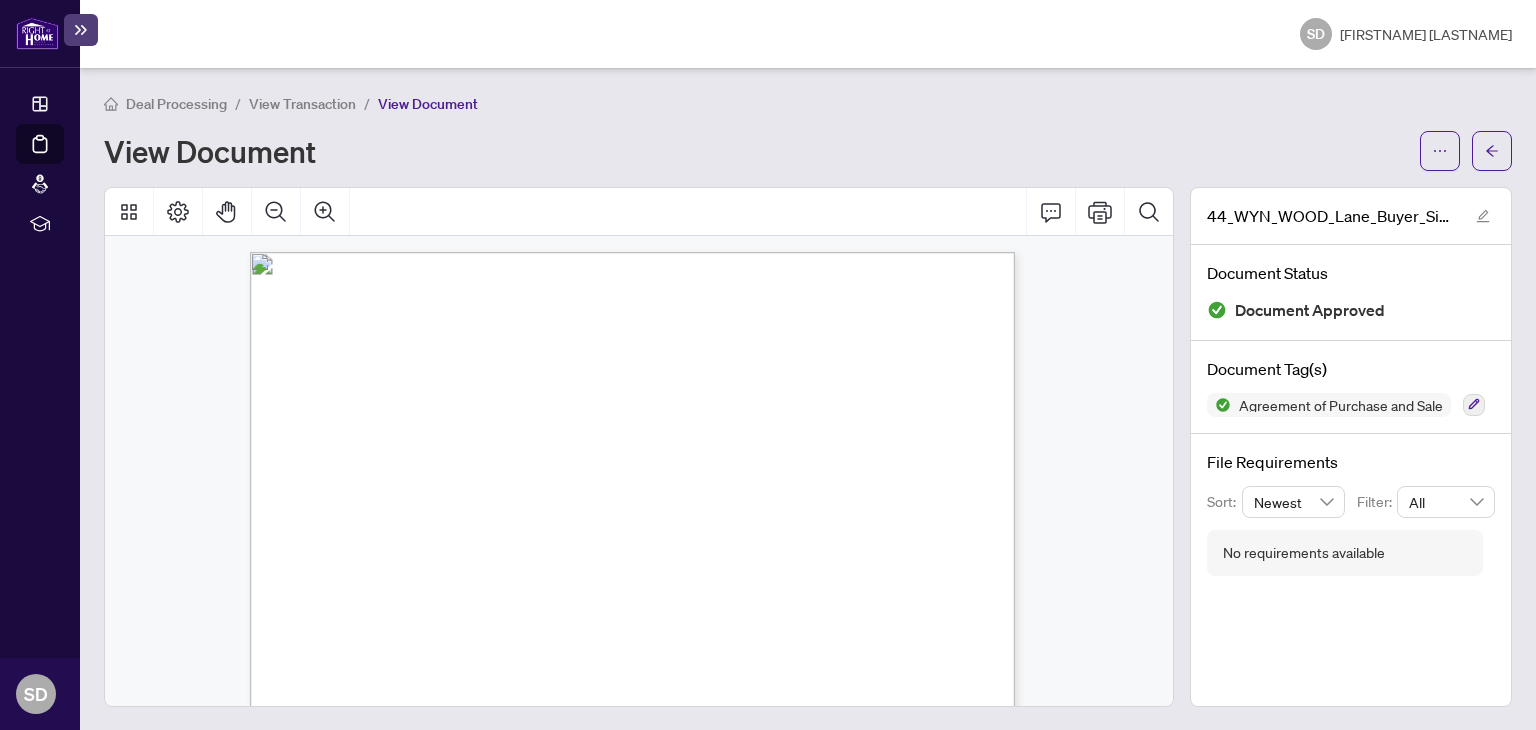 scroll, scrollTop: 8080, scrollLeft: 0, axis: vertical 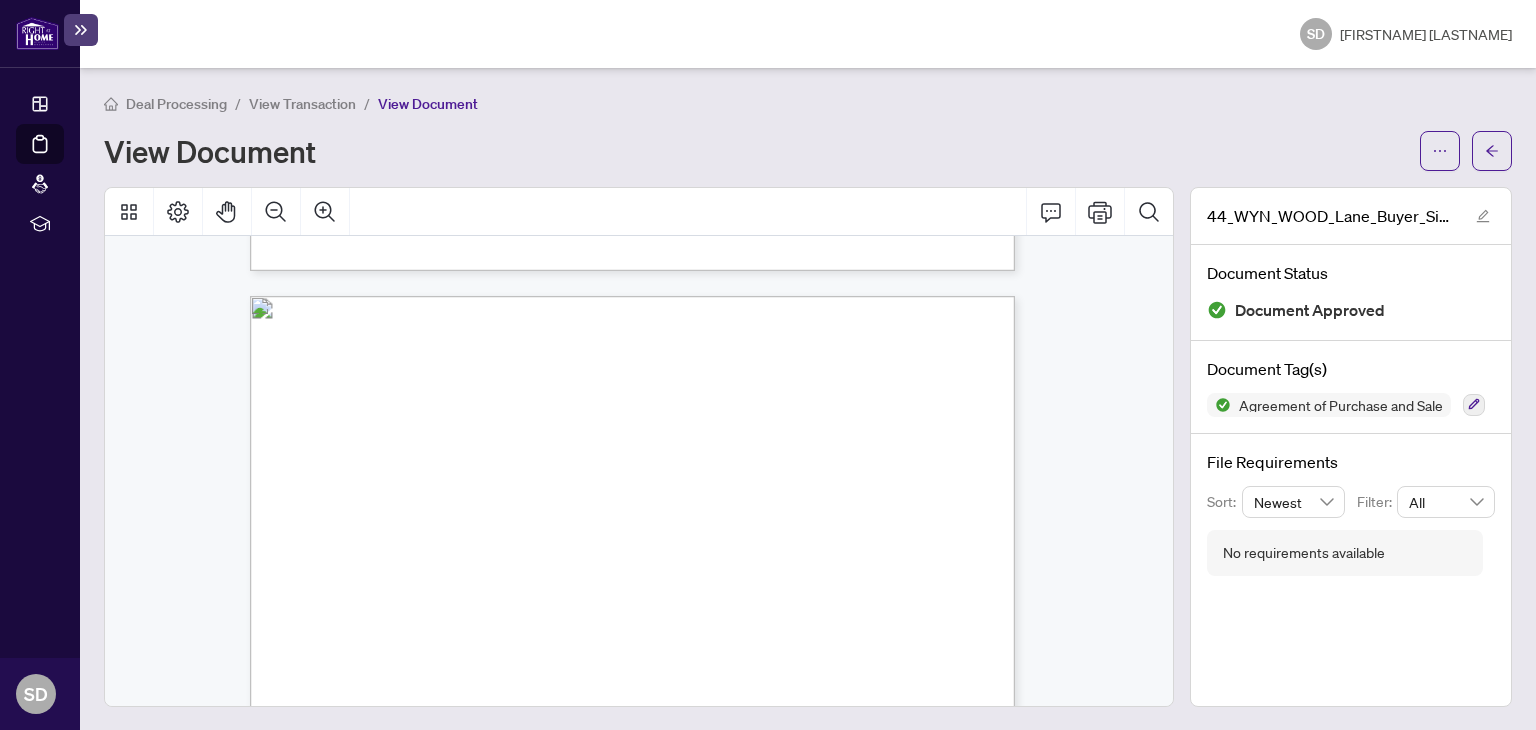 drag, startPoint x: 1006, startPoint y: 414, endPoint x: 853, endPoint y: 485, distance: 168.67128 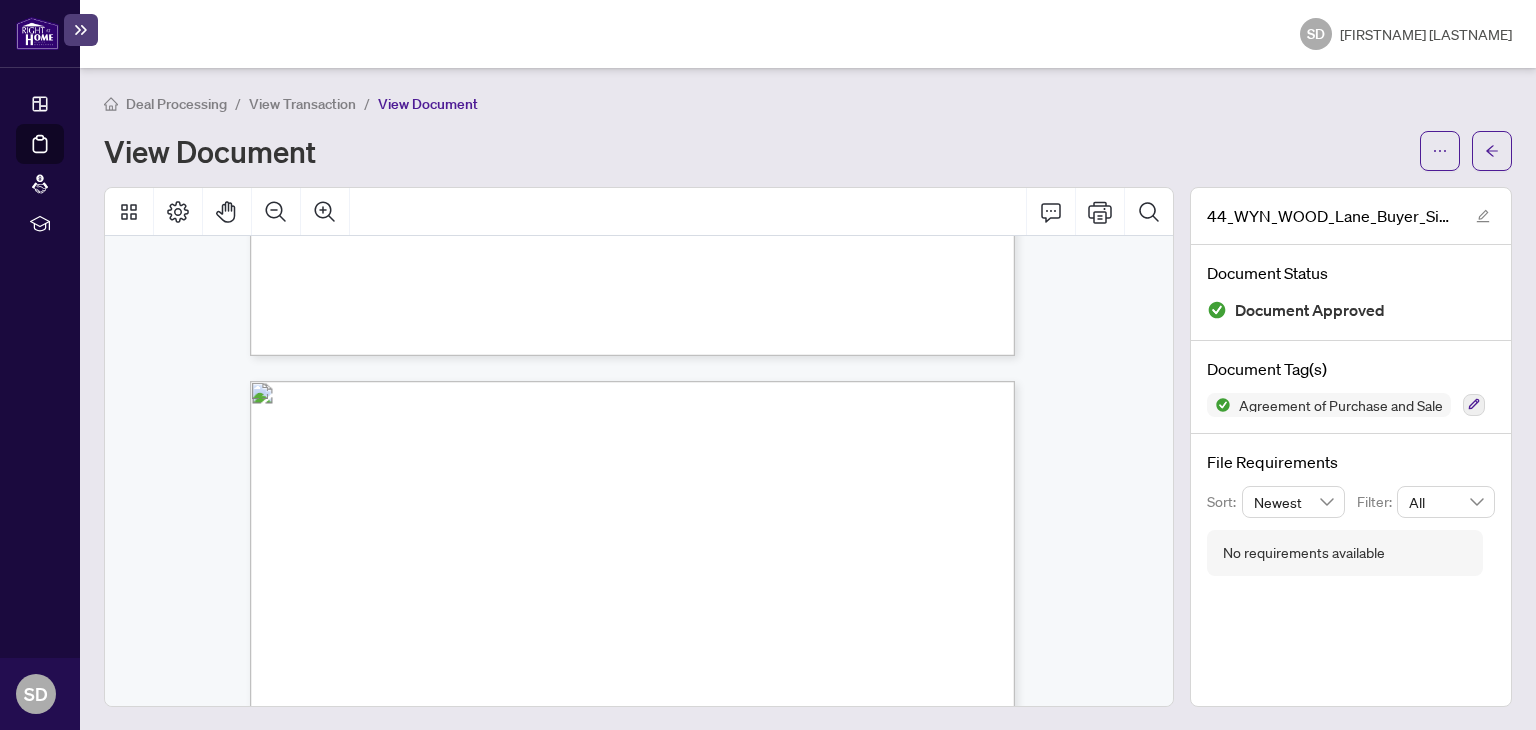 scroll, scrollTop: 6380, scrollLeft: 0, axis: vertical 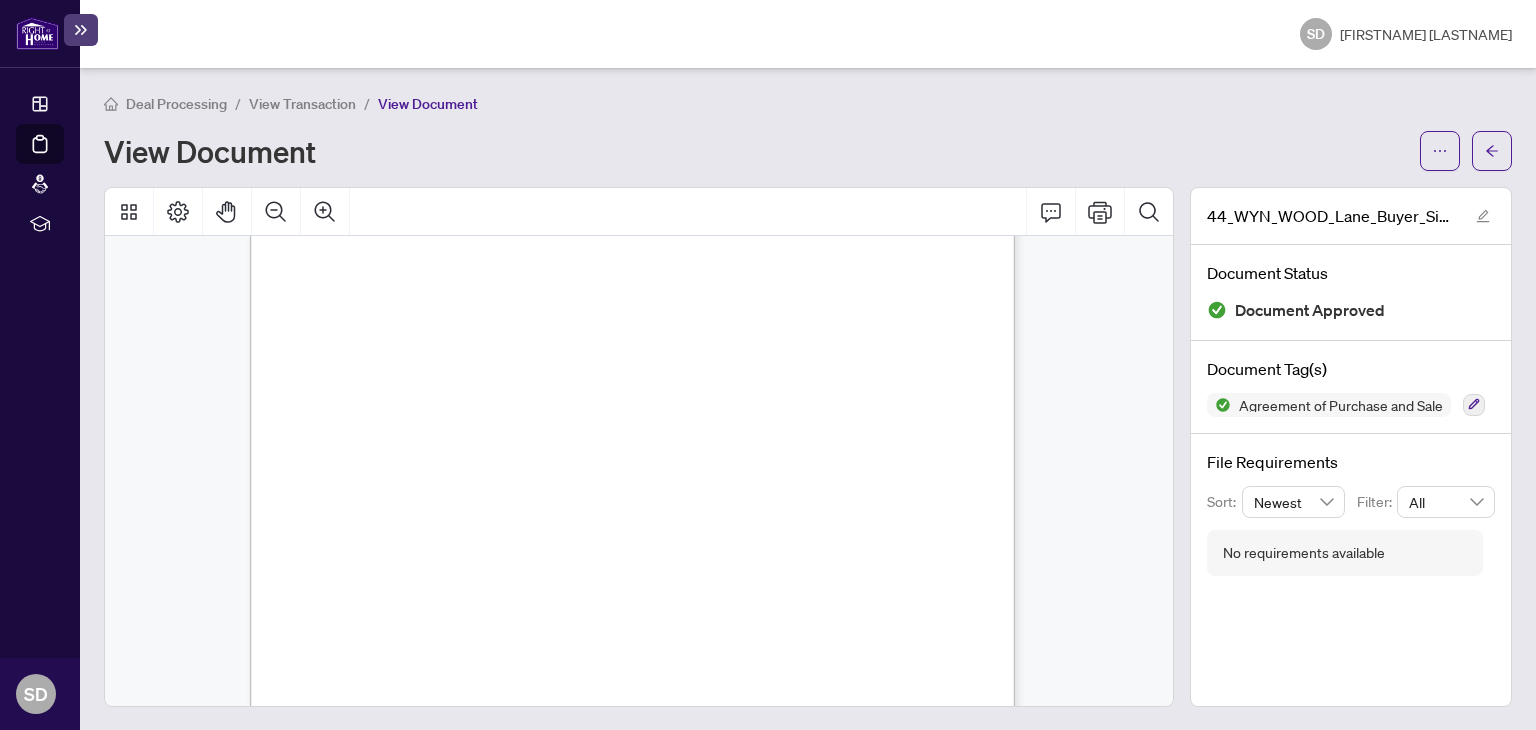 drag, startPoint x: 1088, startPoint y: 527, endPoint x: 943, endPoint y: 489, distance: 149.89664 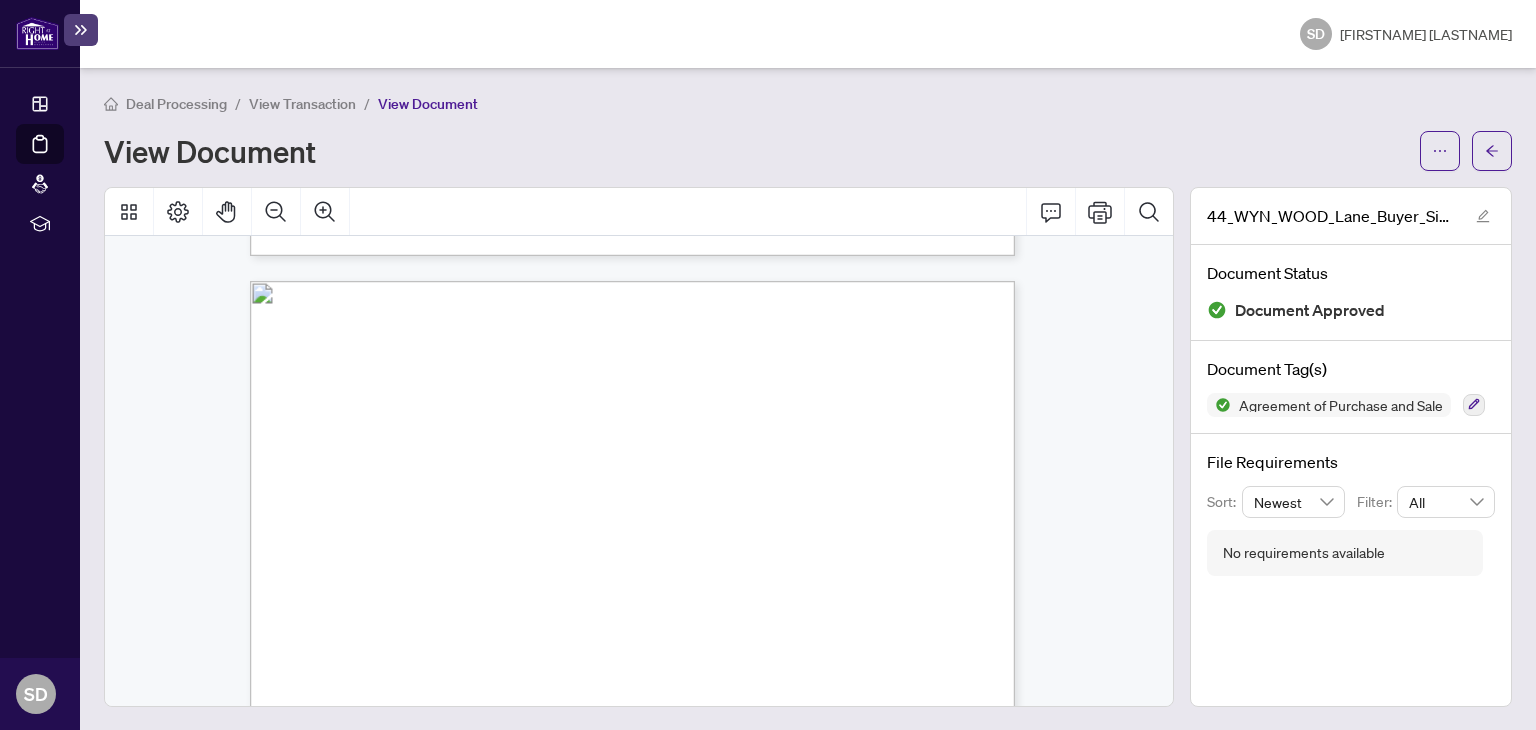 click on "Loading Form 100 Revised 2024  Page 4 of 6
The trademarks REALTOR®, REALTORS®, MLS®, Multiple Listing Services® and associated logos are owned or controlled by  The Canadian Real Estate Association (CREA) and identify the real estate professionals who are members of CREA and the  quality of services they provide. Used under license.
© 2025, Ontario Real Estate Association (“OREA”). All rights reserved. This form was developed by OREA for the use and reproduction  by its members and licensees only. Any other use or reproduction is prohibited except with prior written consent of OREA. Do not alter  when printing or reproducing the standard pre-set portion. OREA bears no liability for your use of this form.
15. PLANNING ACT:  This Agreement shall be effective to create an interest in the property only if Seller complies with the subdivision control
provisions of the Planning Act by completion and Seller covenants to proceed diligently at Seller’s expense to obtain any necessary consent by
2000," at bounding box center [639, -2279] 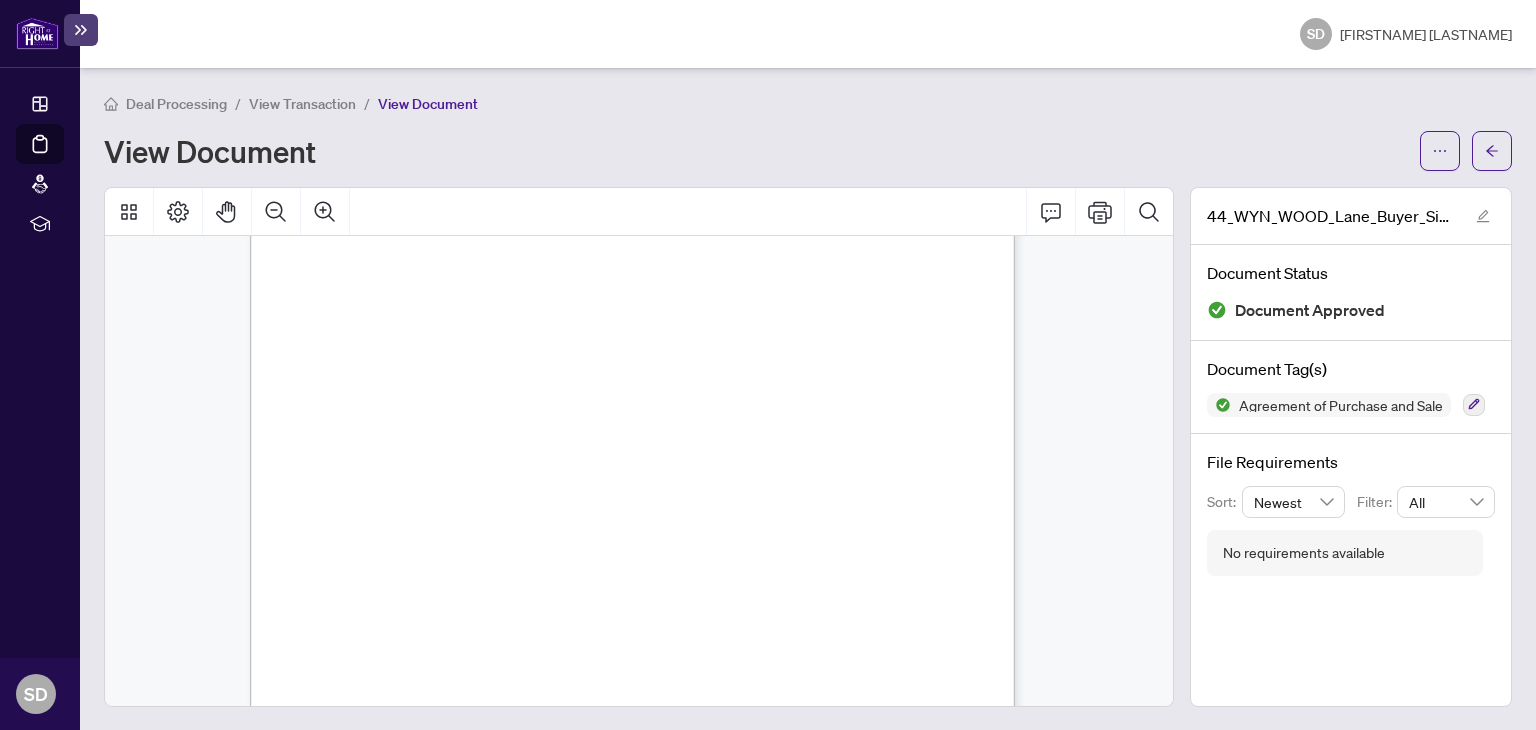 click on "Loading Form 100 Revised 2024  Page 4 of 6
The trademarks REALTOR®, REALTORS®, MLS®, Multiple Listing Services® and associated logos are owned or controlled by  The Canadian Real Estate Association (CREA) and identify the real estate professionals who are members of CREA and the  quality of services they provide. Used under license.
© 2025, Ontario Real Estate Association (“OREA”). All rights reserved. This form was developed by OREA for the use and reproduction  by its members and licensees only. Any other use or reproduction is prohibited except with prior written consent of OREA. Do not alter  when printing or reproducing the standard pre-set portion. OREA bears no liability for your use of this form.
15. PLANNING ACT:  This Agreement shall be effective to create an interest in the property only if Seller complies with the subdivision control
provisions of the Planning Act by completion and Seller covenants to proceed diligently at Seller’s expense to obtain any necessary consent by
2000," at bounding box center (639, -2833) 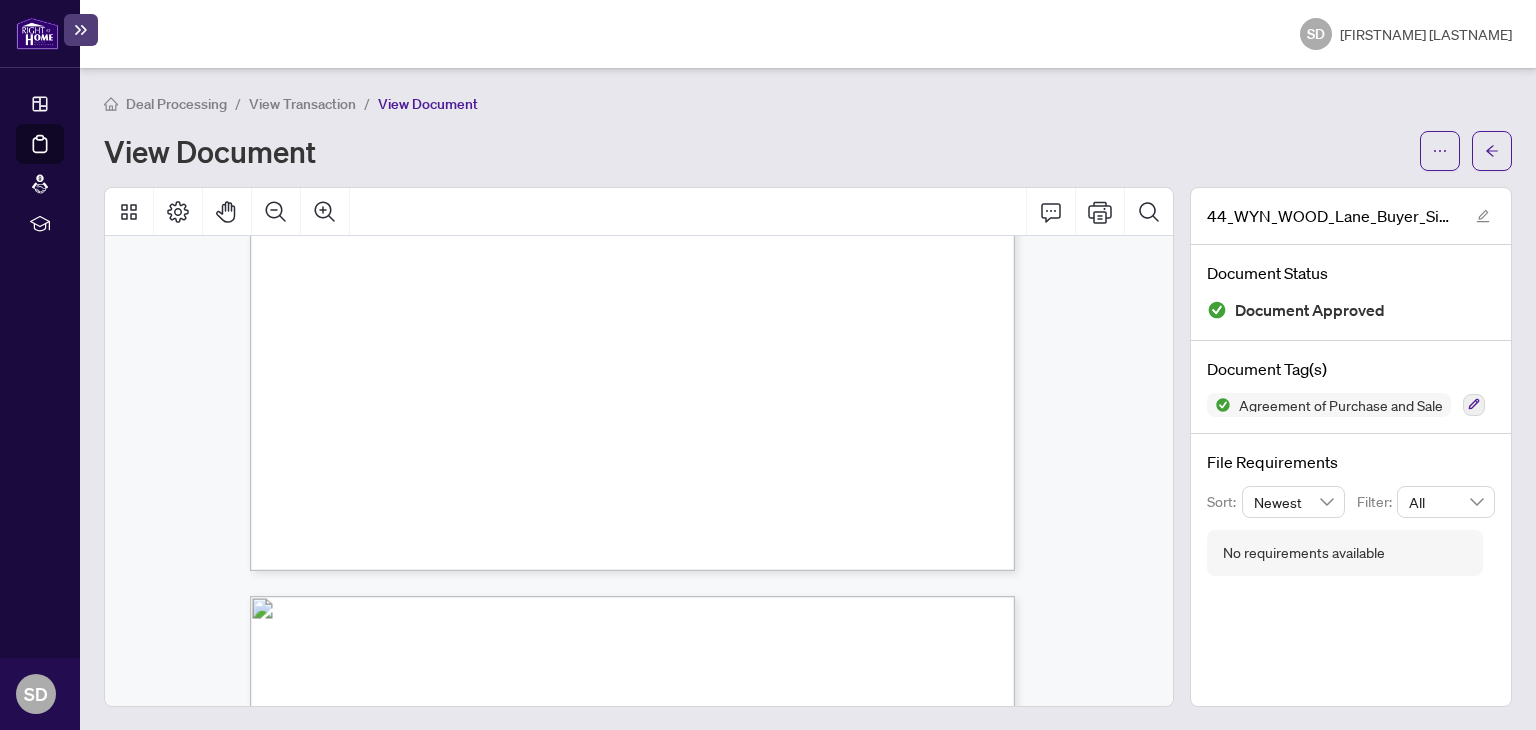 click on "Loading Form 100 Revised 2024  Page 4 of 6
The trademarks REALTOR®, REALTORS®, MLS®, Multiple Listing Services® and associated logos are owned or controlled by  The Canadian Real Estate Association (CREA) and identify the real estate professionals who are members of CREA and the  quality of services they provide. Used under license.
© 2025, Ontario Real Estate Association (“OREA”). All rights reserved. This form was developed by OREA for the use and reproduction  by its members and licensees only. Any other use or reproduction is prohibited except with prior written consent of OREA. Do not alter  when printing or reproducing the standard pre-set portion. OREA bears no liability for your use of this form.
15. PLANNING ACT:  This Agreement shall be effective to create an interest in the property only if Seller complies with the subdivision control
provisions of the Planning Act by completion and Seller covenants to proceed diligently at Seller’s expense to obtain any necessary consent by
2000," at bounding box center [639, -2979] 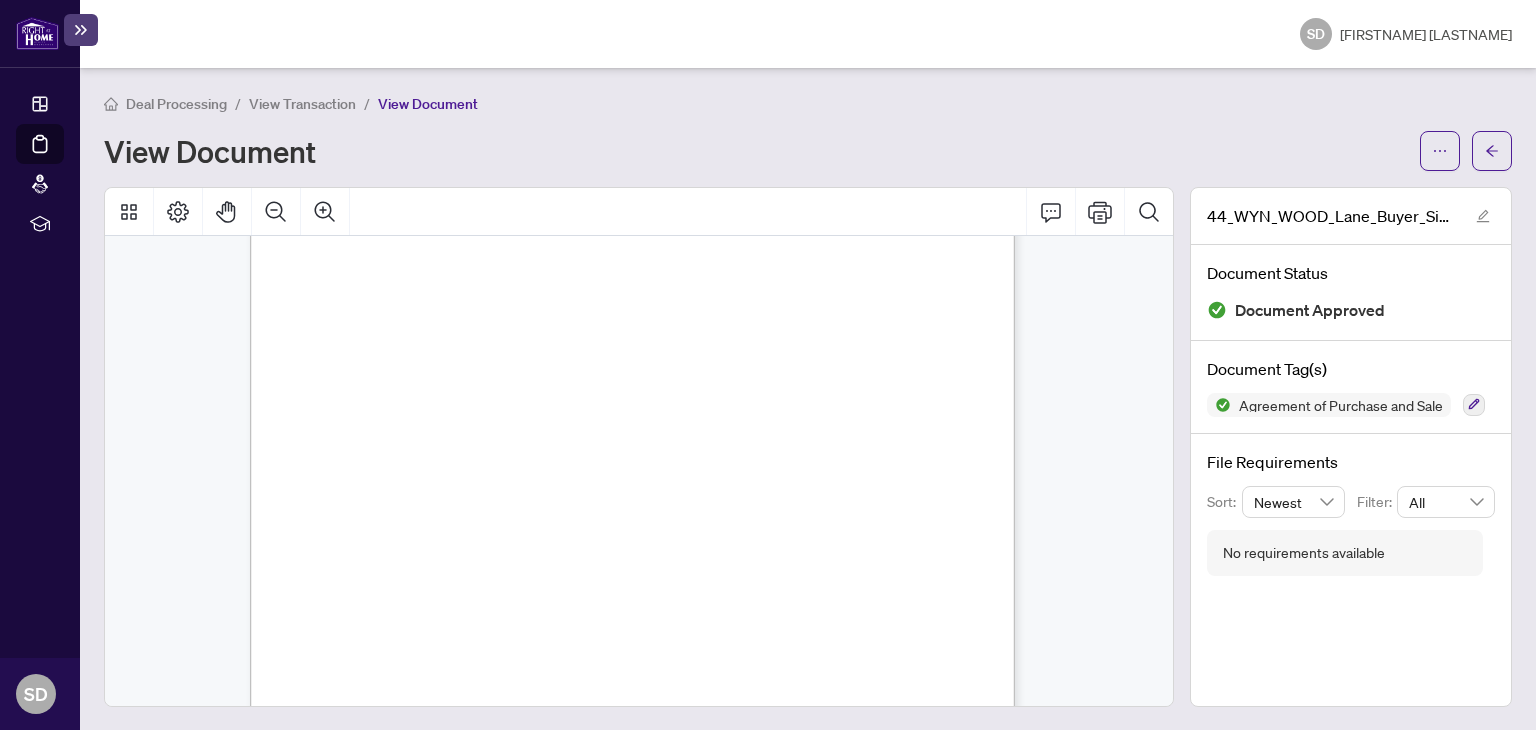 scroll, scrollTop: 8680, scrollLeft: 0, axis: vertical 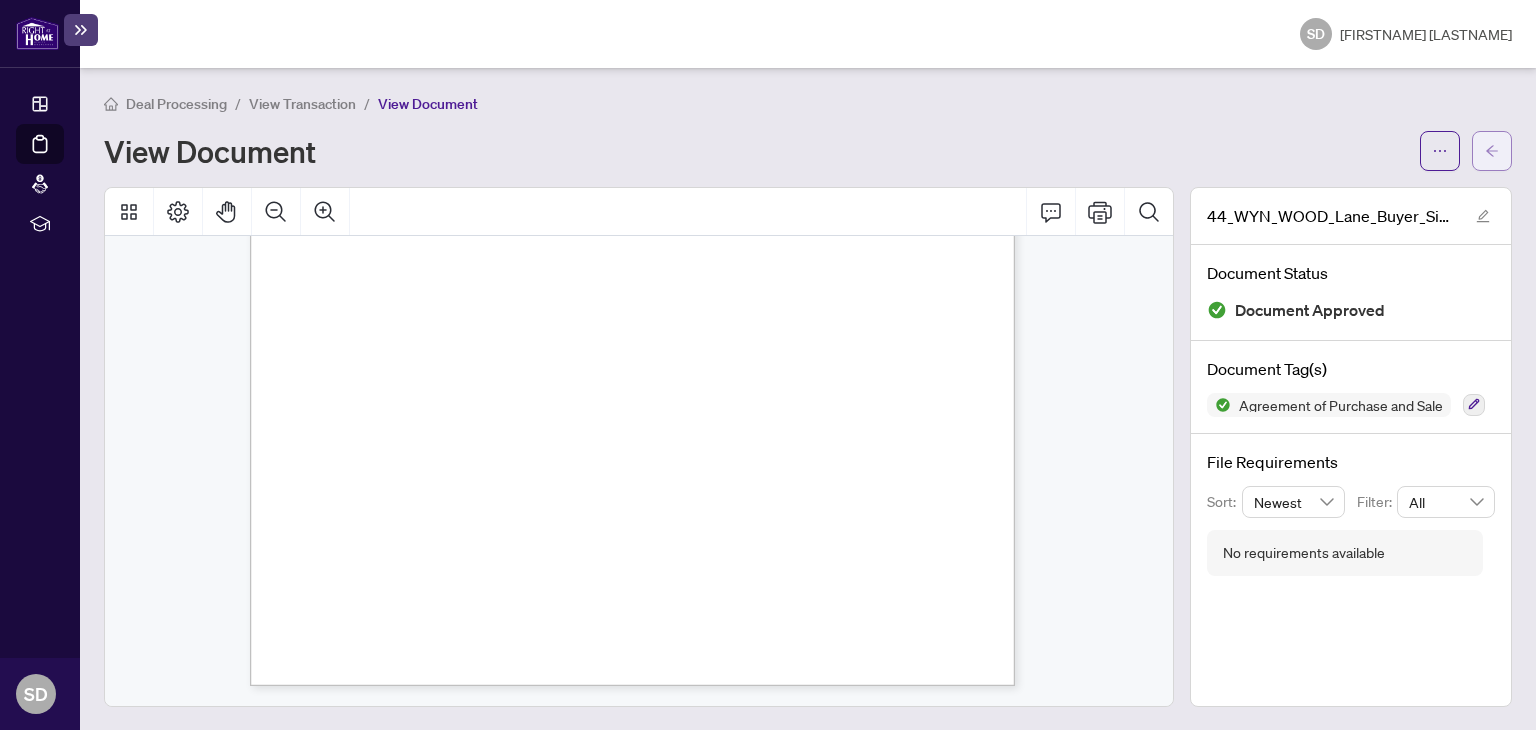 click at bounding box center (1492, 151) 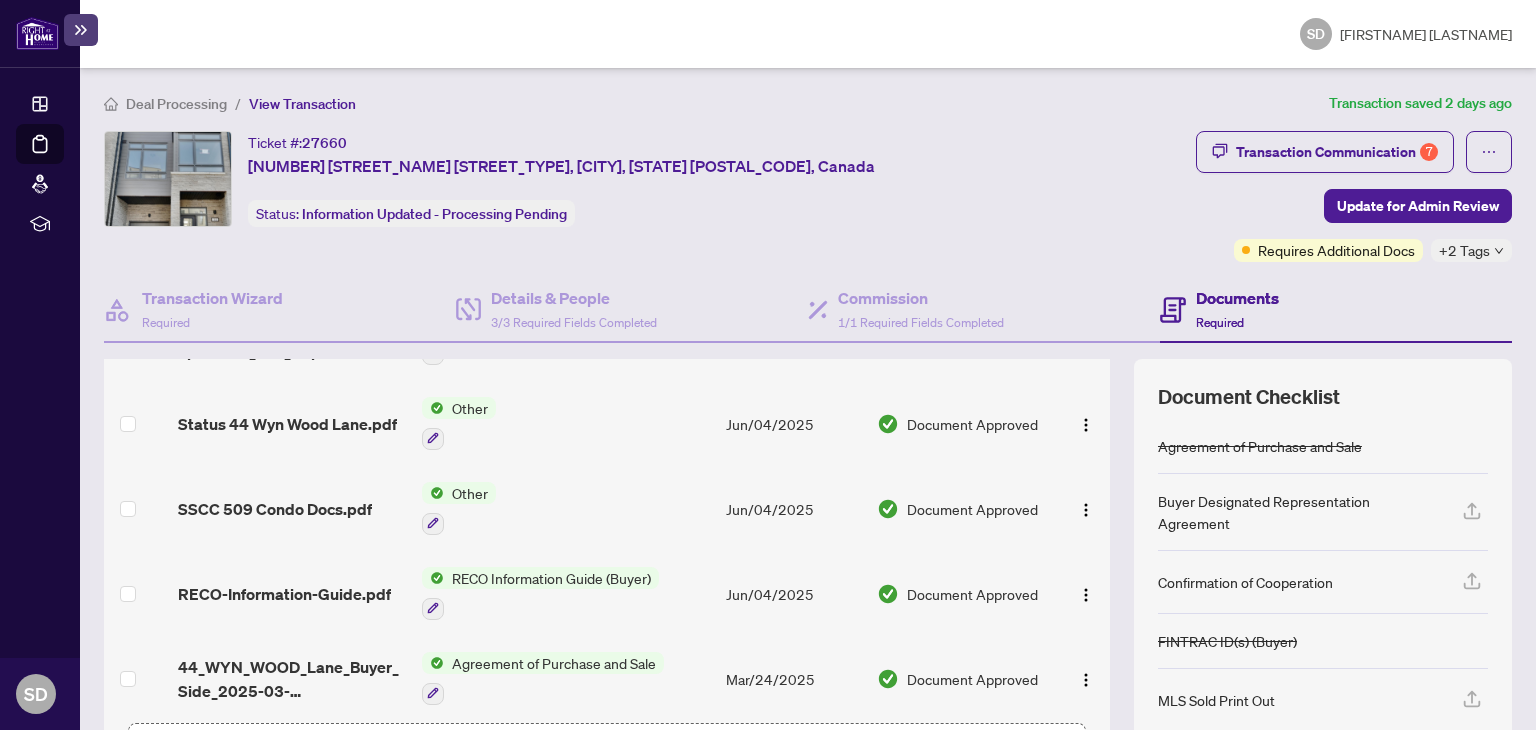 scroll, scrollTop: 1312, scrollLeft: 0, axis: vertical 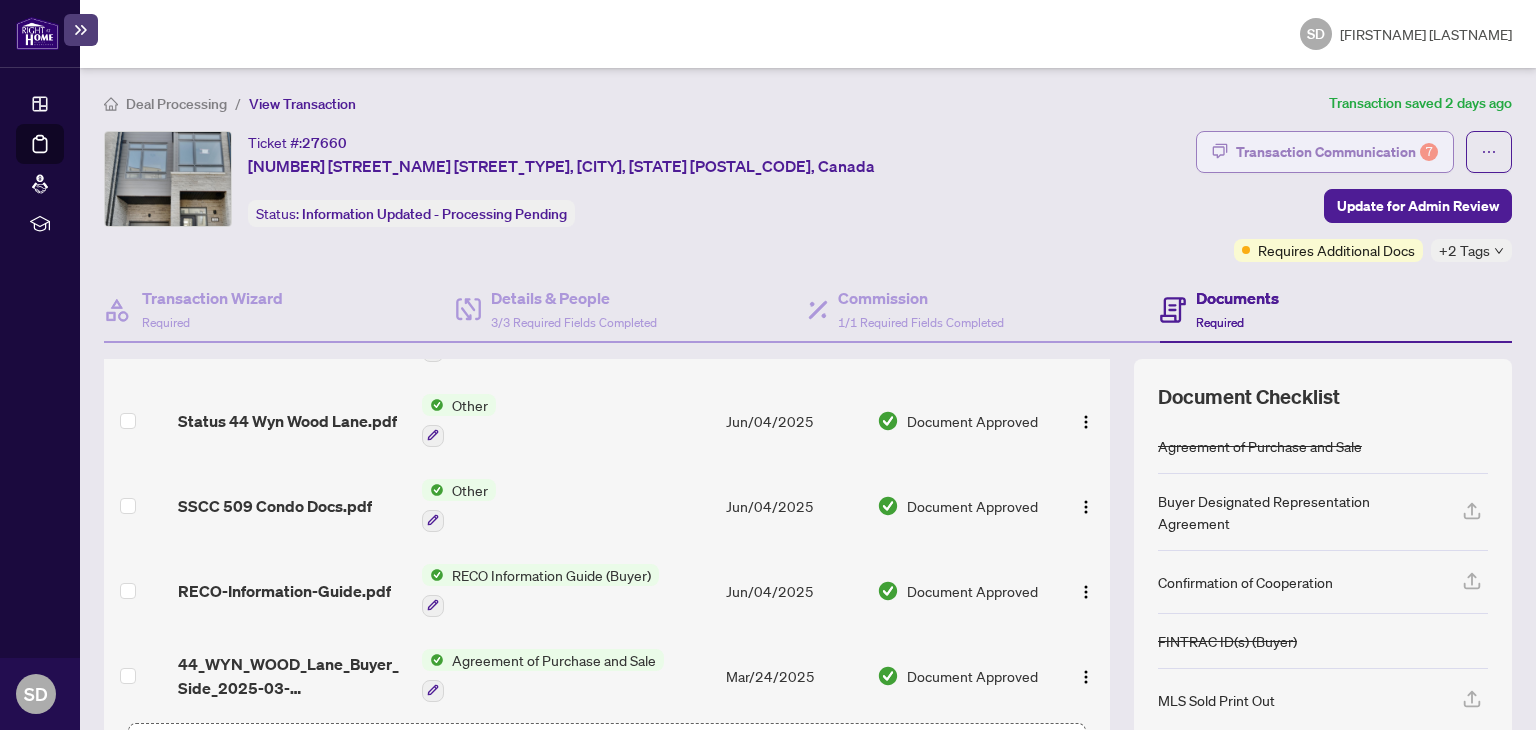 click on "Transaction Communication 7" at bounding box center [1337, 152] 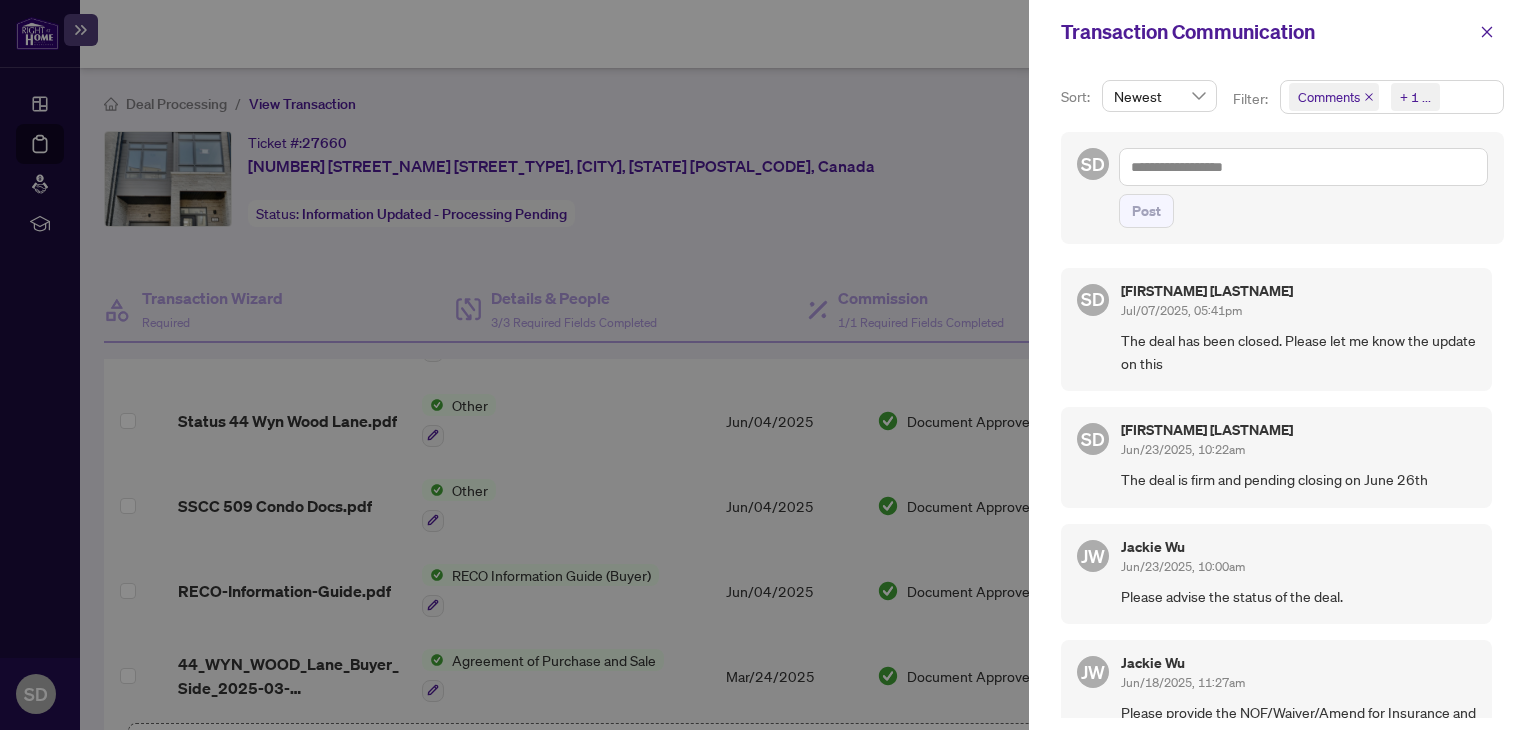 click on "Comments Requirements + 1 ..." at bounding box center [1392, 97] 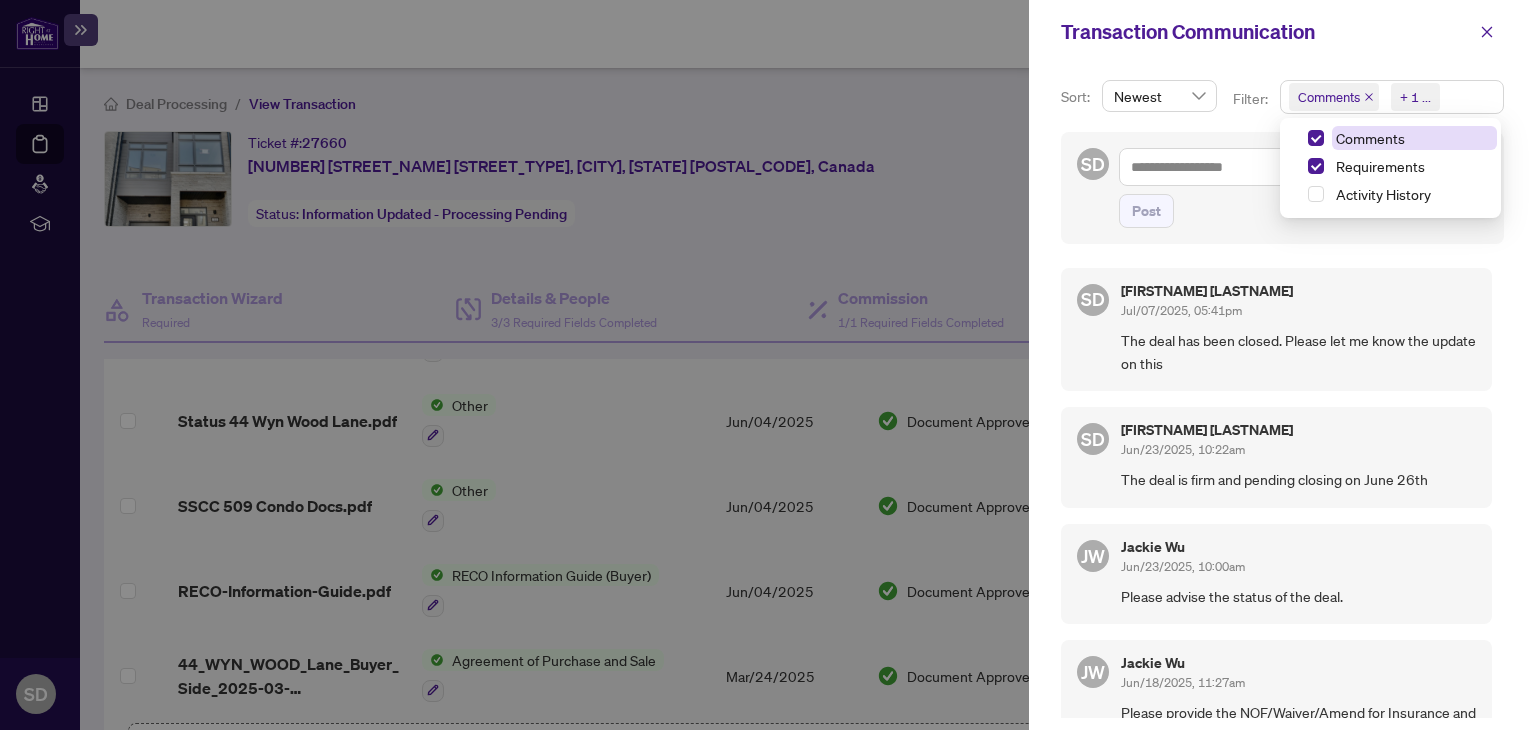click on "Comments" at bounding box center (1370, 138) 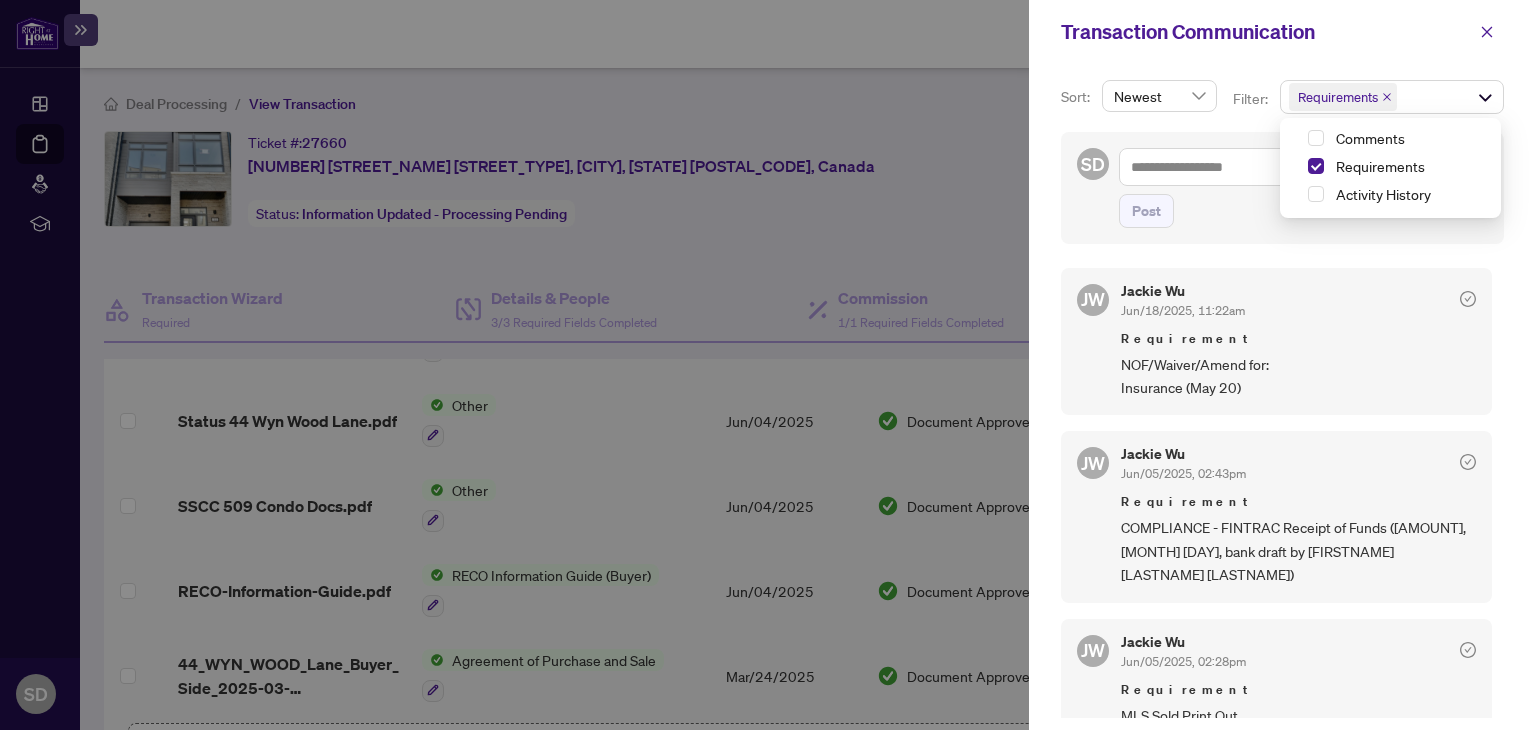 click on "Jackie Wu   Jun/18/2025, 11:22am Requirement   NOF/Waiver/Amend for:
Insurance (May 20)" at bounding box center [1298, 342] 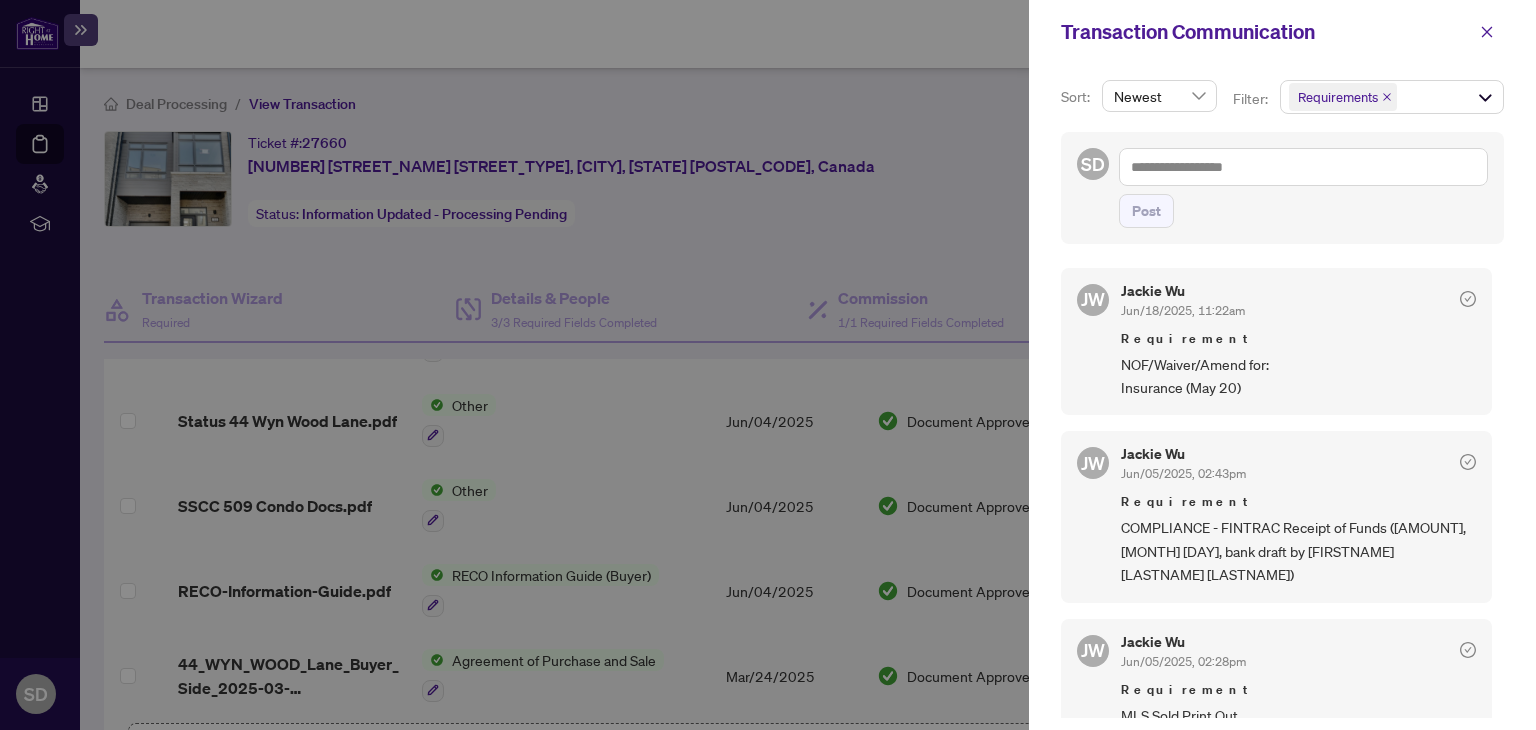 click on "Jackie Wu   Jun/18/2025, 11:22am Requirement   NOF/Waiver/Amend for:
Insurance (May 20)" at bounding box center [1298, 342] 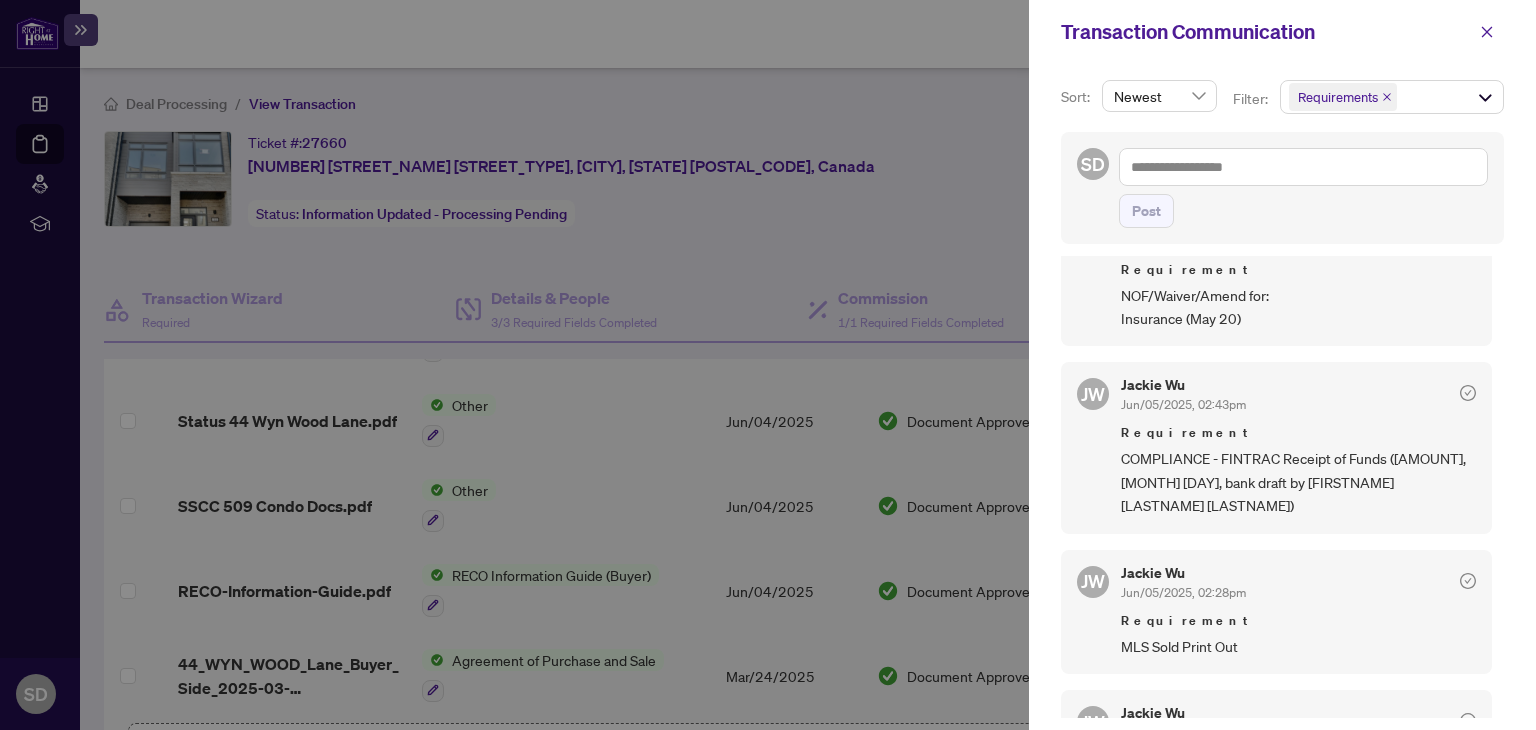 scroll, scrollTop: 200, scrollLeft: 0, axis: vertical 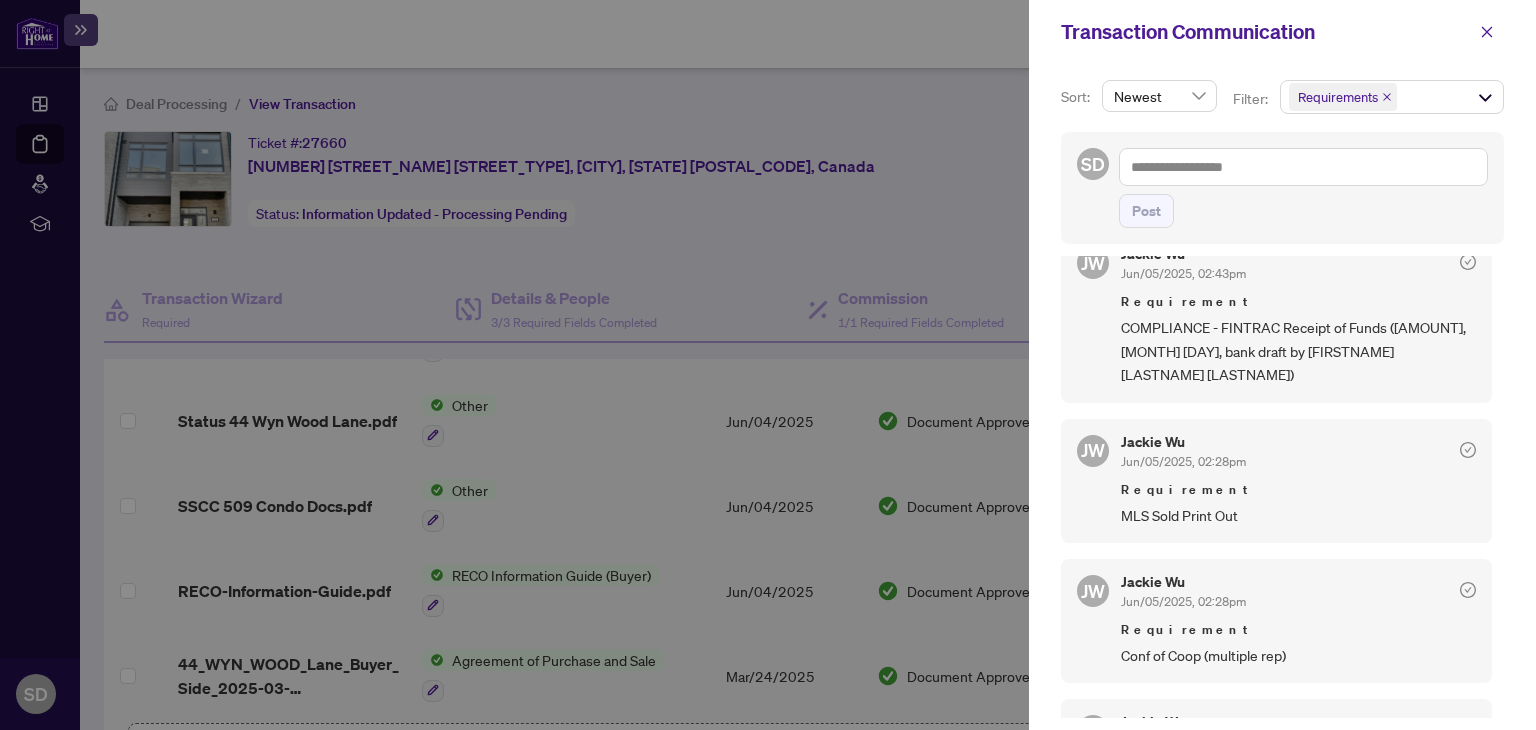 drag, startPoint x: 1252, startPoint y: 654, endPoint x: 1507, endPoint y: 545, distance: 277.3193 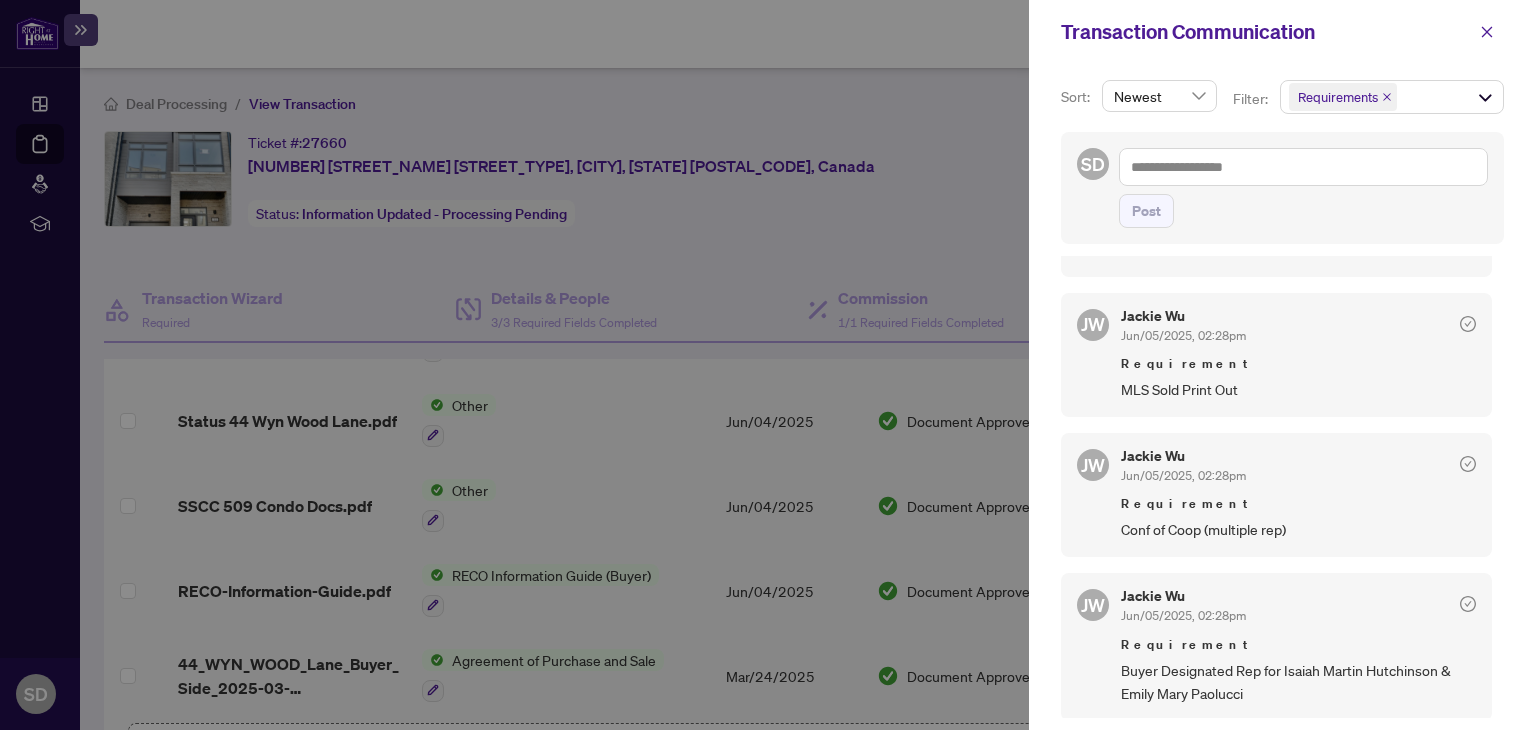 scroll, scrollTop: 300, scrollLeft: 0, axis: vertical 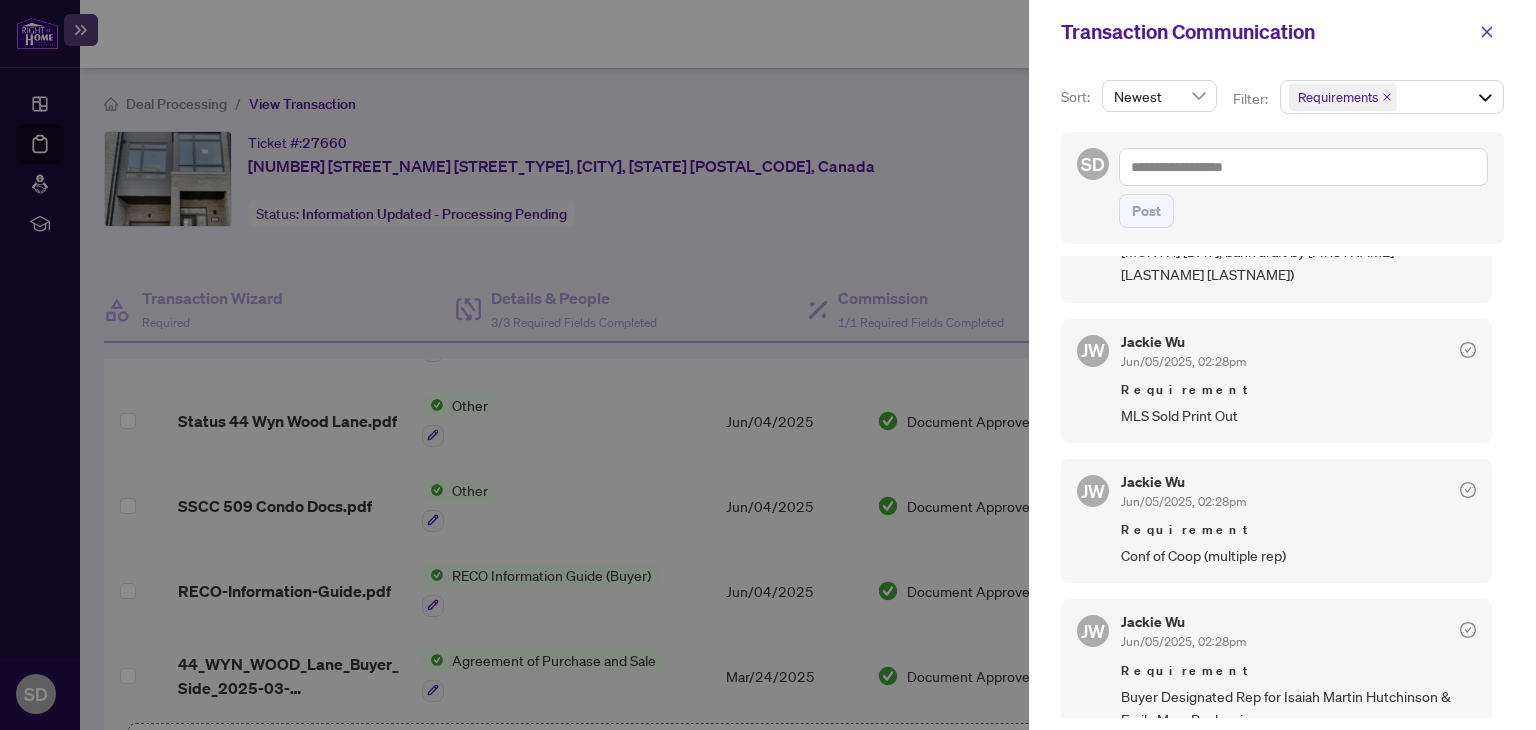 drag, startPoint x: 1280, startPoint y: 495, endPoint x: 1304, endPoint y: 490, distance: 24.5153 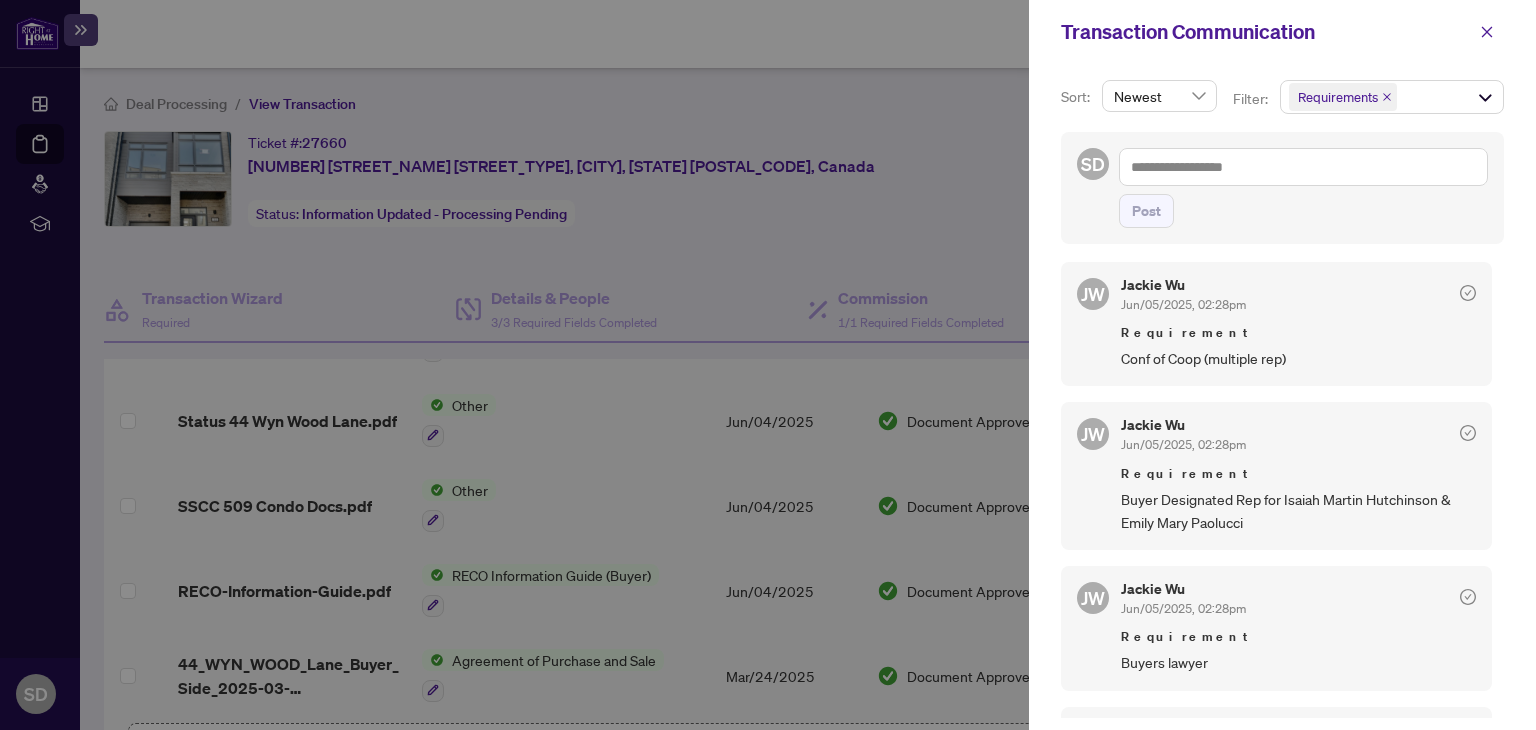 scroll, scrollTop: 500, scrollLeft: 0, axis: vertical 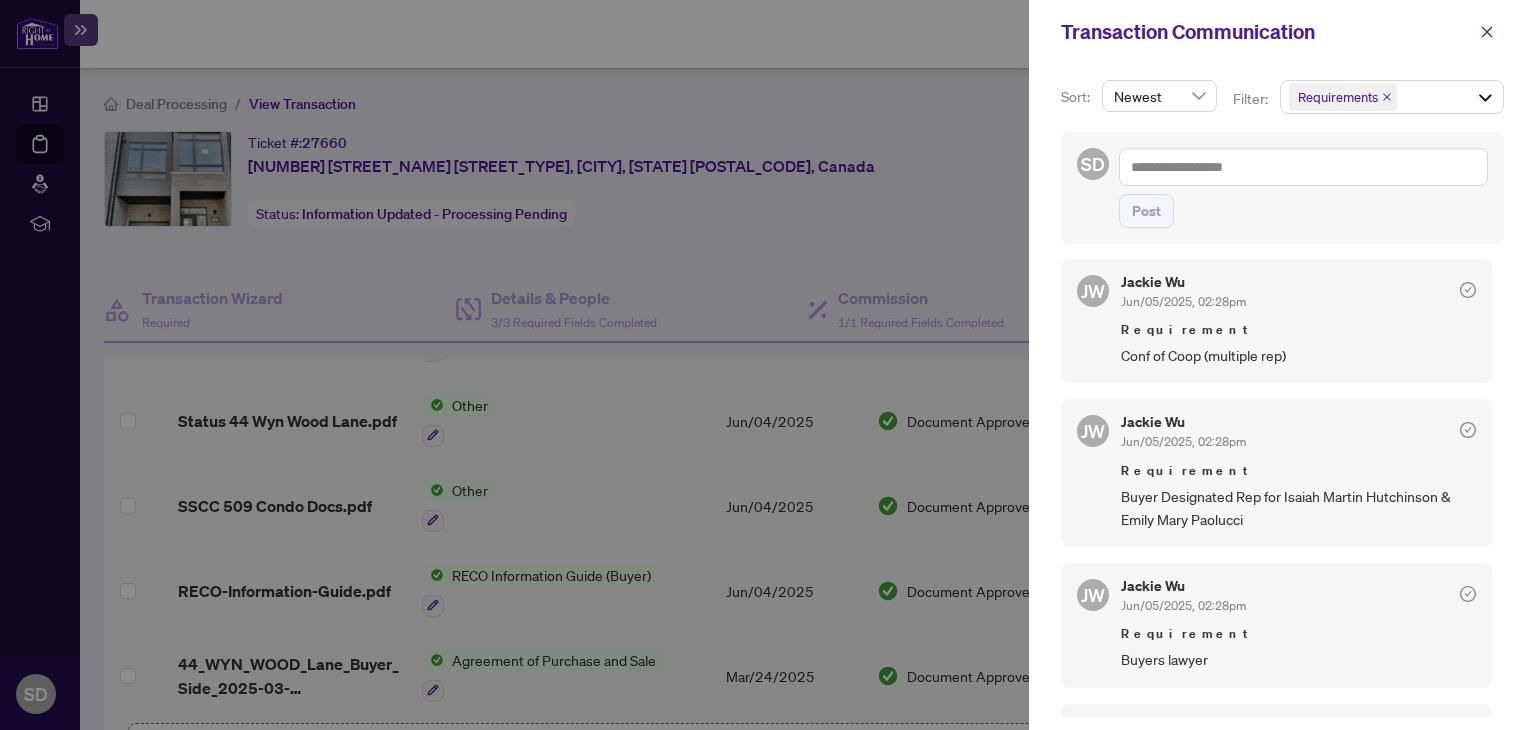 click on "Buyer Designated Rep for [FIRST] [LAST] [LAST] & [FIRST] [LAST] [LAST]" at bounding box center (1298, 508) 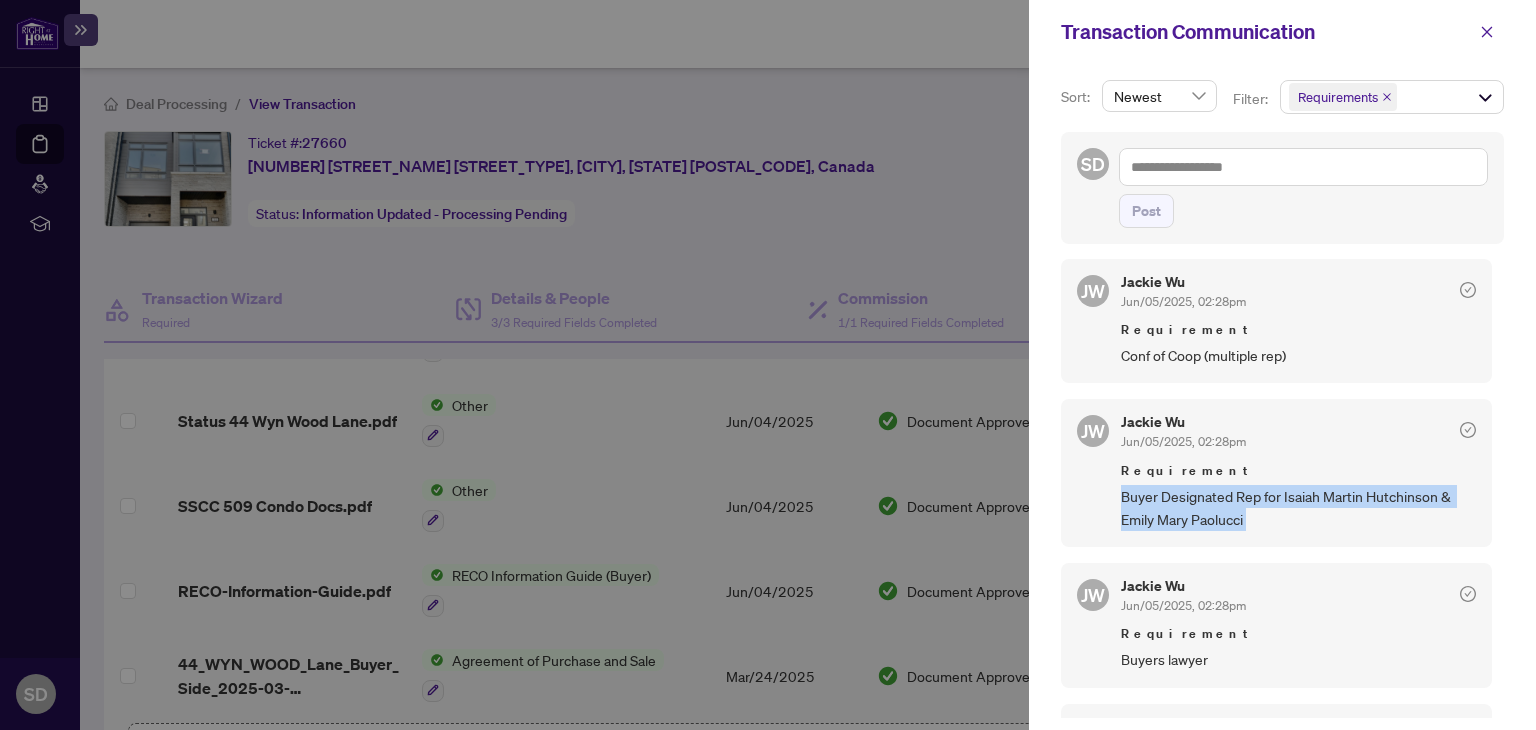 click on "Buyer Designated Rep for [FIRST] [LAST] [LAST] & [FIRST] [LAST] [LAST]" at bounding box center [1298, 508] 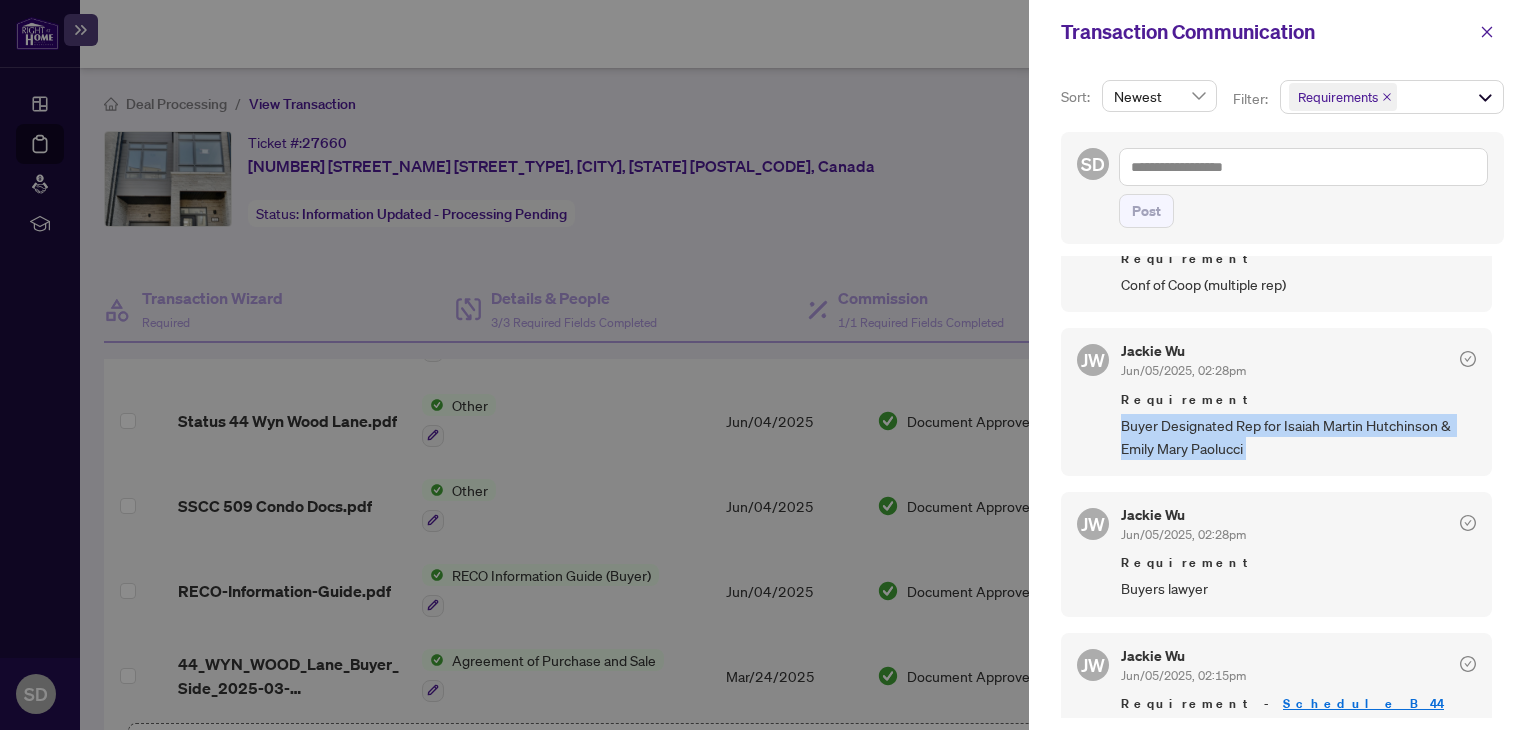 scroll, scrollTop: 700, scrollLeft: 0, axis: vertical 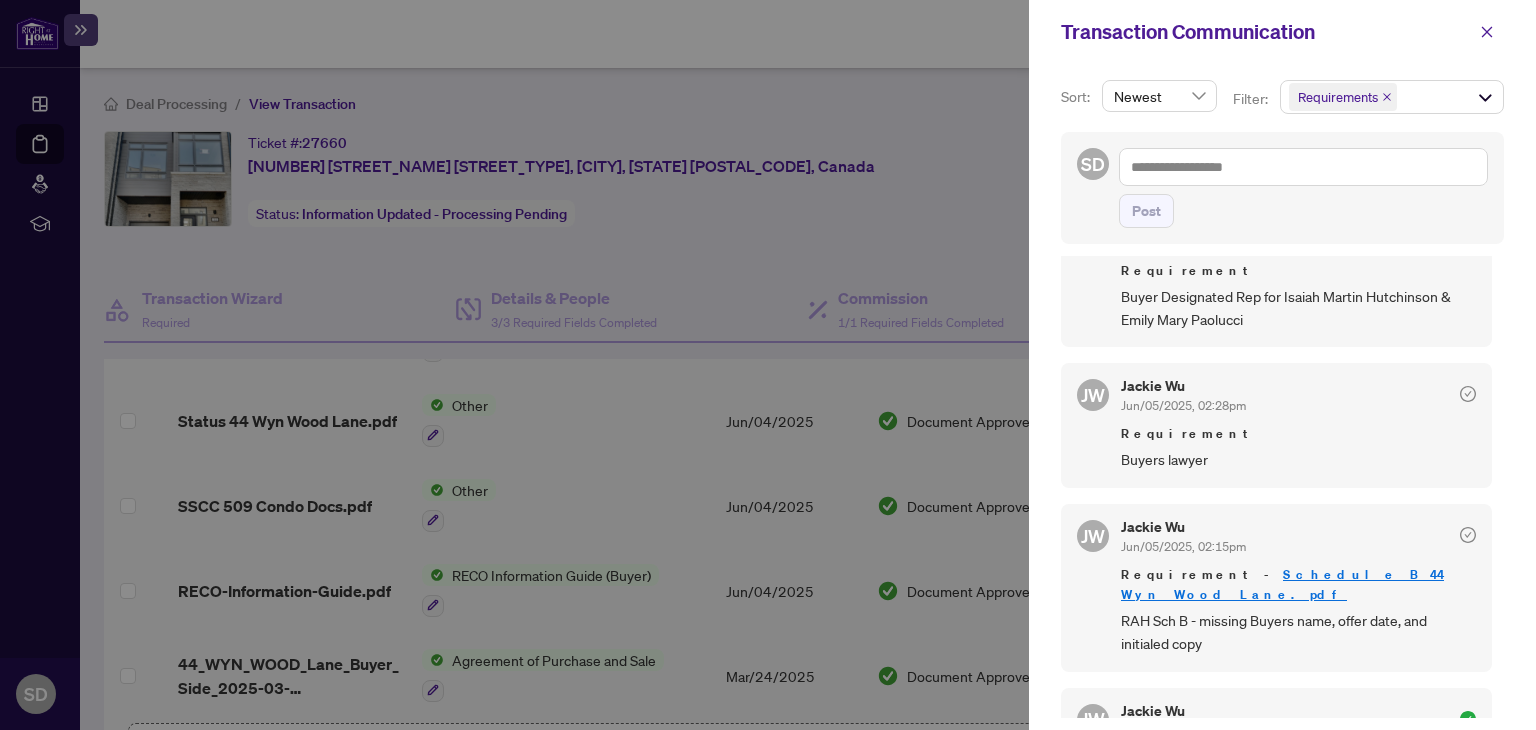 click at bounding box center (768, 365) 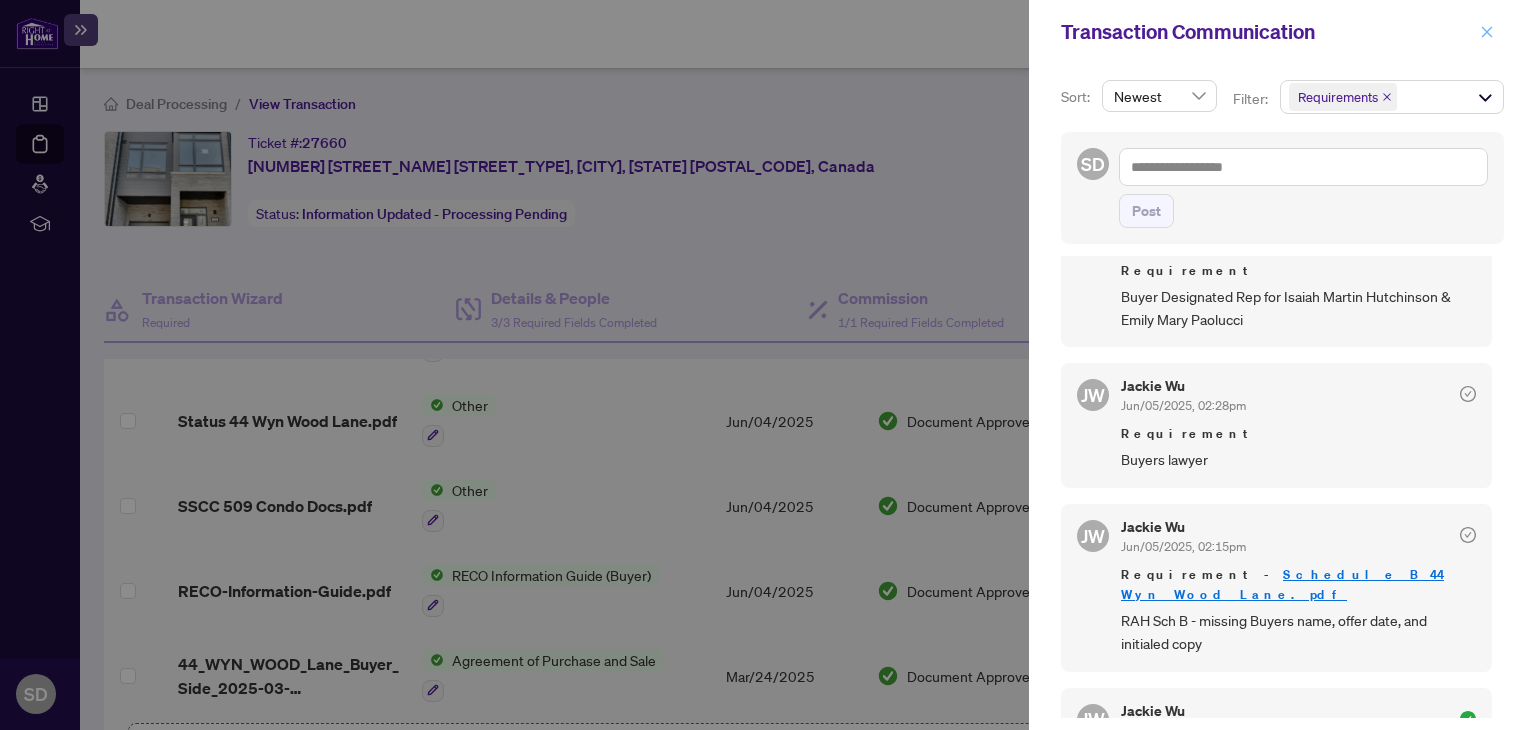 click 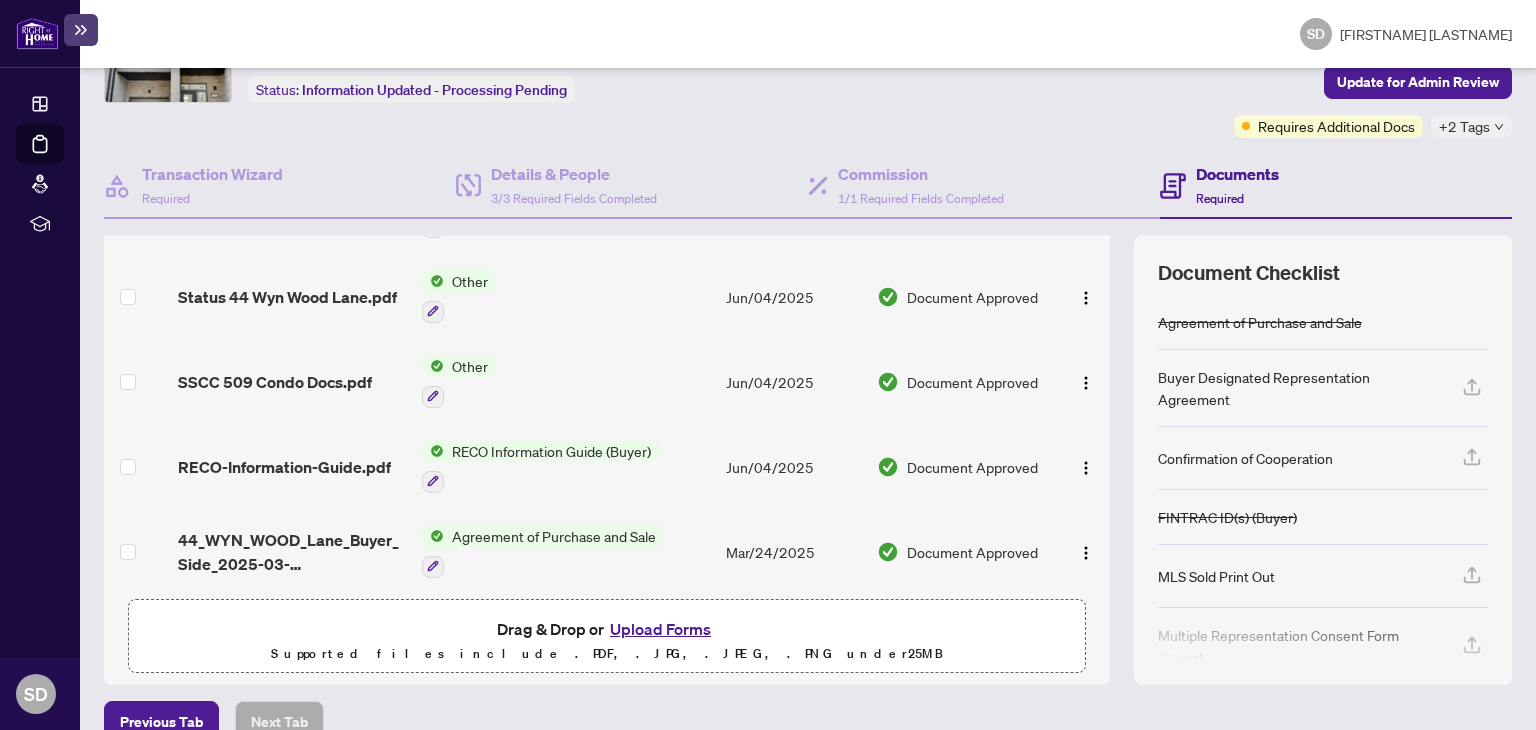scroll, scrollTop: 158, scrollLeft: 0, axis: vertical 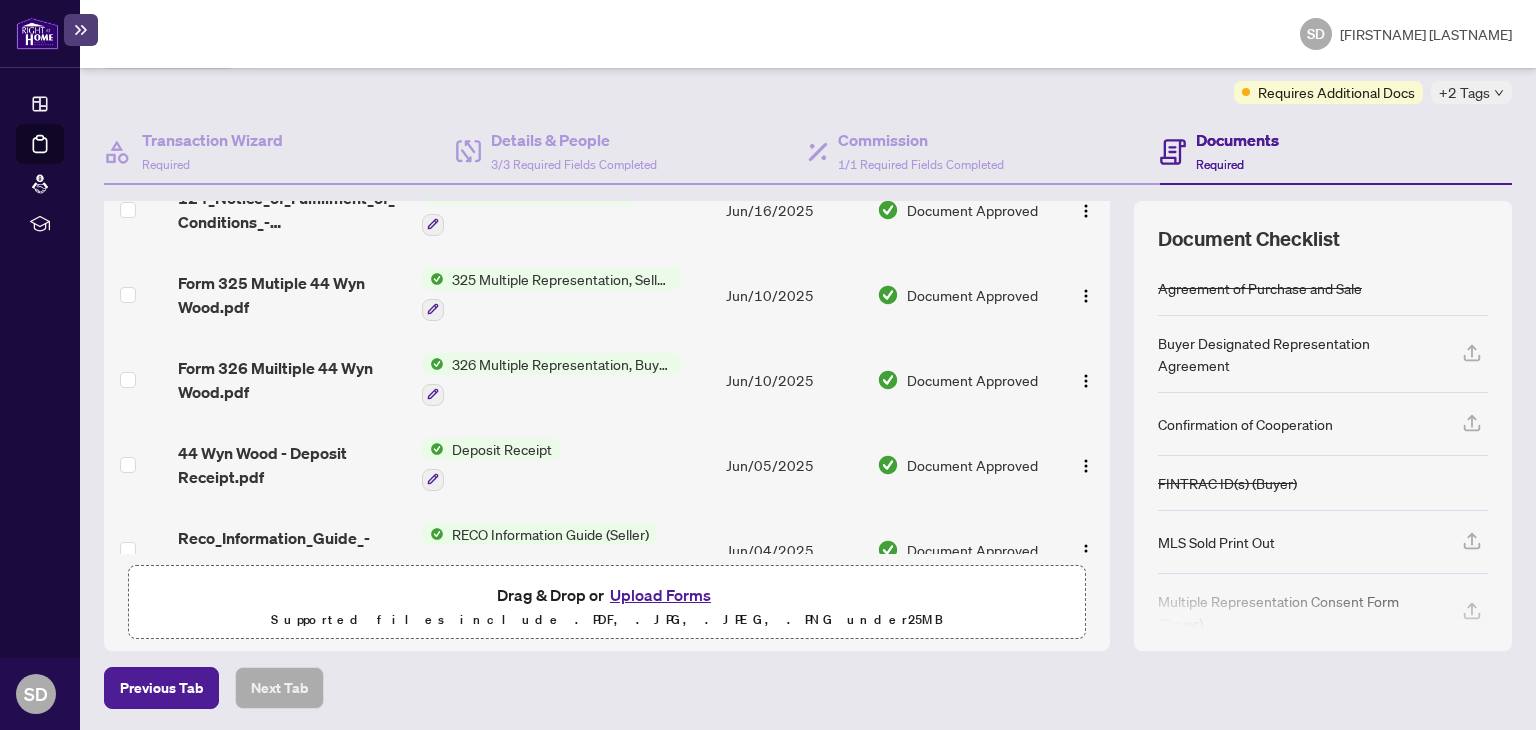 click on "325 Multiple Representation, Seller - Acknowledgement & Consent Disclosure" at bounding box center [562, 279] 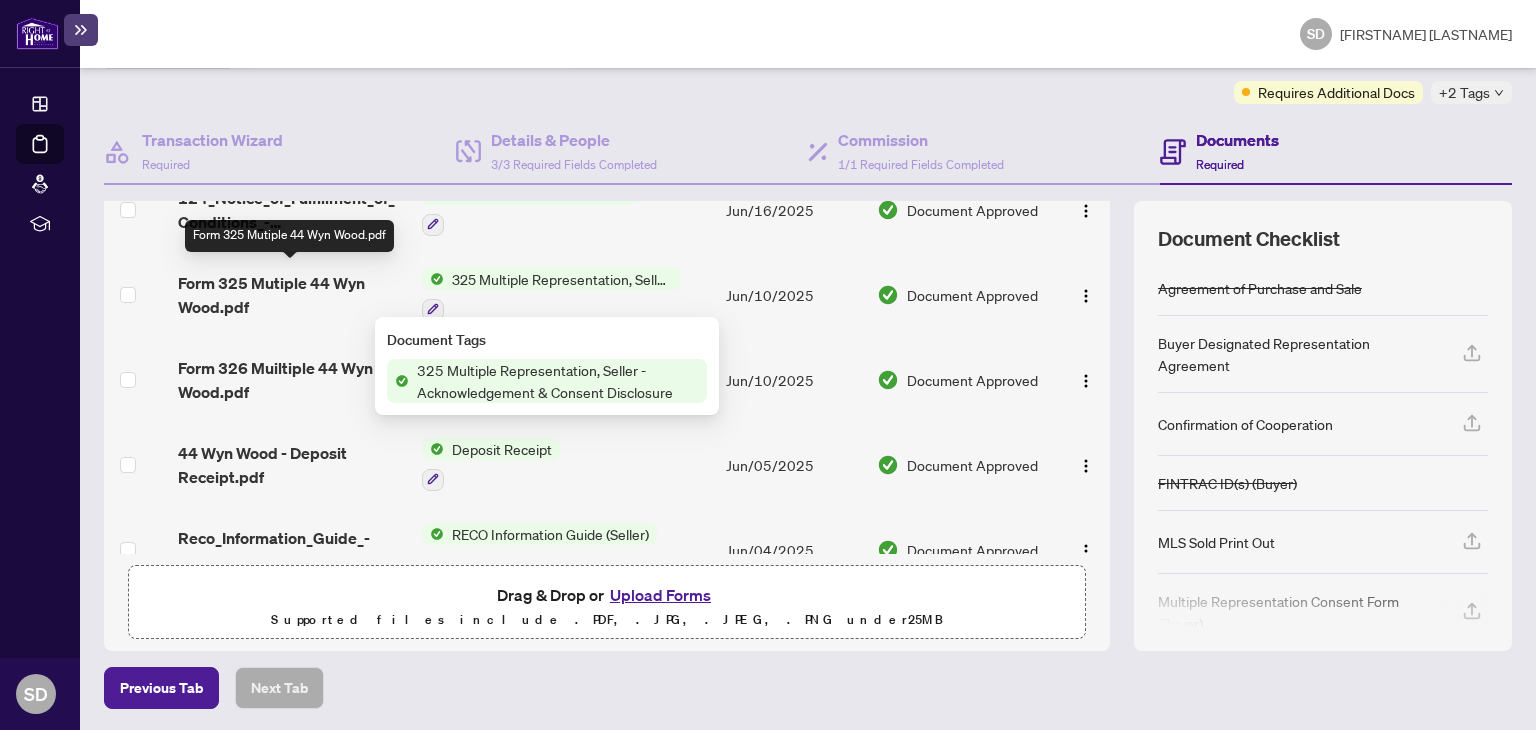 click on "Form 325 Mutiple 44 Wyn Wood.pdf" at bounding box center (291, 295) 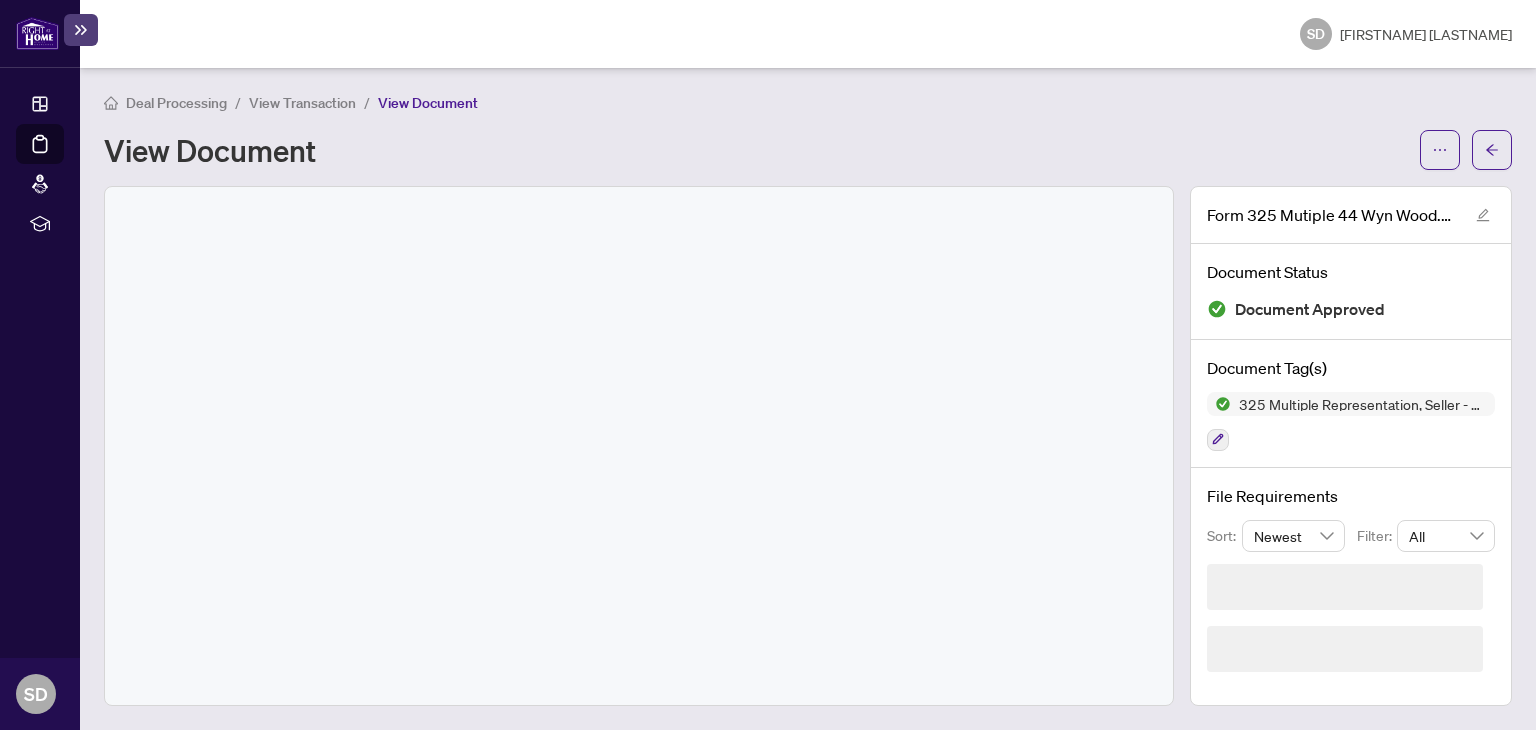 scroll, scrollTop: 0, scrollLeft: 0, axis: both 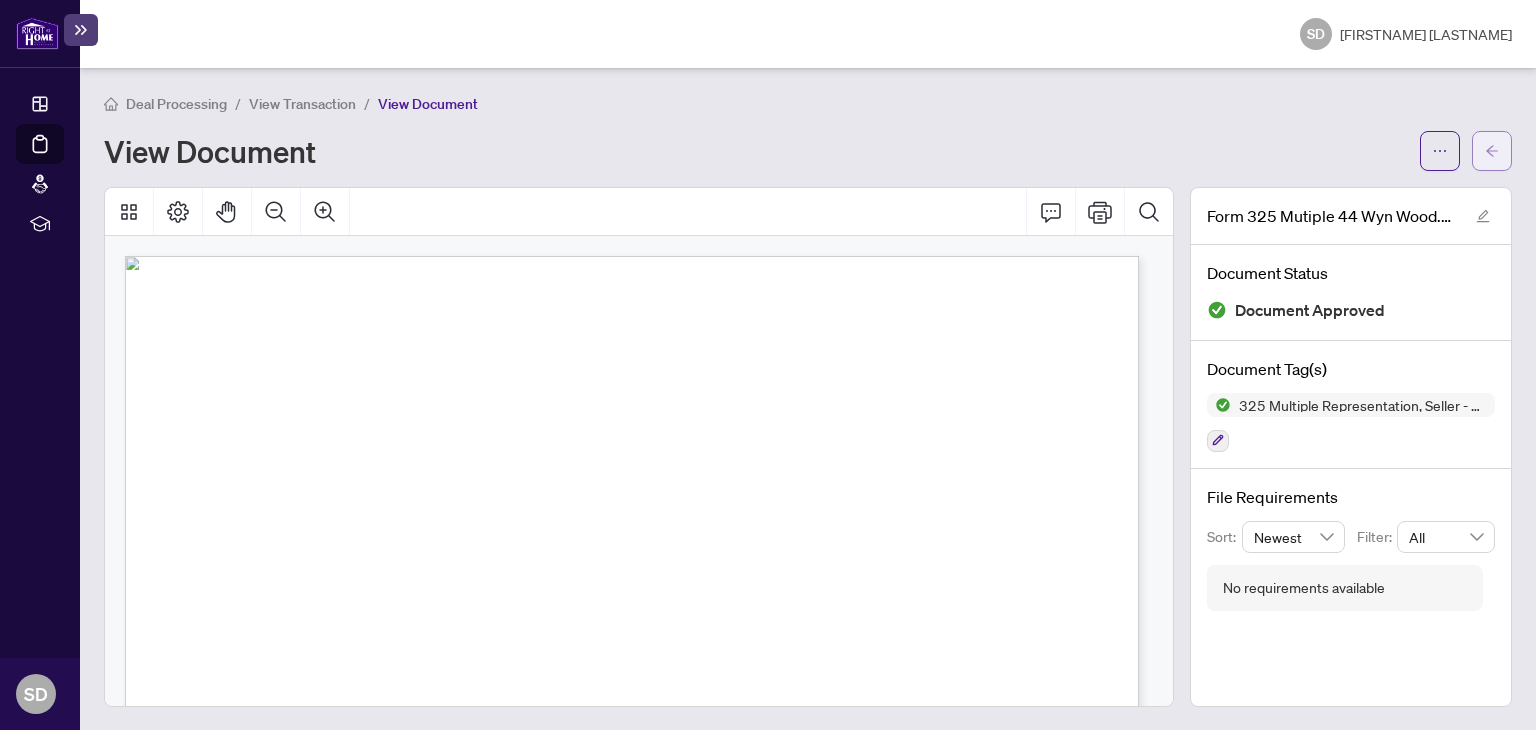 click at bounding box center [1492, 151] 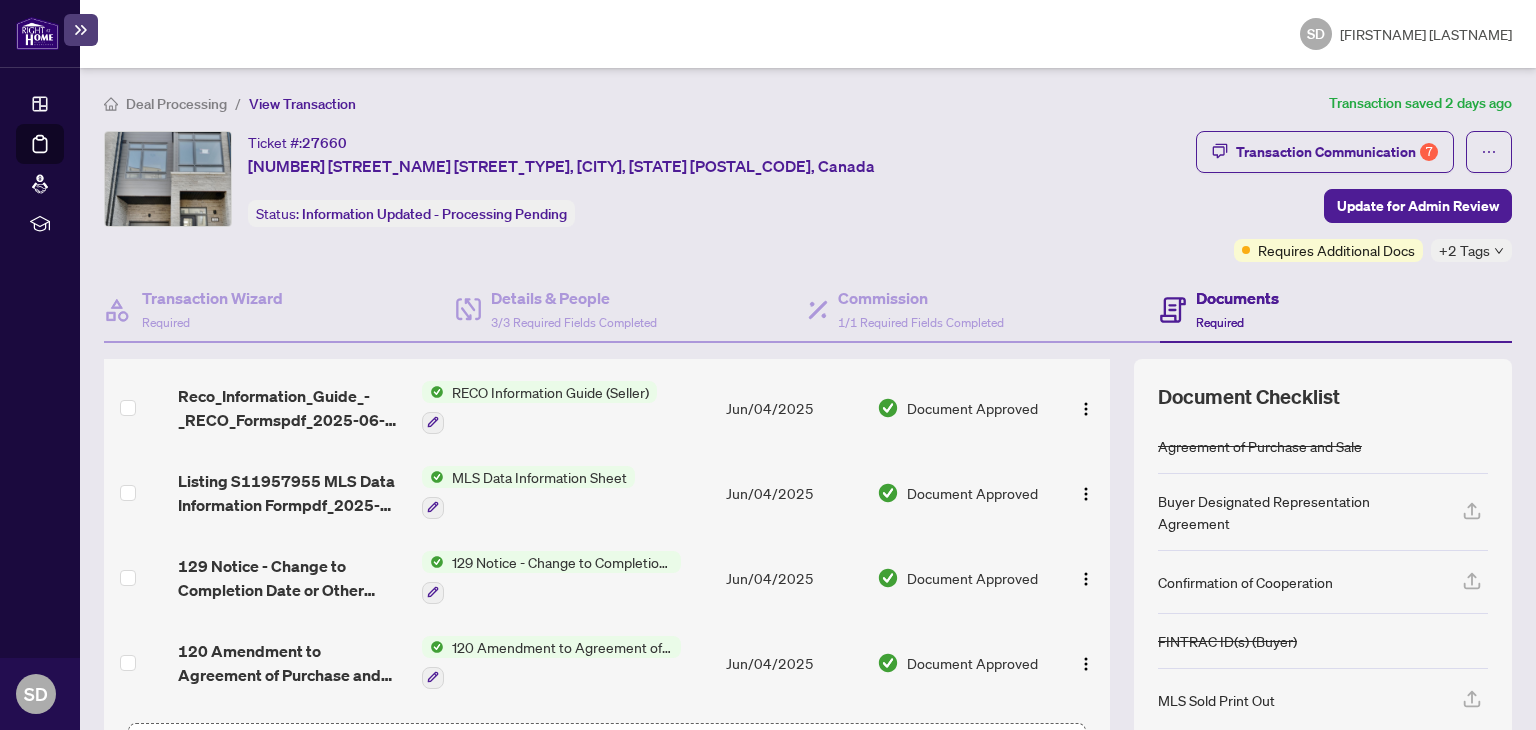 scroll, scrollTop: 1000, scrollLeft: 0, axis: vertical 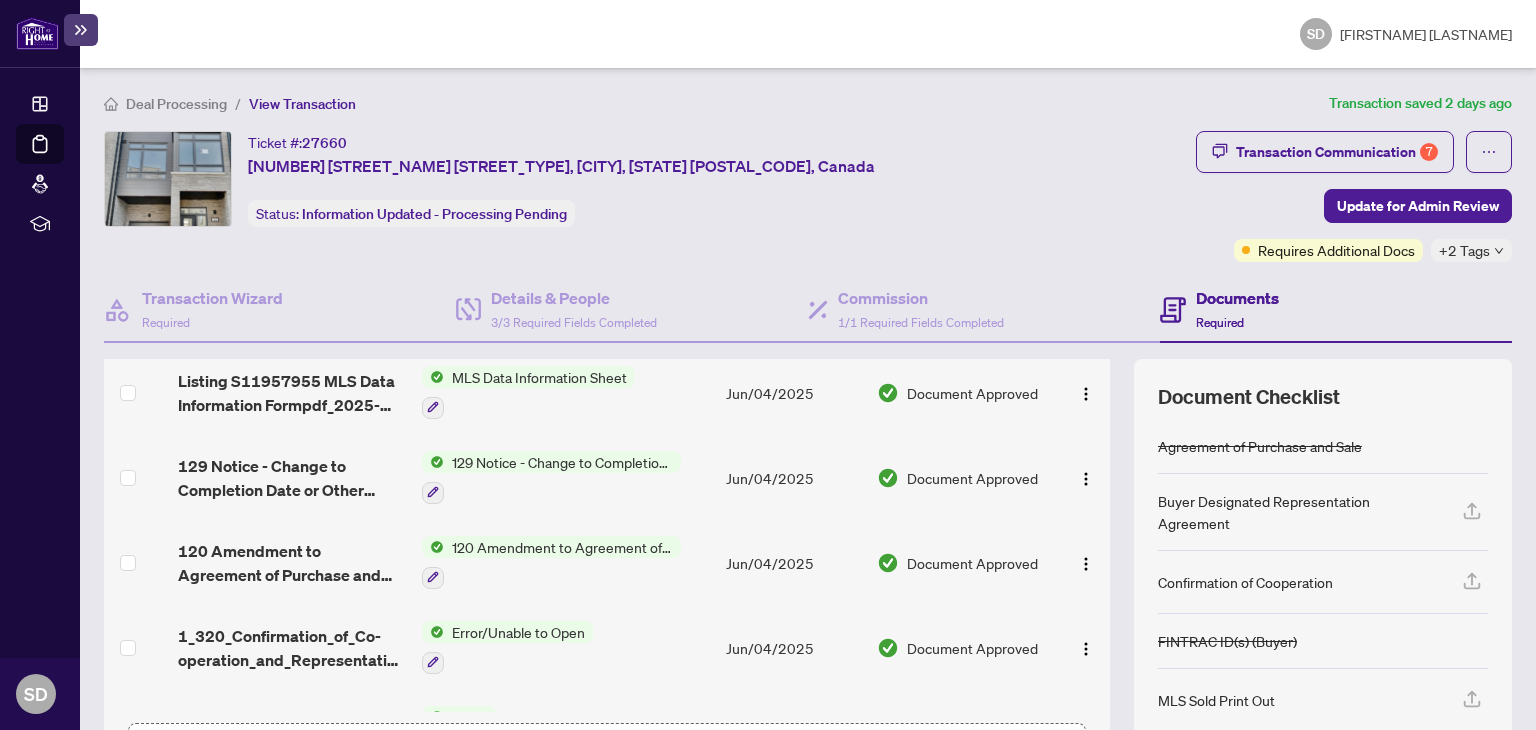 click on "120 Amendment to Agreement of Purchase and Sale" at bounding box center [562, 547] 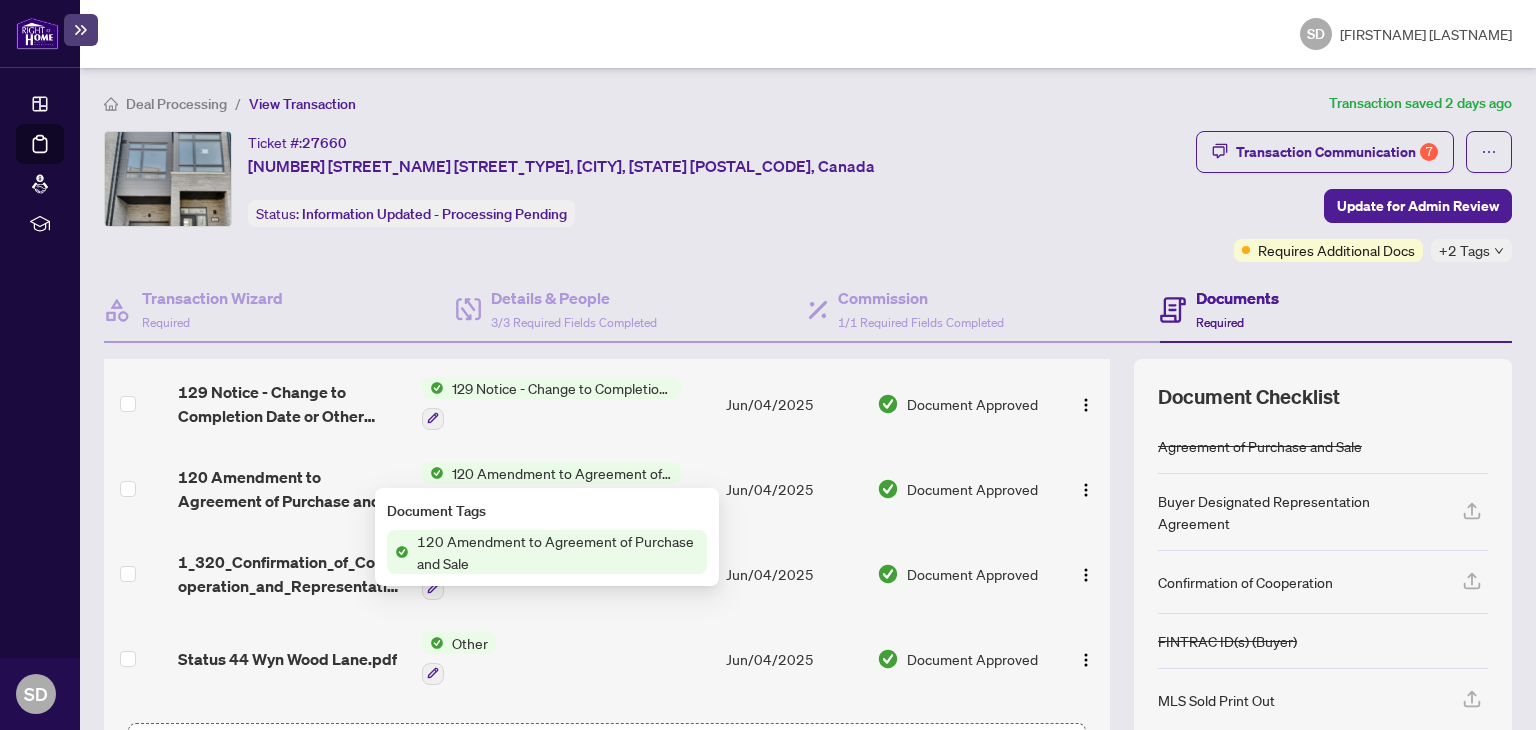 scroll, scrollTop: 1100, scrollLeft: 0, axis: vertical 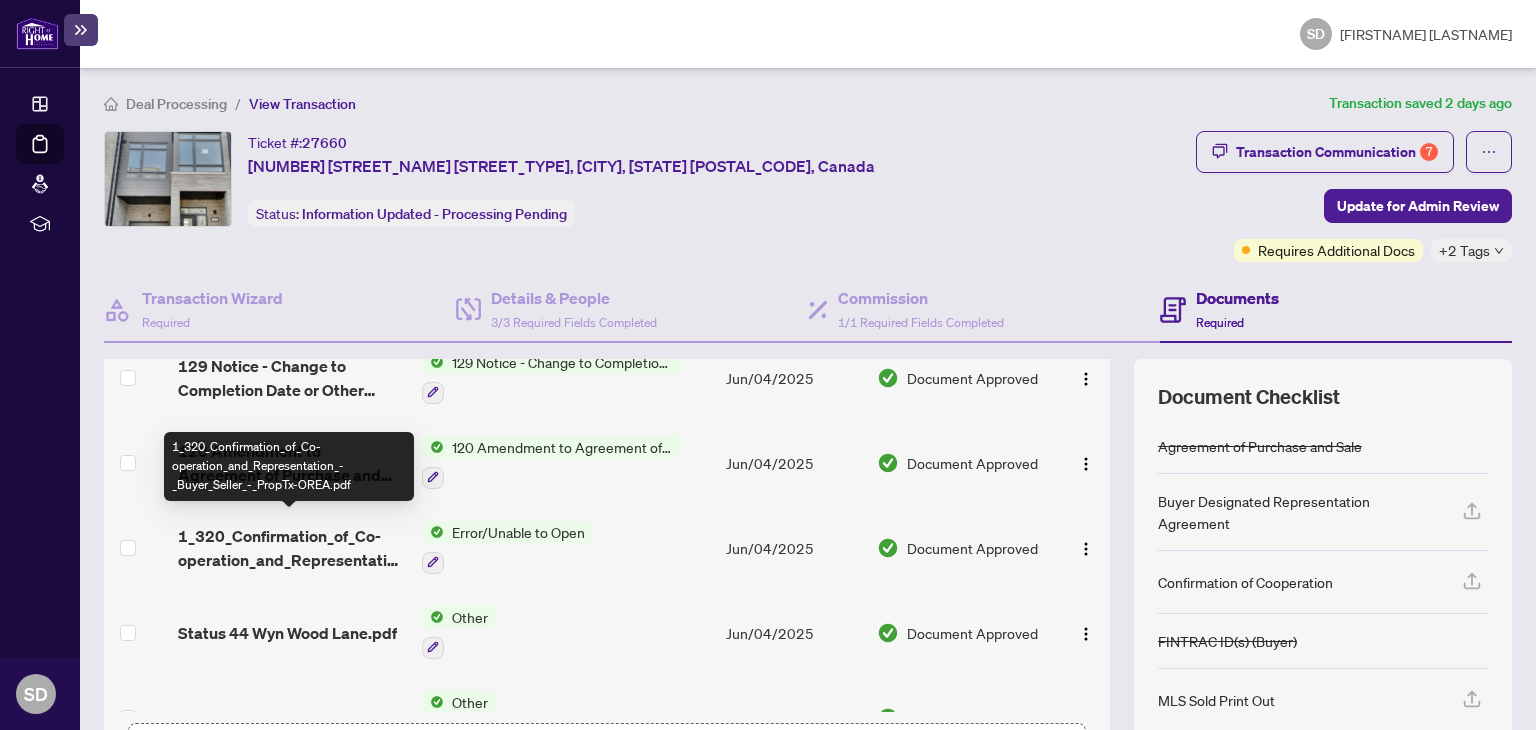 click on "1_320_Confirmation_of_Co-operation_and_Representation_-_Buyer_Seller_-_PropTx-OREA.pdf" at bounding box center [291, 548] 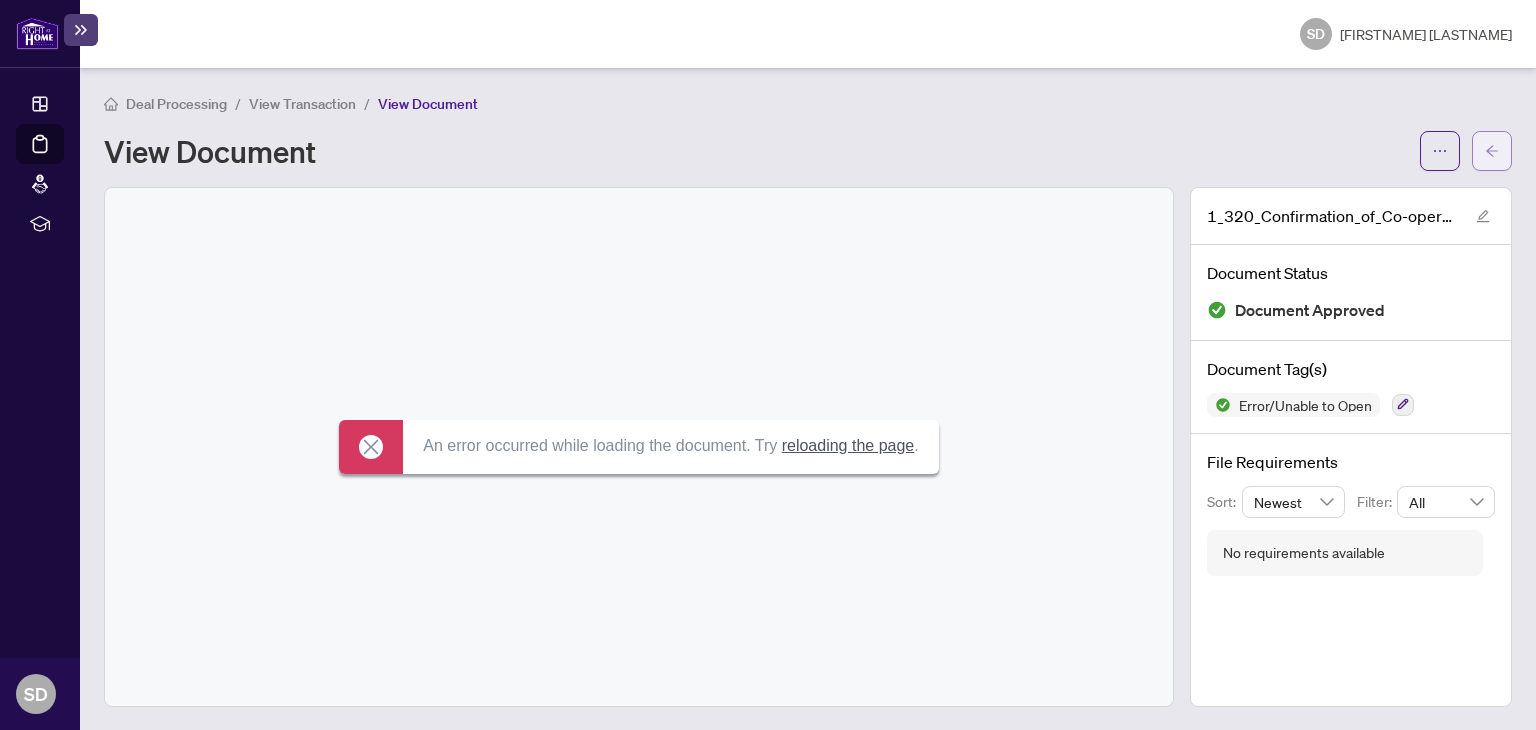 click at bounding box center (1492, 151) 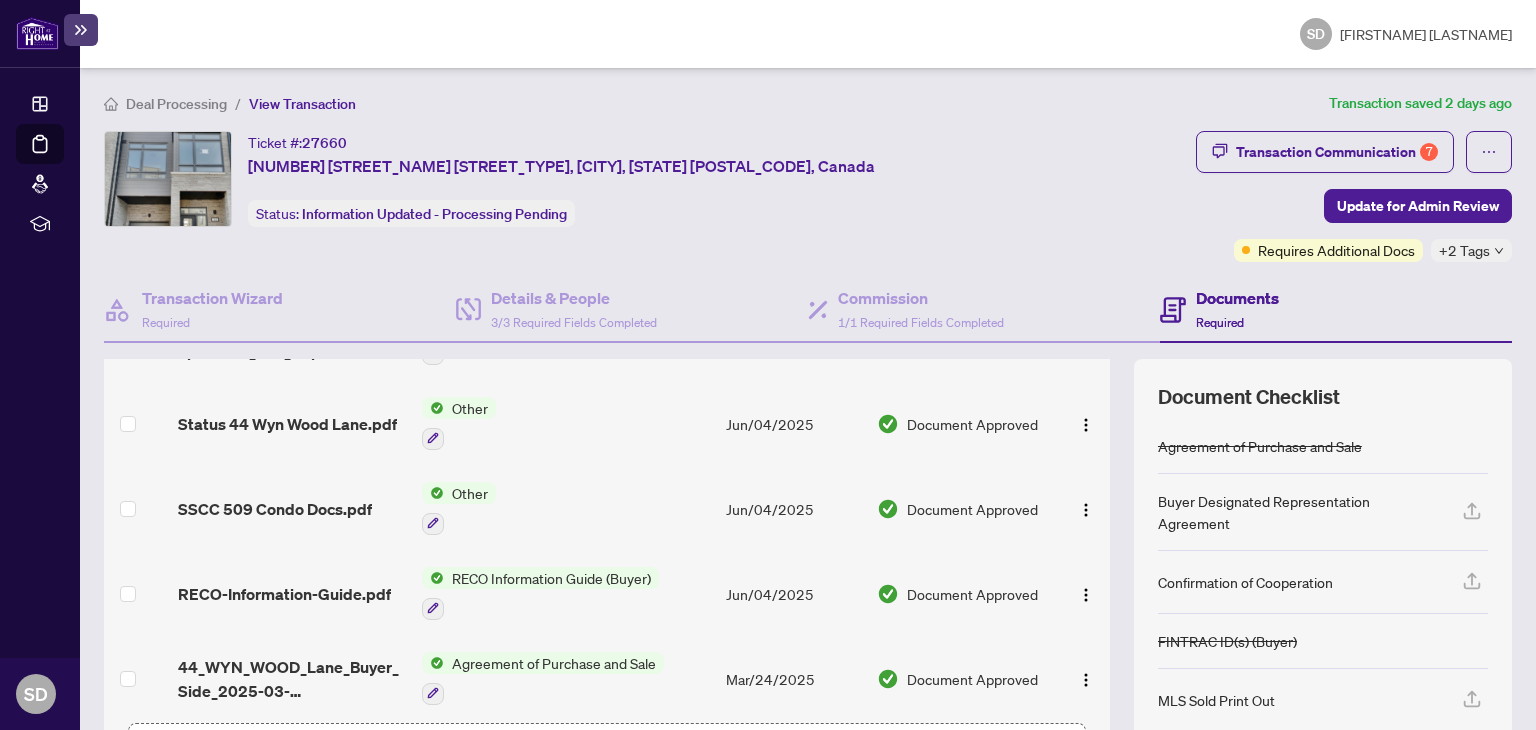 scroll, scrollTop: 1312, scrollLeft: 0, axis: vertical 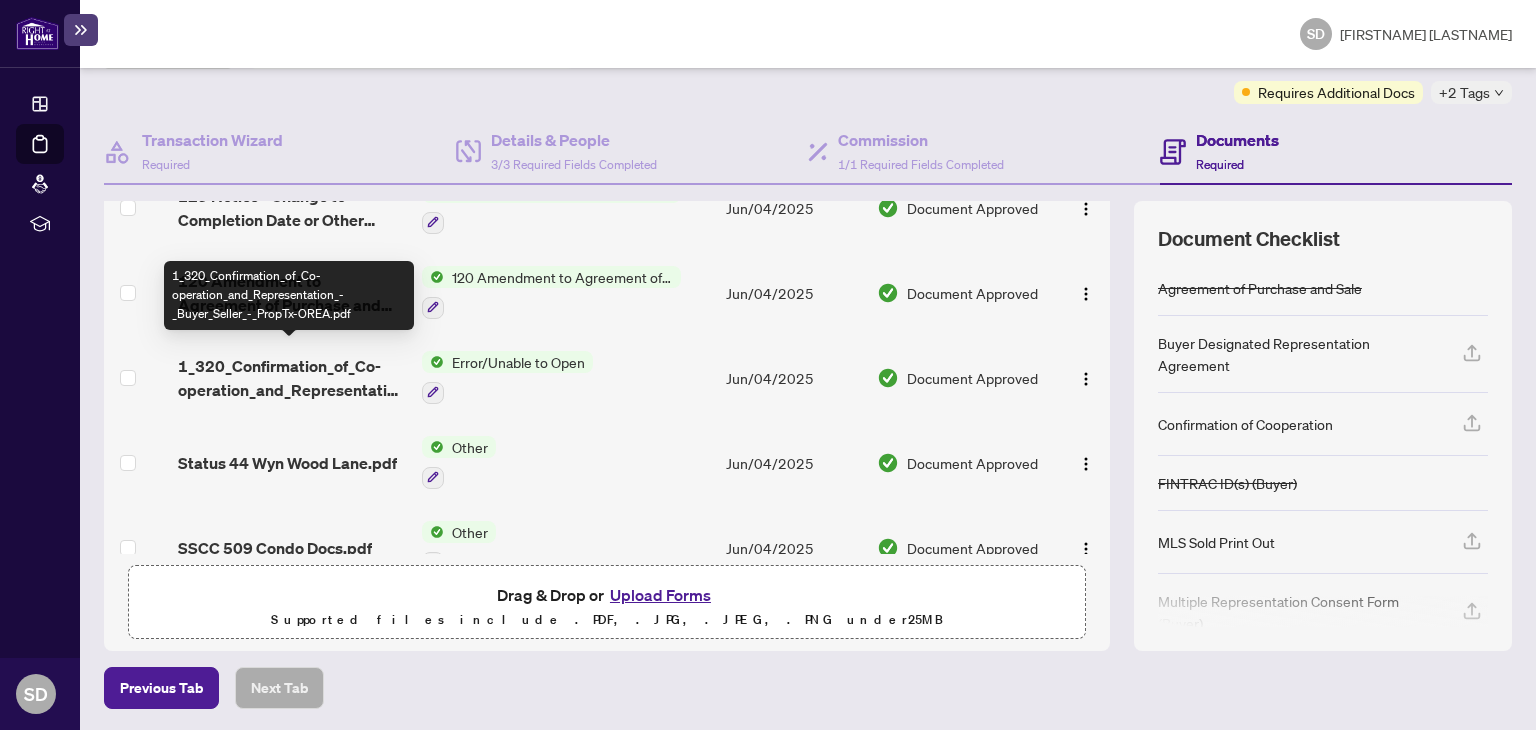 click on "1_320_Confirmation_of_Co-operation_and_Representation_-_Buyer_Seller_-_PropTx-OREA.pdf" at bounding box center [291, 378] 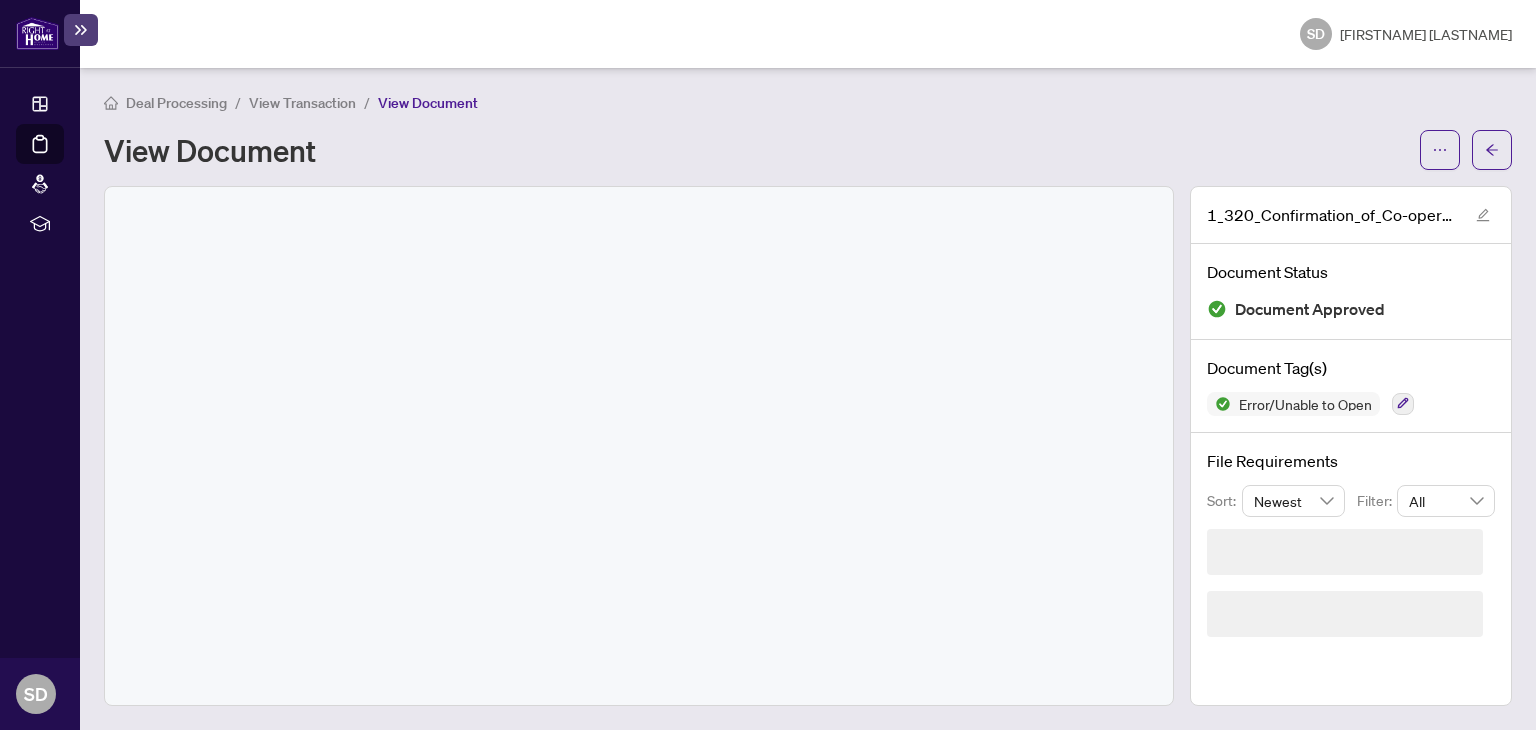 scroll, scrollTop: 0, scrollLeft: 0, axis: both 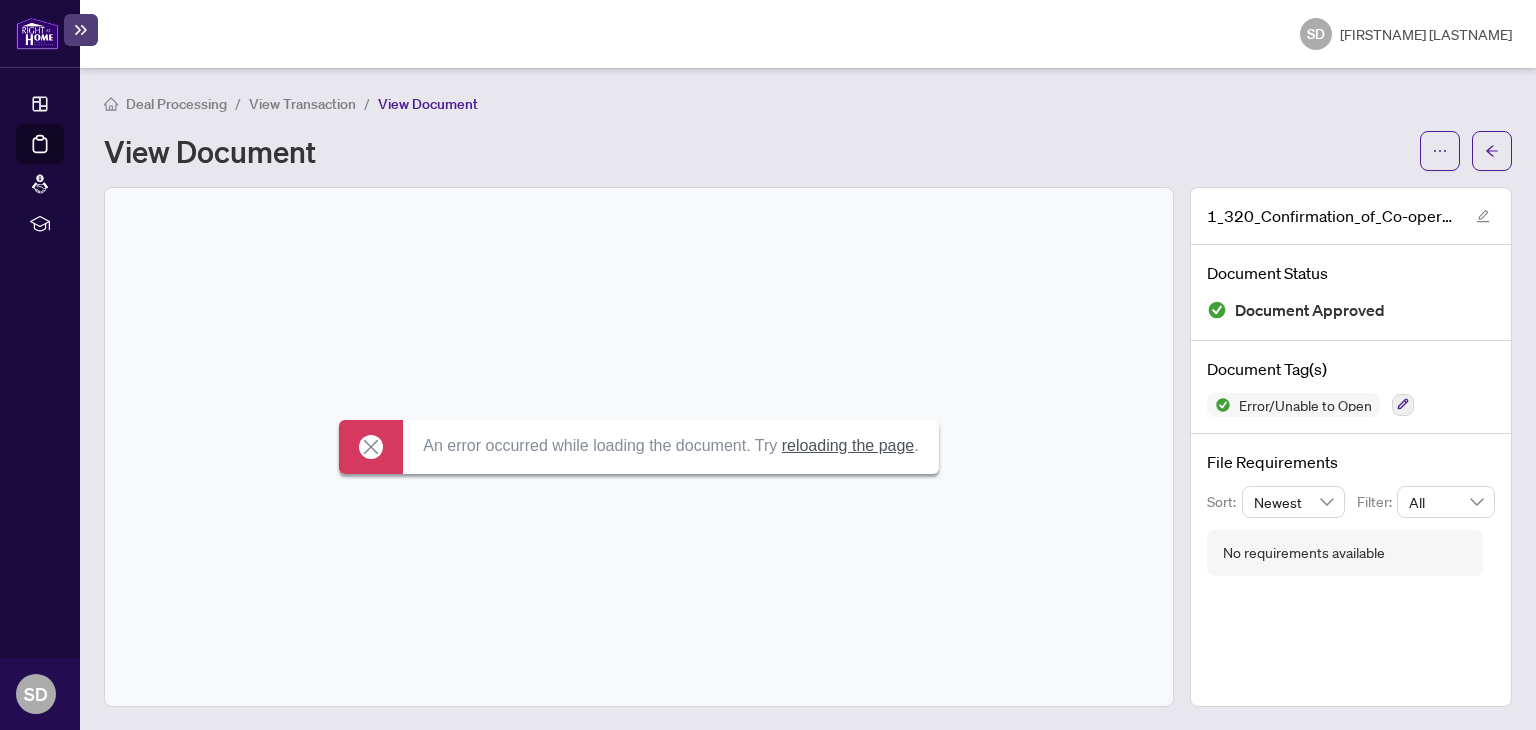 click on "reloading the page" at bounding box center [848, 445] 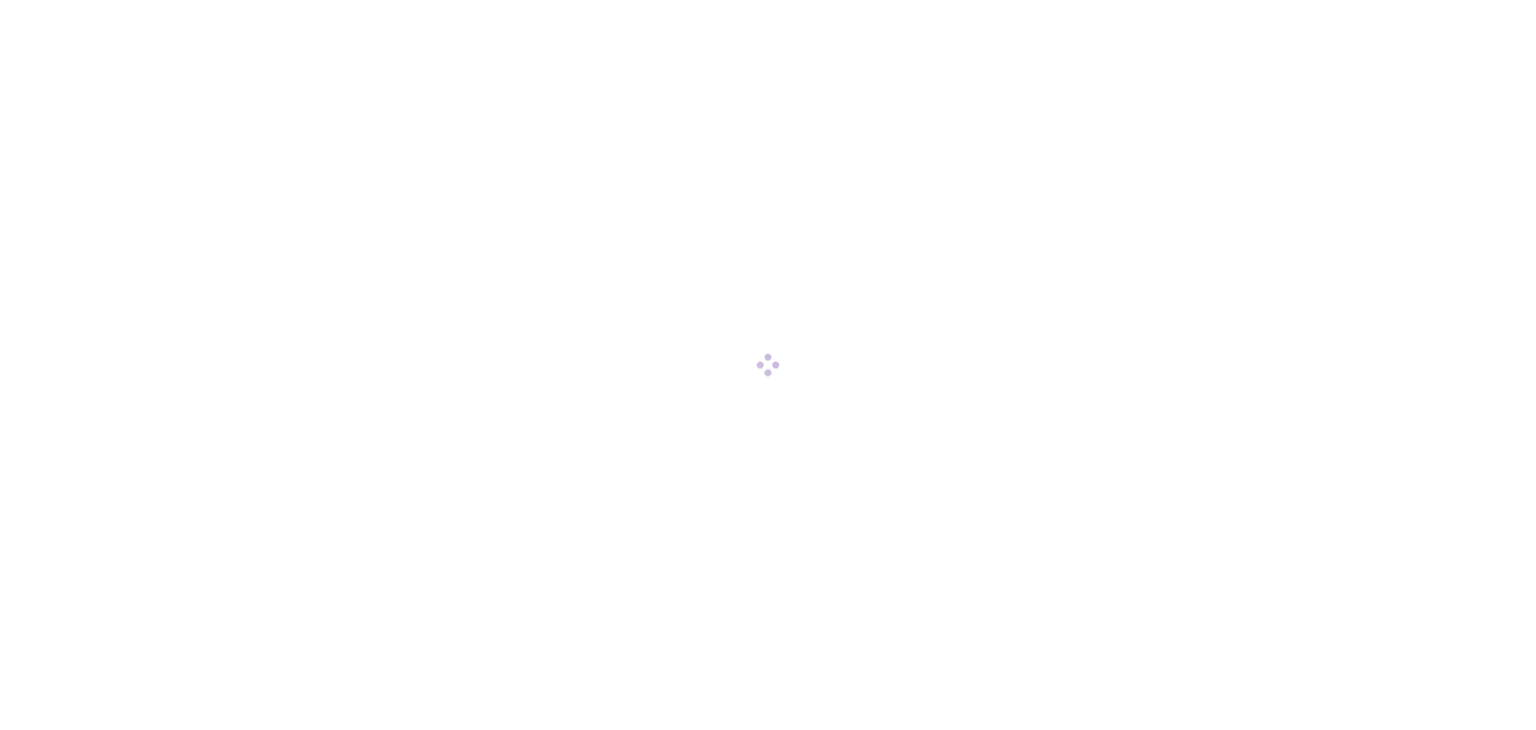 scroll, scrollTop: 0, scrollLeft: 0, axis: both 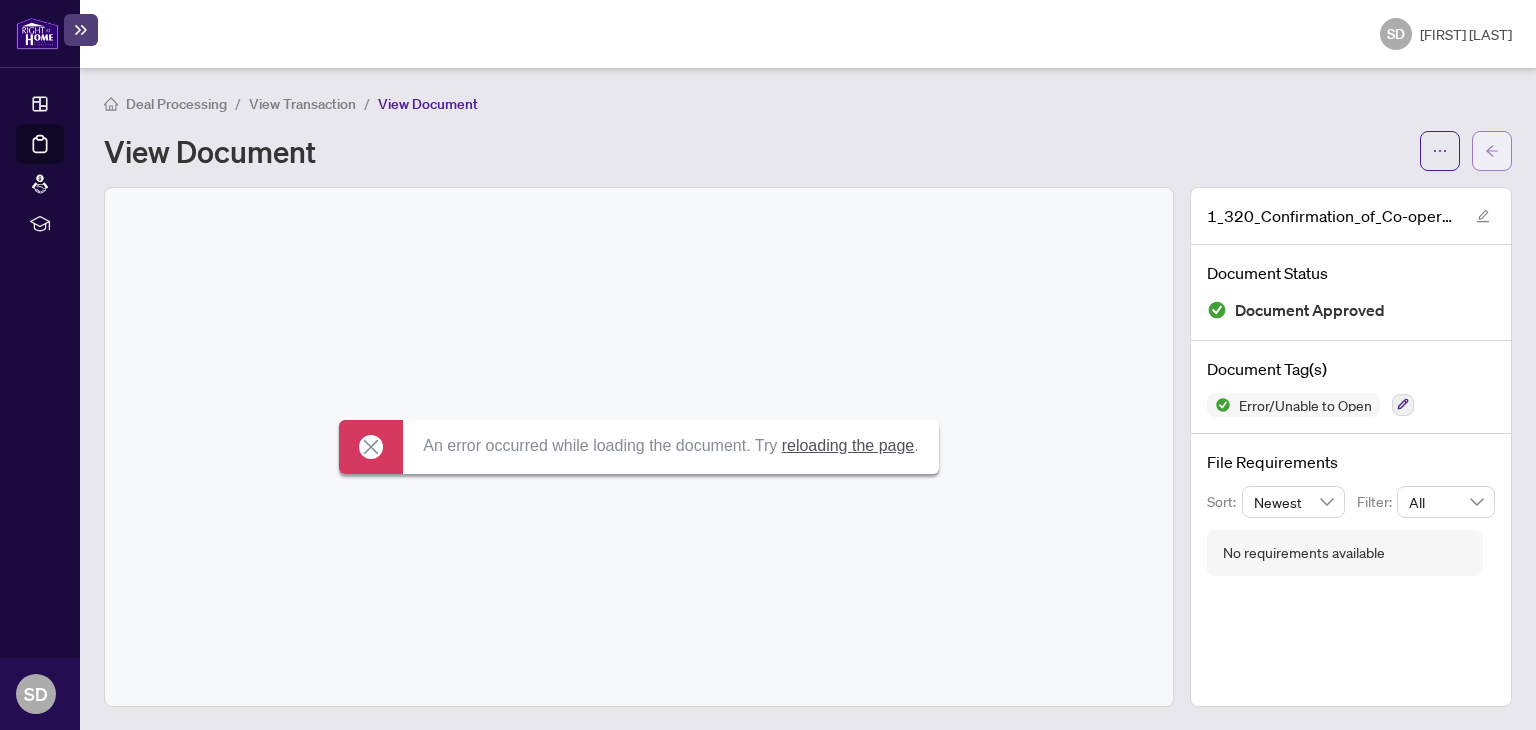 click at bounding box center (1492, 151) 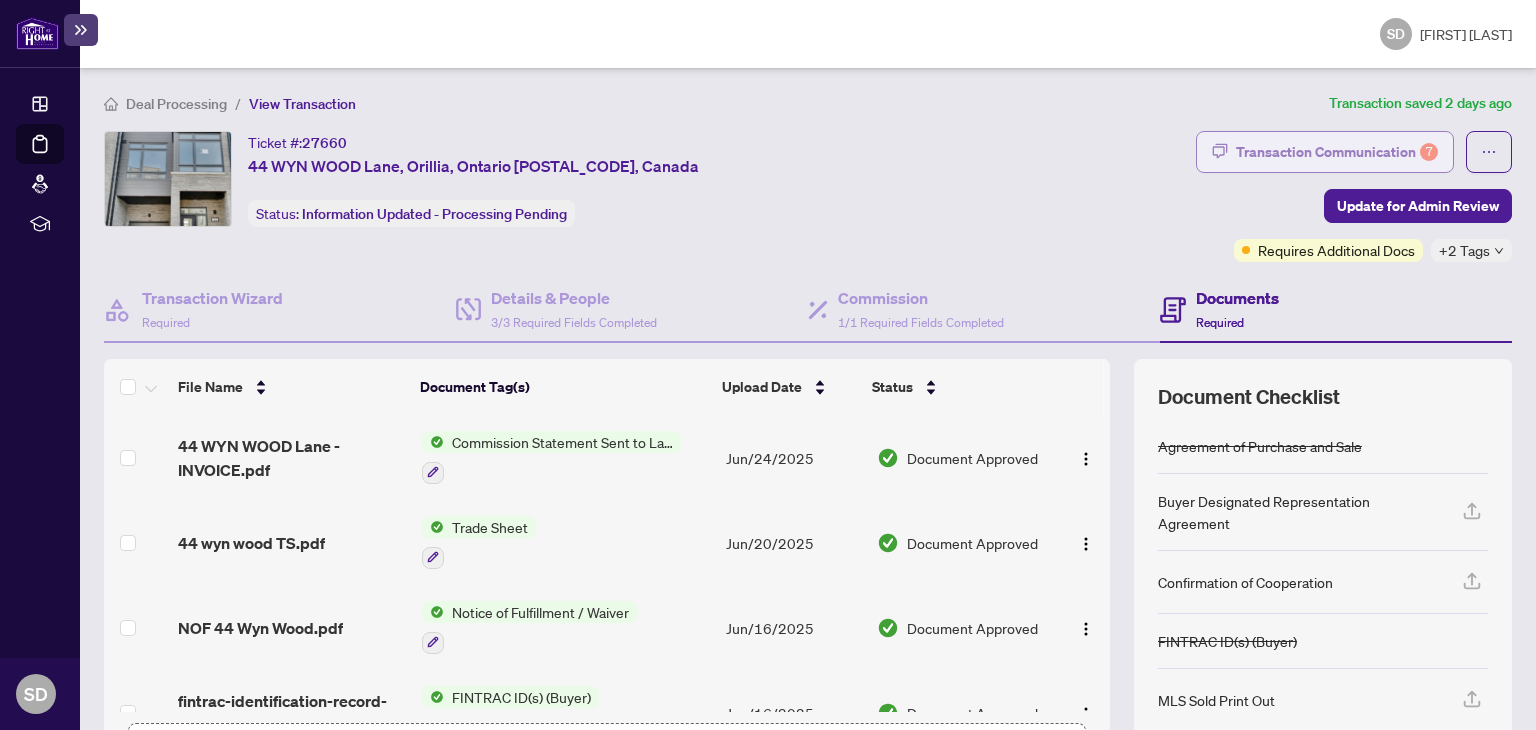 click on "Transaction Communication 7" at bounding box center (1337, 152) 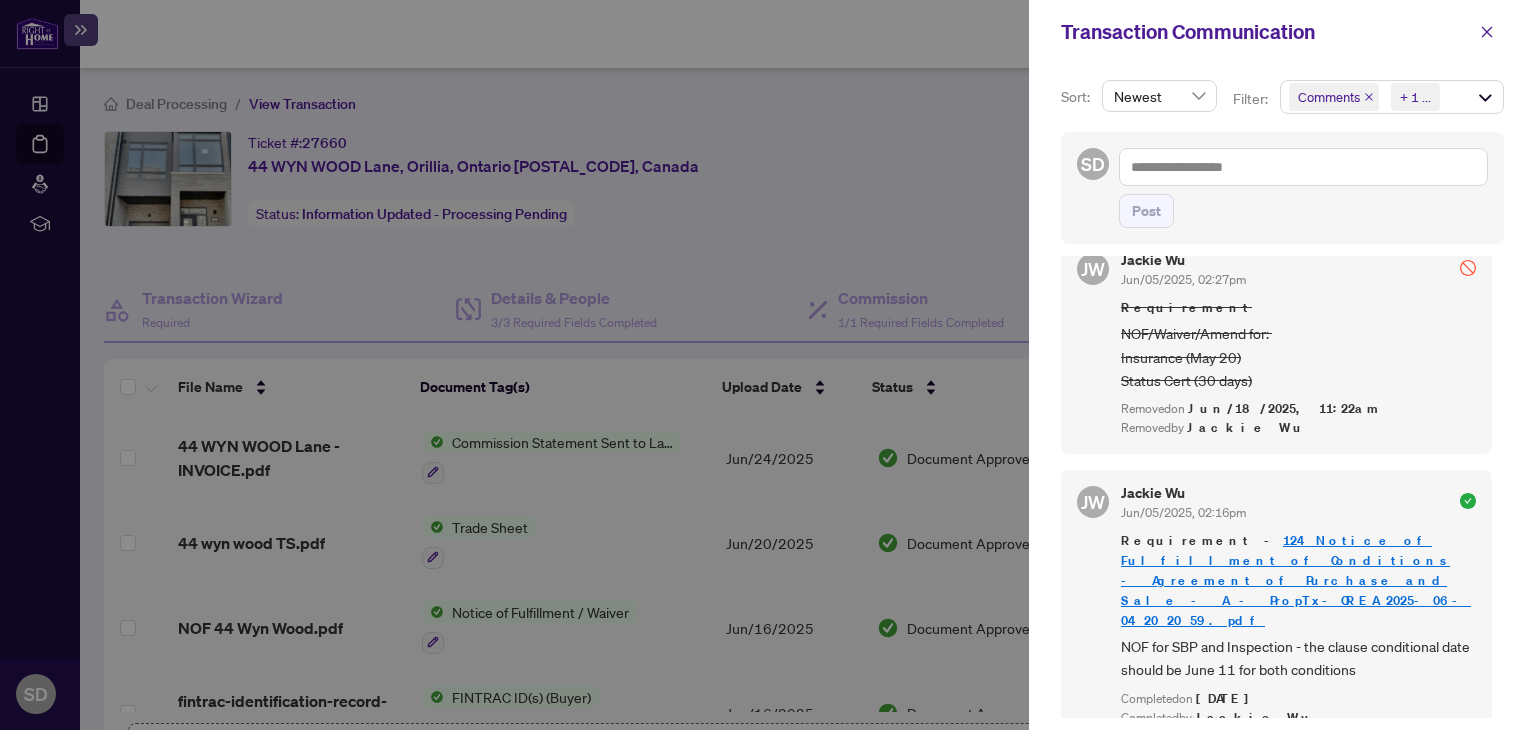 scroll, scrollTop: 4400, scrollLeft: 0, axis: vertical 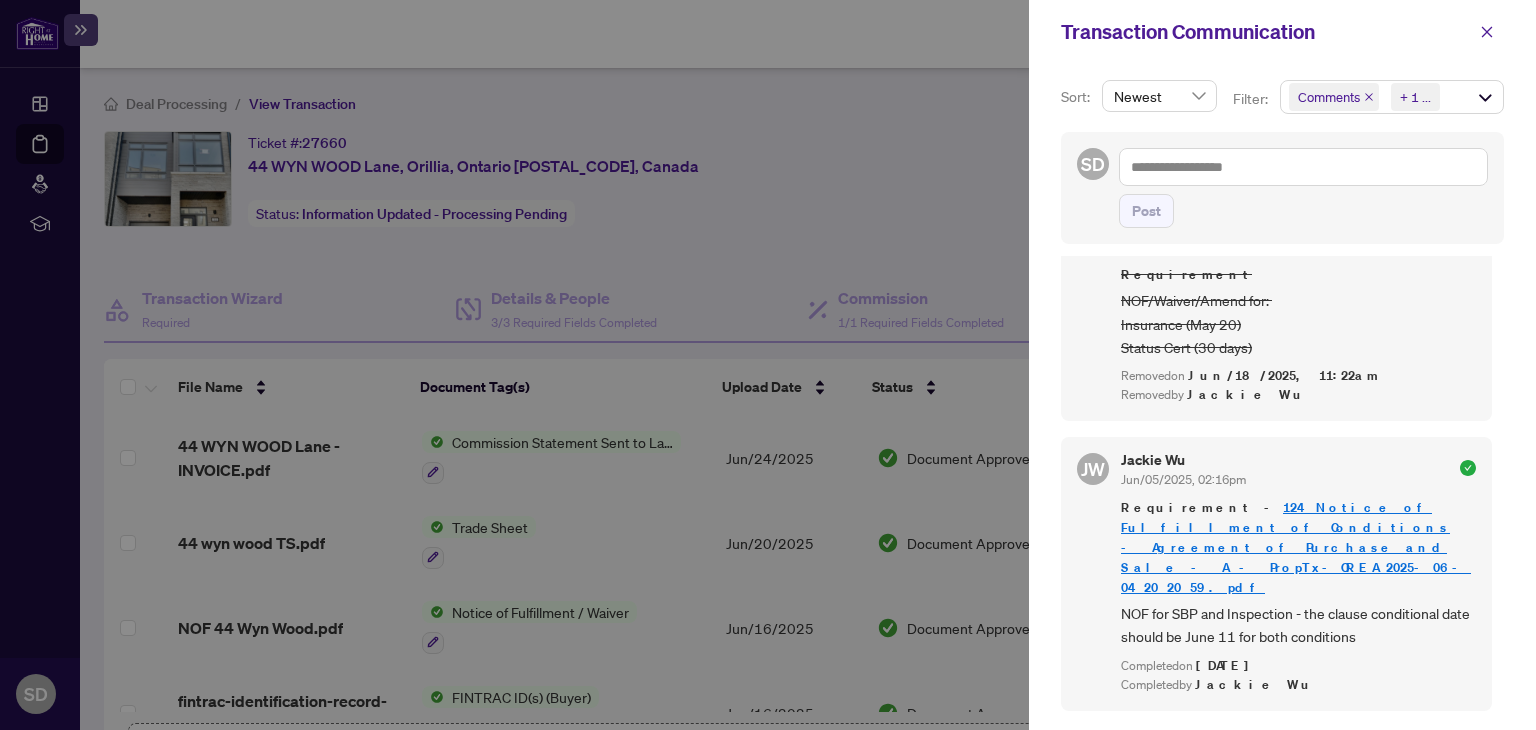 click on "+ 1 ..." at bounding box center (1413, 97) 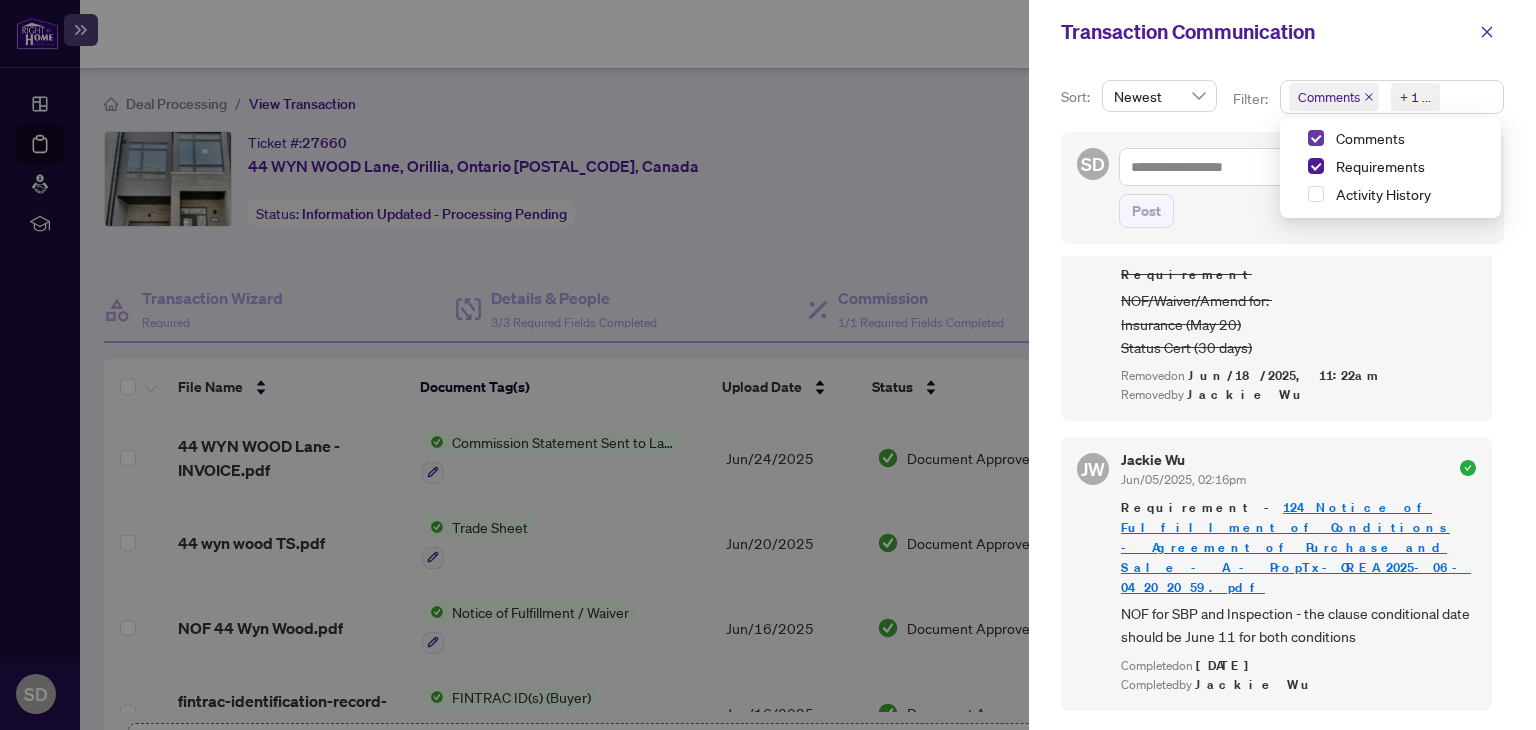 click at bounding box center [1316, 138] 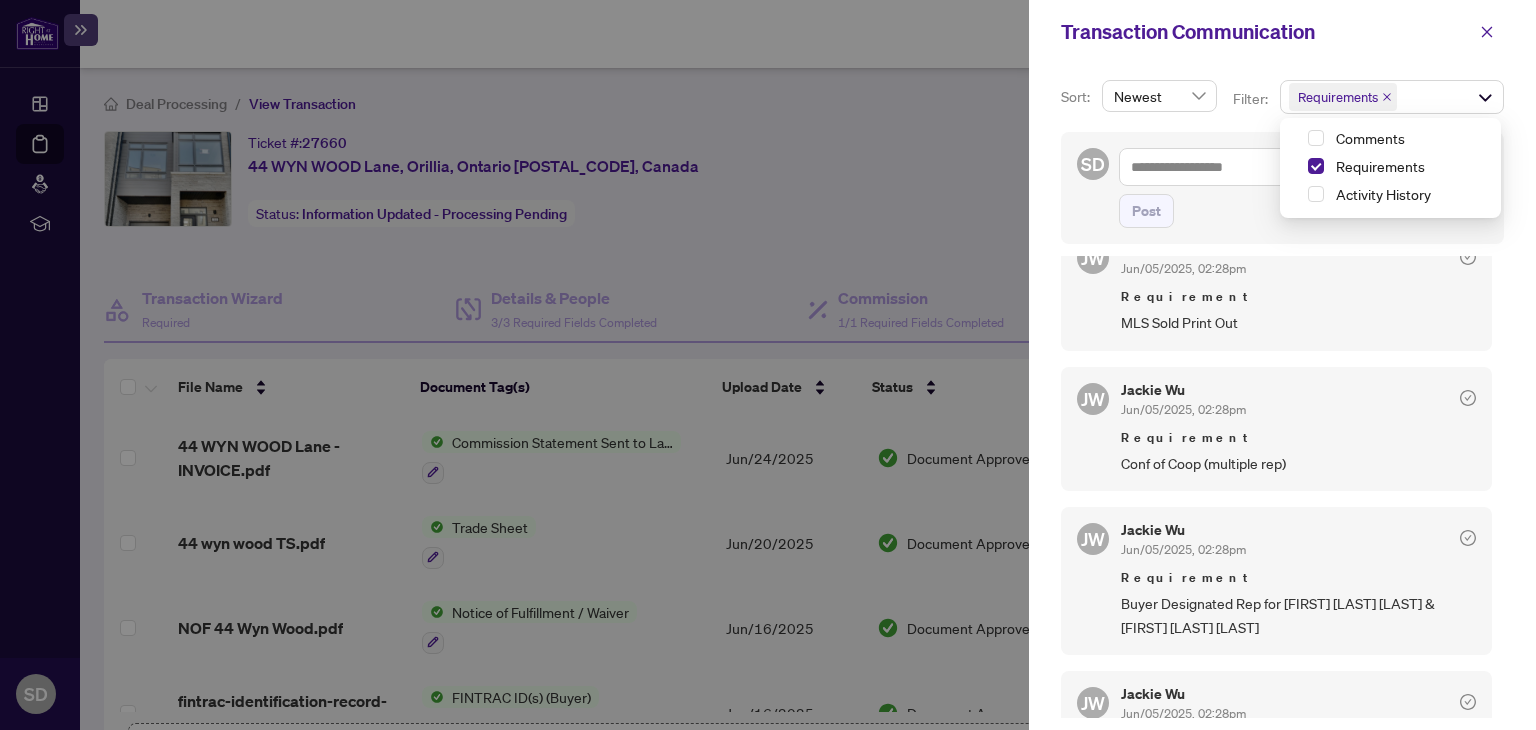 scroll, scrollTop: 400, scrollLeft: 0, axis: vertical 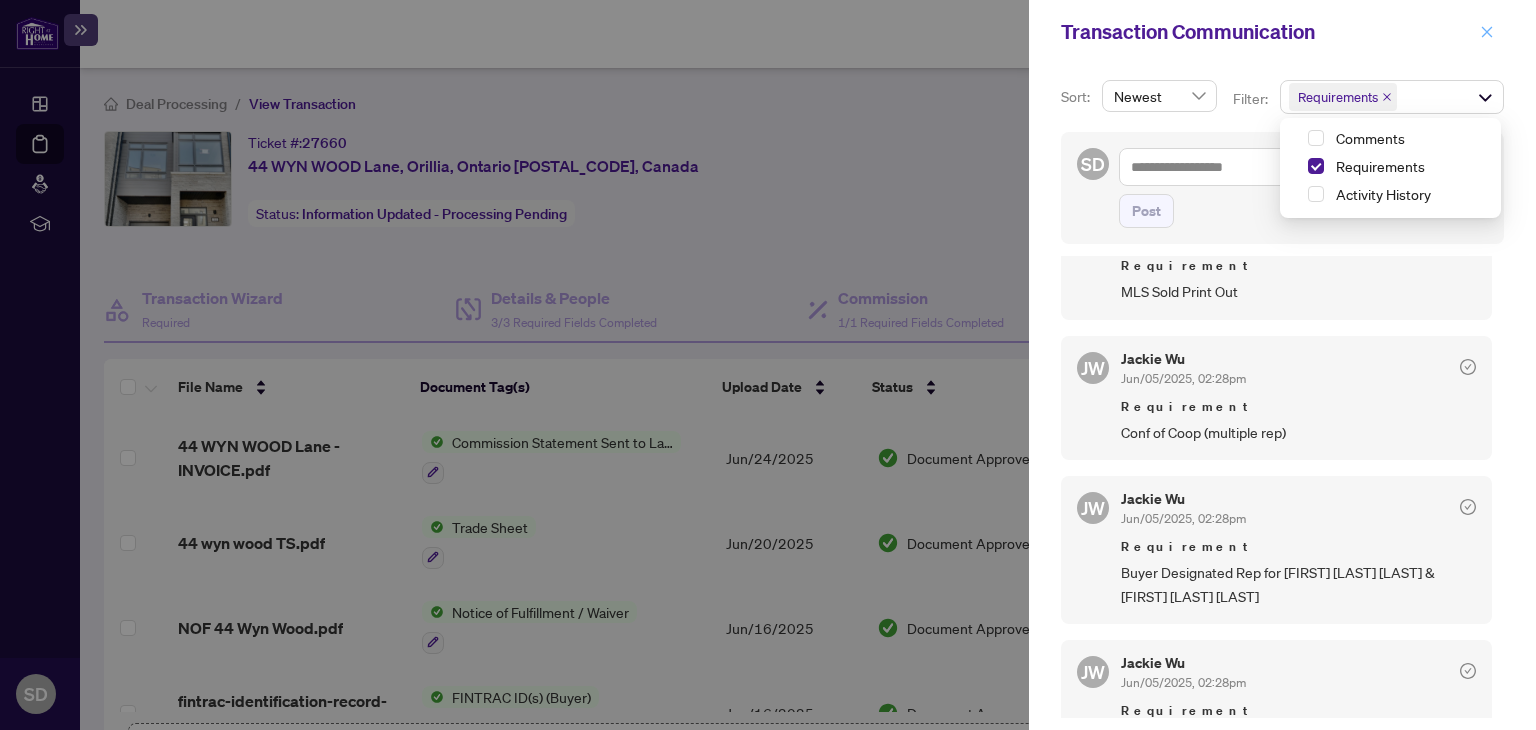 click 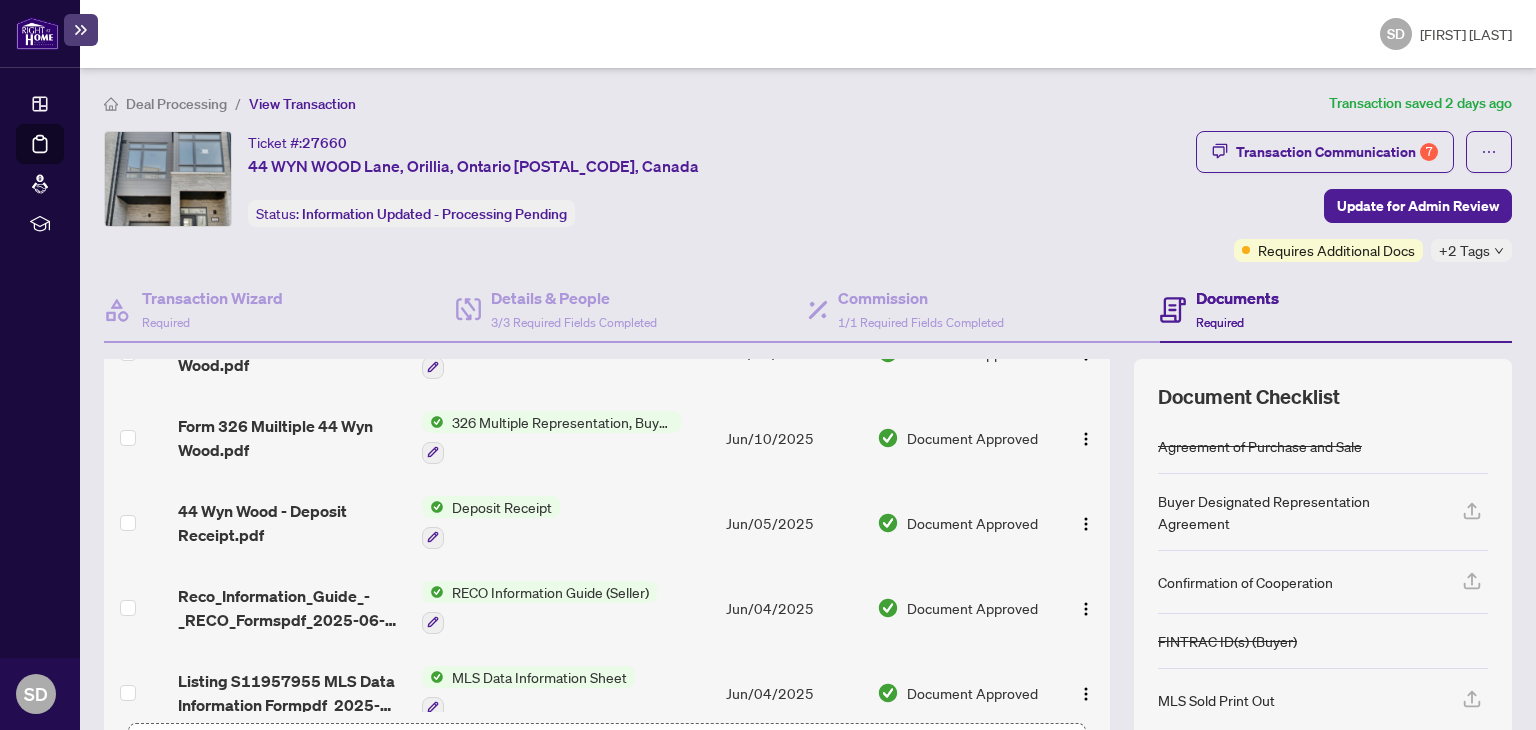 scroll, scrollTop: 1312, scrollLeft: 0, axis: vertical 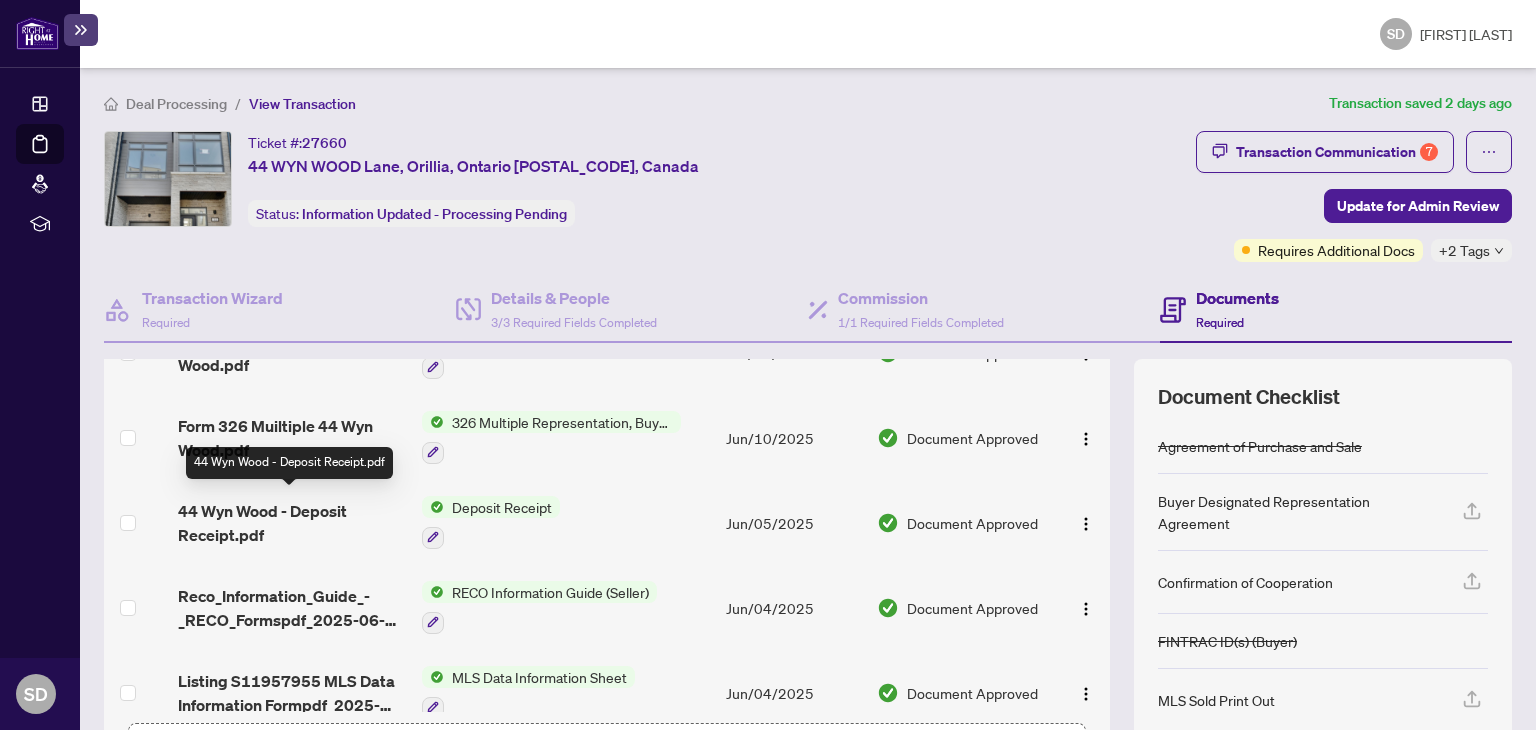 click on "44 Wyn Wood - Deposit Receipt.pdf" at bounding box center [291, 523] 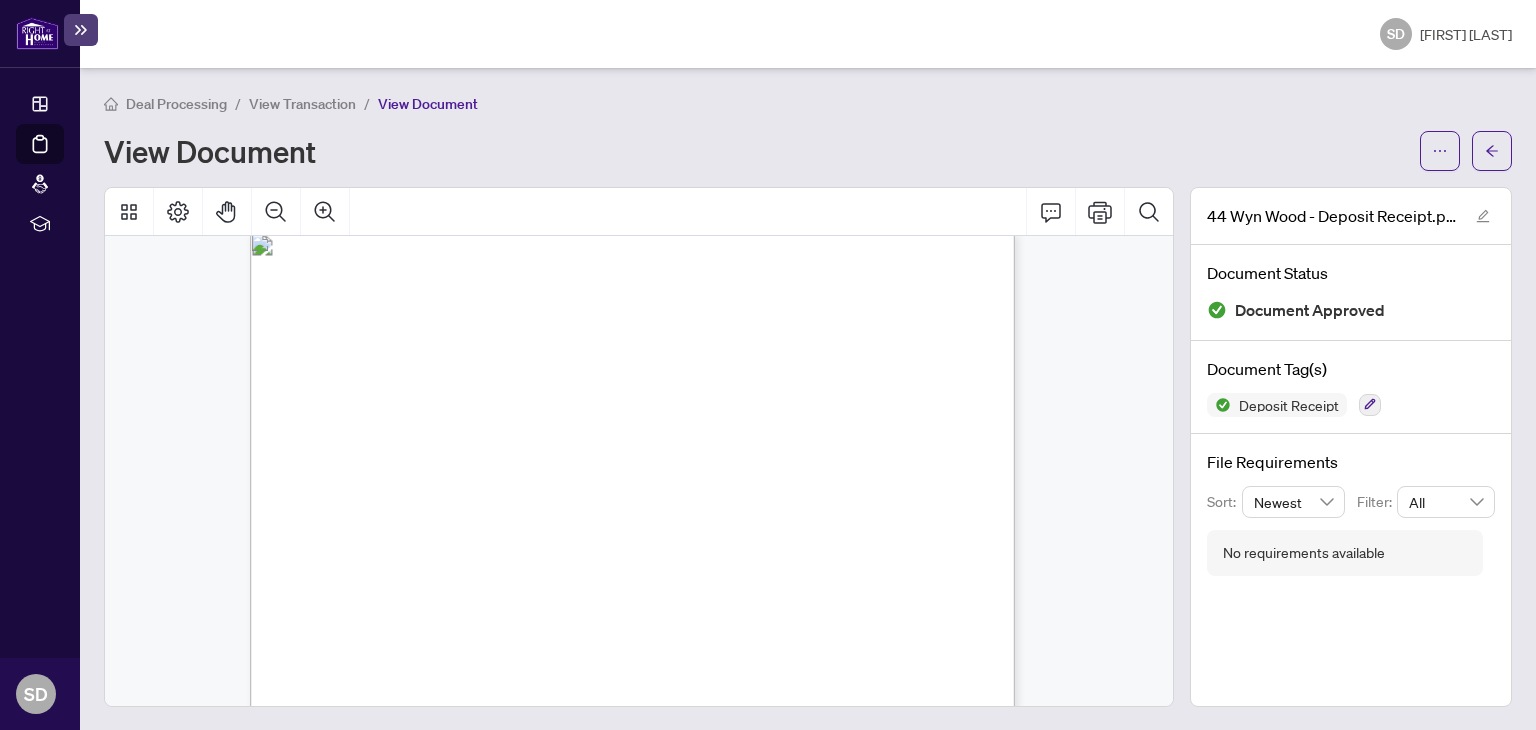 scroll, scrollTop: 0, scrollLeft: 0, axis: both 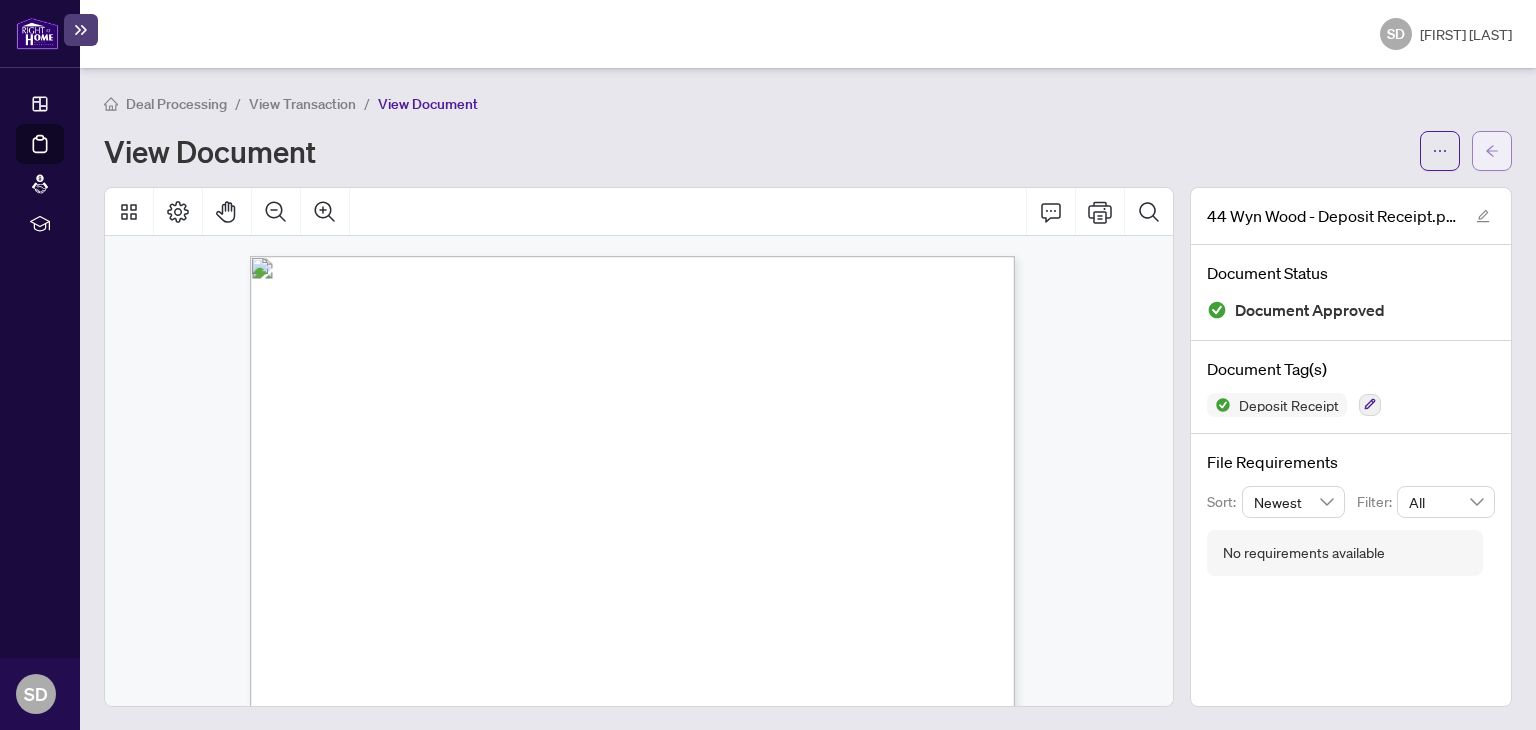 click 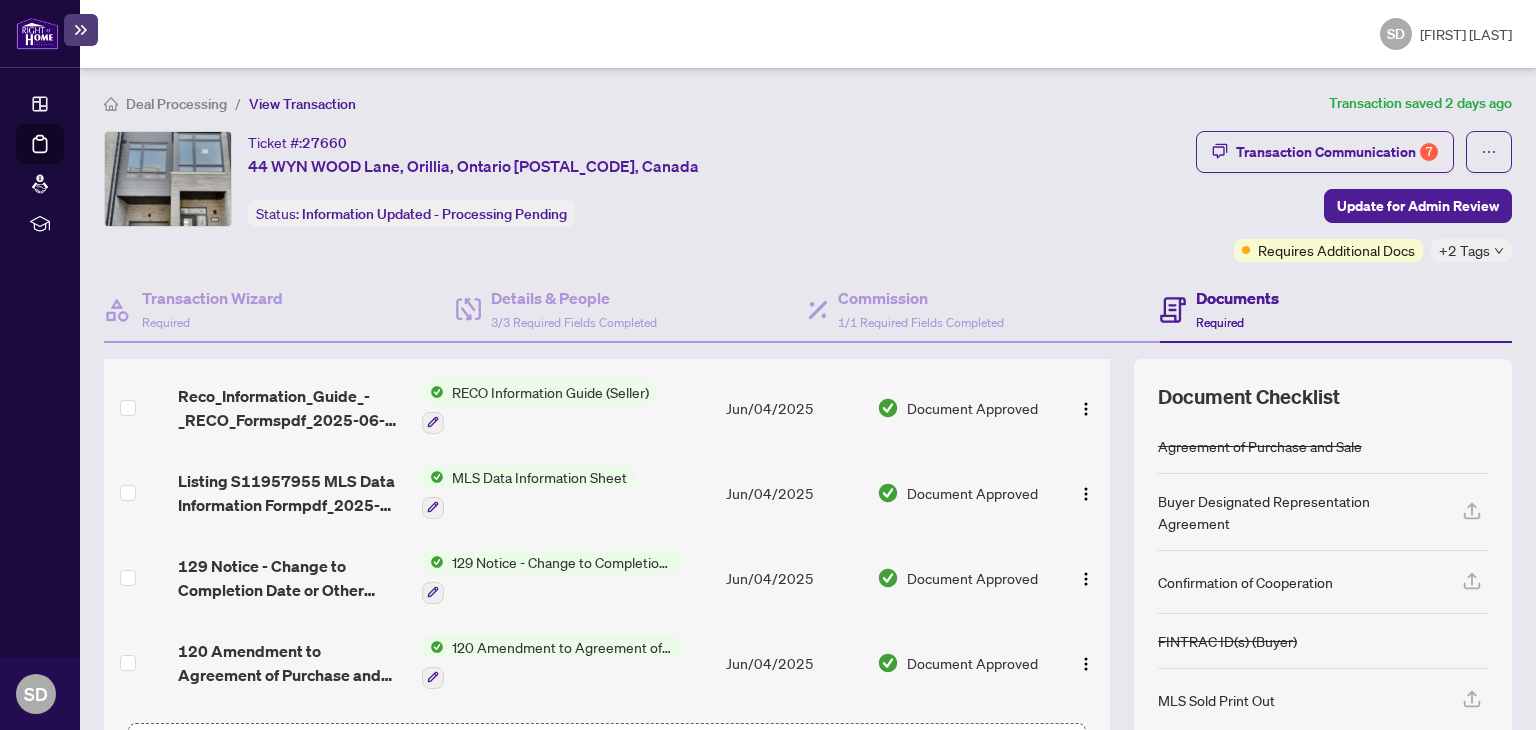 scroll, scrollTop: 1312, scrollLeft: 0, axis: vertical 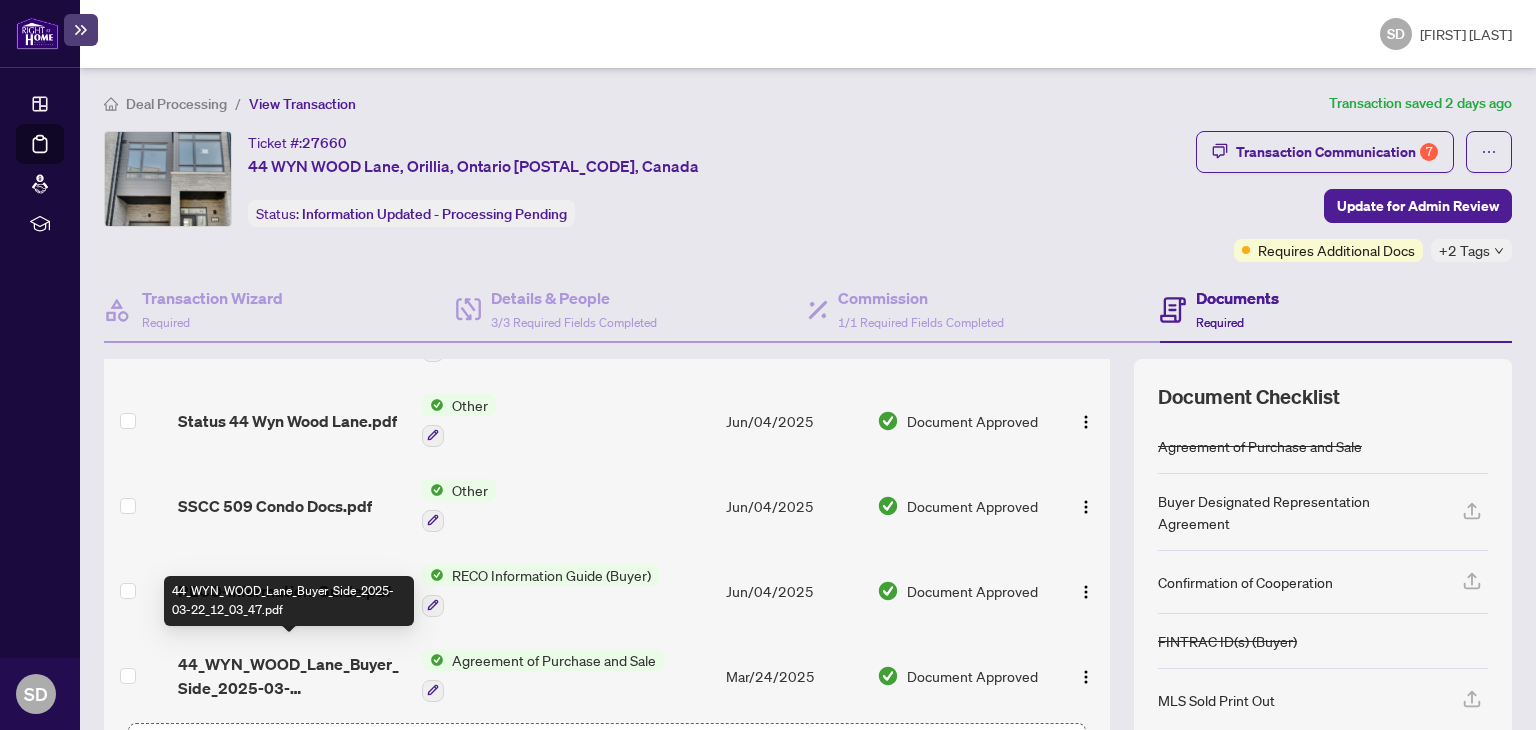 click on "44_WYN_WOOD_Lane_Buyer_Side_2025-03-22_12_03_47.pdf" at bounding box center (291, 676) 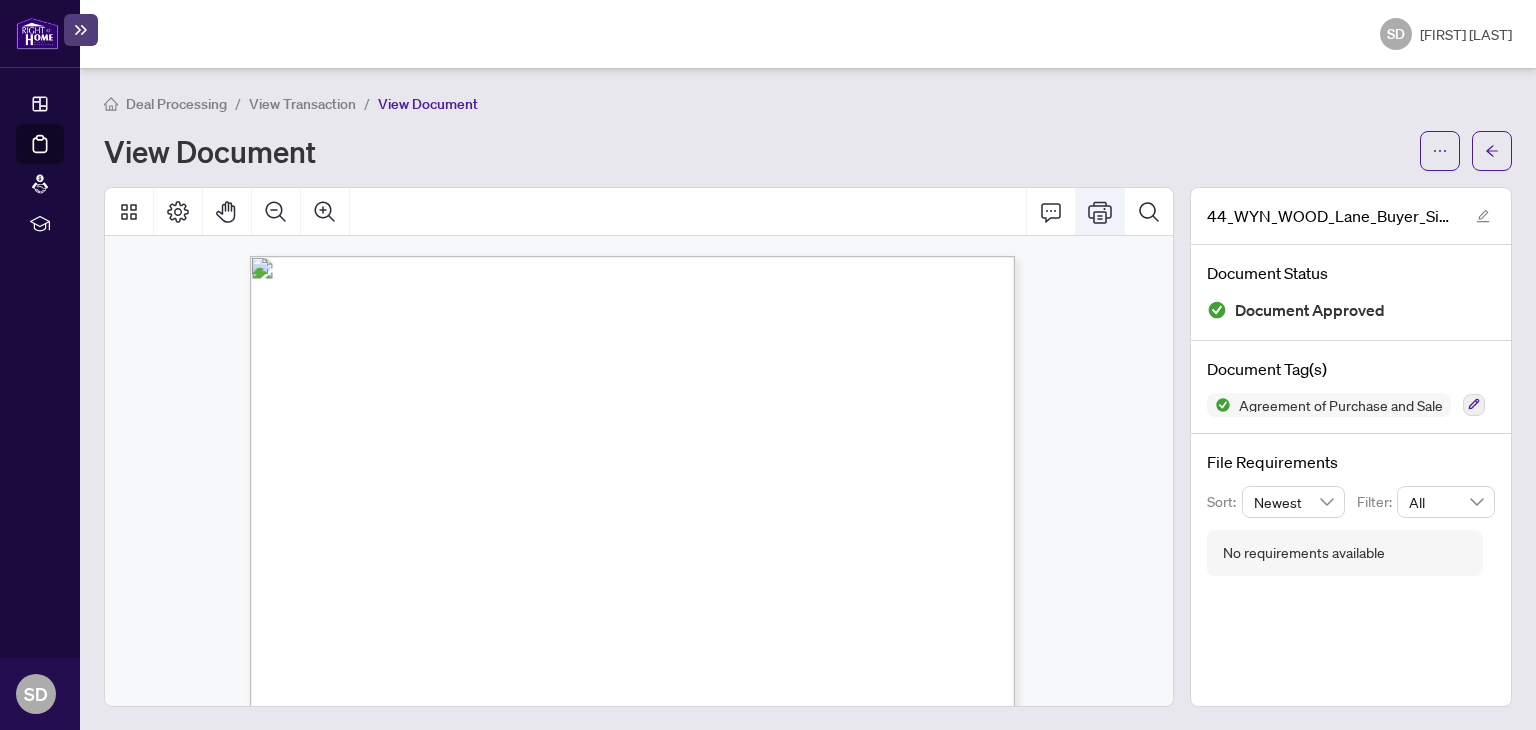click 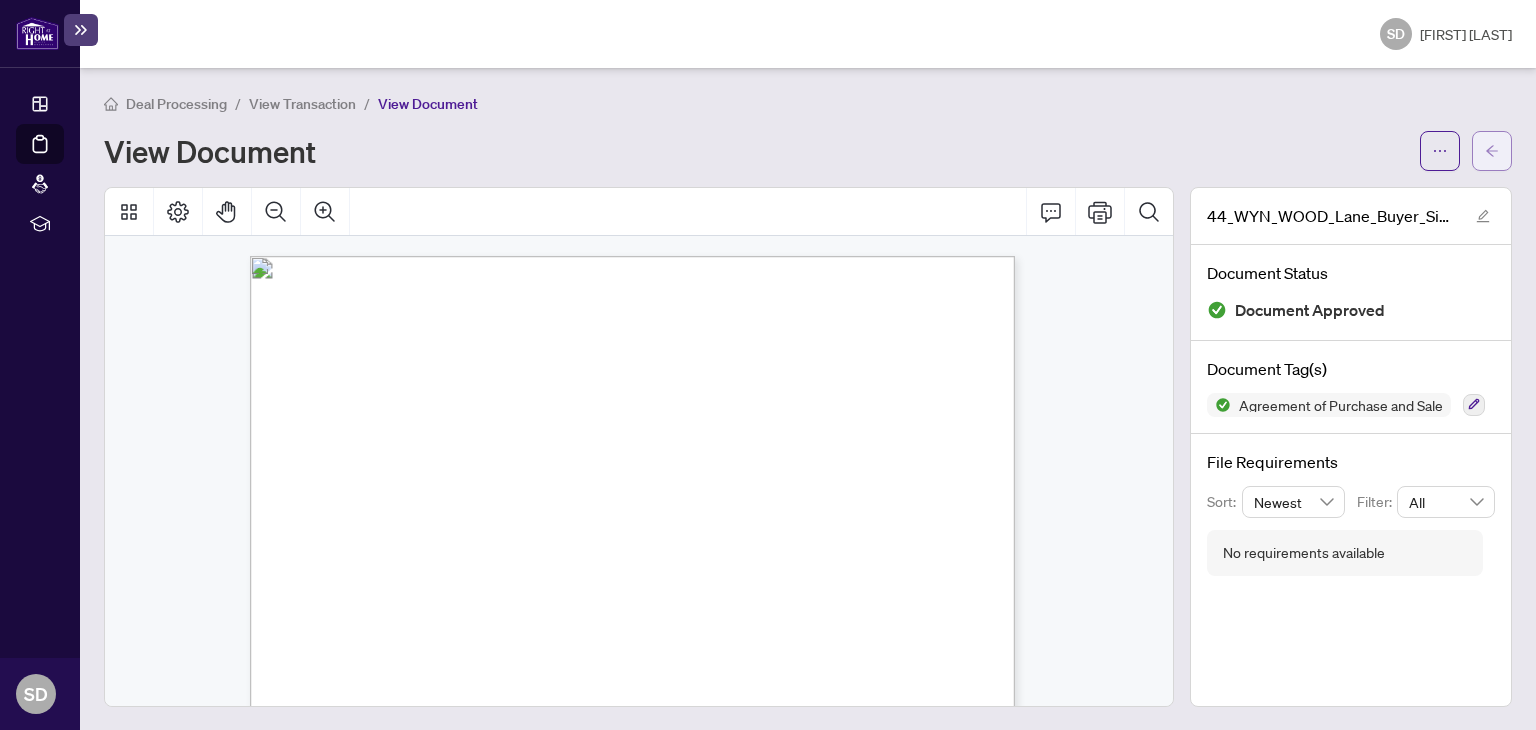 click at bounding box center (1492, 151) 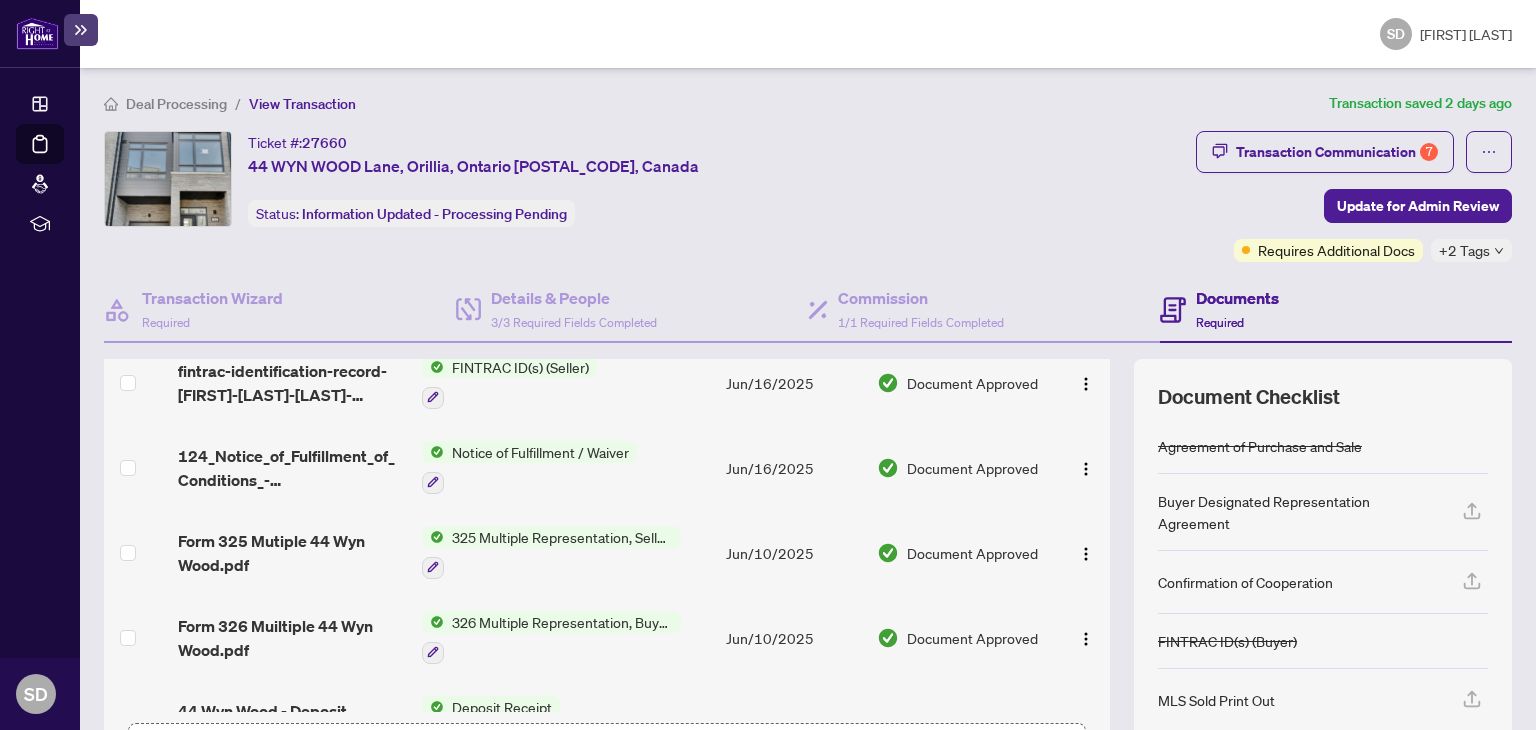 scroll, scrollTop: 400, scrollLeft: 0, axis: vertical 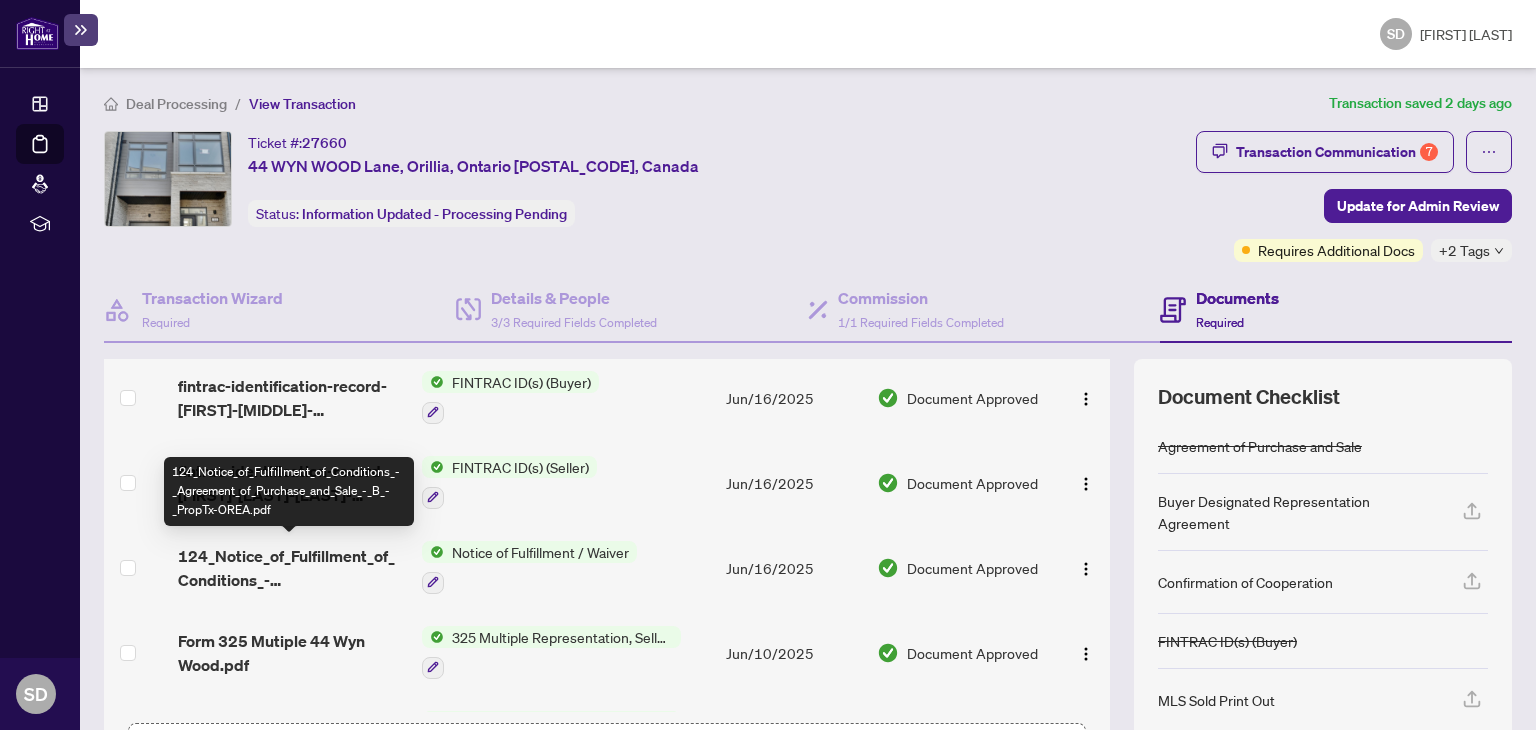 click on "124_Notice_of_Fulfillment_of_Conditions_-_Agreement_of_Purchase_and_Sale_-_B_-_PropTx-OREA.pdf" at bounding box center (291, 568) 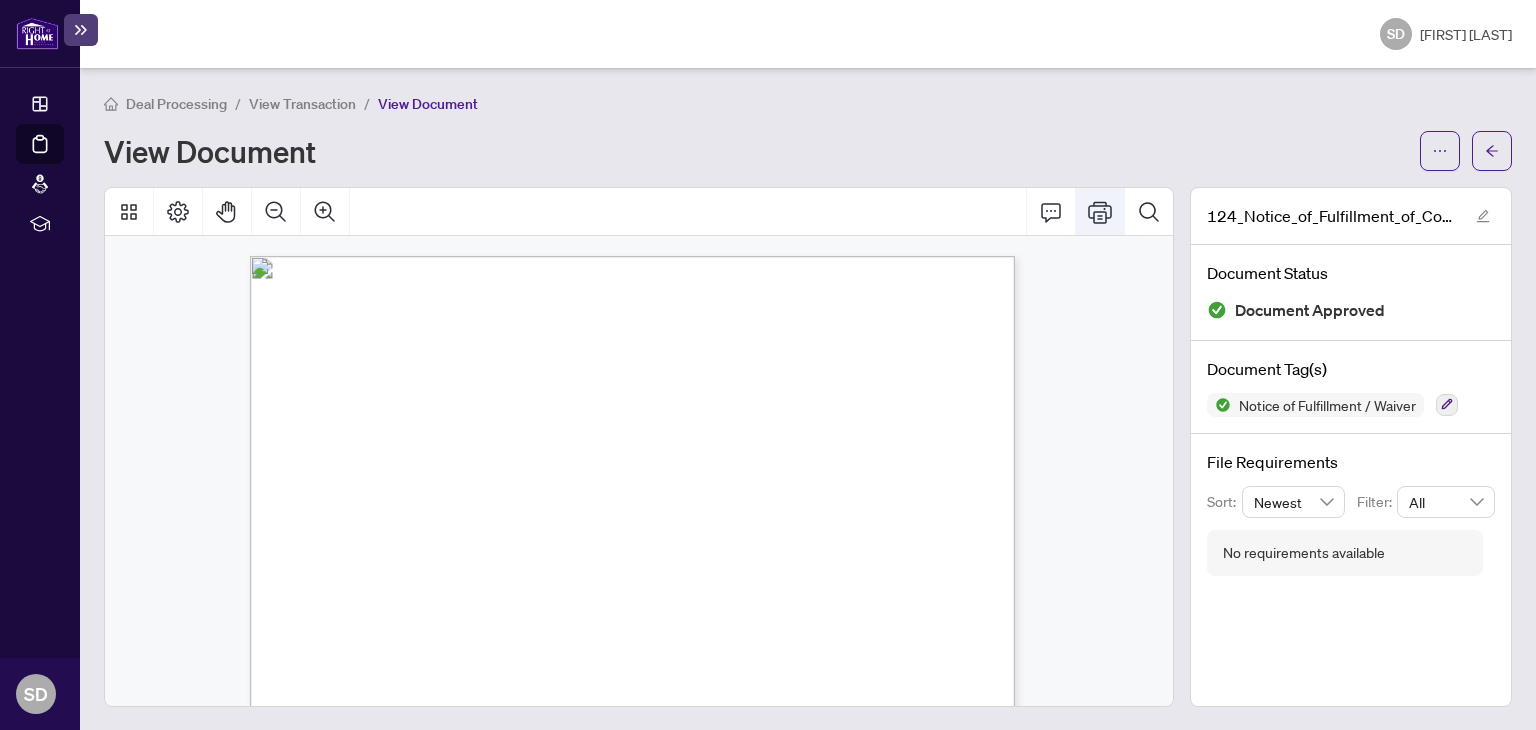 click at bounding box center (1100, 212) 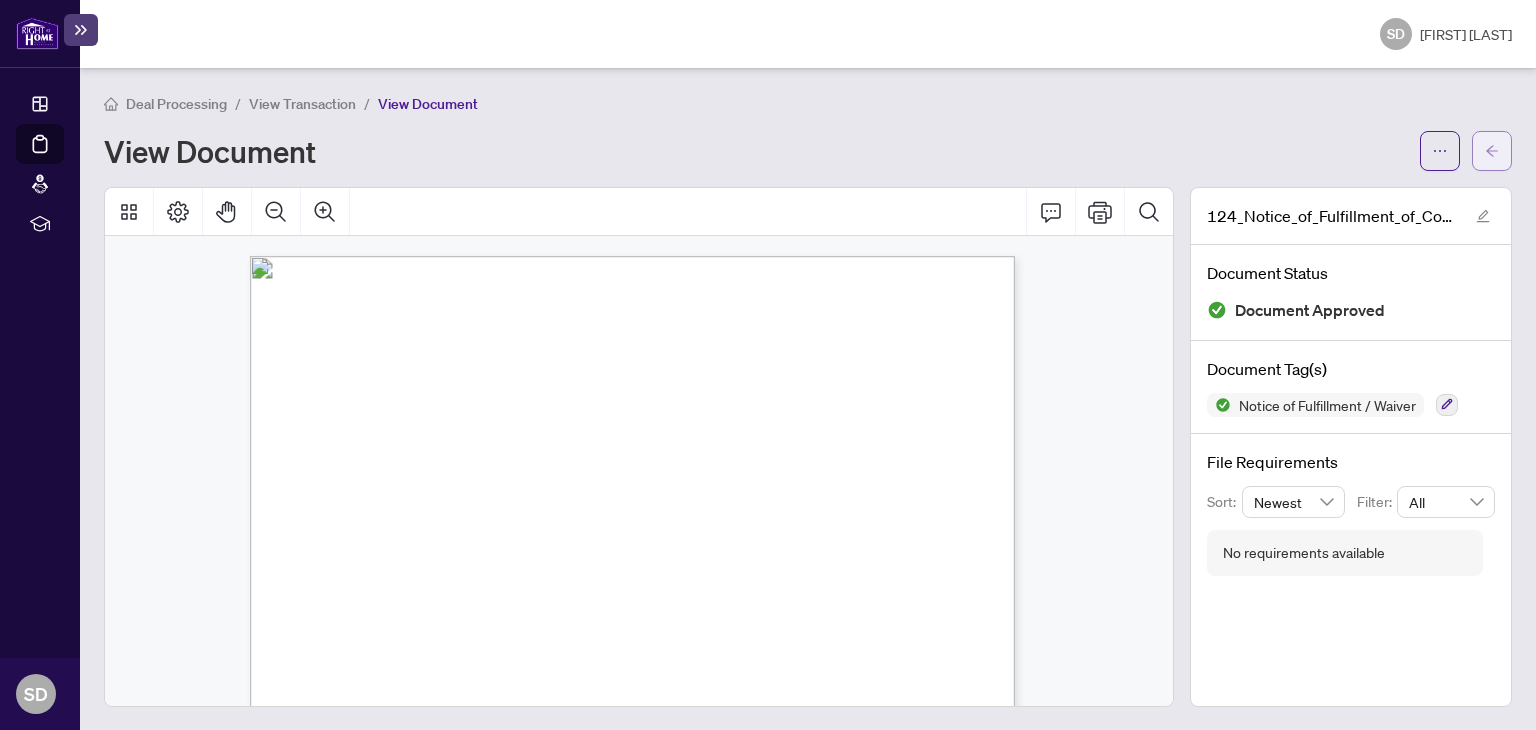 click at bounding box center (1492, 151) 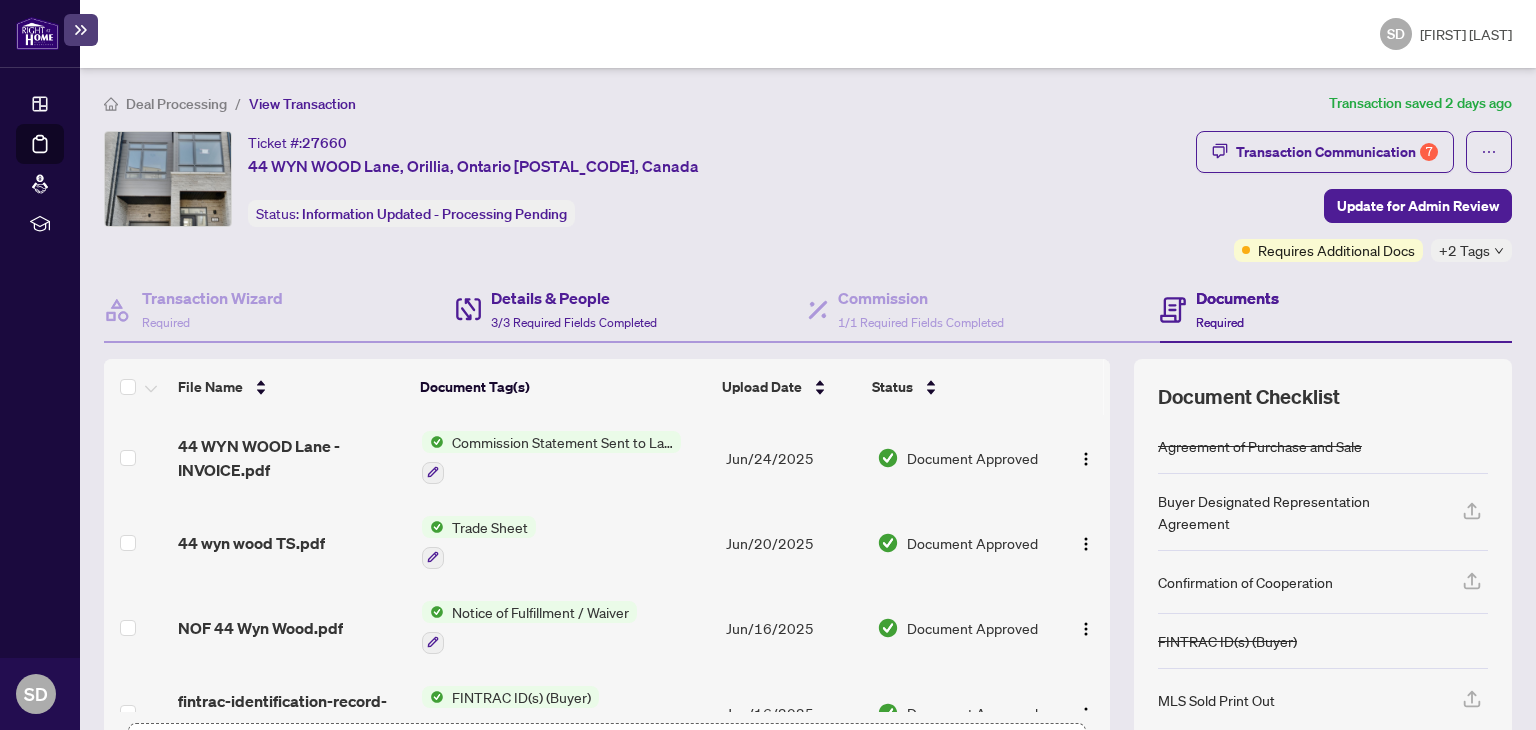 scroll, scrollTop: 100, scrollLeft: 0, axis: vertical 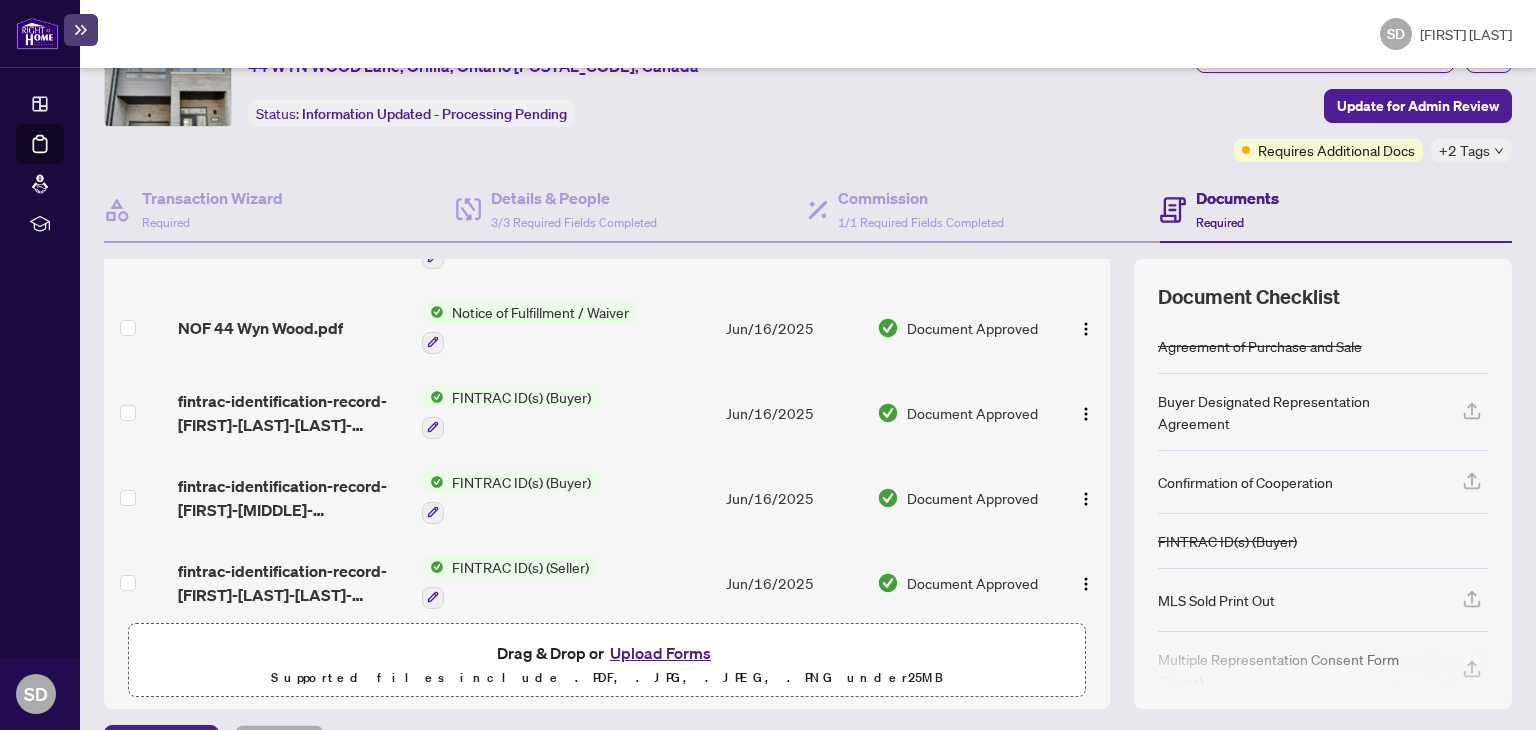 click on "Upload Forms" at bounding box center (660, 653) 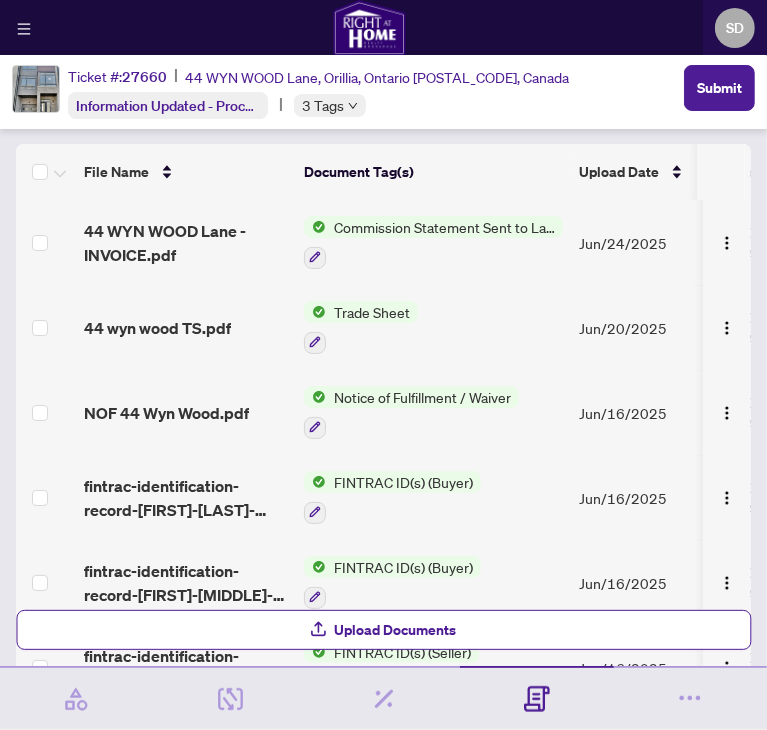 scroll, scrollTop: 0, scrollLeft: 0, axis: both 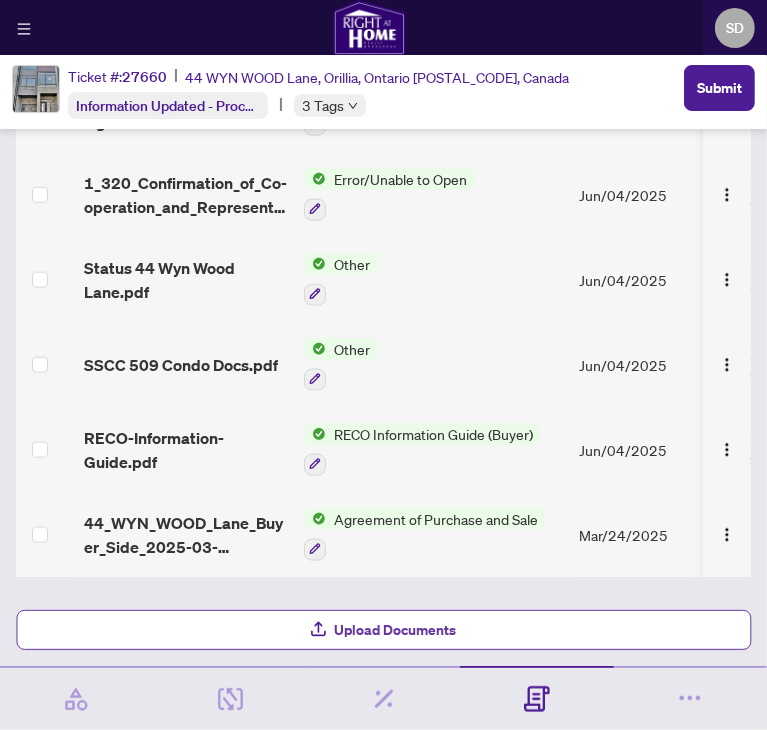 click on "Upload Documents" at bounding box center [396, 630] 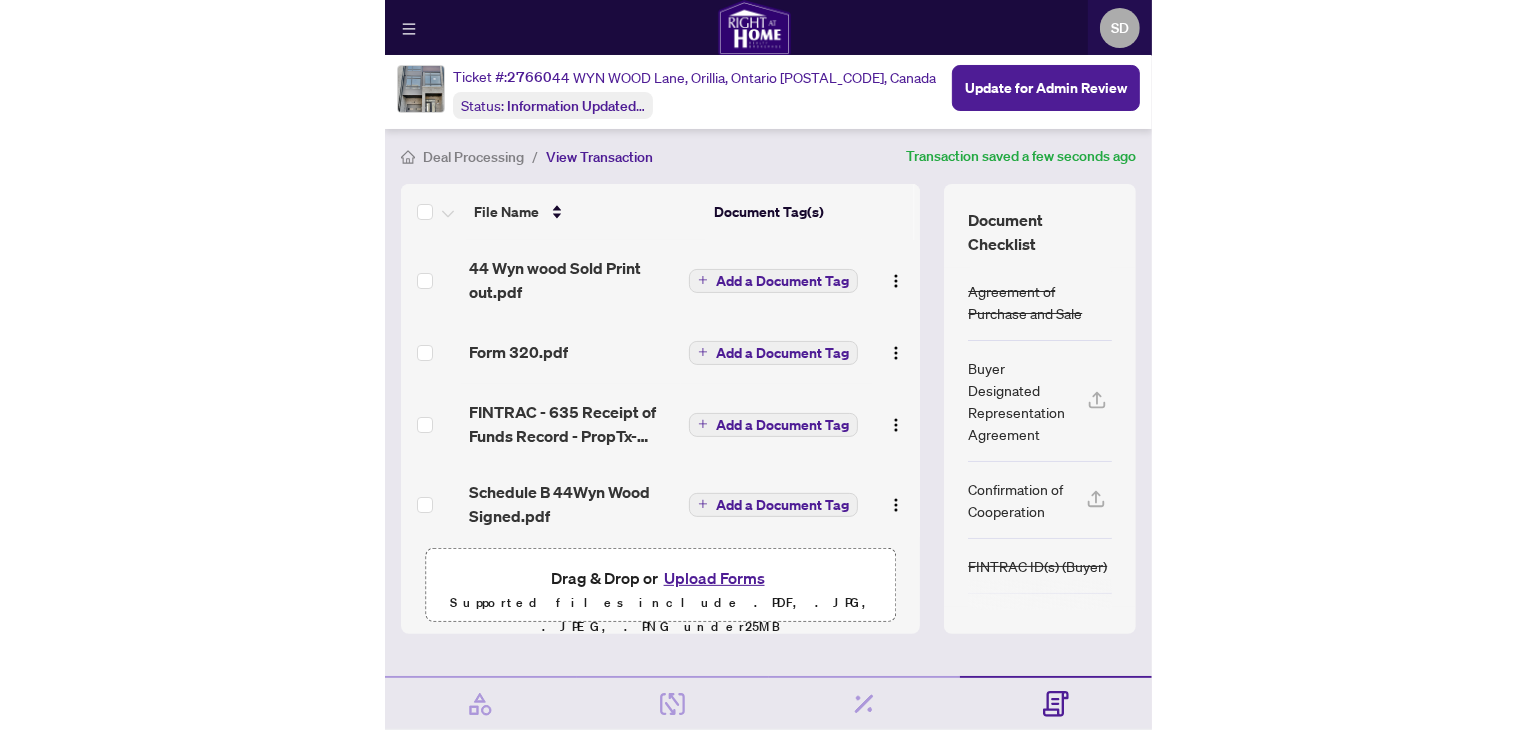 scroll, scrollTop: 156, scrollLeft: 0, axis: vertical 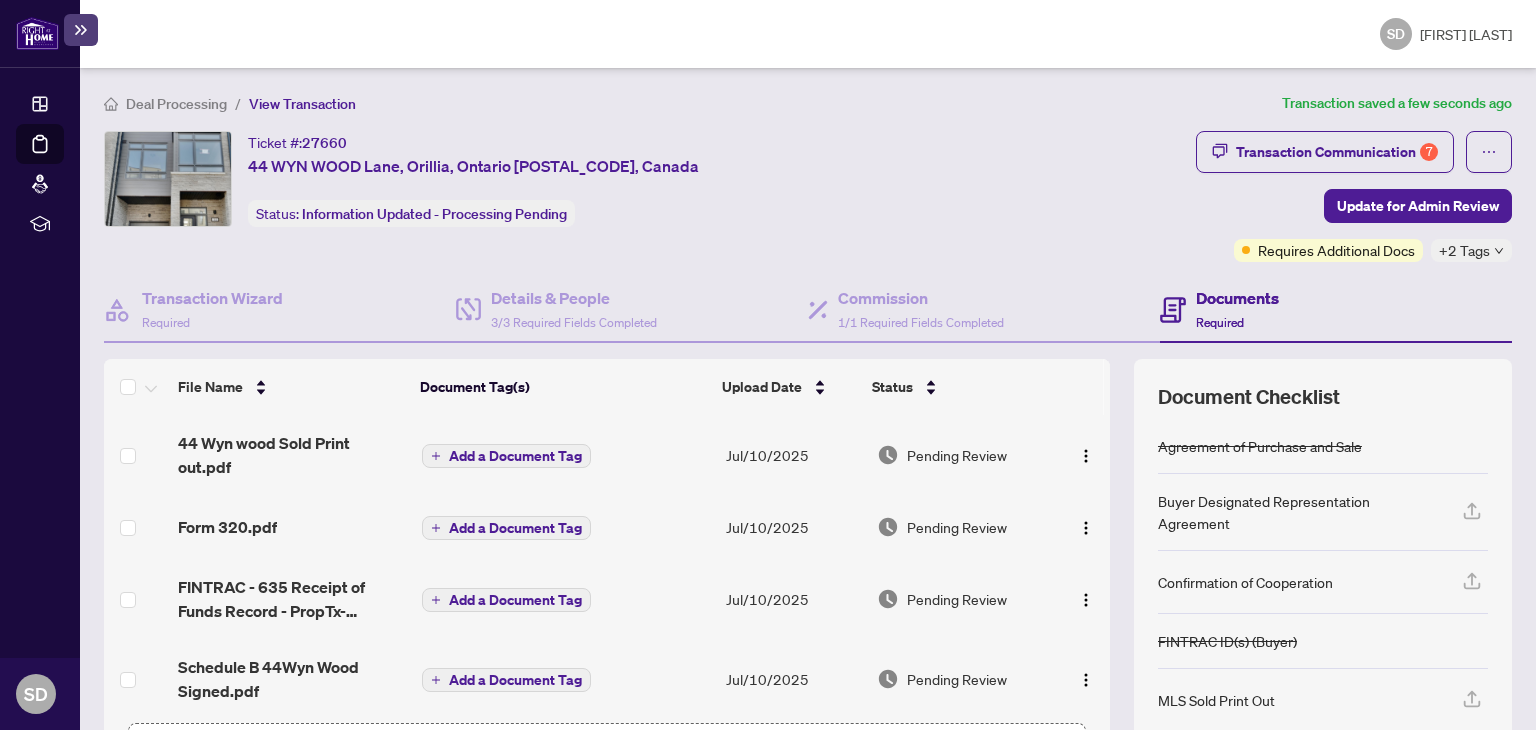 click on "Add a Document Tag" at bounding box center [515, 456] 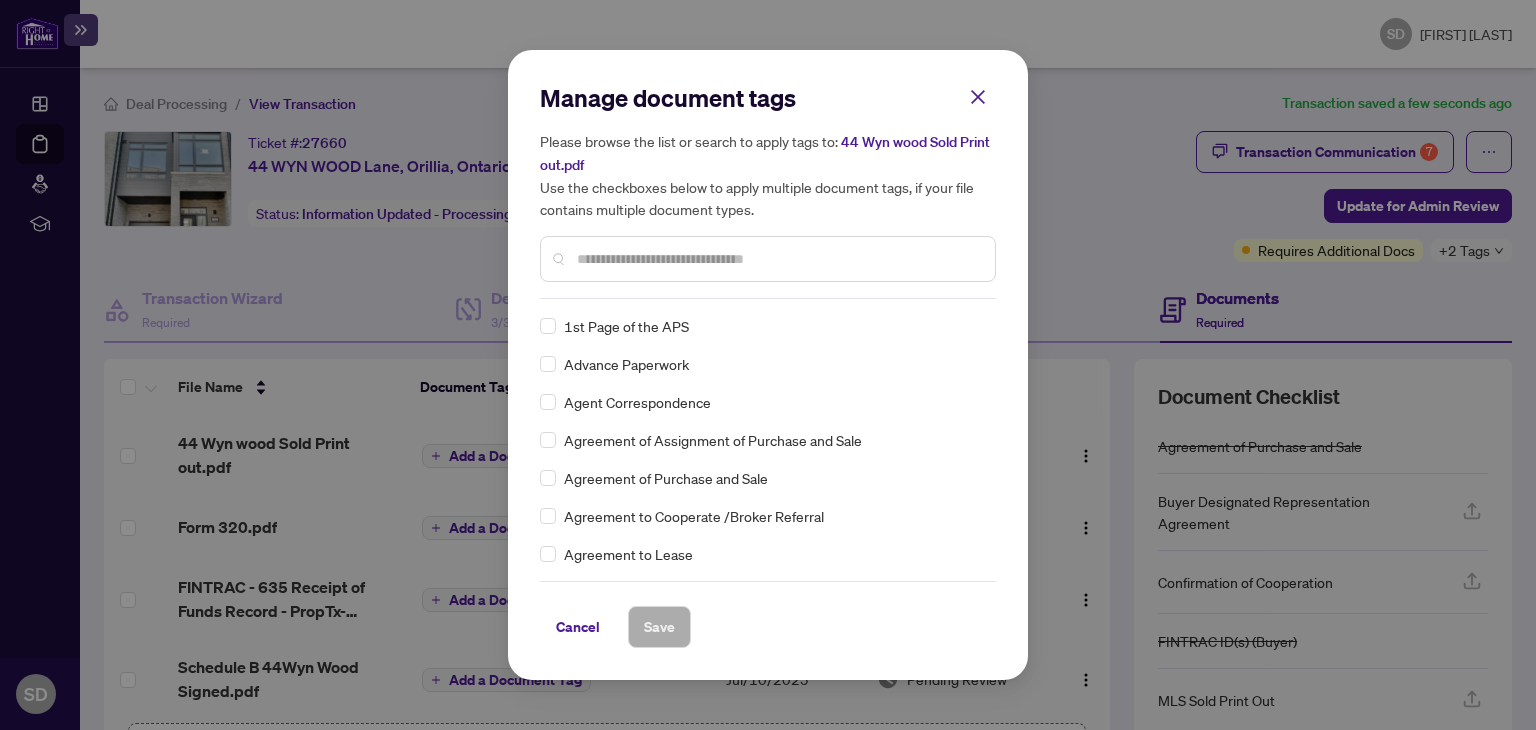 click at bounding box center [778, 259] 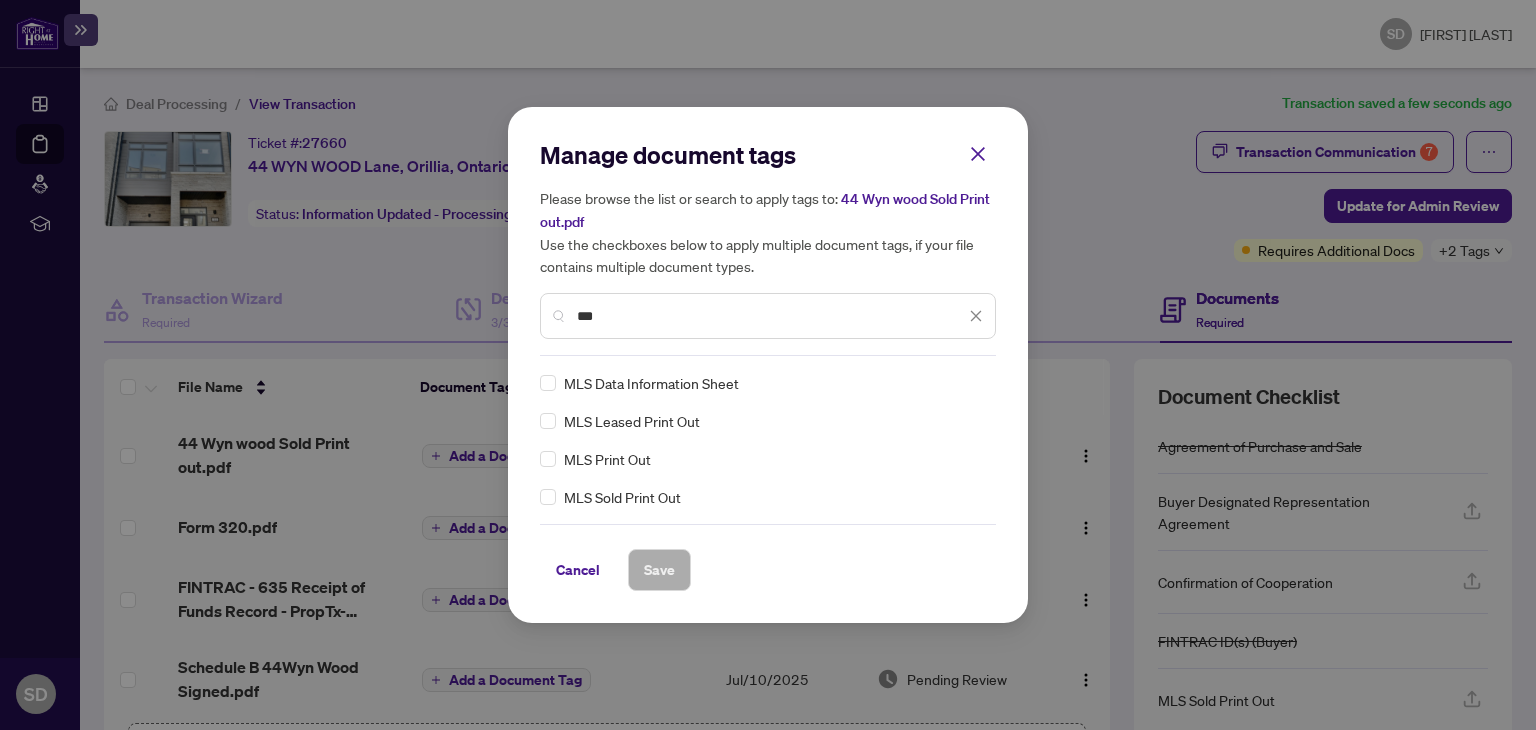 type on "***" 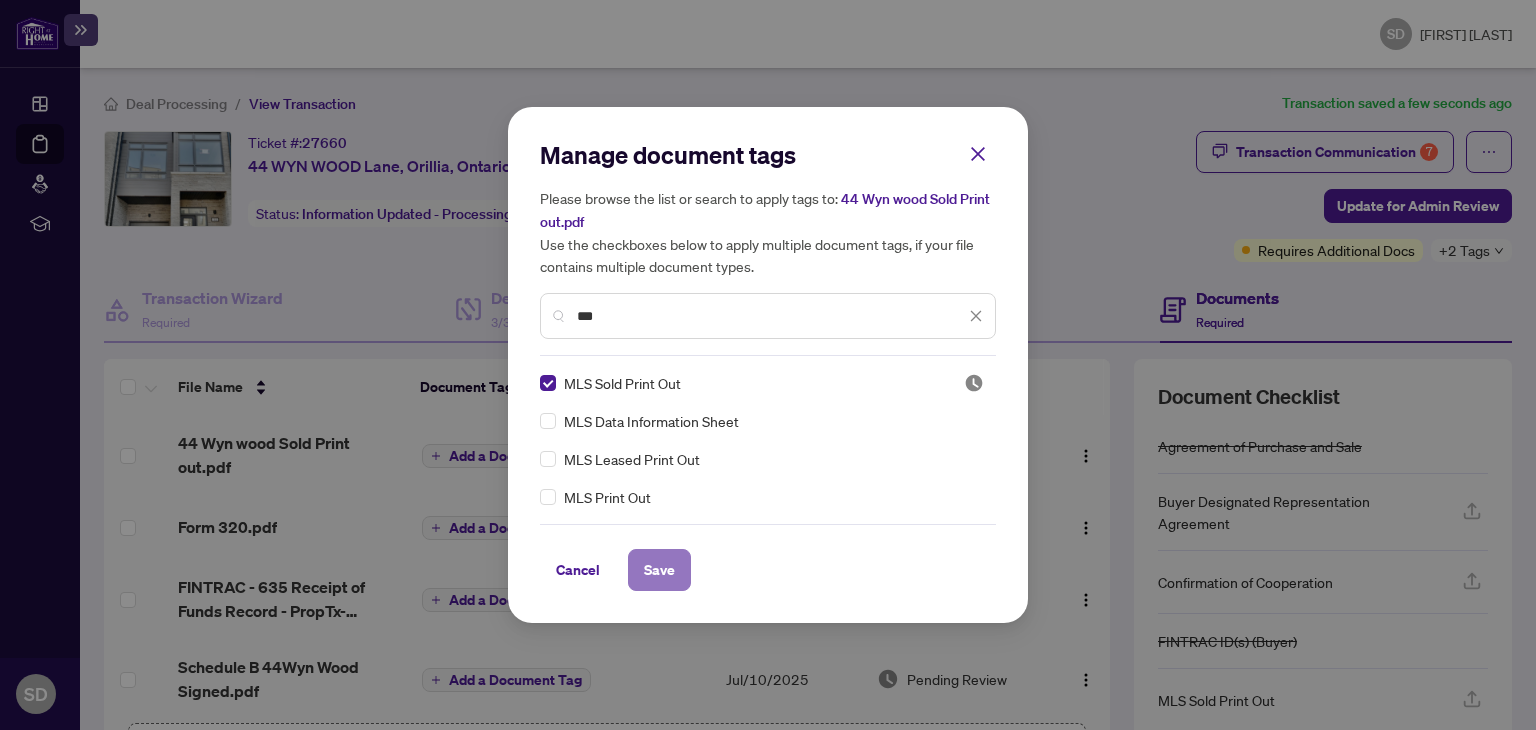 click on "Save" at bounding box center [659, 570] 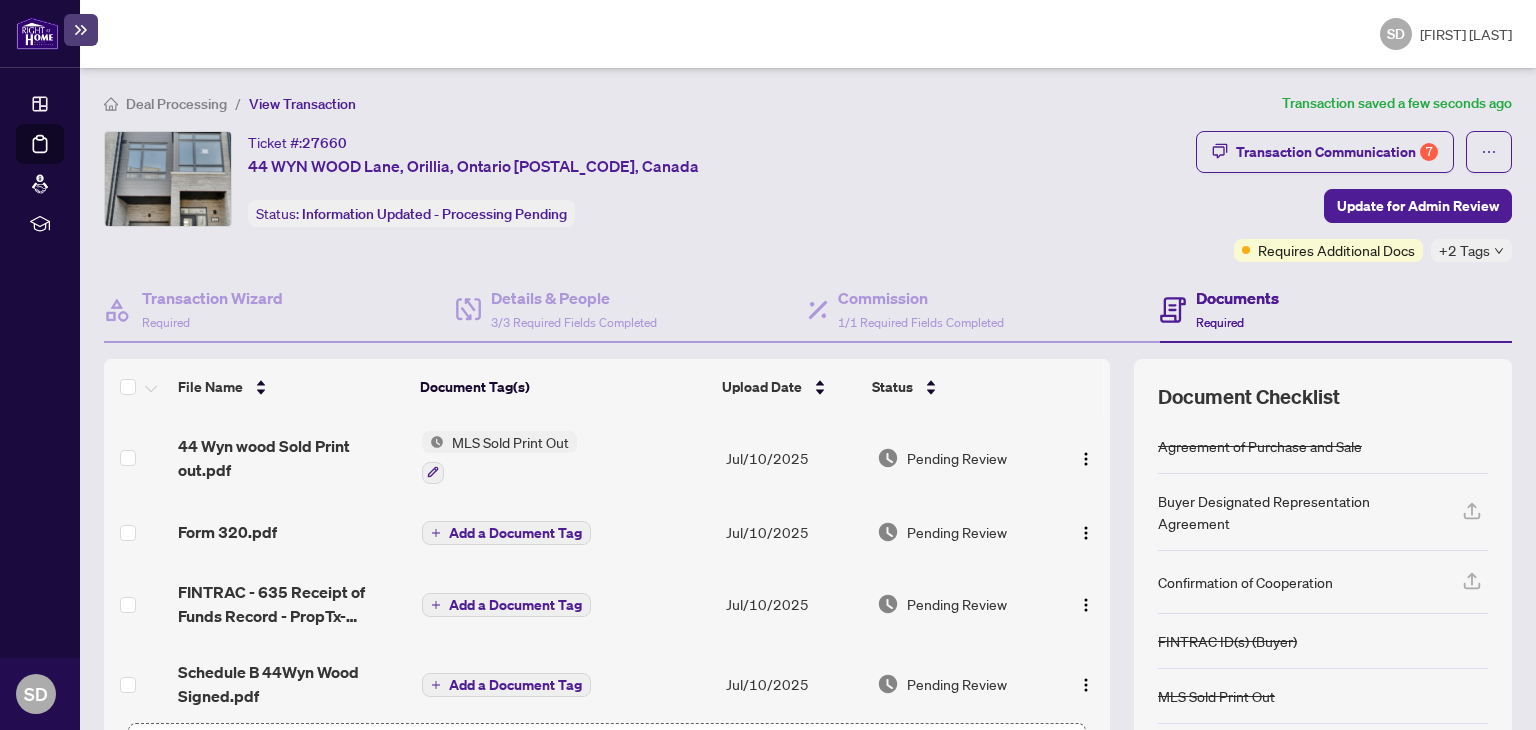 click on "Add a Document Tag" at bounding box center [515, 533] 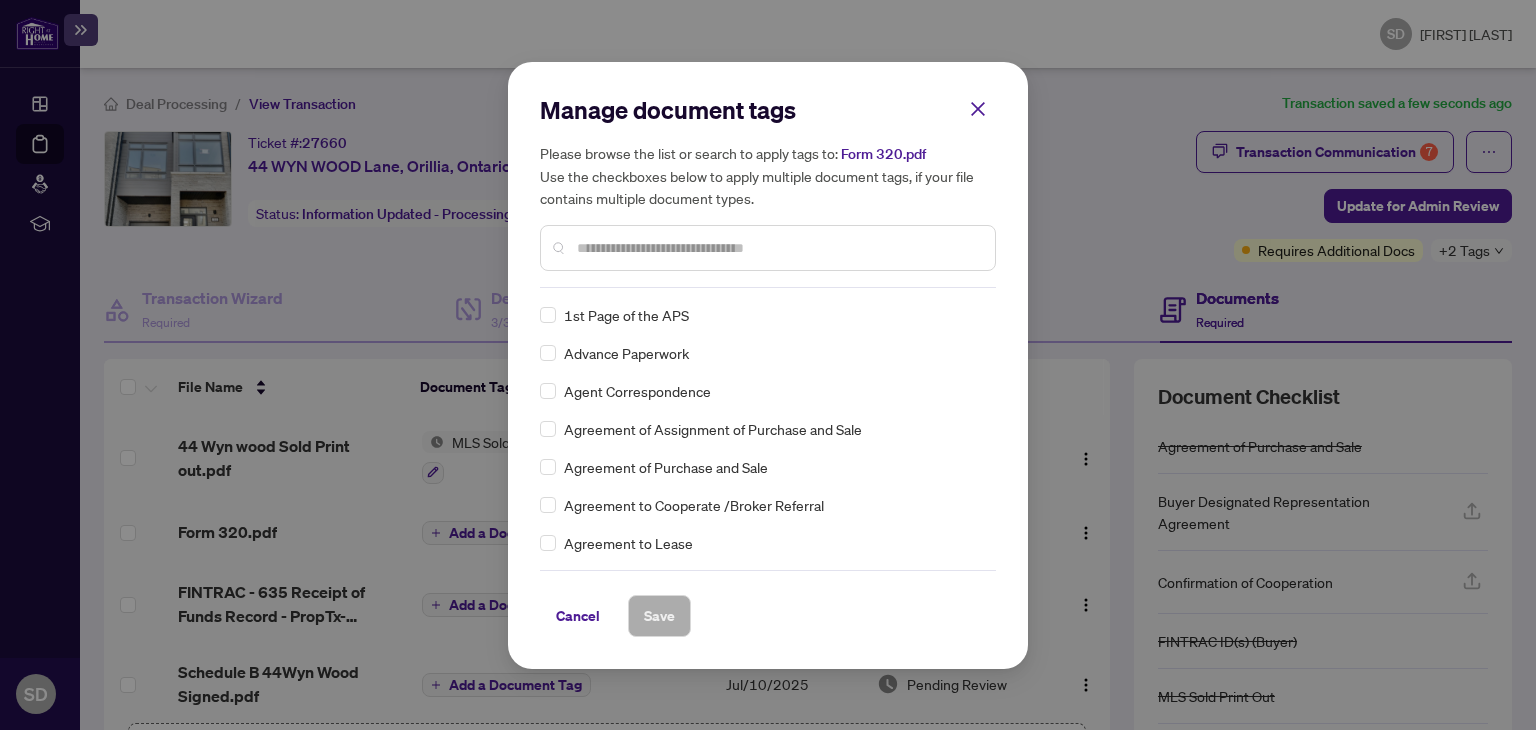 click at bounding box center [768, 248] 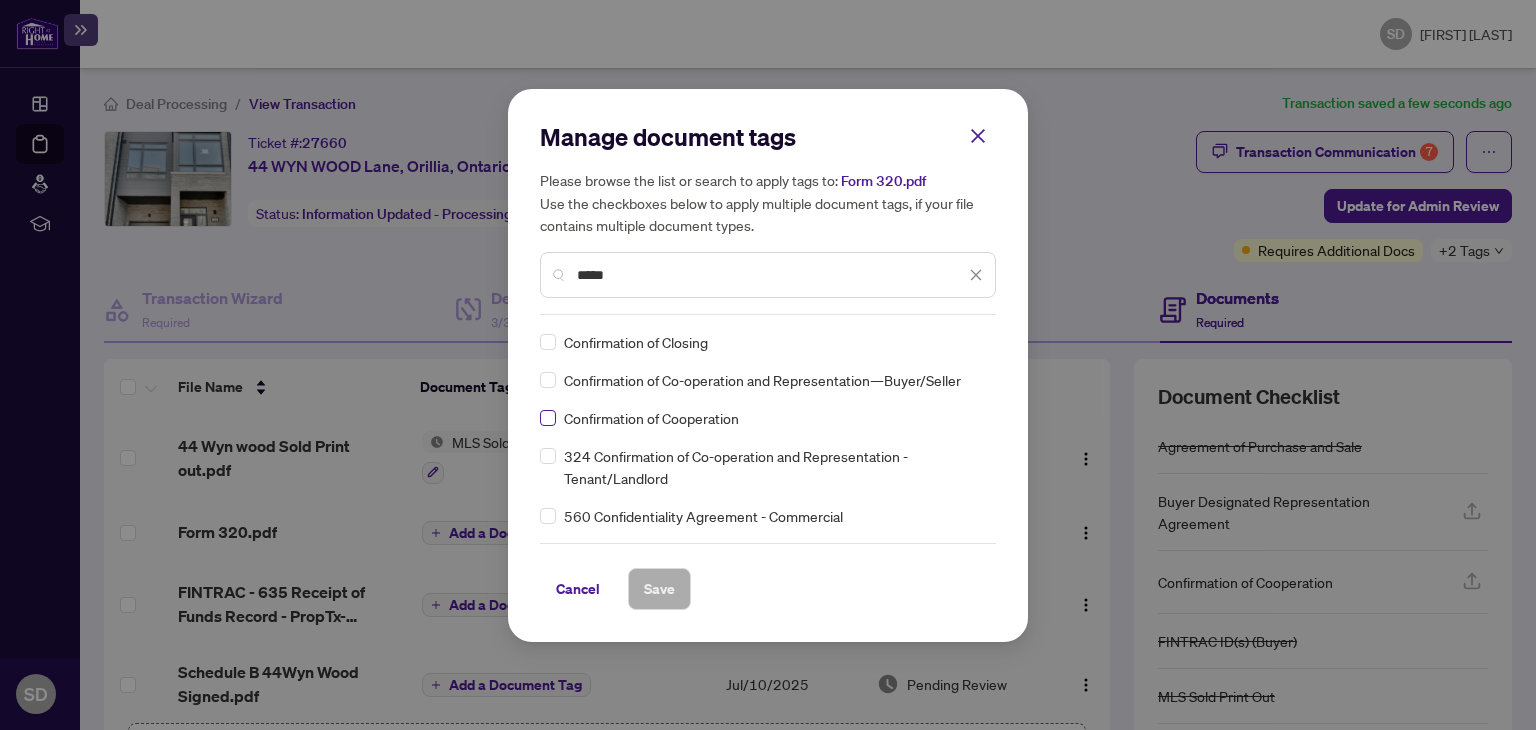 type on "*****" 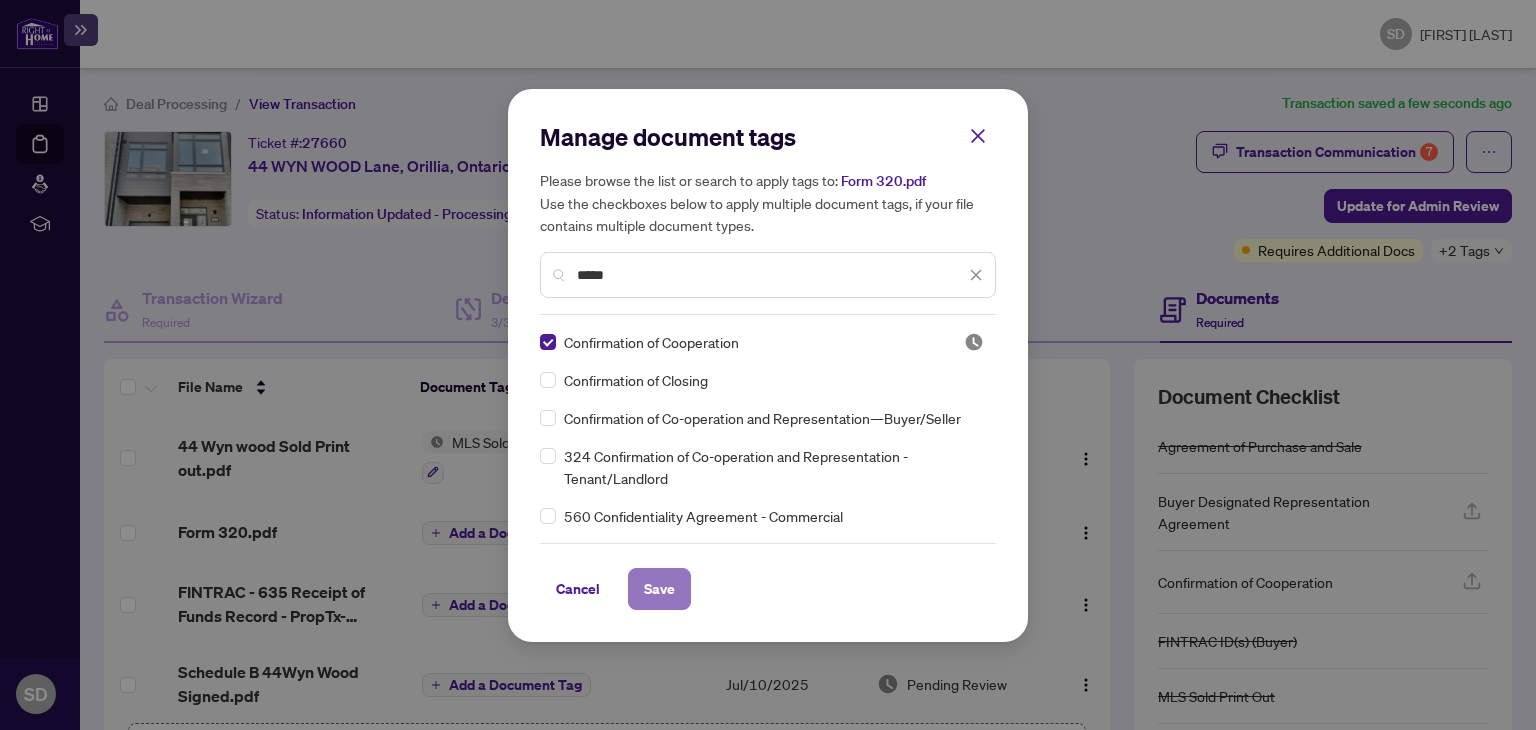 click on "Save" at bounding box center (659, 589) 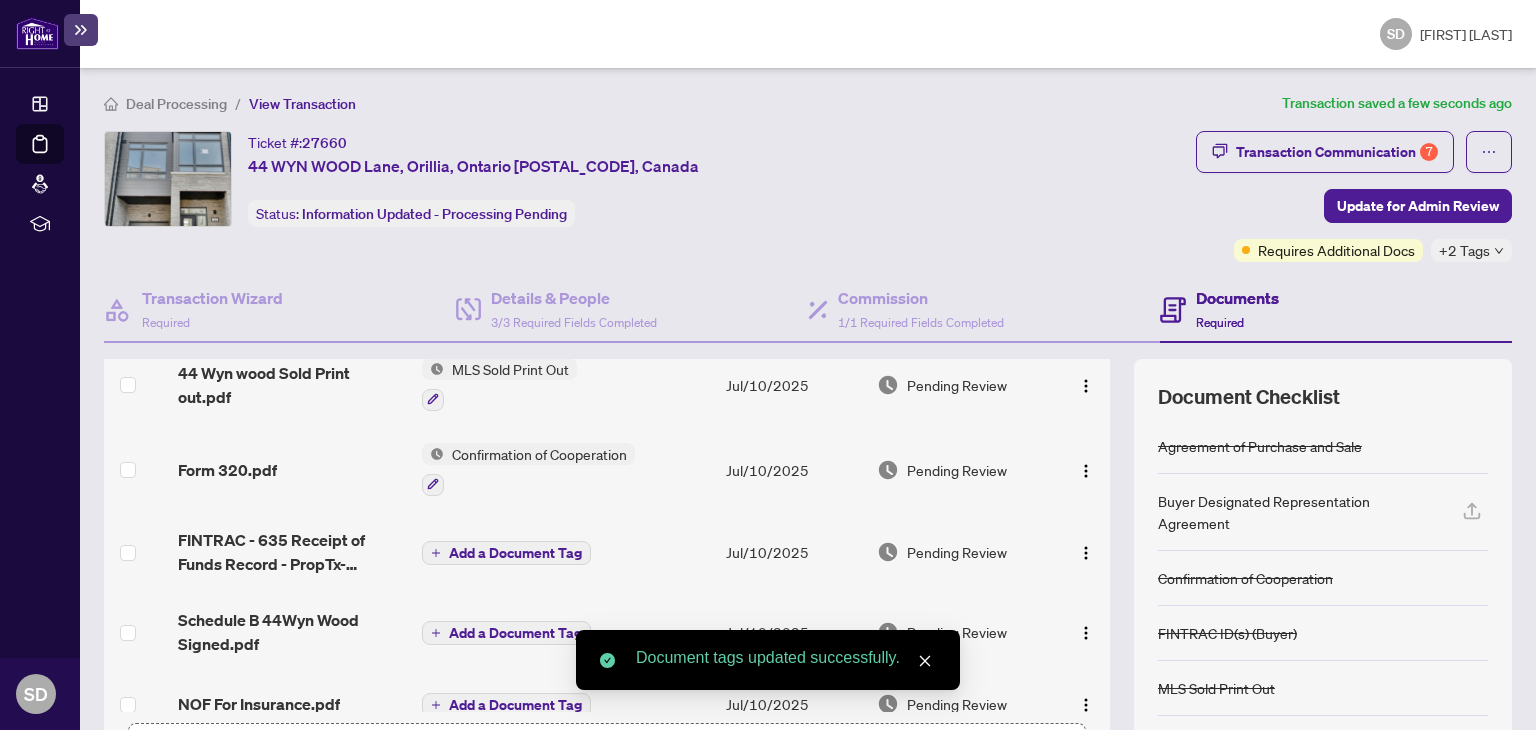 scroll, scrollTop: 100, scrollLeft: 0, axis: vertical 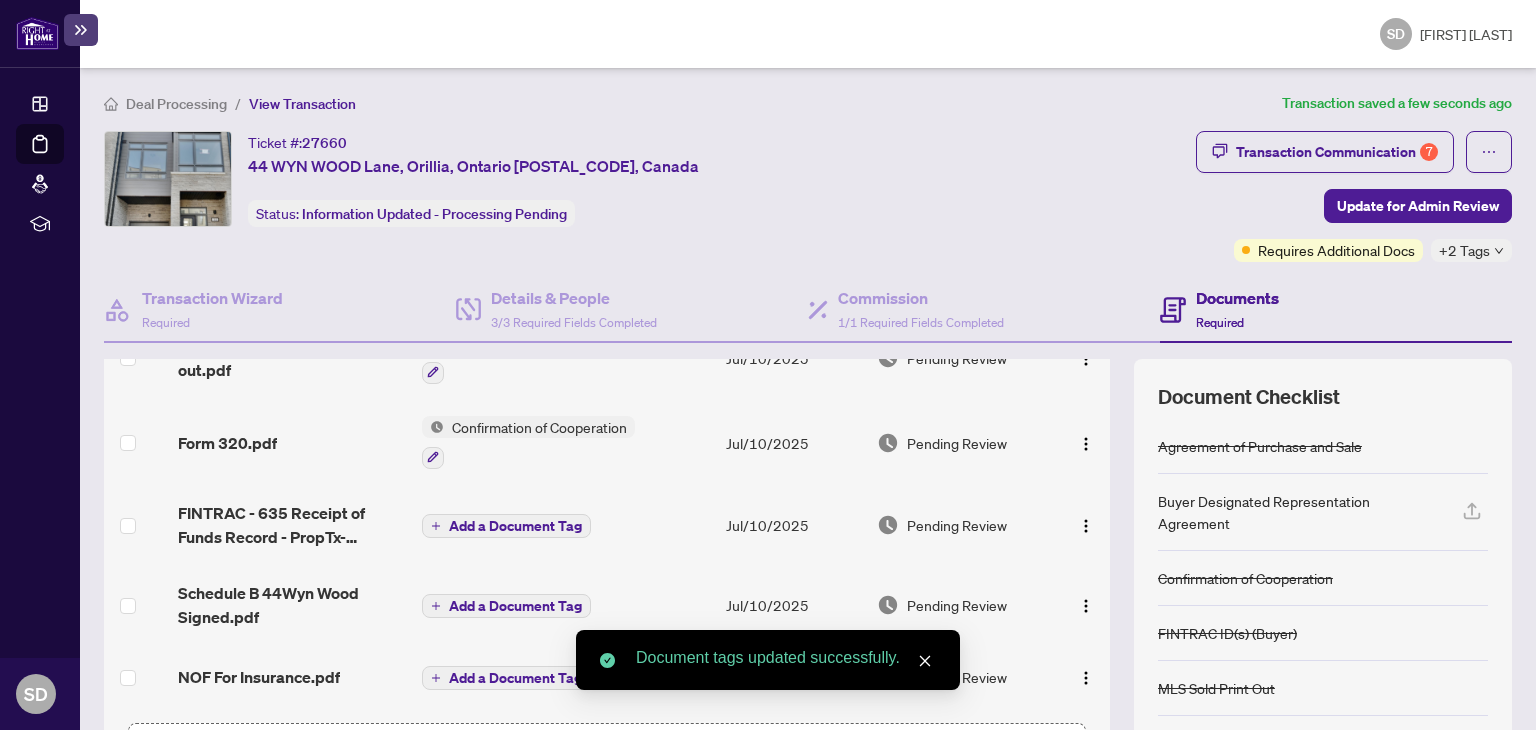 click on "Add a Document Tag" at bounding box center [515, 526] 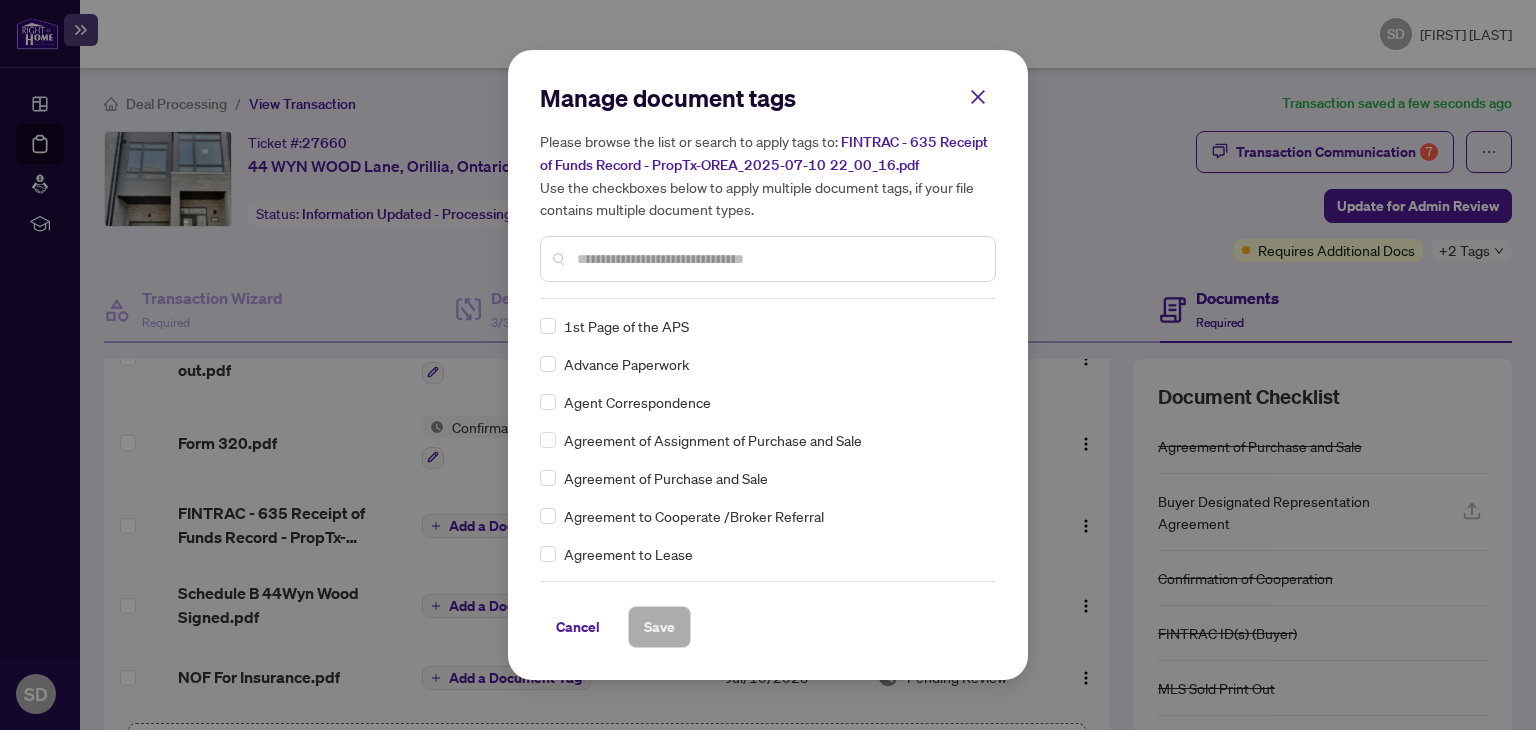 click at bounding box center [778, 259] 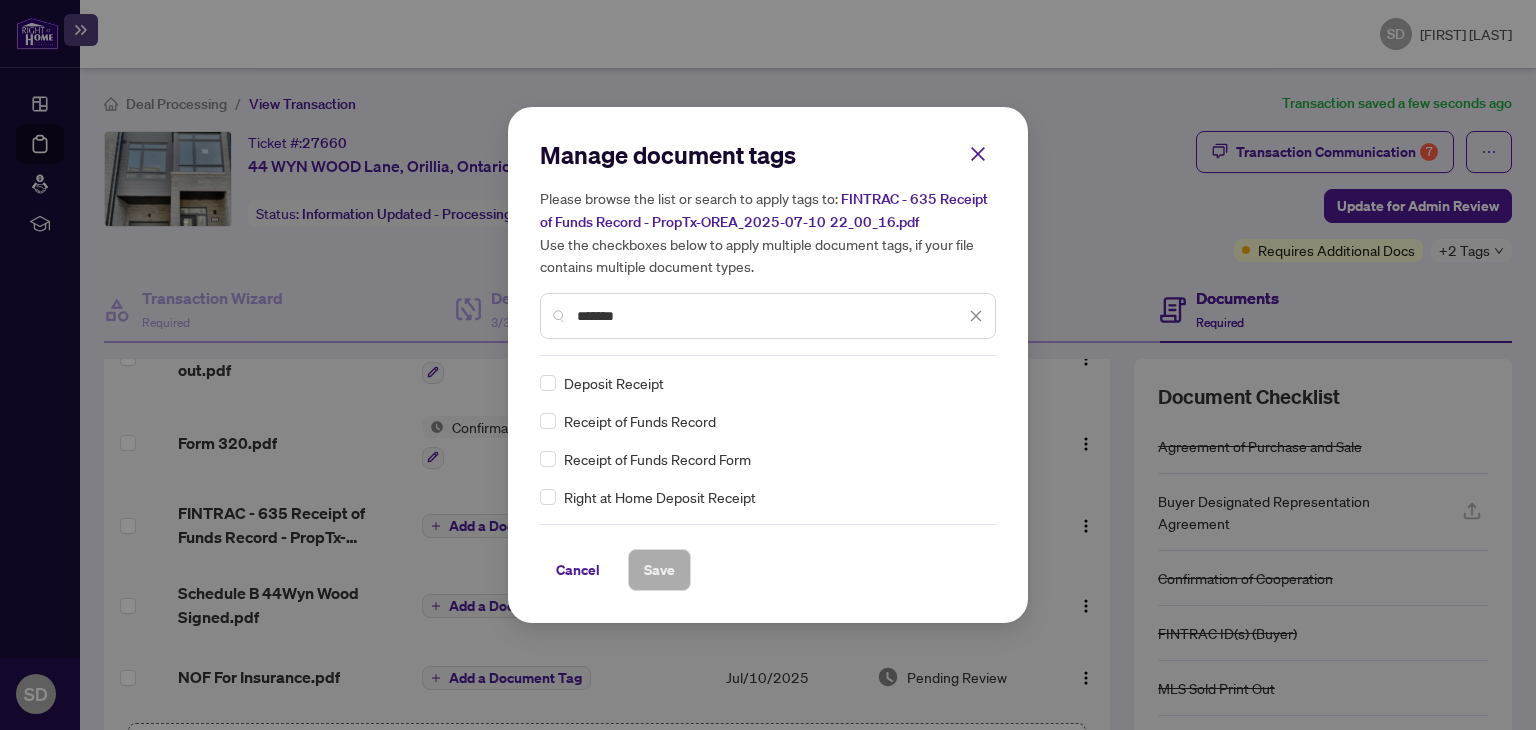 drag, startPoint x: 659, startPoint y: 321, endPoint x: 519, endPoint y: 318, distance: 140.03214 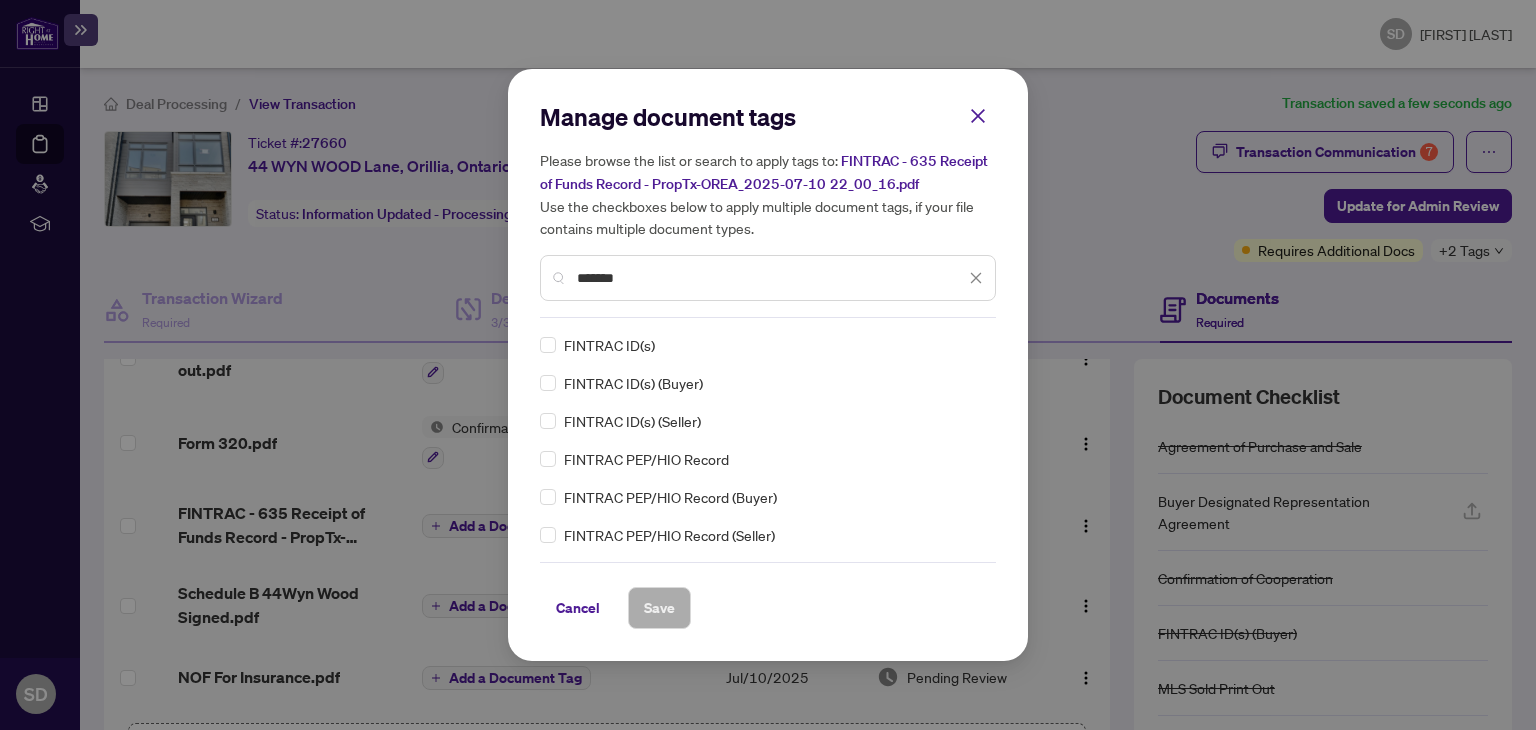 drag, startPoint x: 630, startPoint y: 277, endPoint x: 533, endPoint y: 276, distance: 97.00516 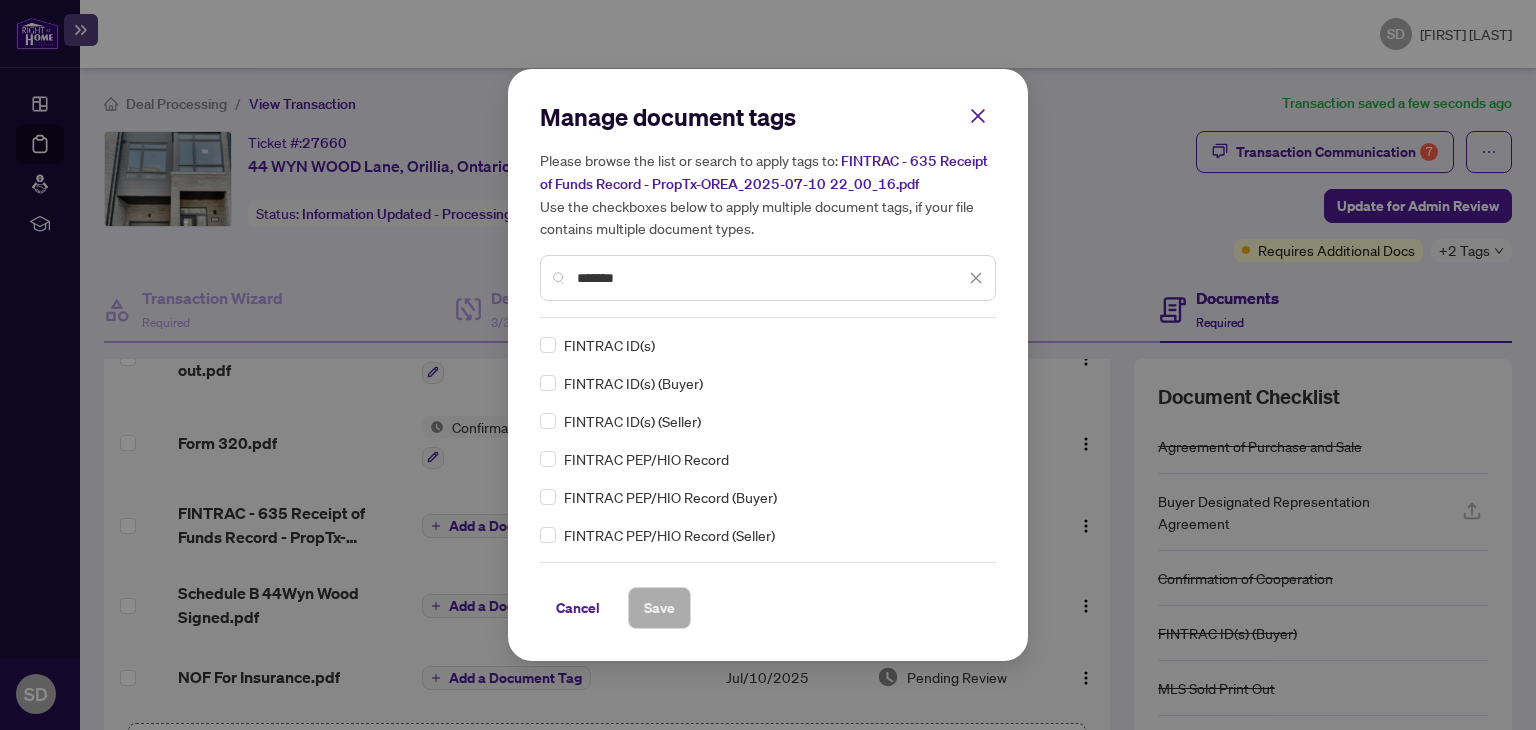 click on "*******" at bounding box center [771, 278] 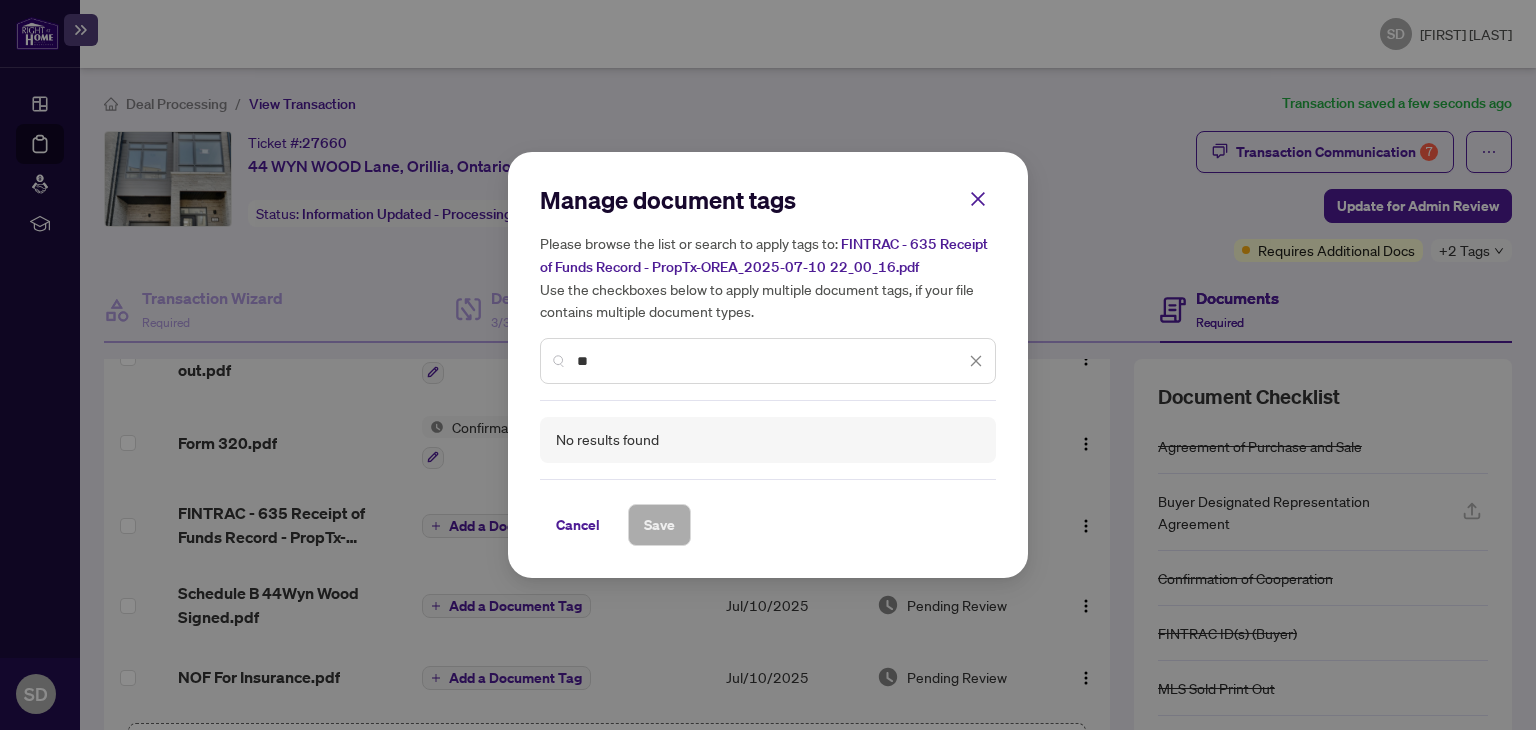 type on "*" 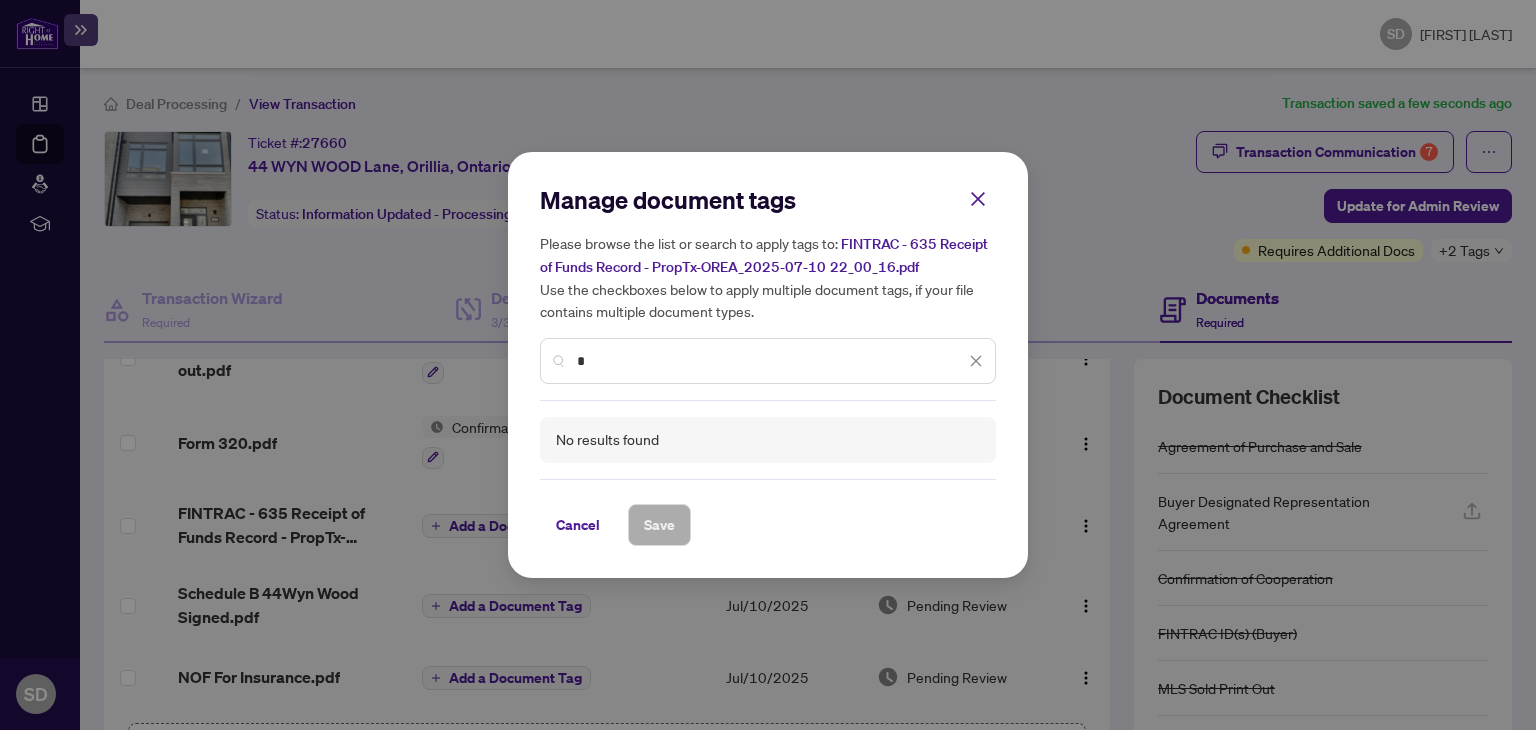 type 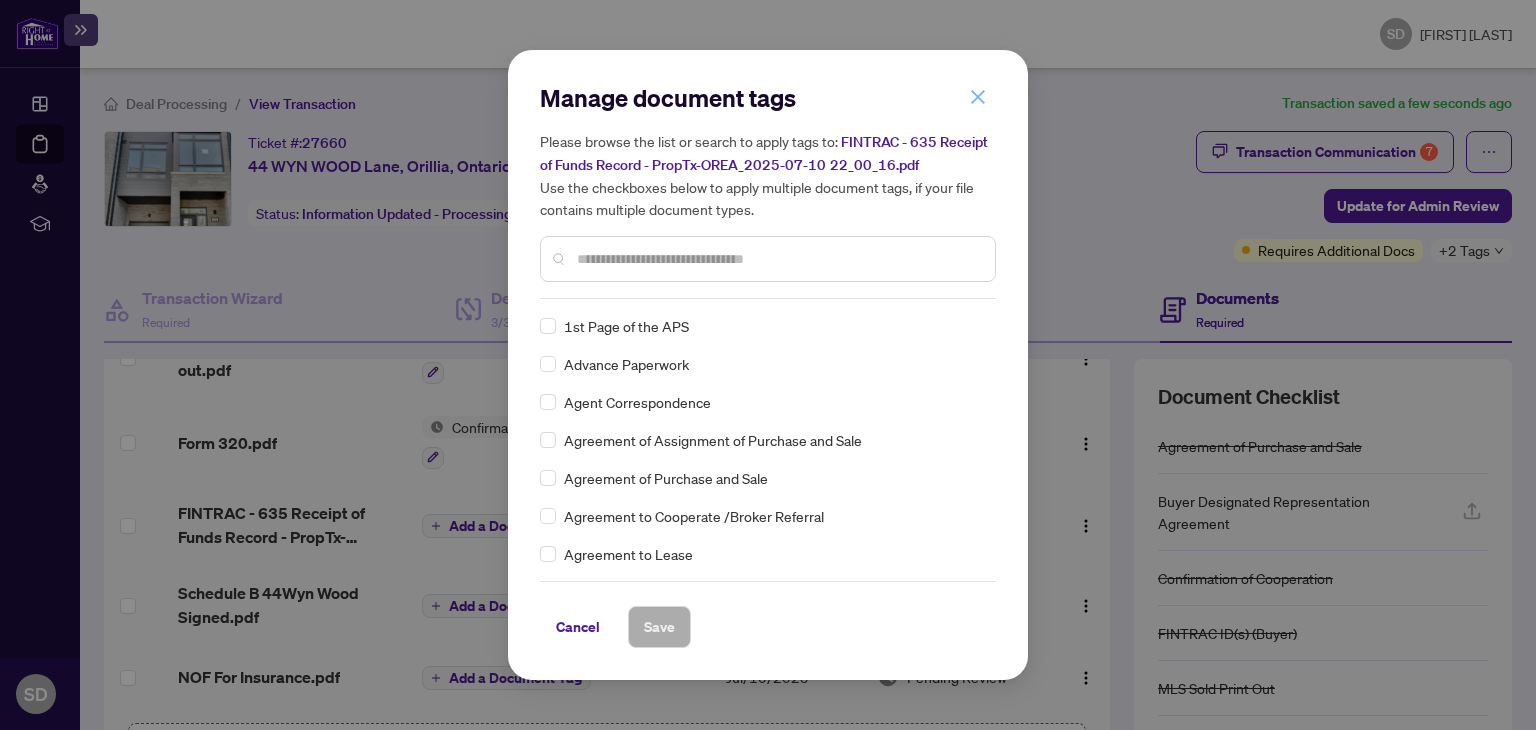 click 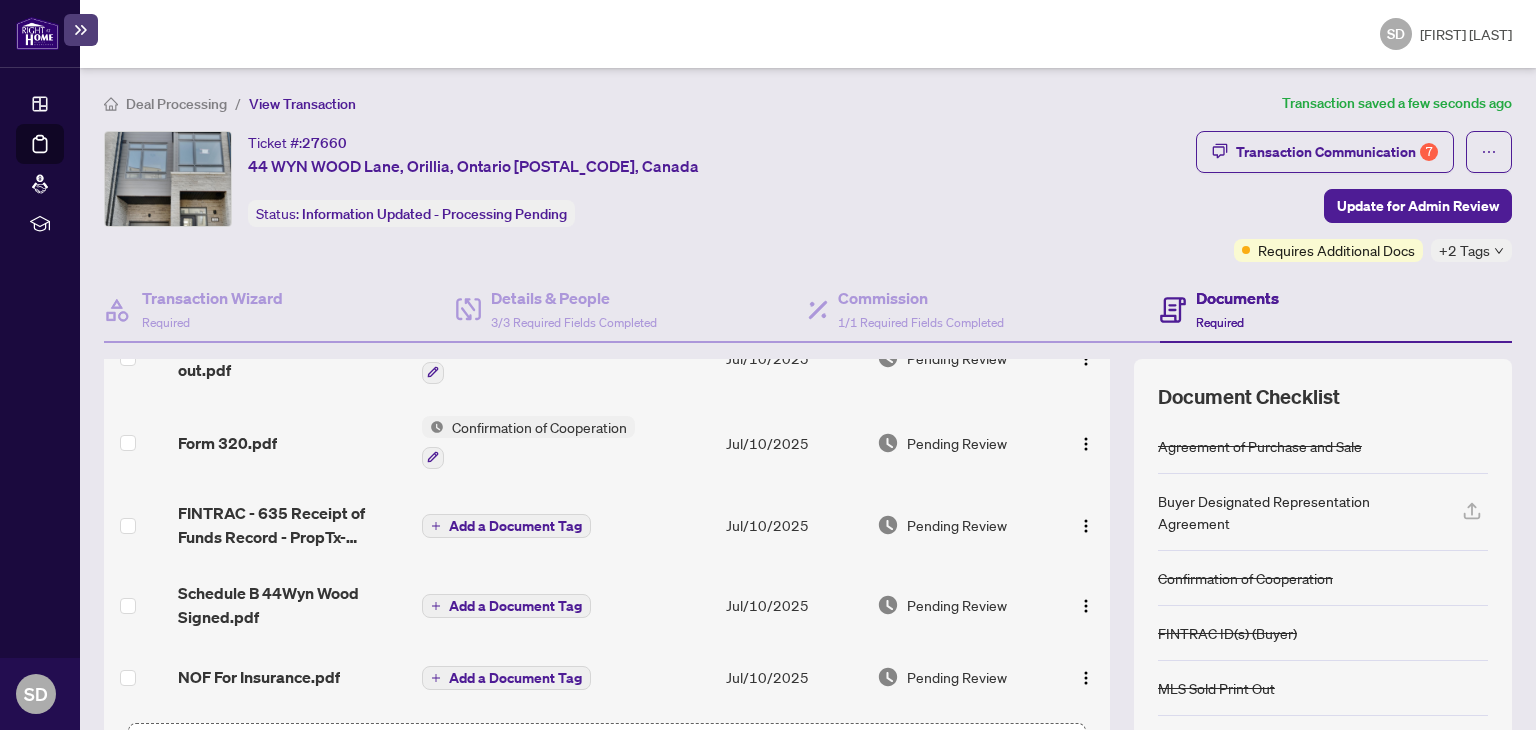 click on "Add a Document Tag" at bounding box center (515, 606) 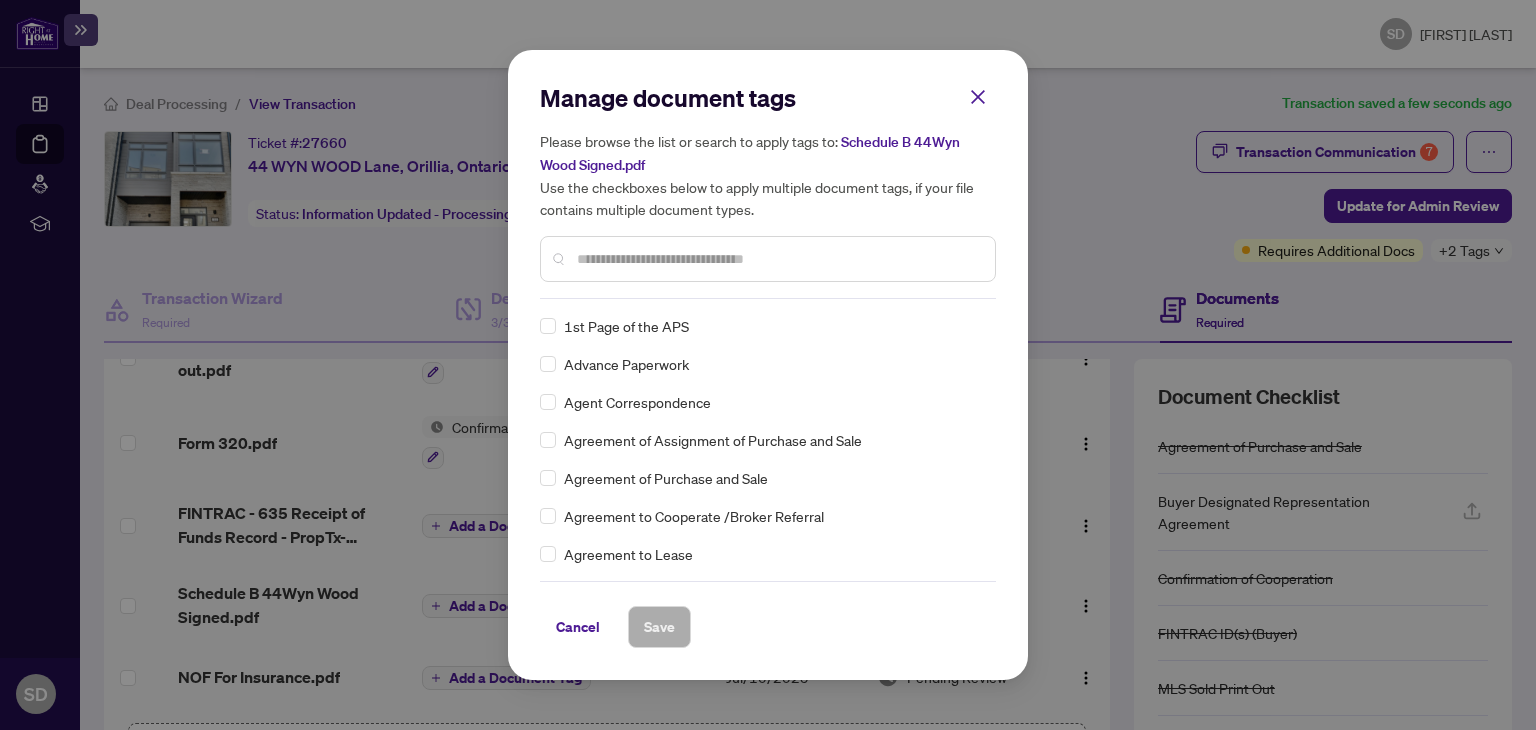 click at bounding box center [768, 259] 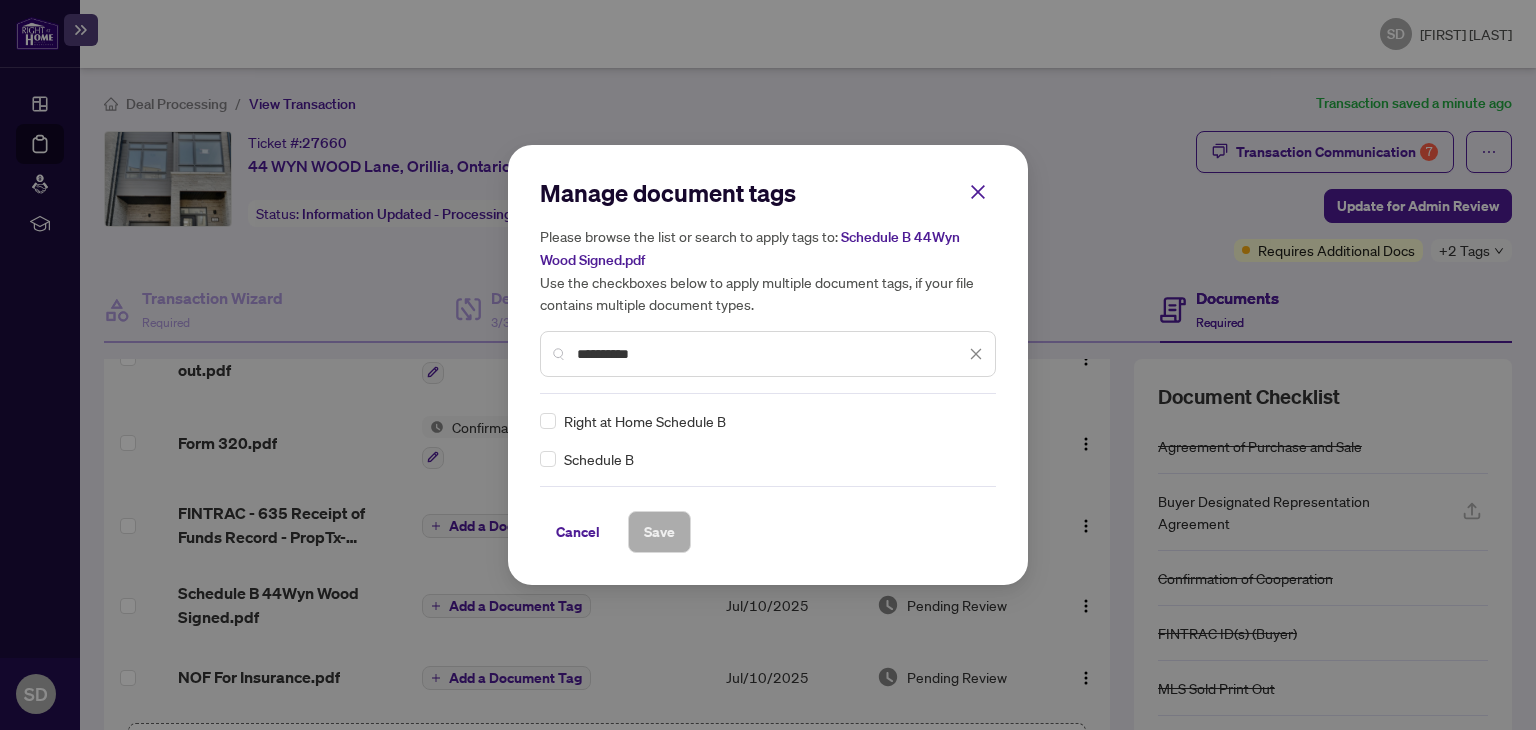type on "**********" 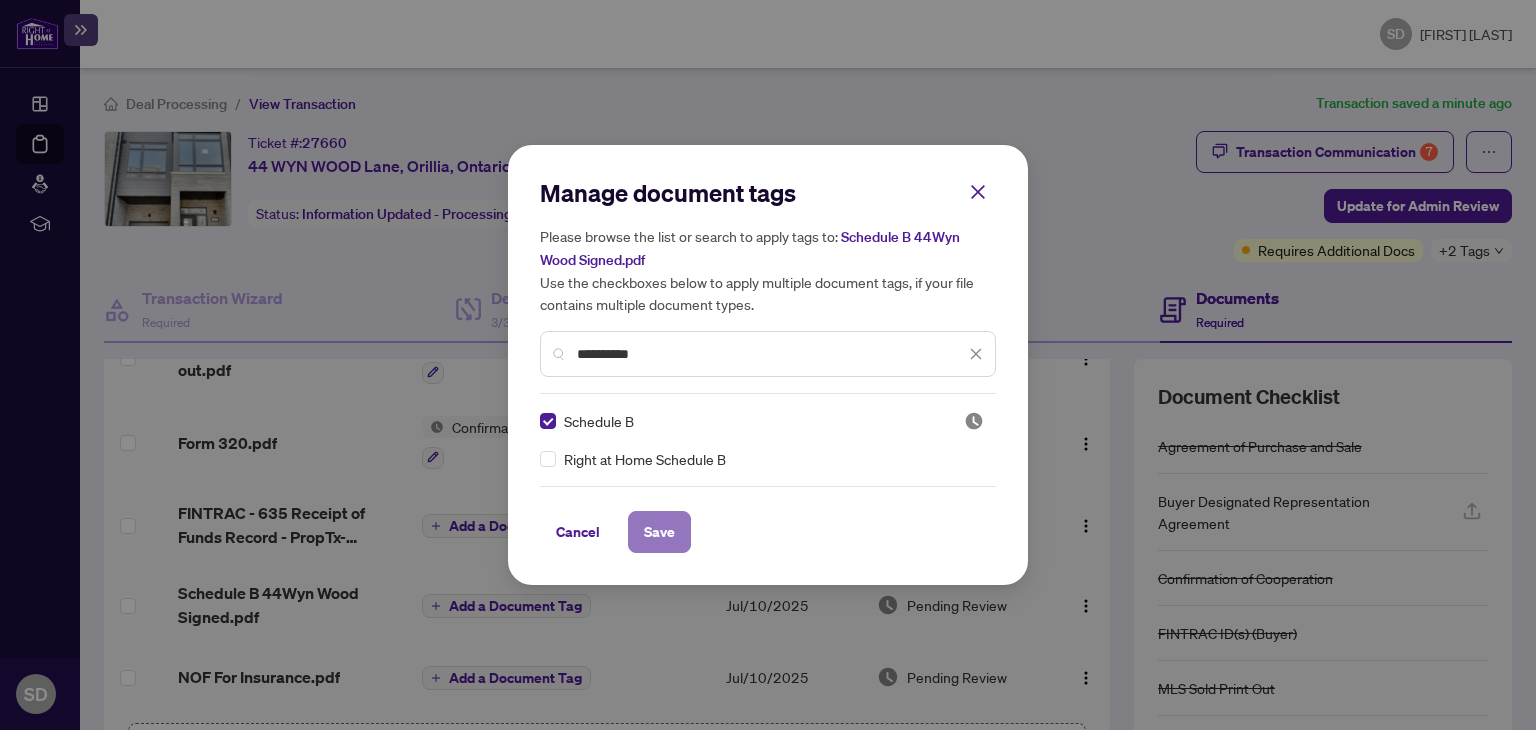 click on "Save" at bounding box center (659, 532) 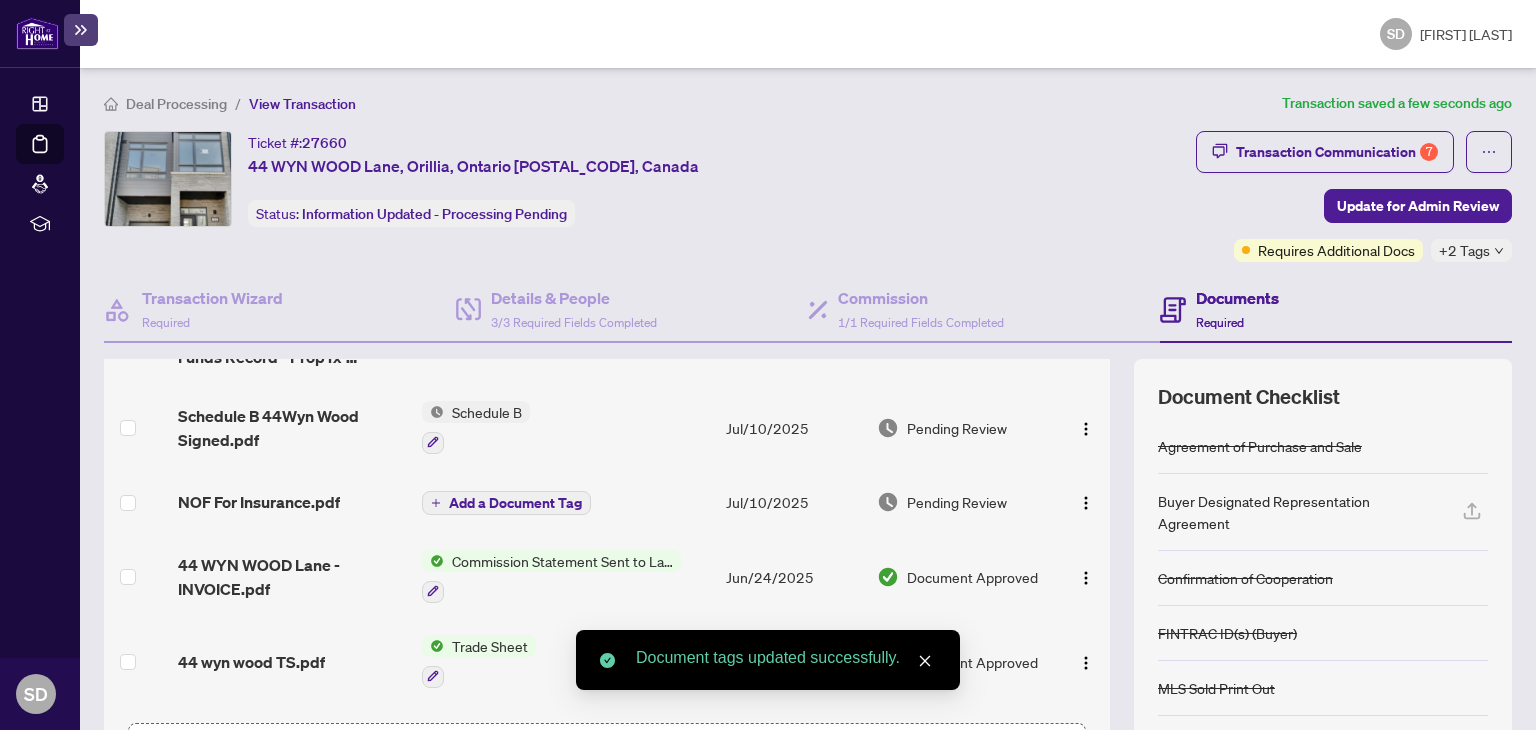 scroll, scrollTop: 300, scrollLeft: 0, axis: vertical 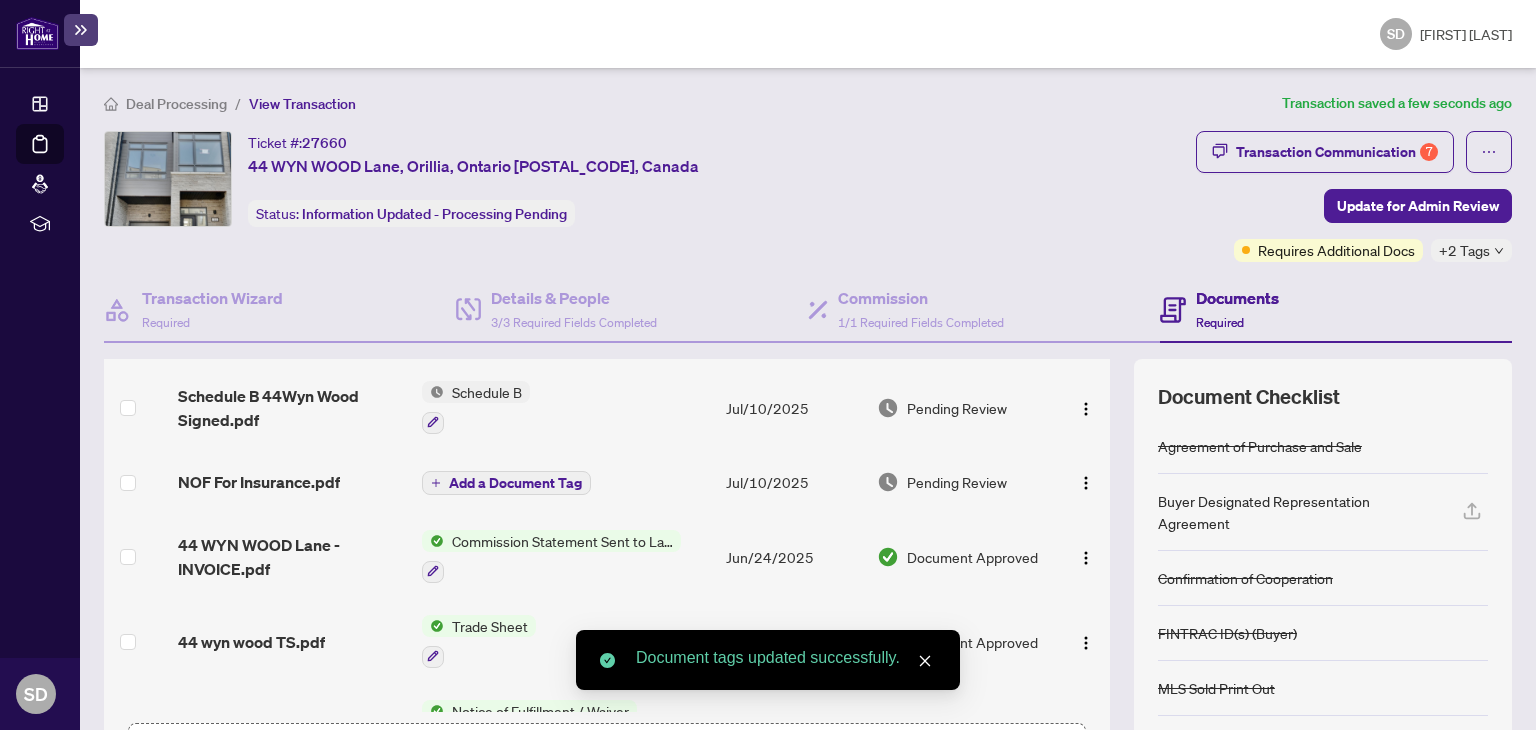 click on "Add a Document Tag" at bounding box center [515, 483] 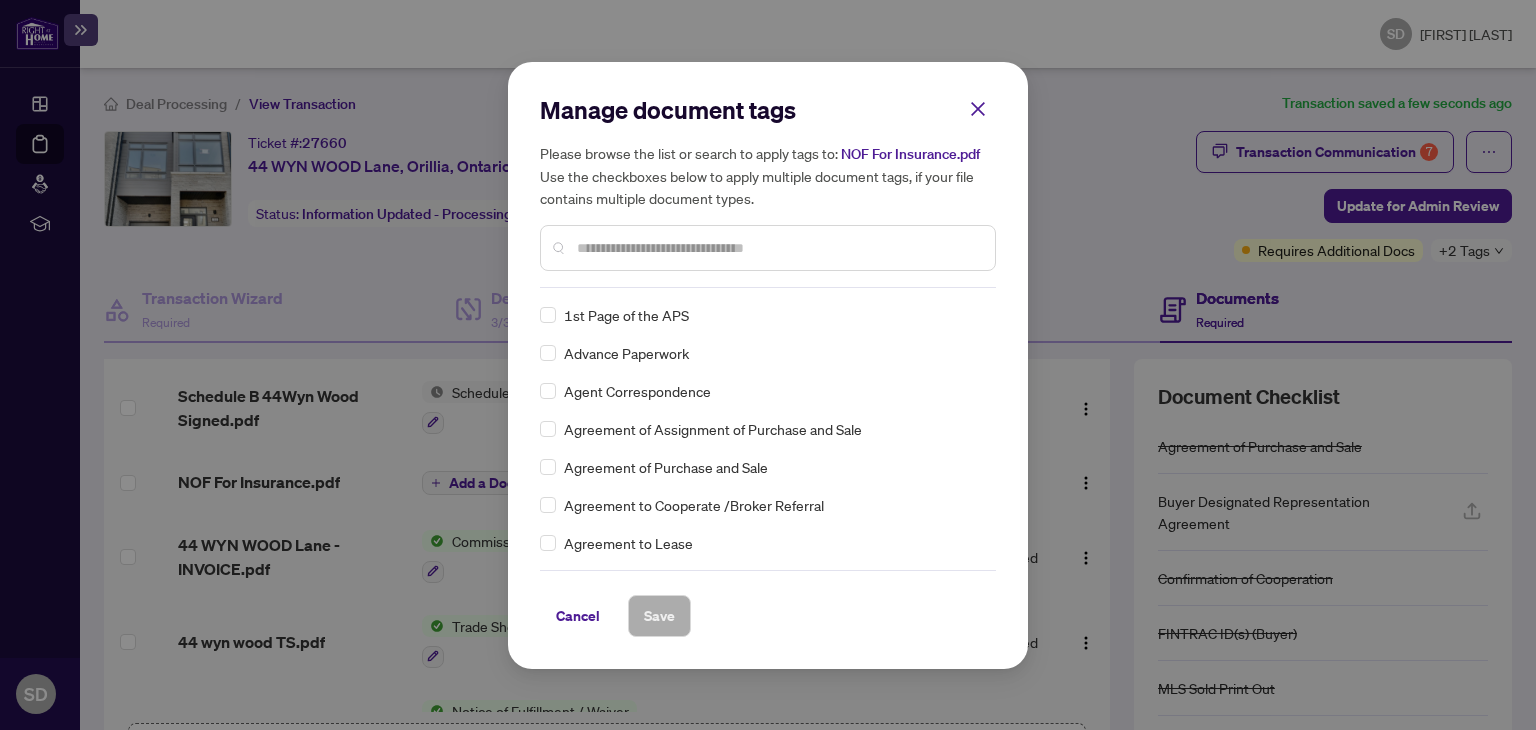 click on "Manage document tags Please browse the list or search to apply tags to:   NOF For Insurance.pdf   Use the checkboxes below to apply multiple document tags, if your file contains multiple document types.   1st Page of the APS Advance Paperwork Agent Correspondence Agreement of Assignment of Purchase and Sale Agreement of Purchase and Sale Agreement to Cooperate /Broker Referral Agreement to Lease Articles of Incorporation Back to Vendor Letter Belongs to Another Transaction Builder's Consent Buyer Designated Representation Agreement Buyer Designated Representation Agreement Buyers Lawyer Information Certificate of Estate Trustee(s) Client Refused to Sign Closing Date Change Co-op Brokerage Commission Statement Co-op EFT Co-operating Indemnity Agreement Commission Adjustment Commission Agreement Commission Calculation Commission Statement Sent Commission Statement Sent to Landlord Commission Statement Sent to Lawyer Commission Statement Sent to Listing Brokerage Commission Statement Sent to Vendor Duplicate EFT" at bounding box center (768, 365) 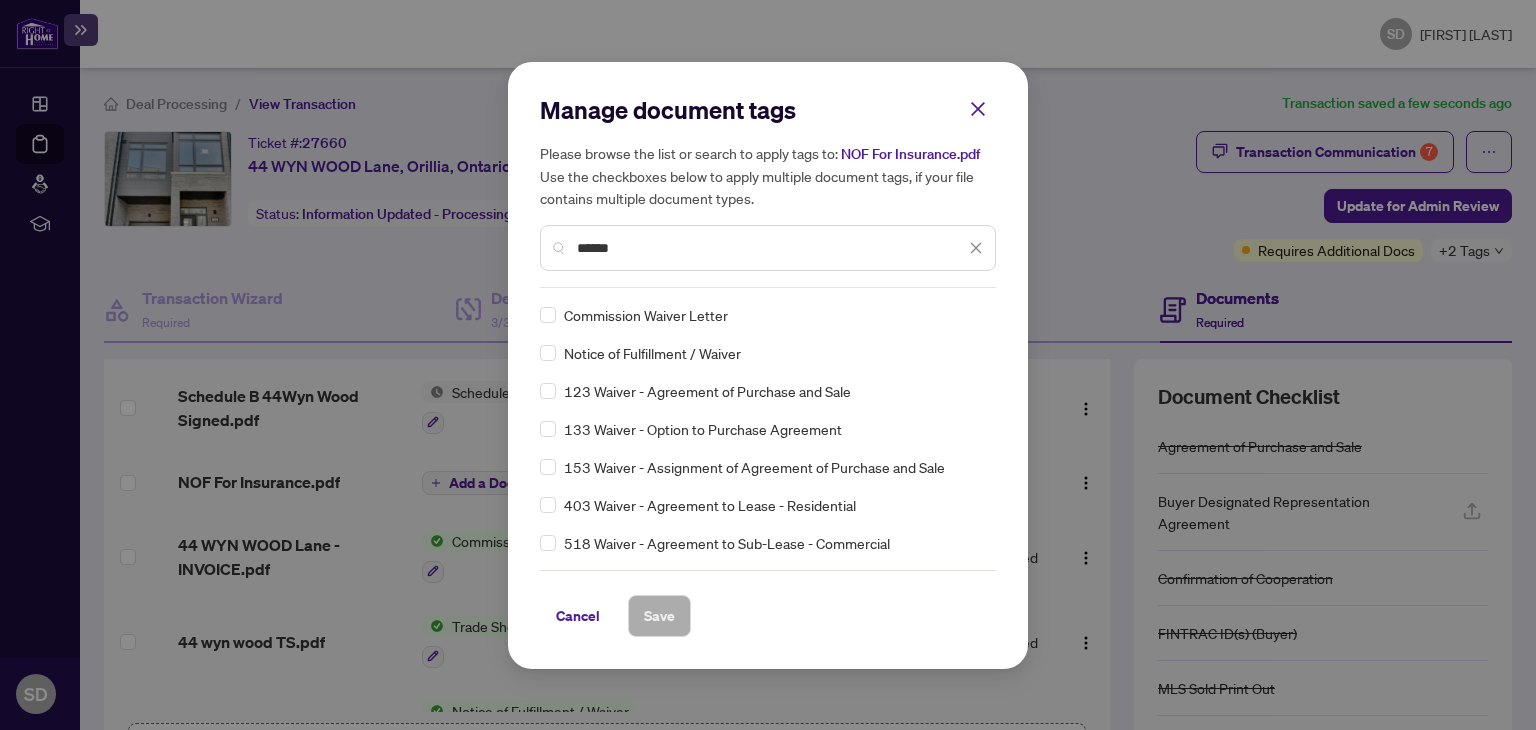 type on "******" 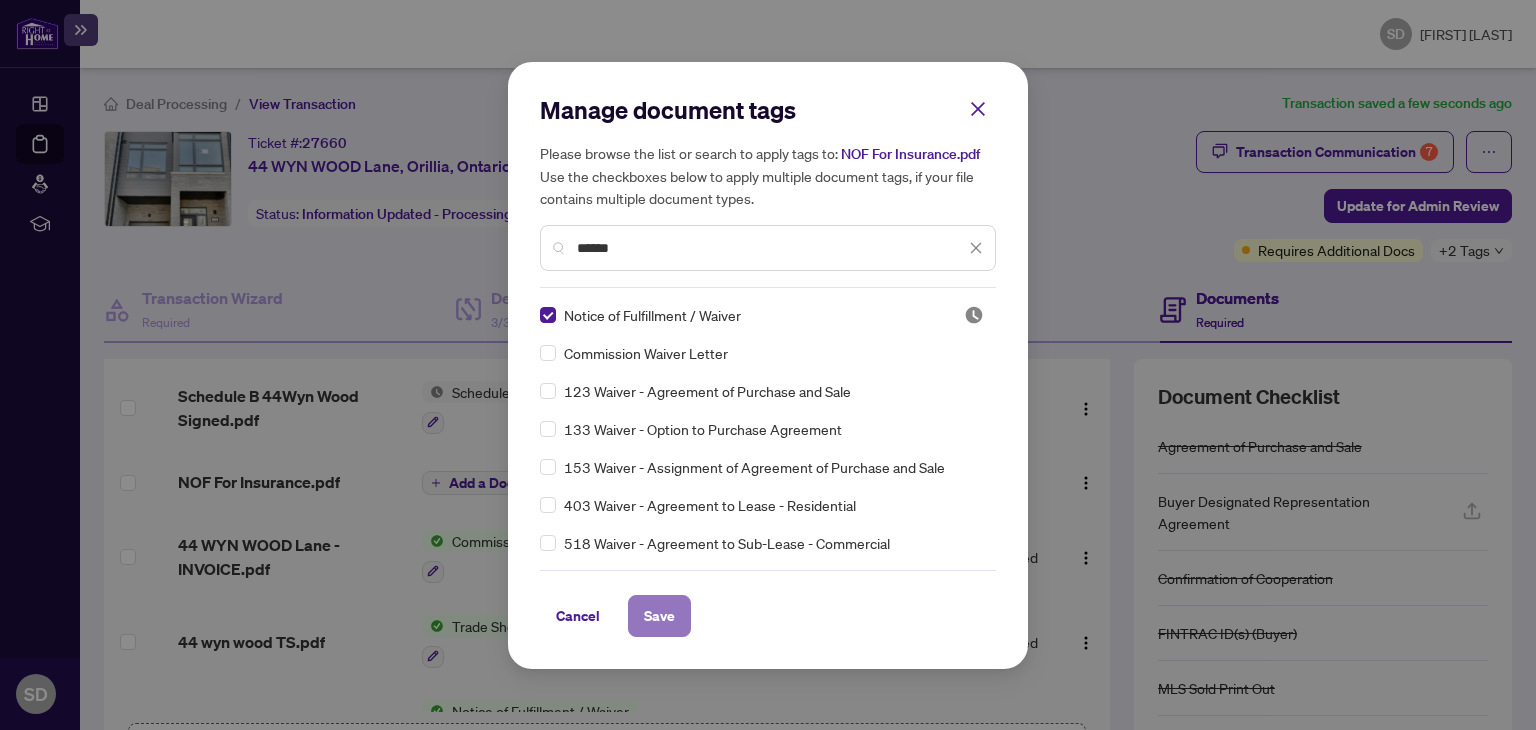 click on "Save" at bounding box center (659, 616) 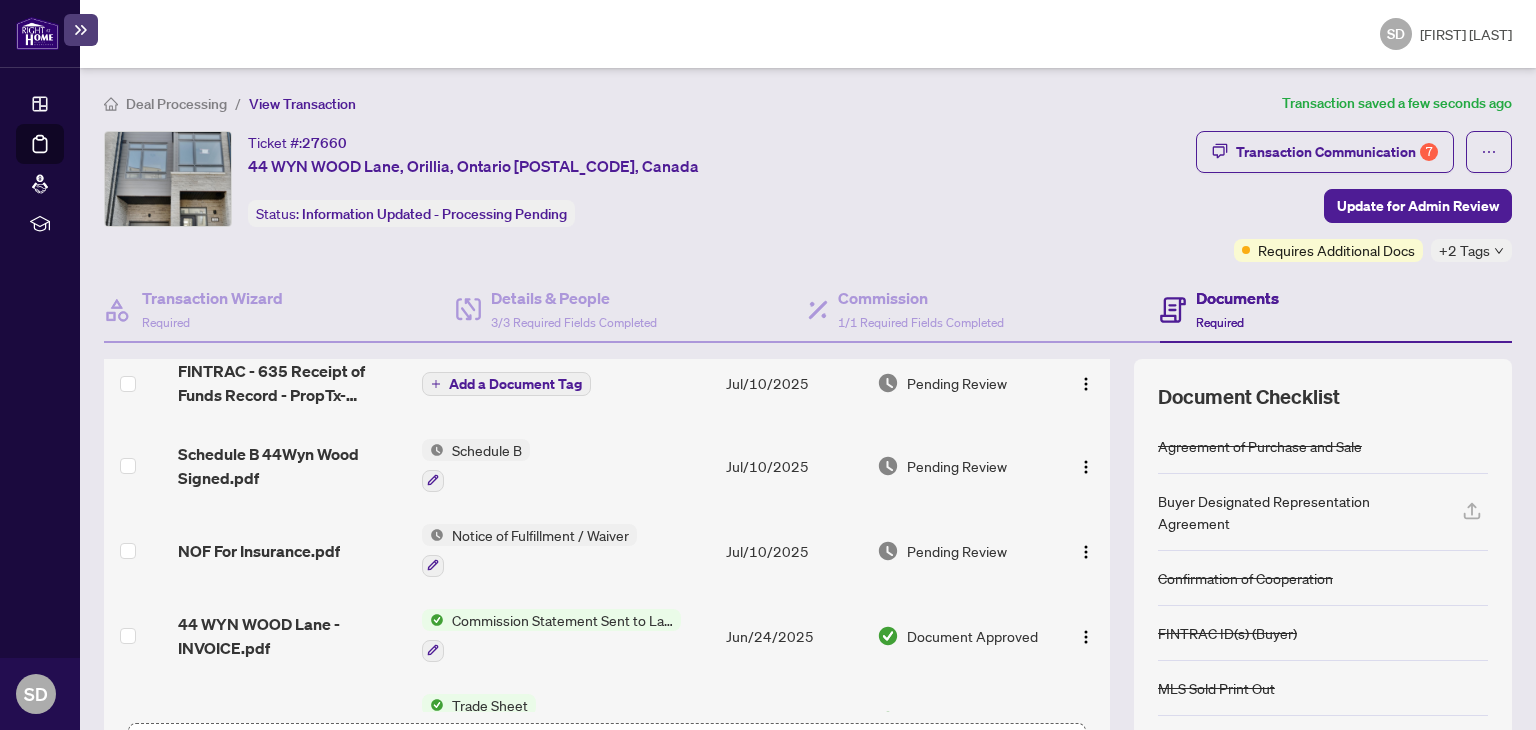 scroll, scrollTop: 0, scrollLeft: 0, axis: both 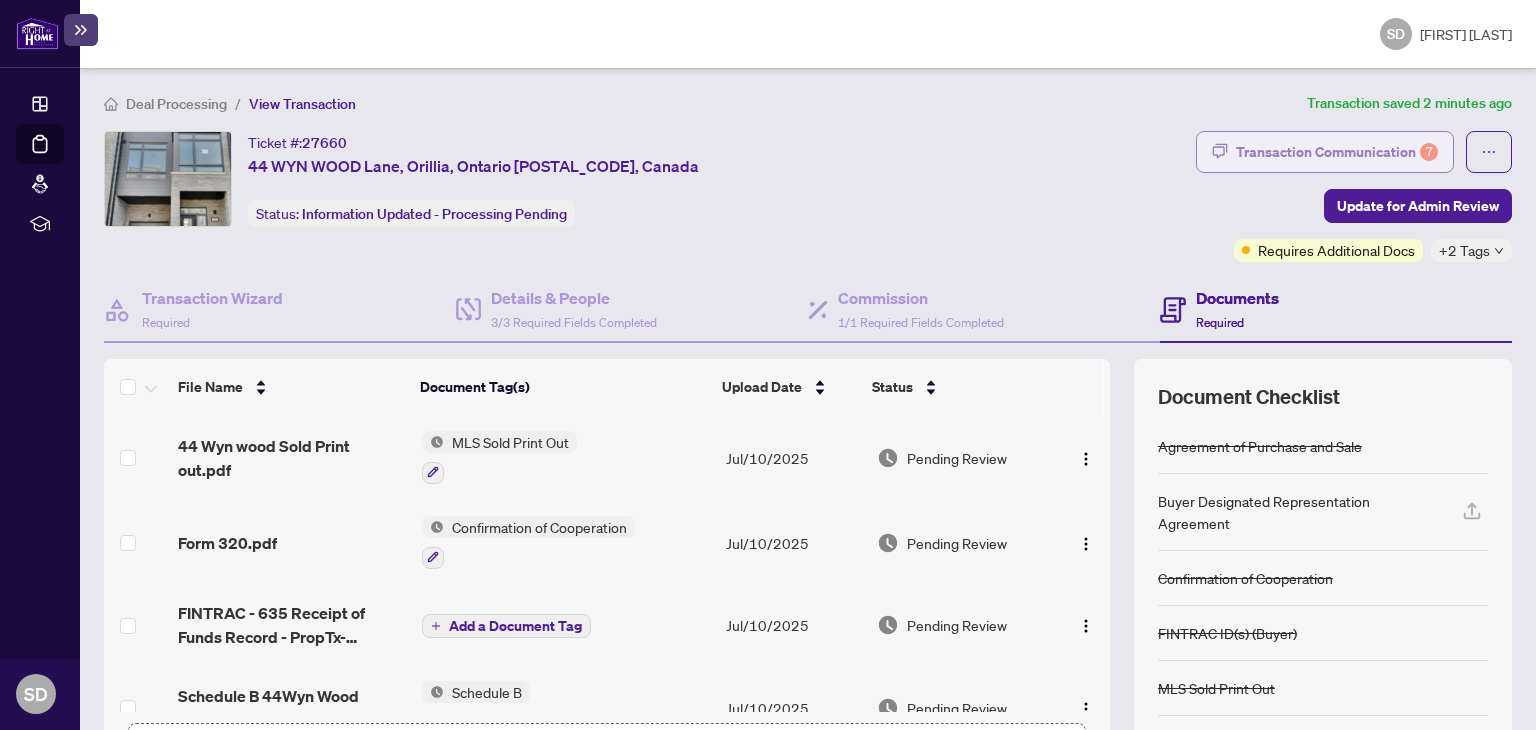 click on "Transaction Communication 7" at bounding box center (1337, 152) 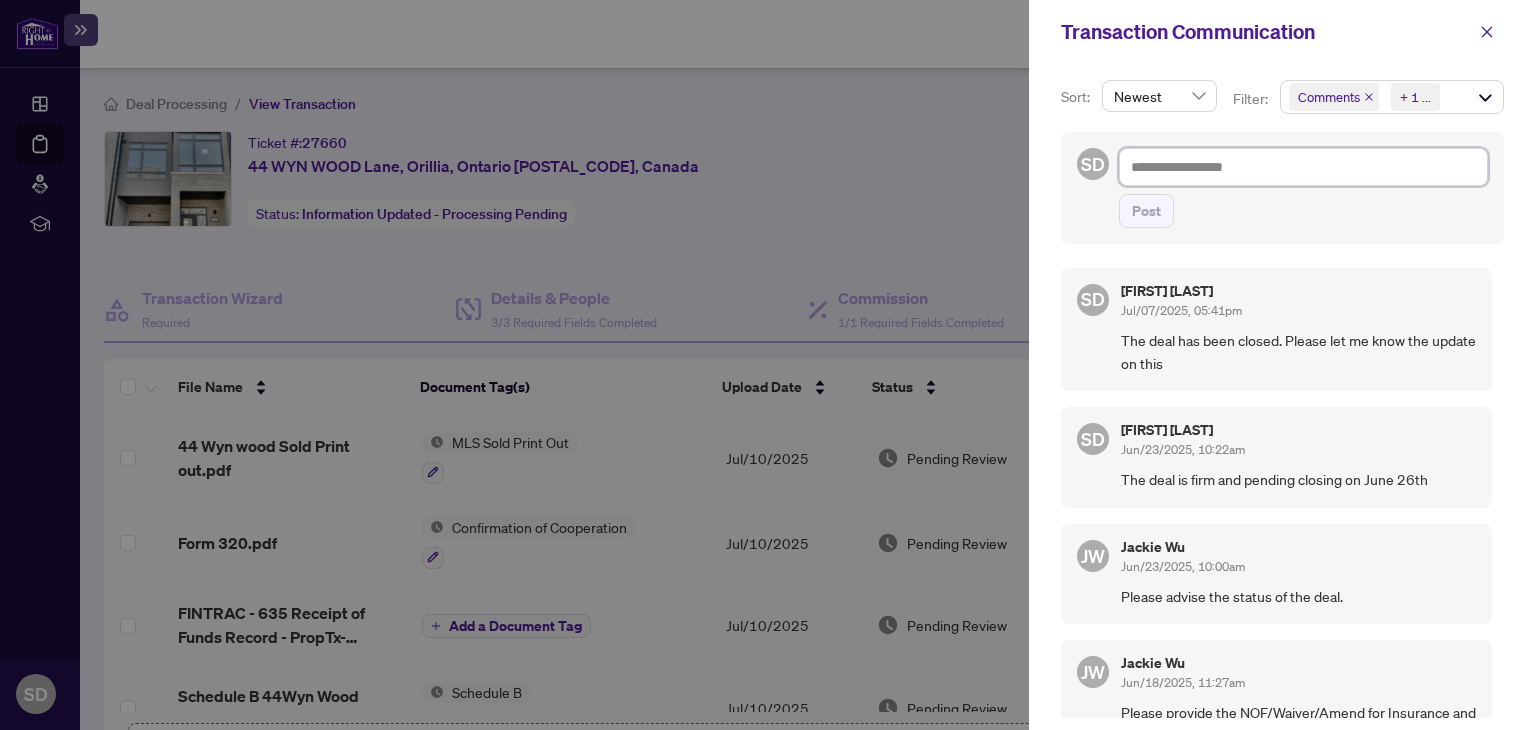 click at bounding box center [1303, 167] 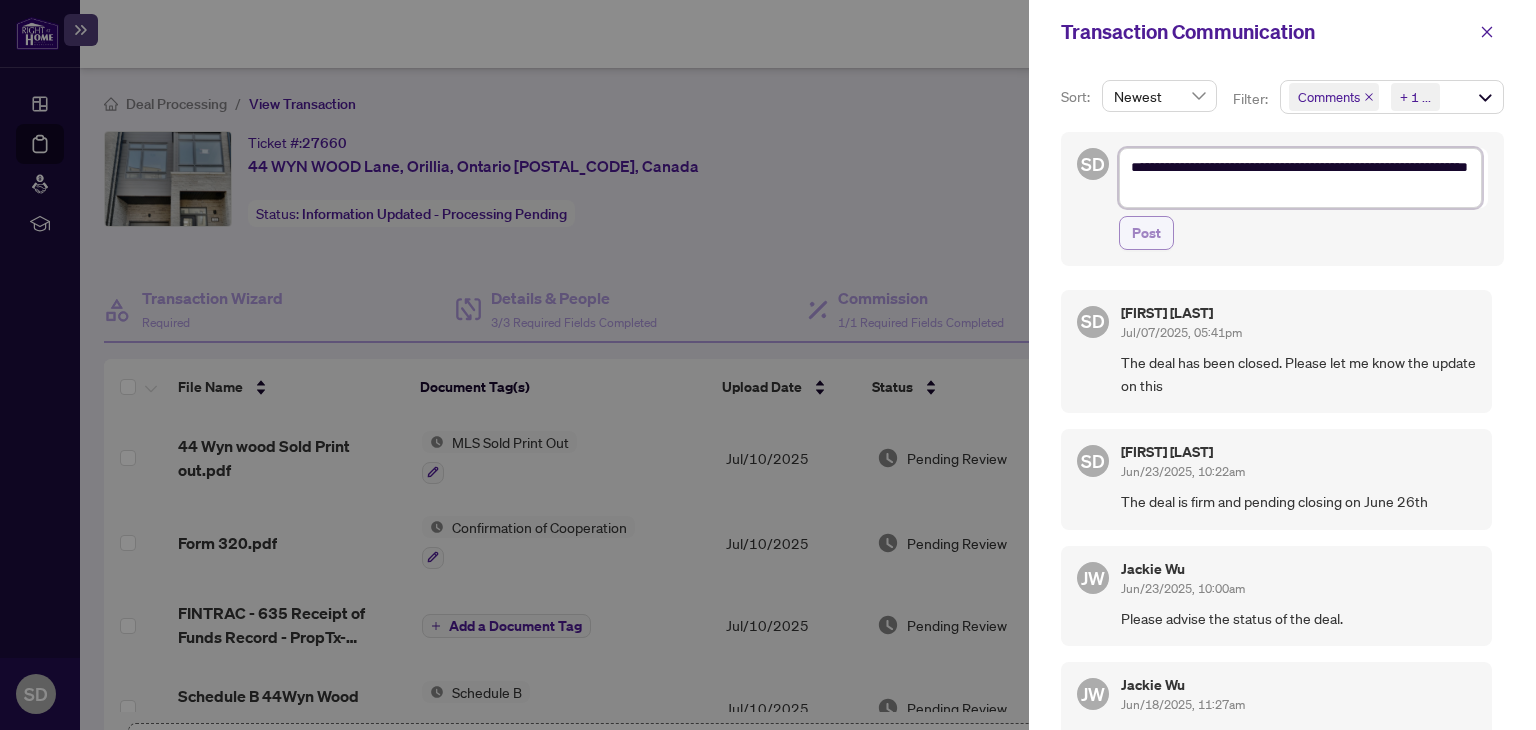 type on "**********" 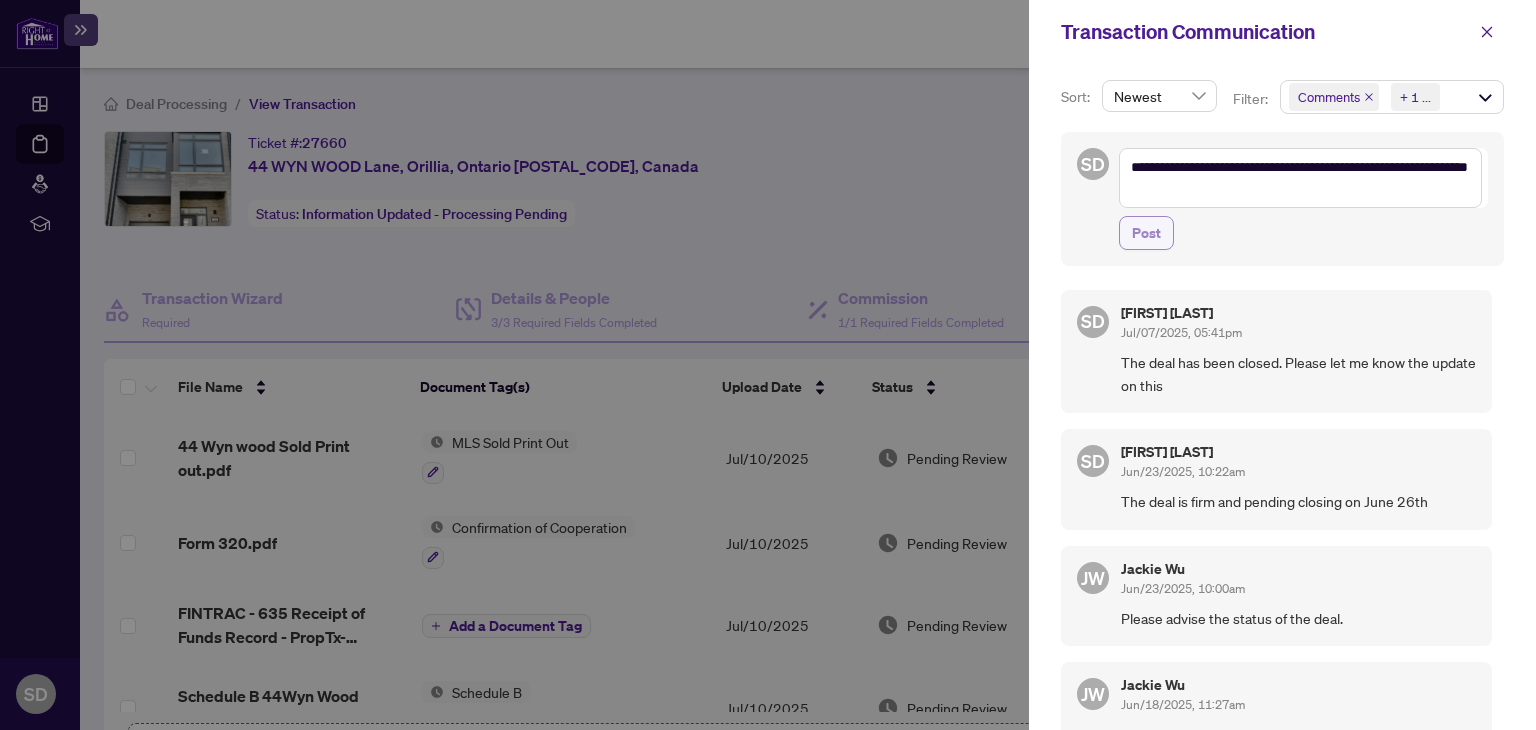 click on "Post" at bounding box center [1146, 233] 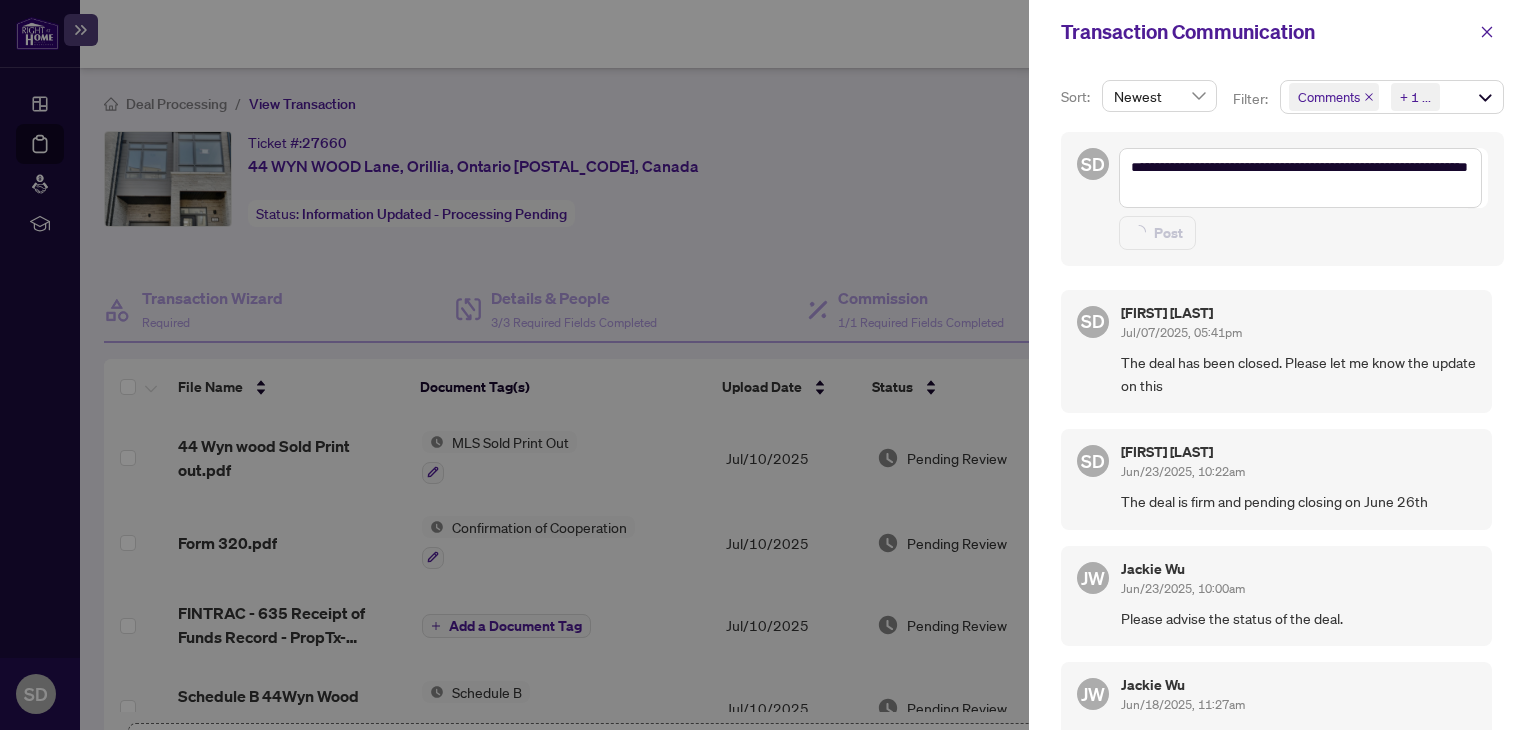 type on "**********" 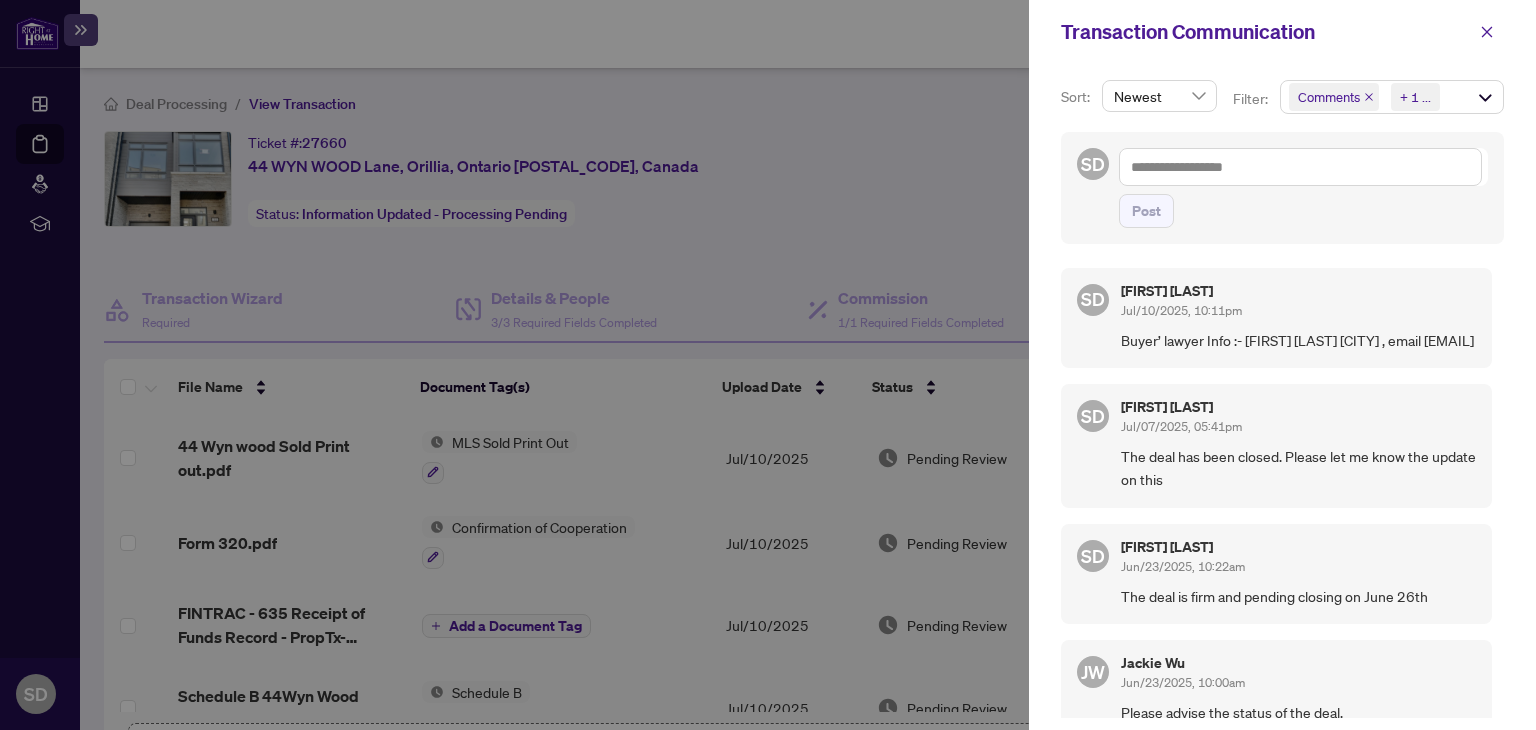 drag, startPoint x: 716, startPoint y: 205, endPoint x: 719, endPoint y: 188, distance: 17.262676 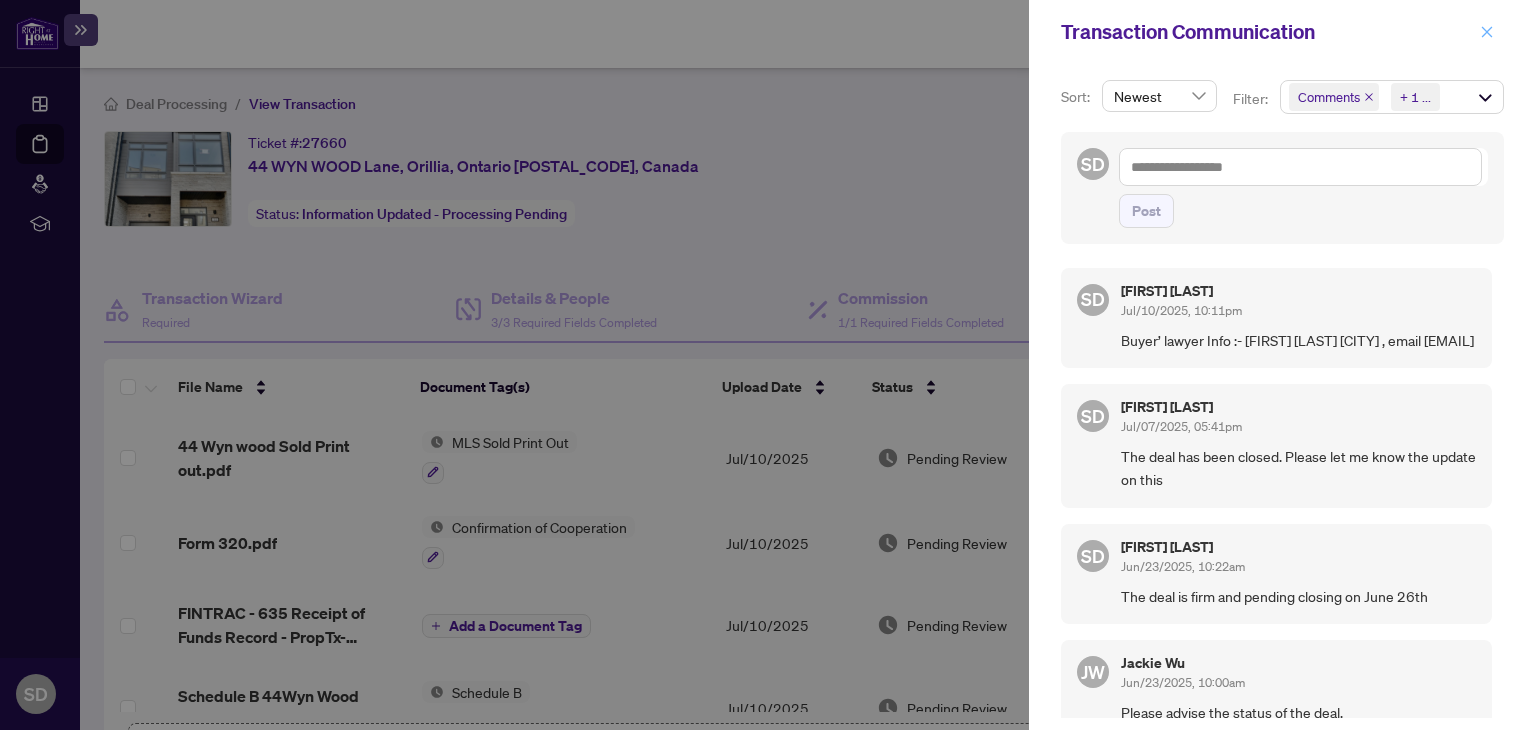 click 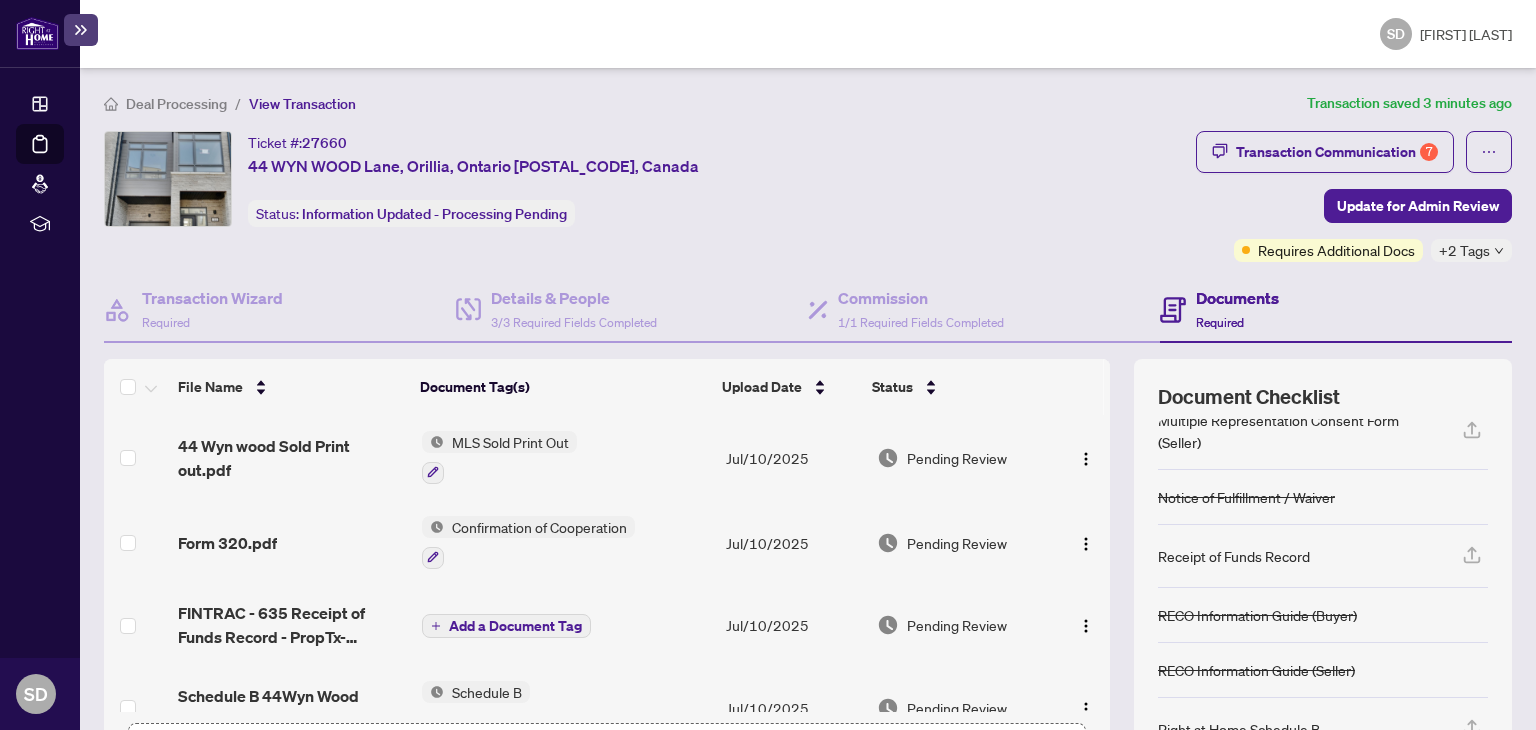 scroll, scrollTop: 434, scrollLeft: 0, axis: vertical 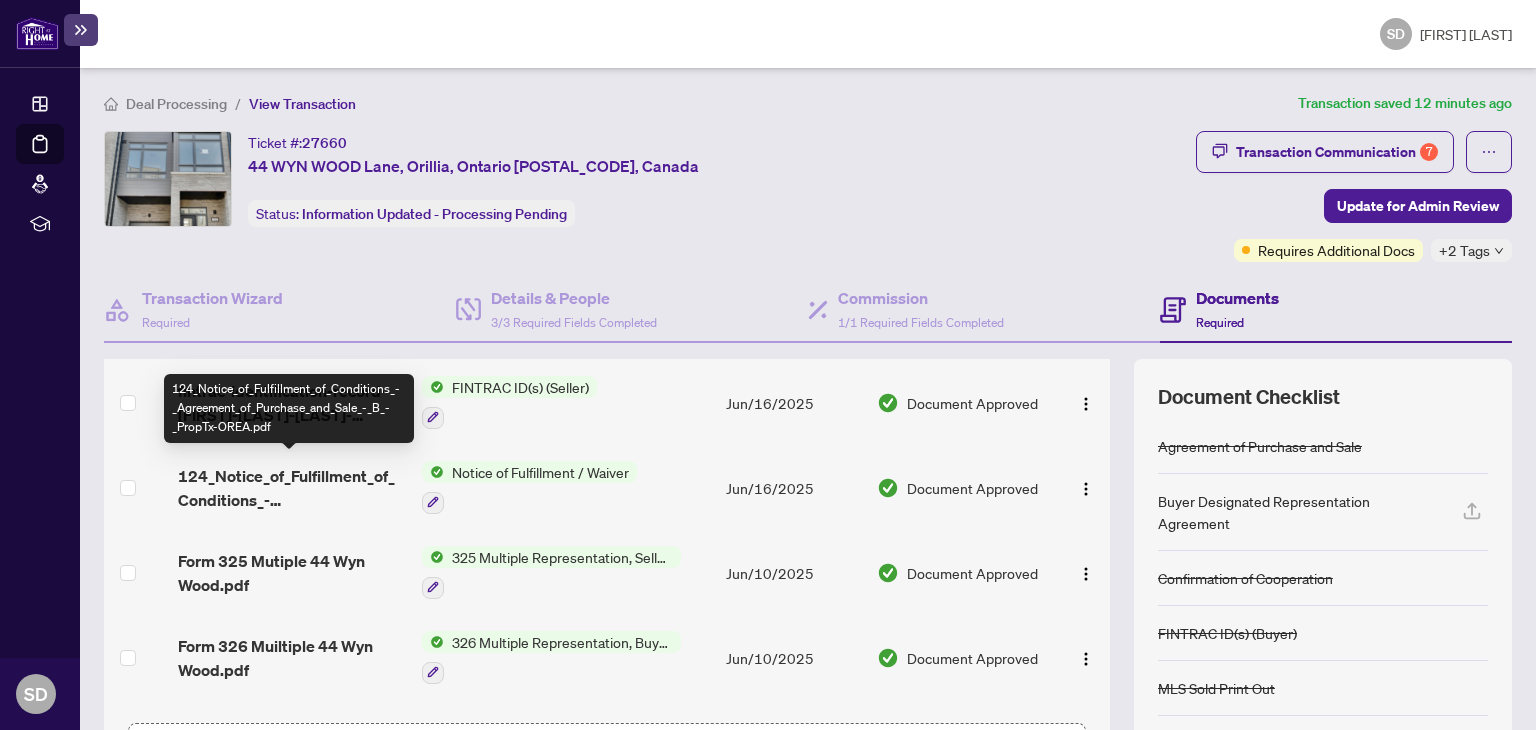 click on "124_Notice_of_Fulfillment_of_Conditions_-_Agreement_of_Purchase_and_Sale_-_B_-_PropTx-OREA.pdf" at bounding box center (291, 488) 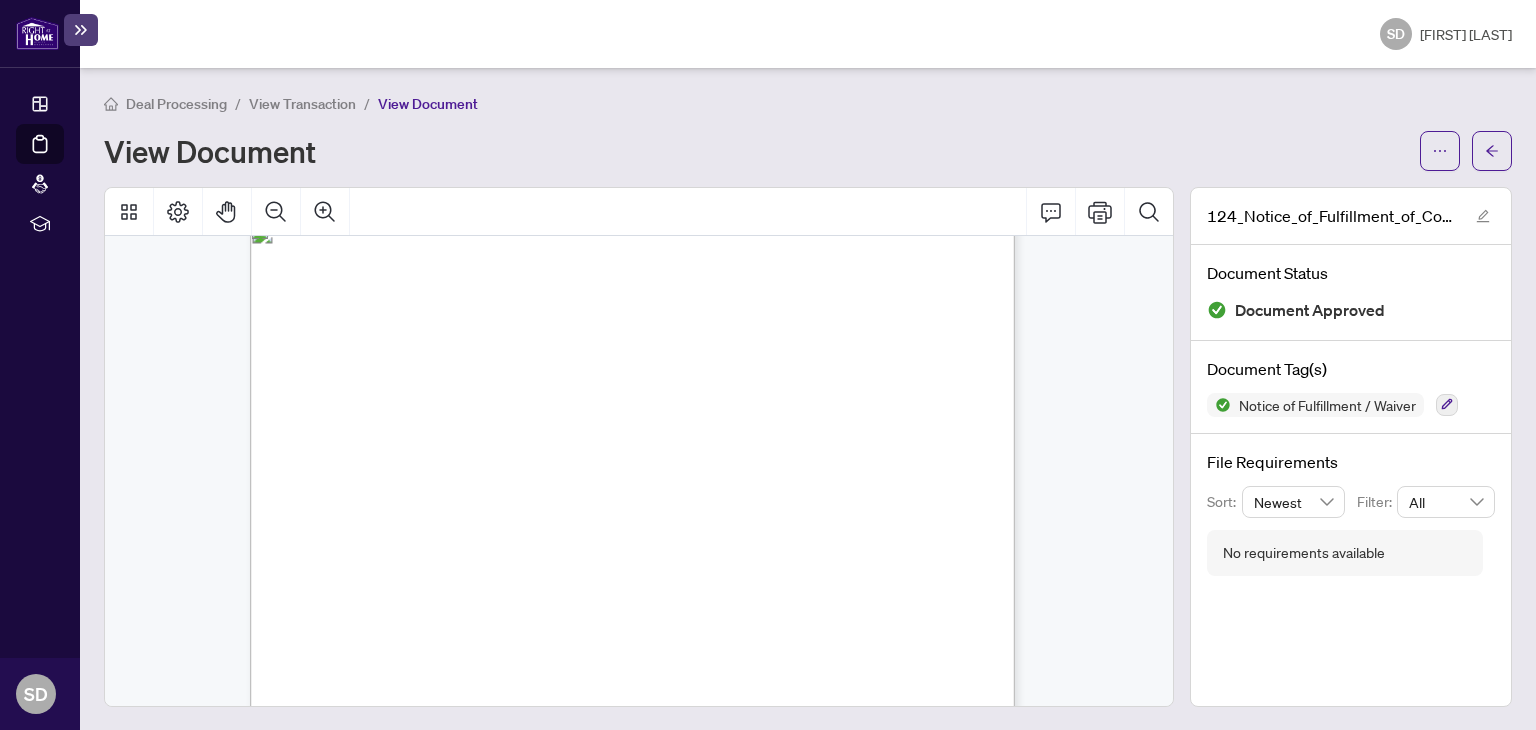 scroll, scrollTop: 0, scrollLeft: 0, axis: both 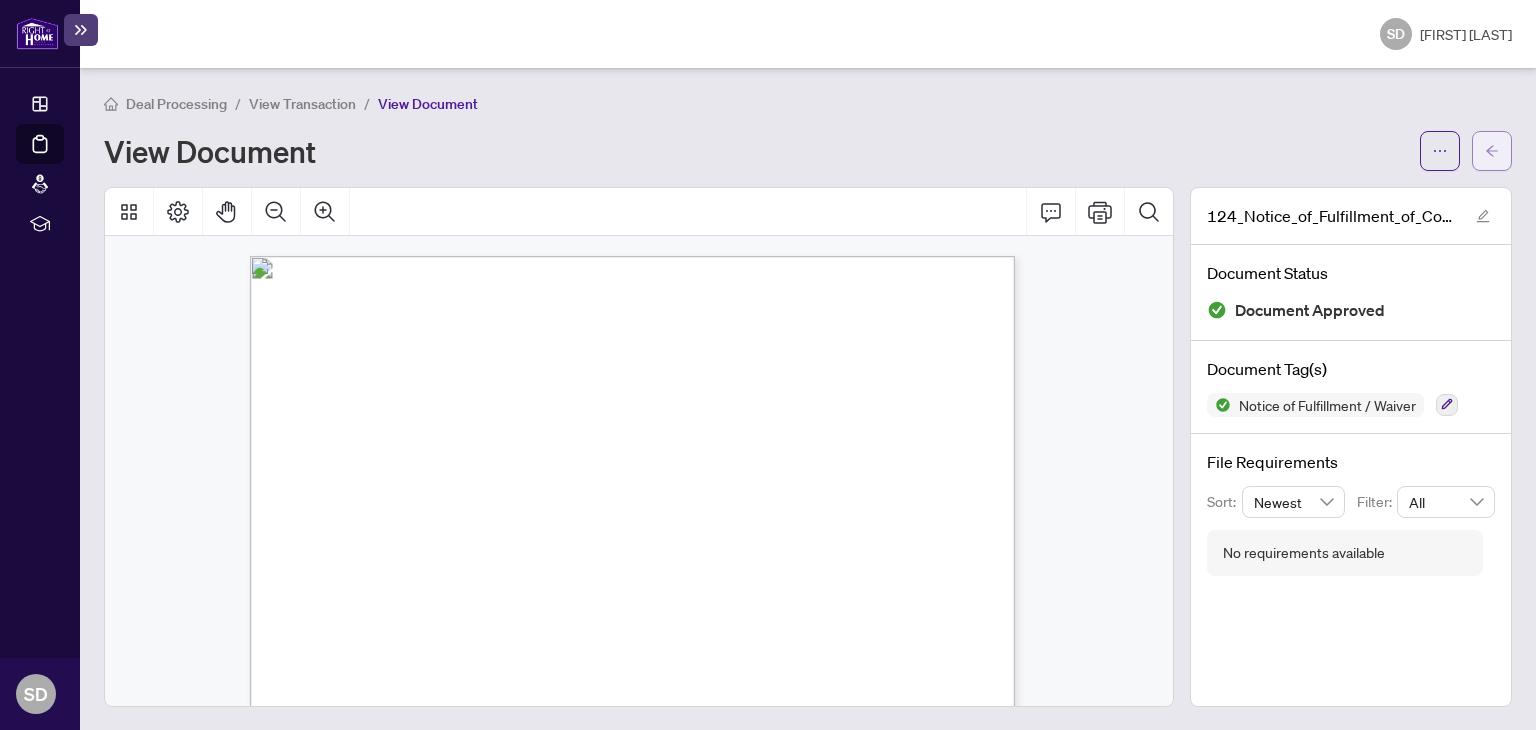 click at bounding box center (1492, 151) 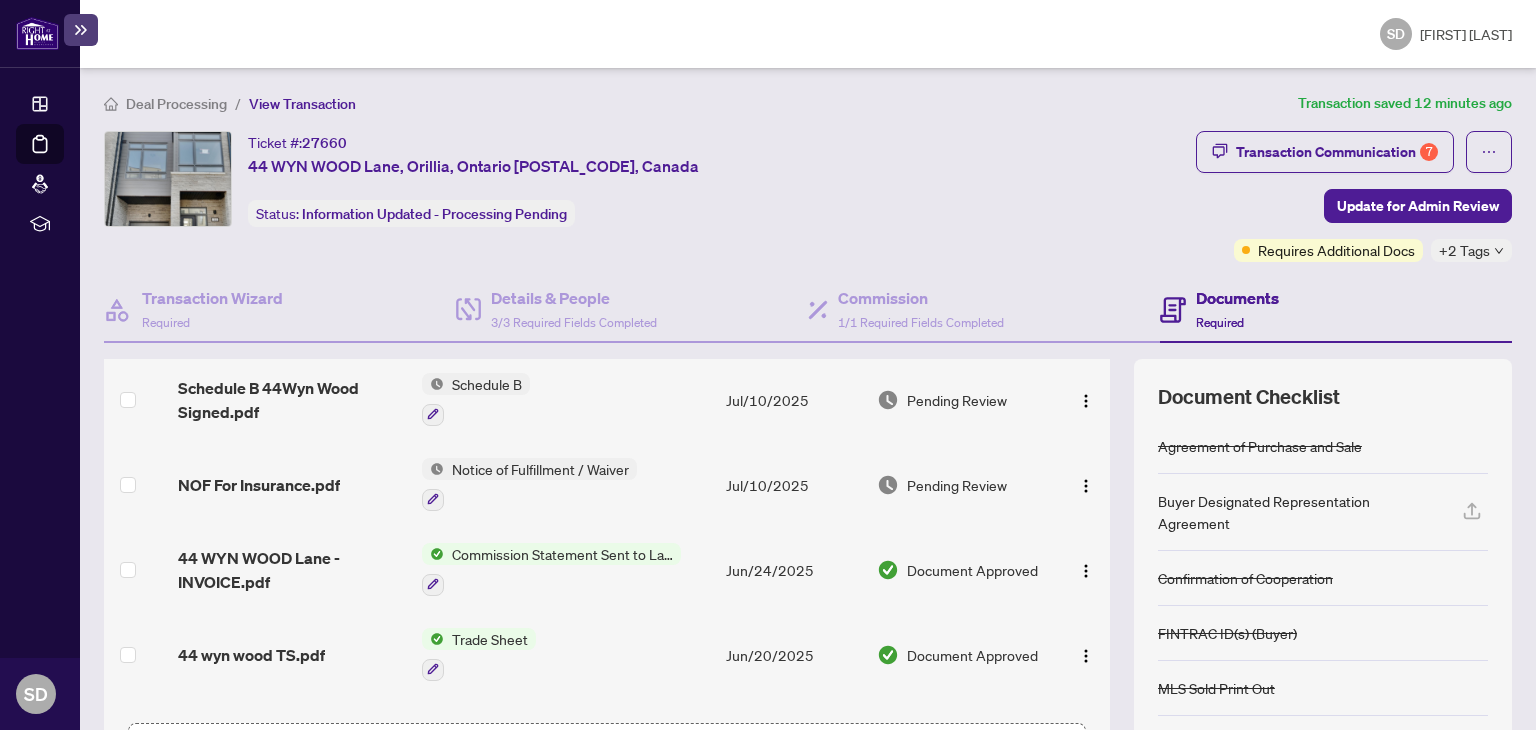 scroll, scrollTop: 300, scrollLeft: 0, axis: vertical 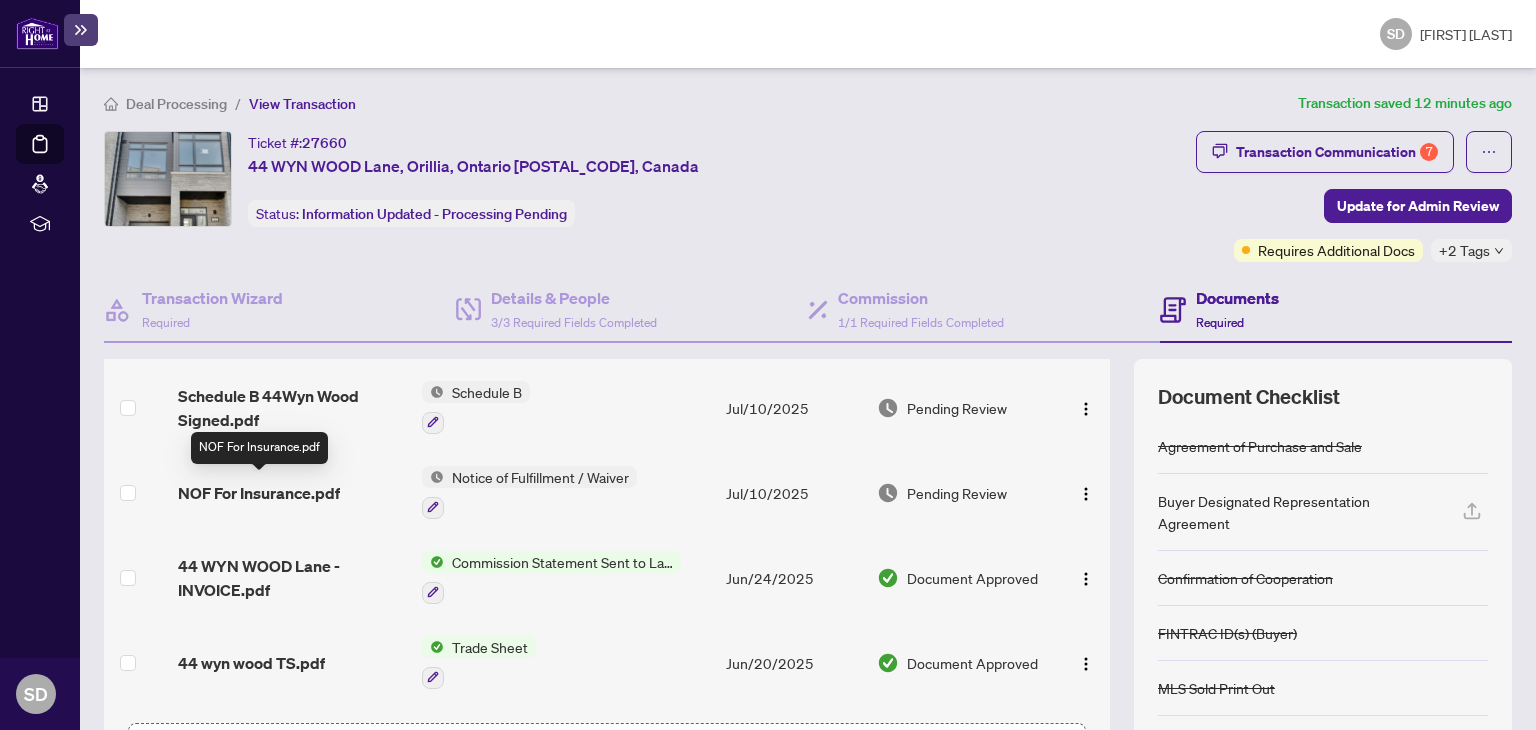 click on "NOF For Insurance.pdf" at bounding box center (259, 493) 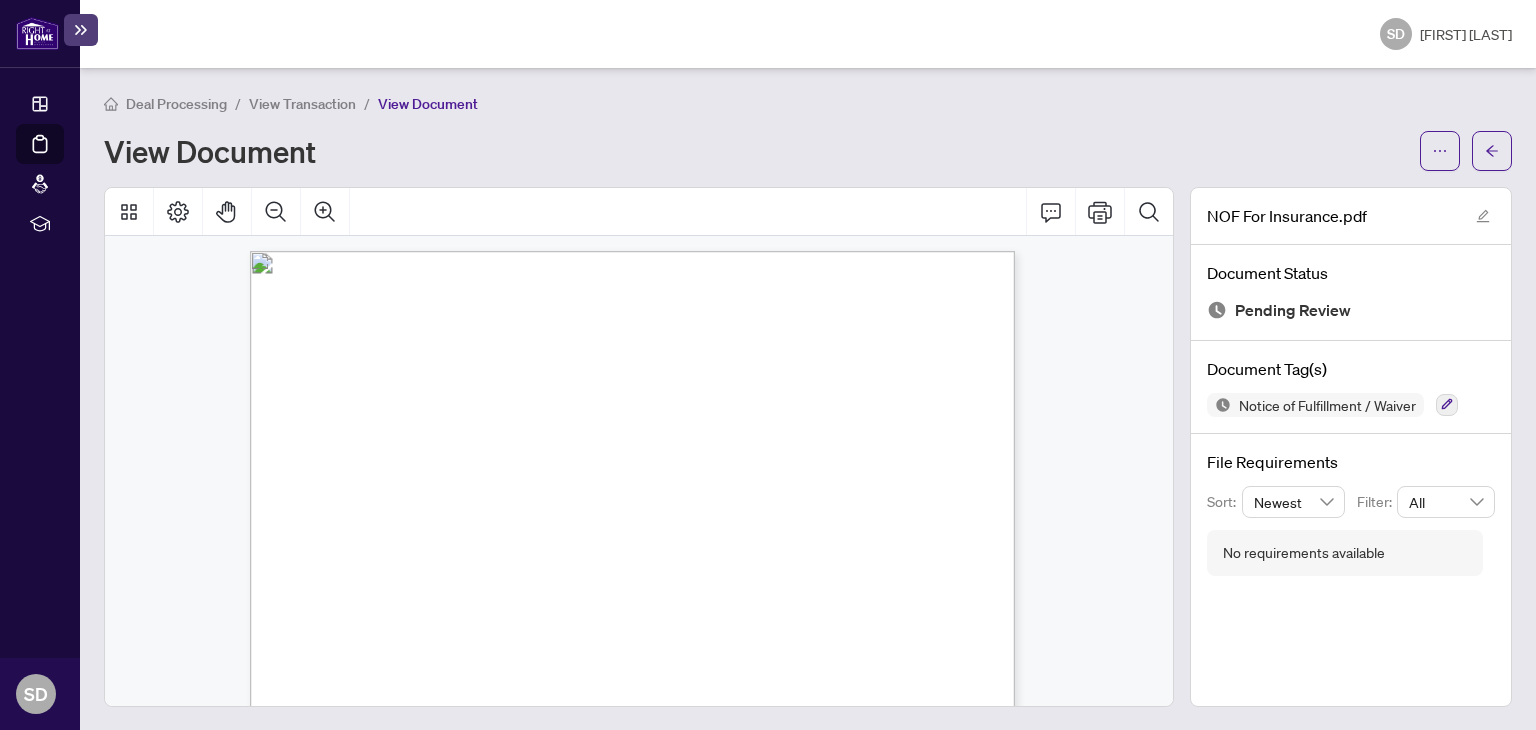 scroll, scrollTop: 0, scrollLeft: 0, axis: both 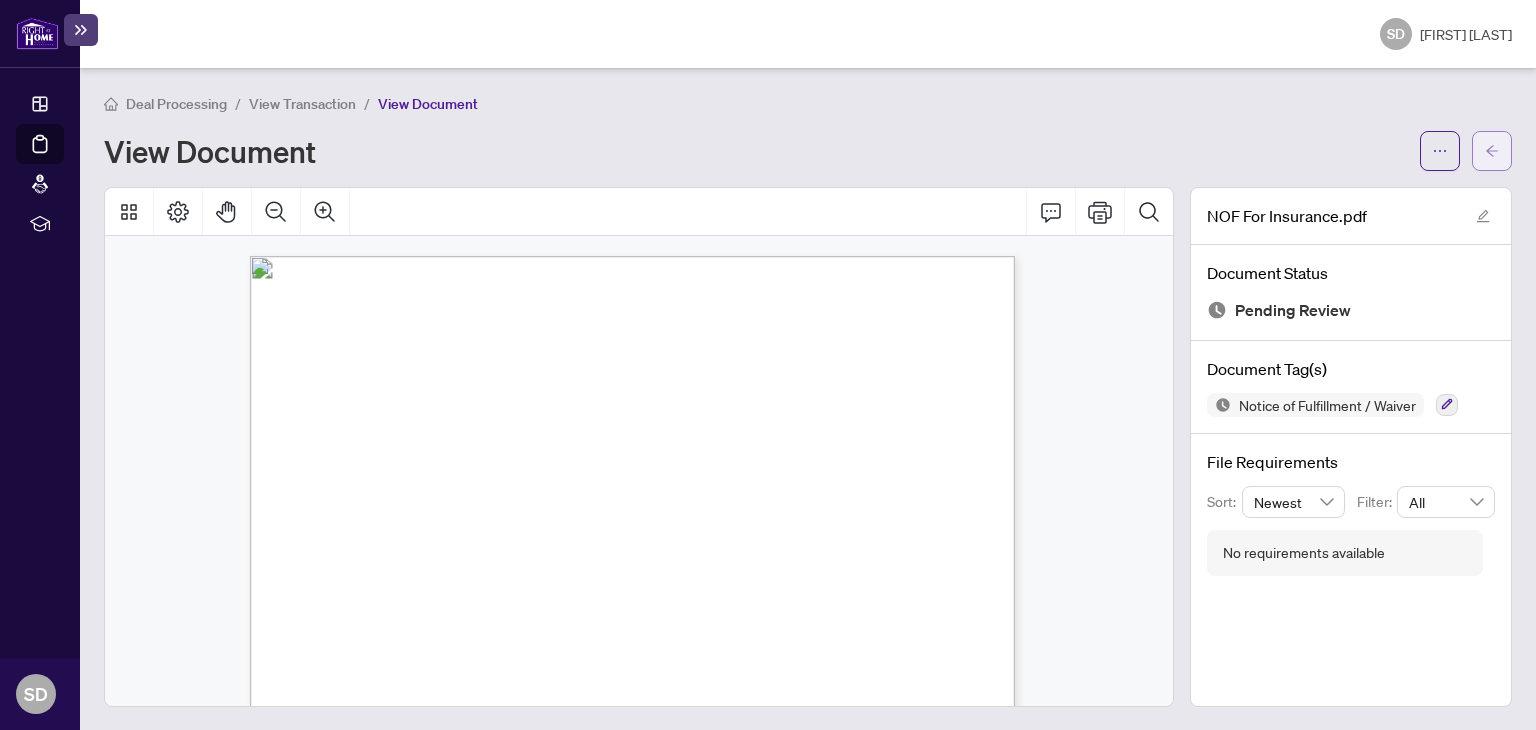 click 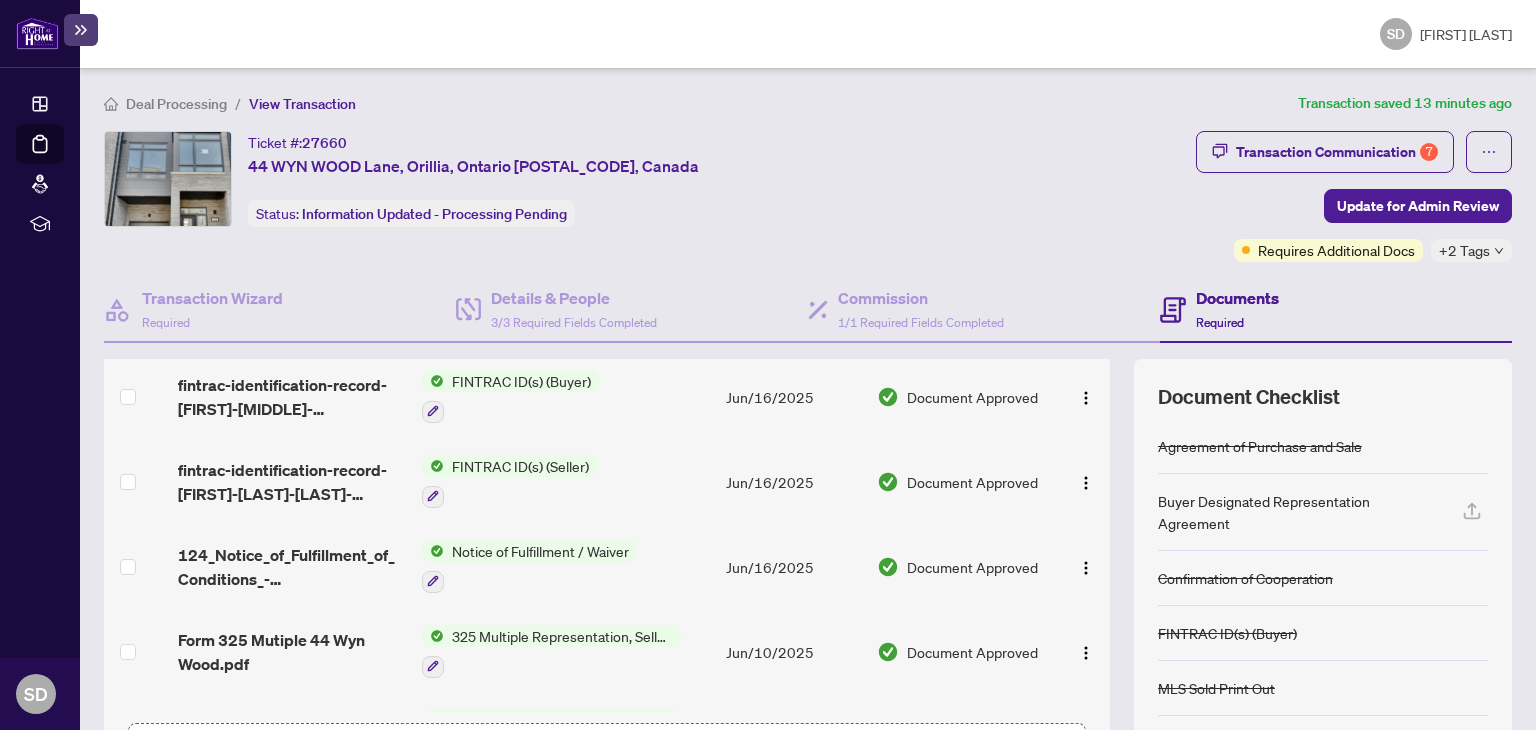 scroll, scrollTop: 900, scrollLeft: 0, axis: vertical 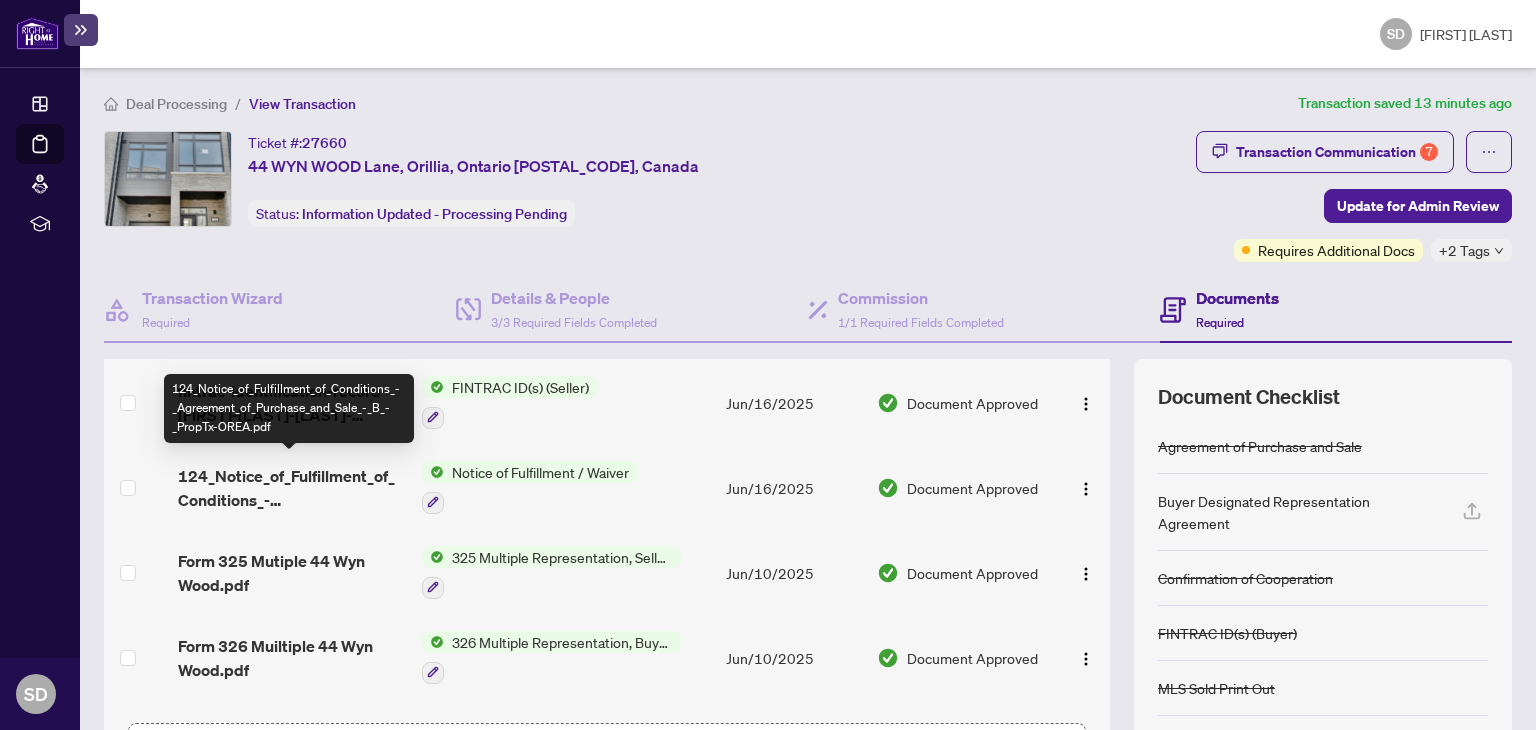 click on "124_Notice_of_Fulfillment_of_Conditions_-_Agreement_of_Purchase_and_Sale_-_B_-_PropTx-OREA.pdf" at bounding box center (291, 488) 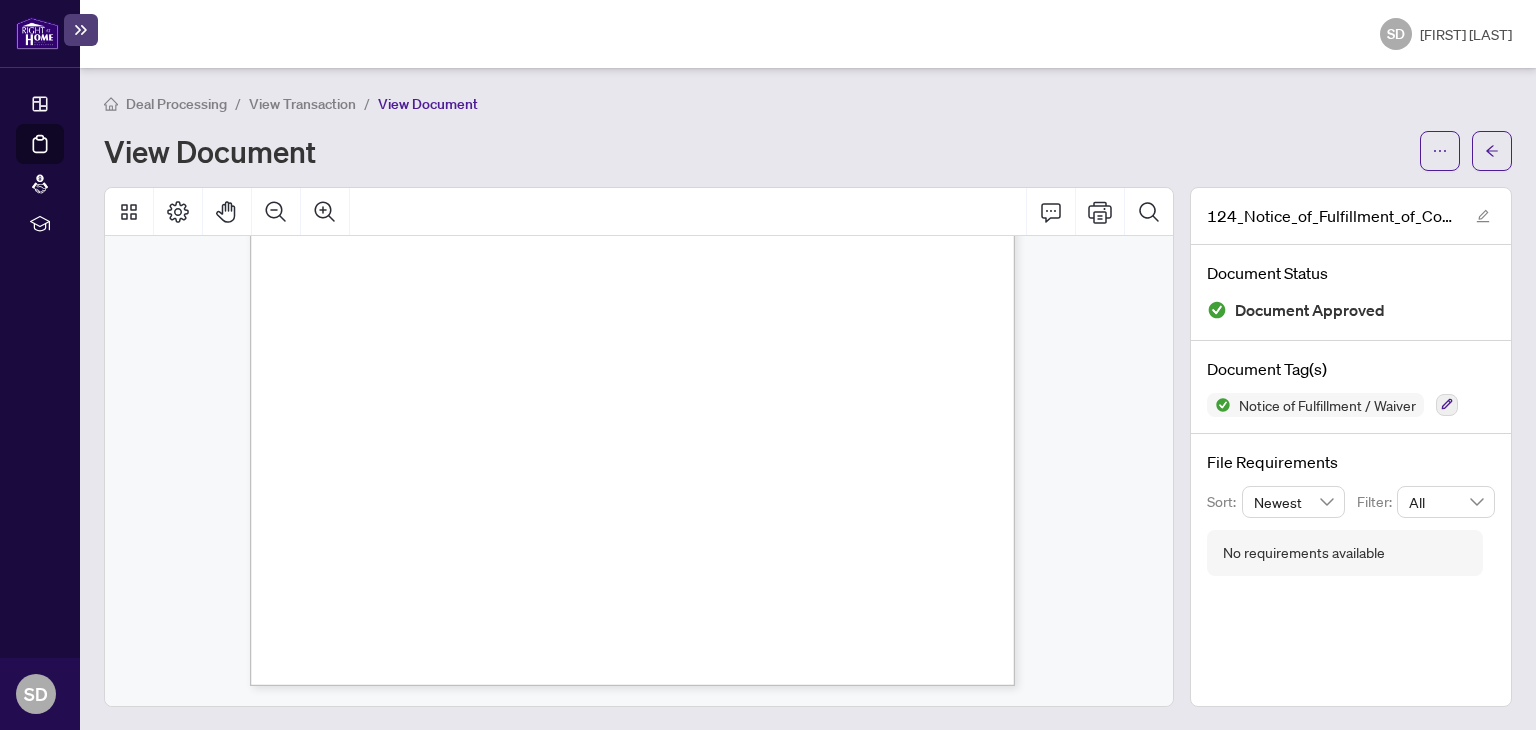 scroll, scrollTop: 0, scrollLeft: 0, axis: both 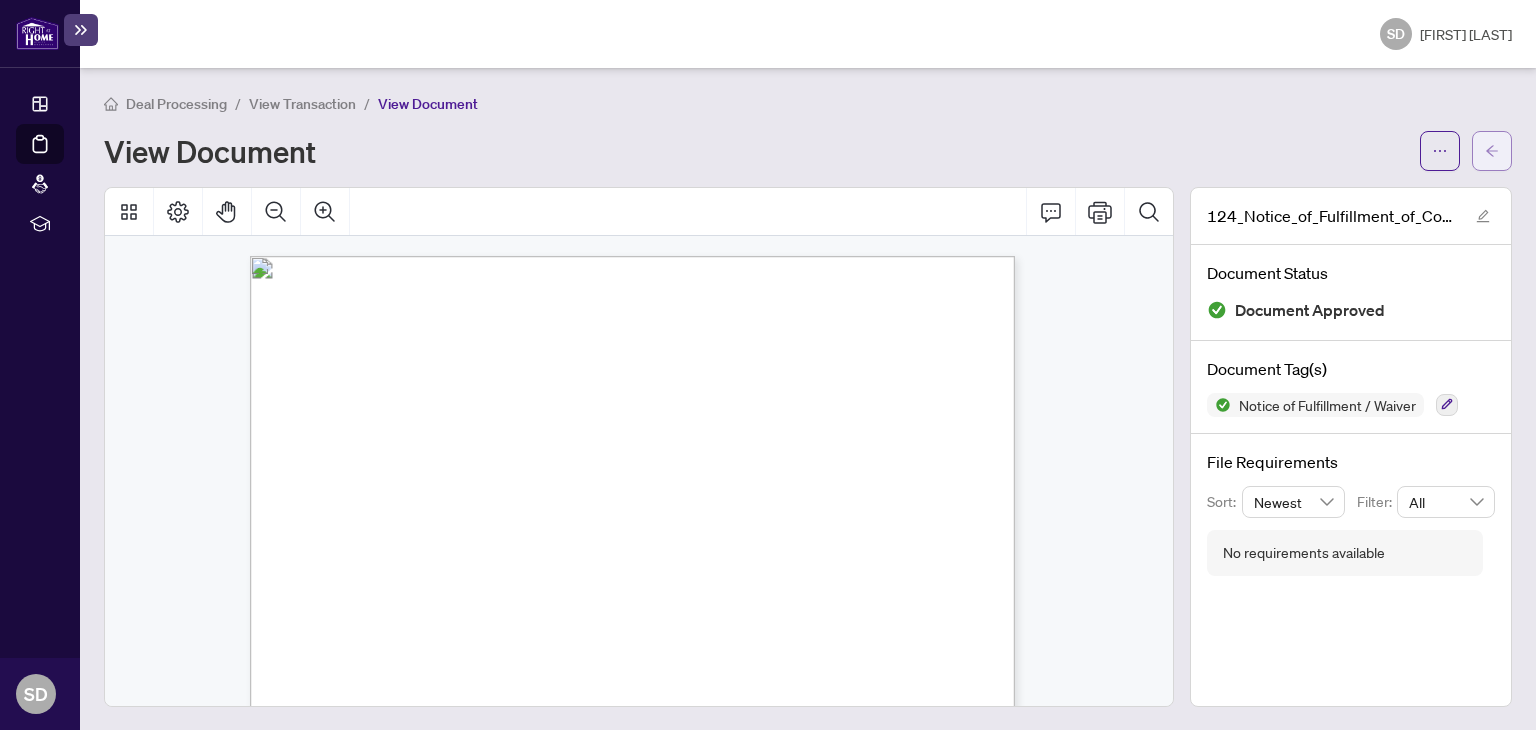 click at bounding box center [1492, 151] 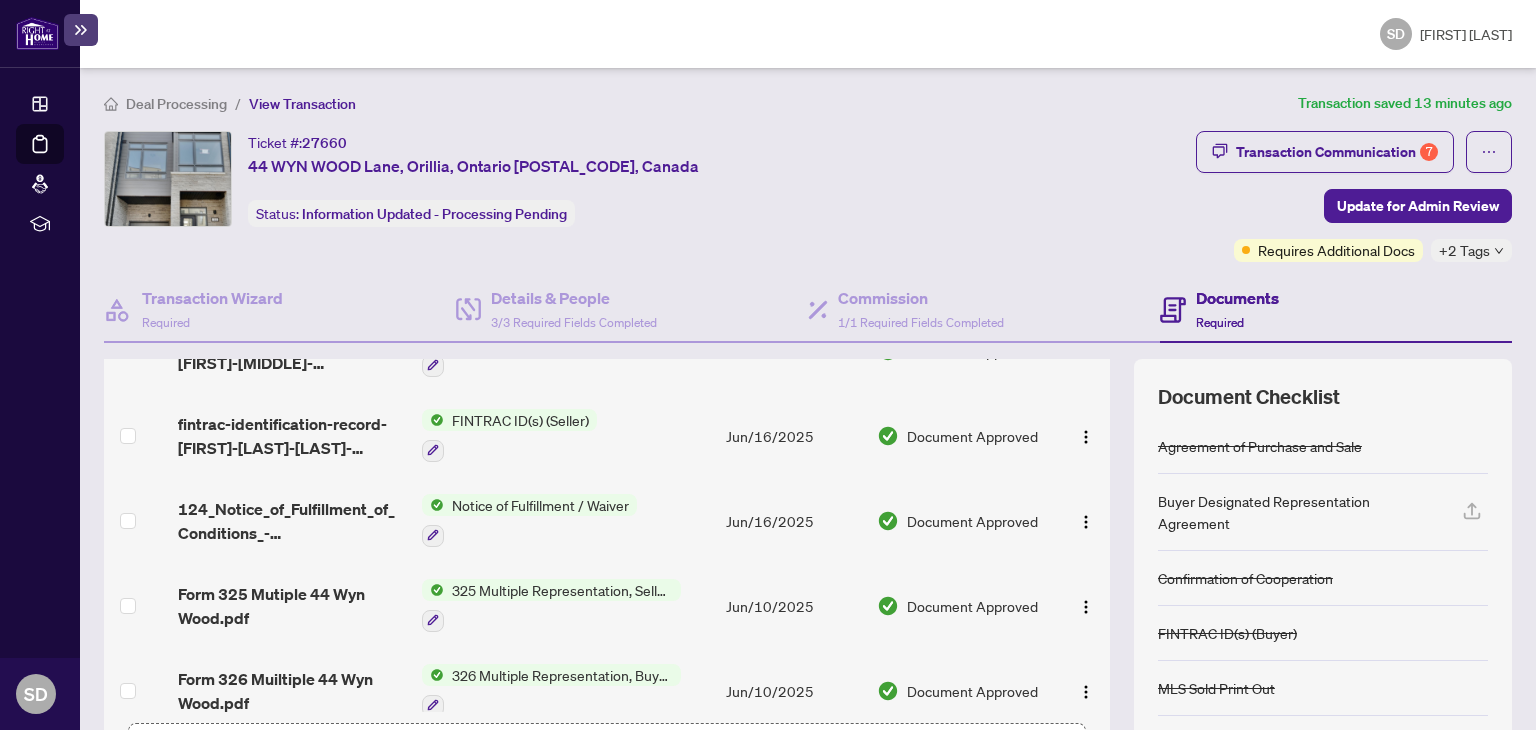 scroll, scrollTop: 900, scrollLeft: 0, axis: vertical 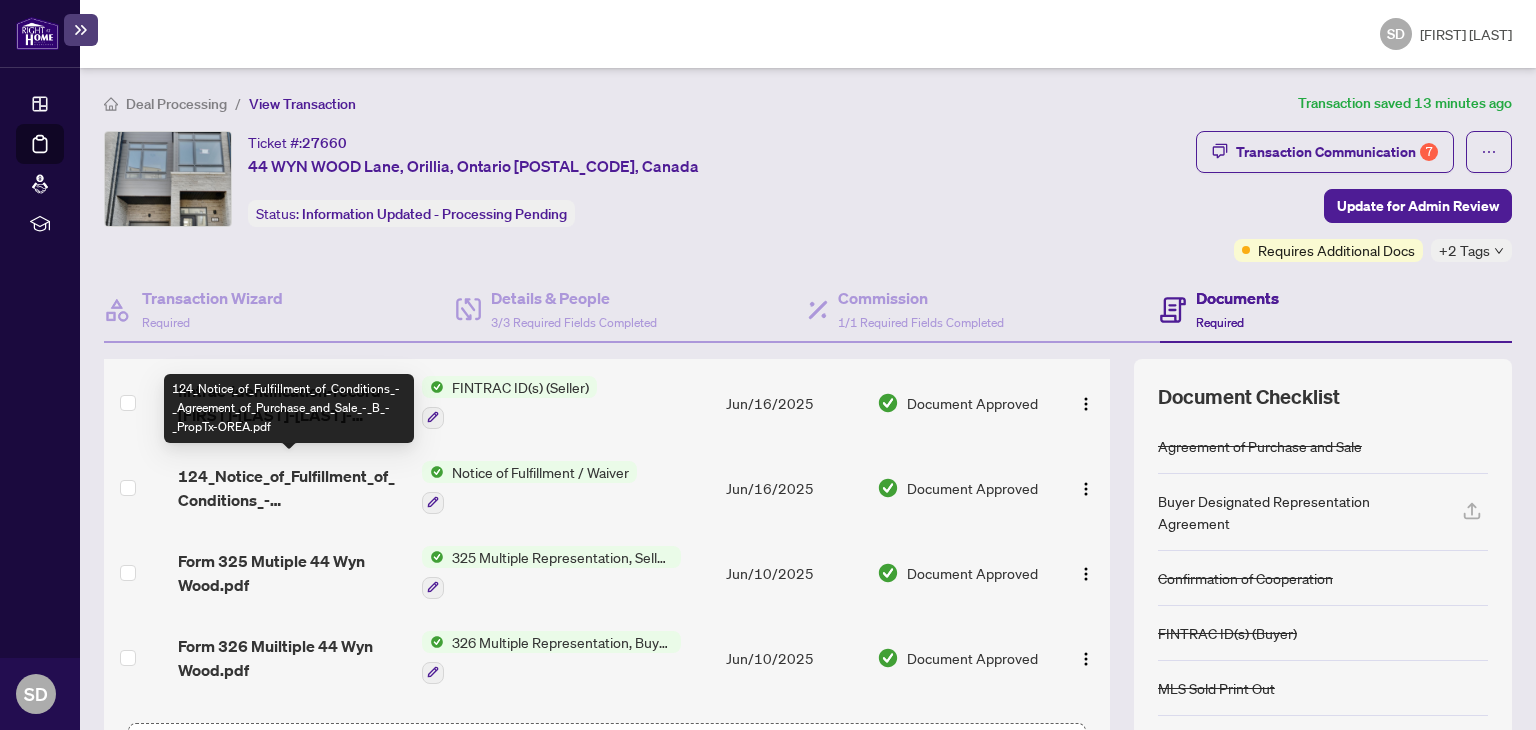 click on "124_Notice_of_Fulfillment_of_Conditions_-_Agreement_of_Purchase_and_Sale_-_B_-_PropTx-OREA.pdf" at bounding box center [291, 488] 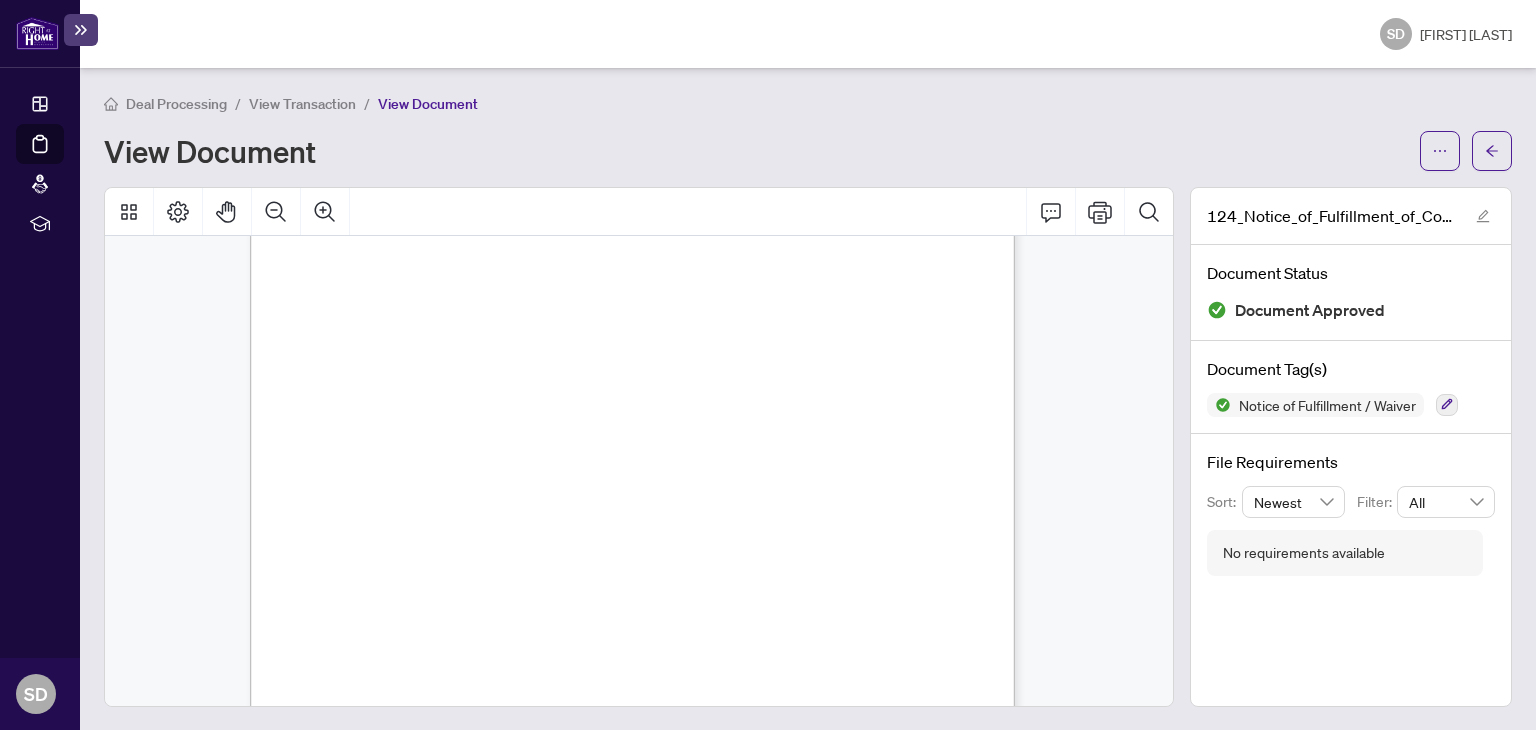 scroll, scrollTop: 500, scrollLeft: 0, axis: vertical 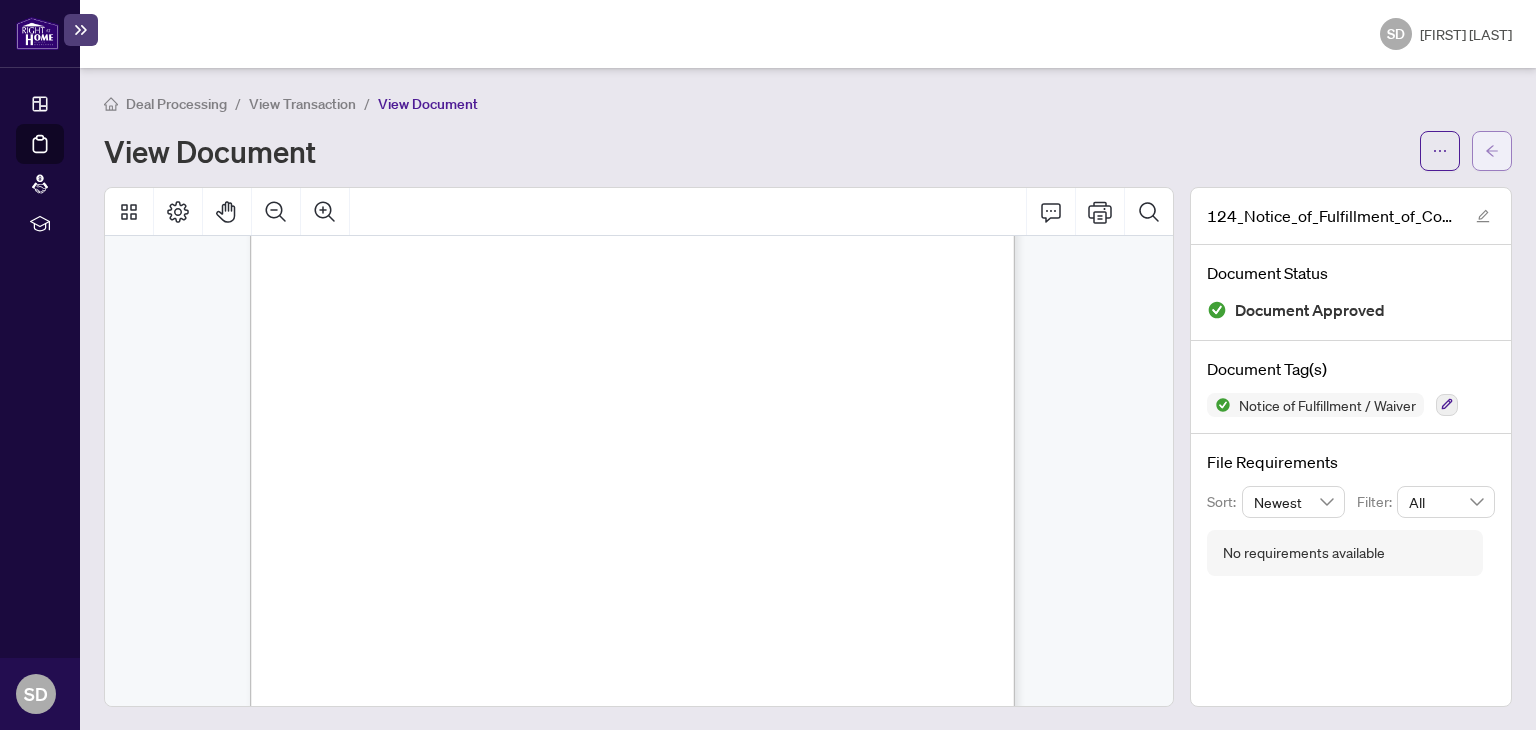 click 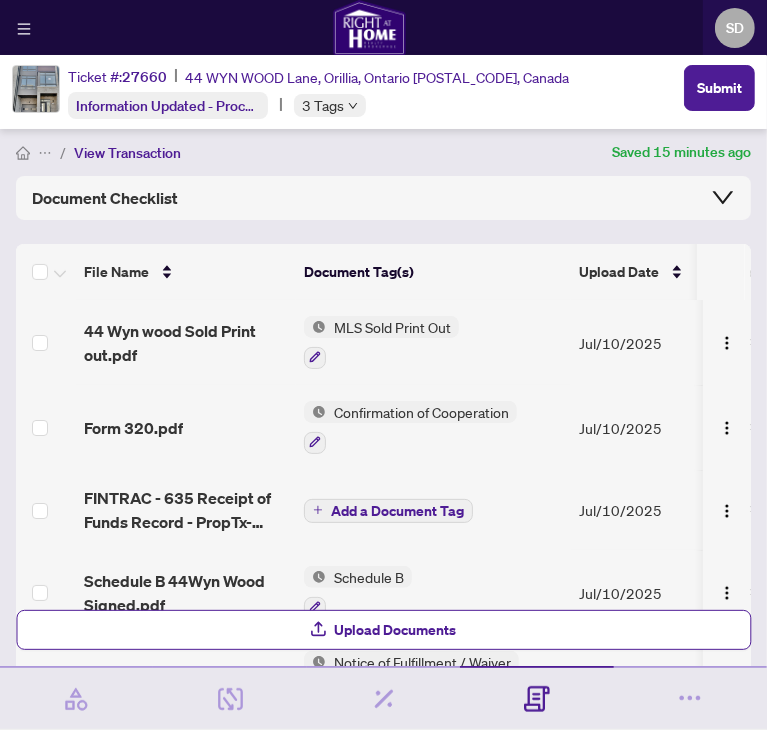 scroll, scrollTop: 0, scrollLeft: 0, axis: both 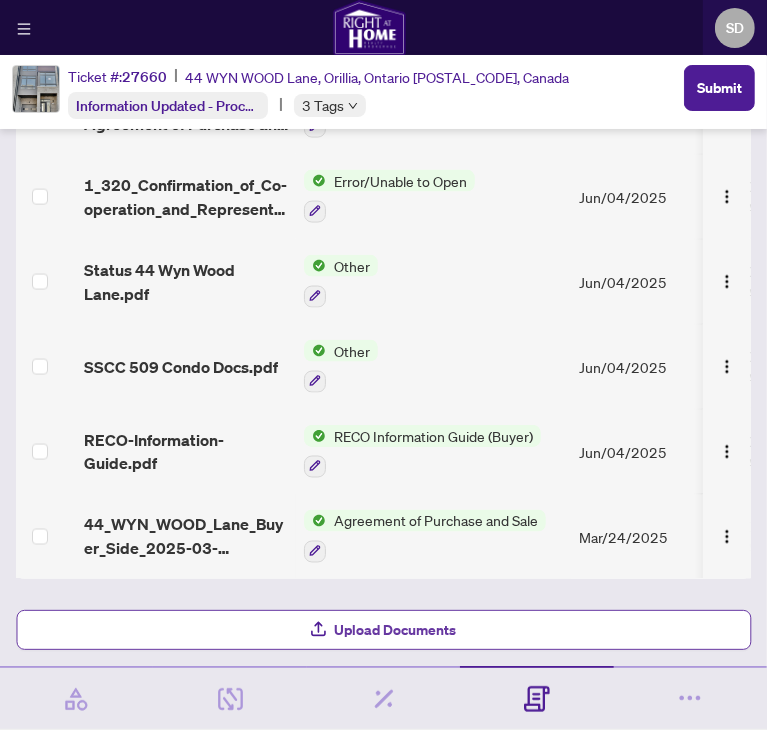 click on "Upload Documents" at bounding box center (396, 630) 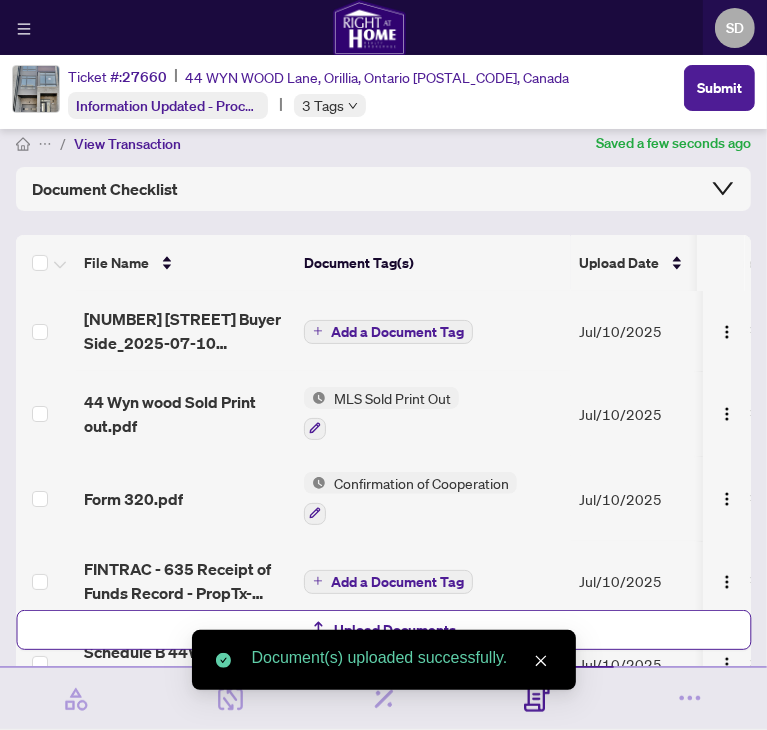 scroll, scrollTop: 0, scrollLeft: 0, axis: both 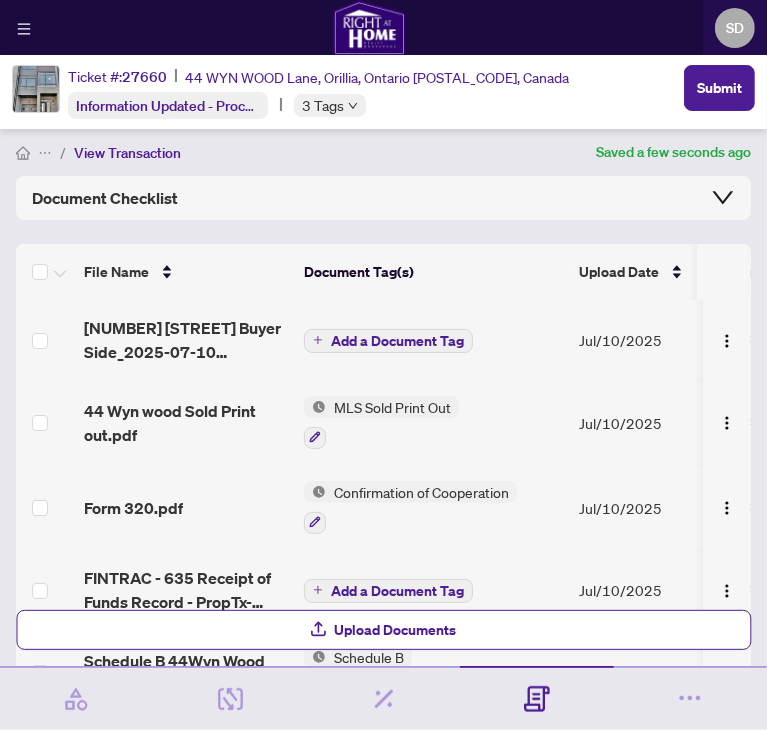 click on "Add a Document Tag" at bounding box center (397, 341) 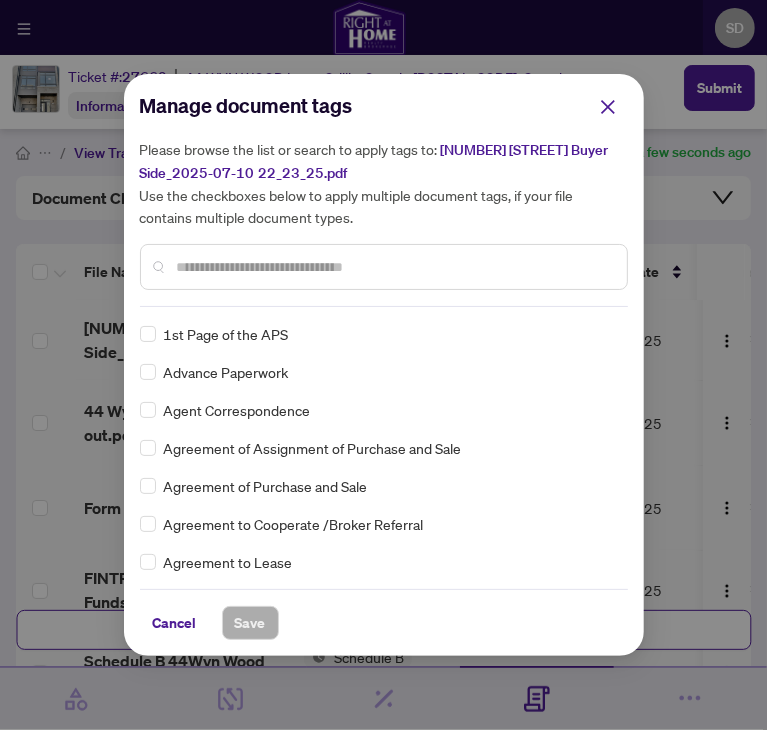 click on "Manage document tags Please browse the list or search to apply tags to:   44 WYN WOOD Lane Buyer Side_2025-07-10 22_23_25.pdf   Use the checkboxes below to apply multiple document tags, if your file contains multiple document types." at bounding box center [384, 198] 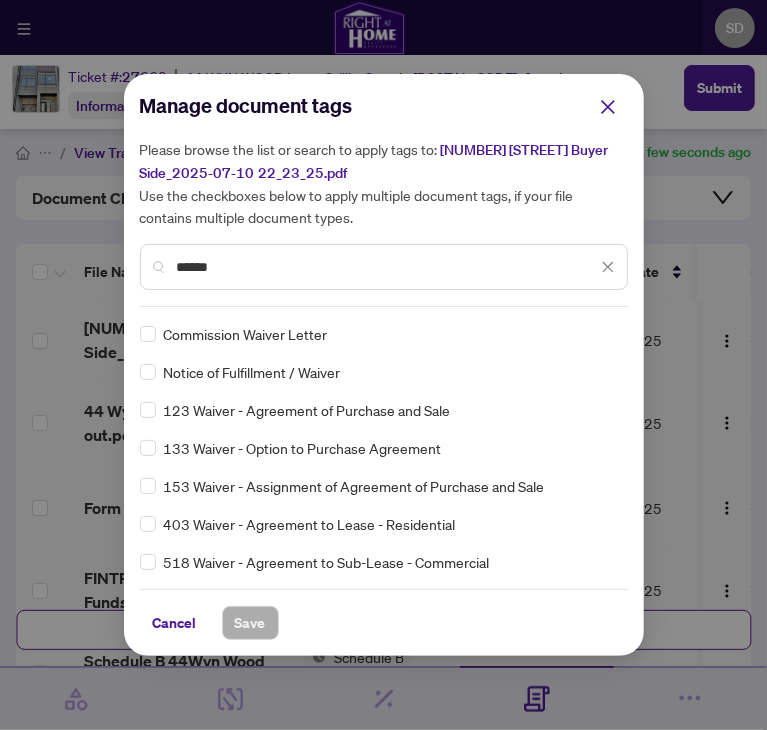type on "******" 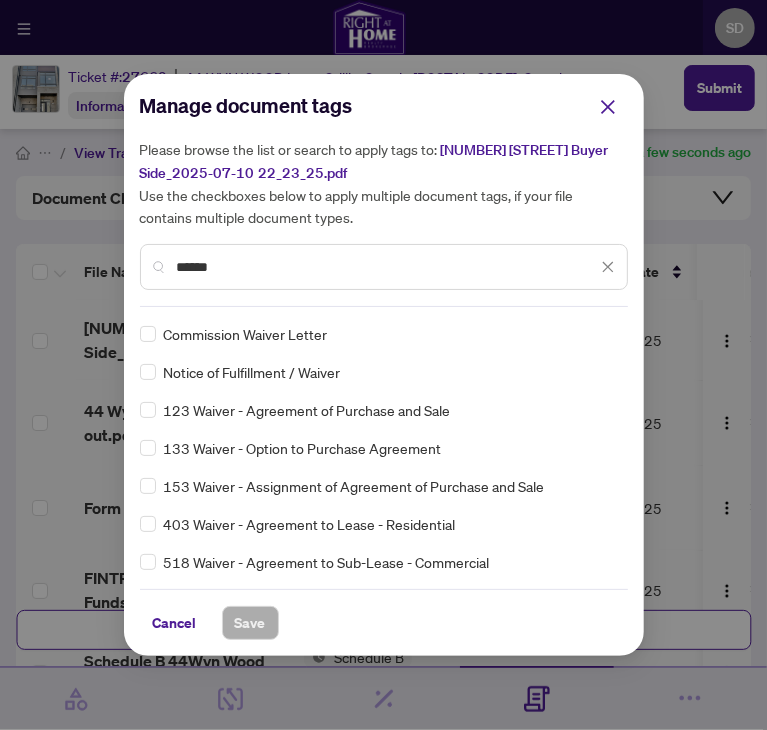 click on "Notice of Fulfillment / Waiver" at bounding box center [252, 372] 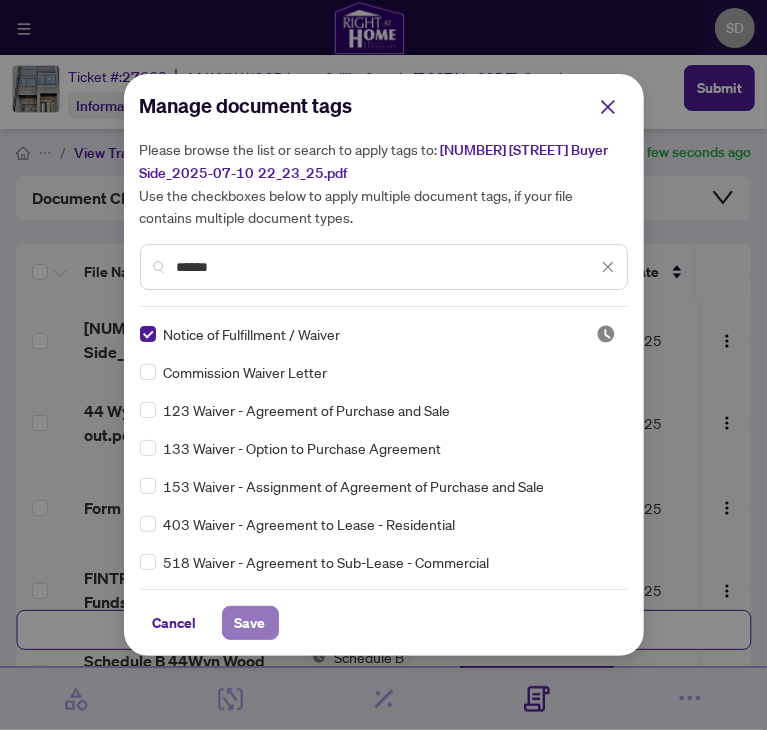 click on "Save" at bounding box center [250, 623] 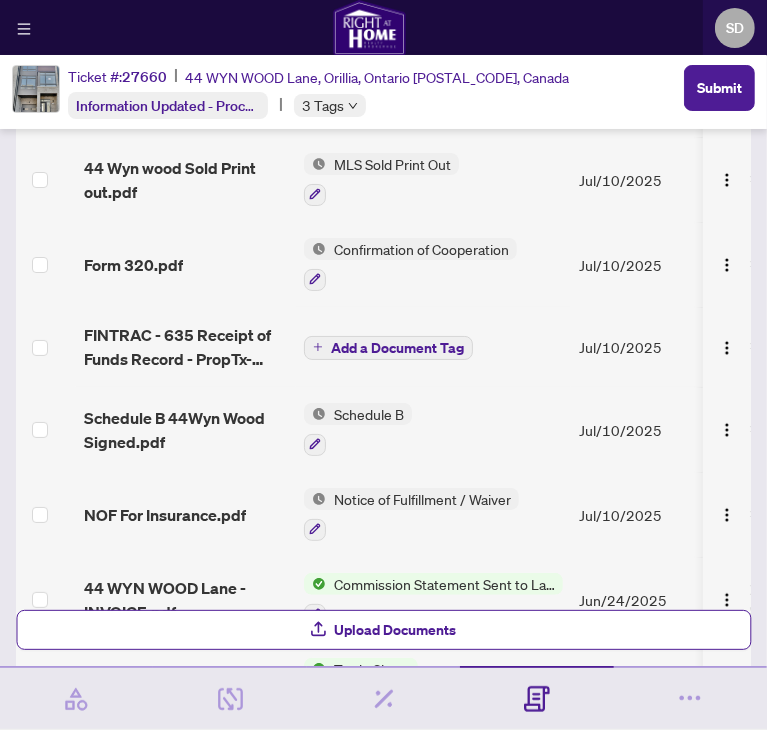 scroll, scrollTop: 300, scrollLeft: 0, axis: vertical 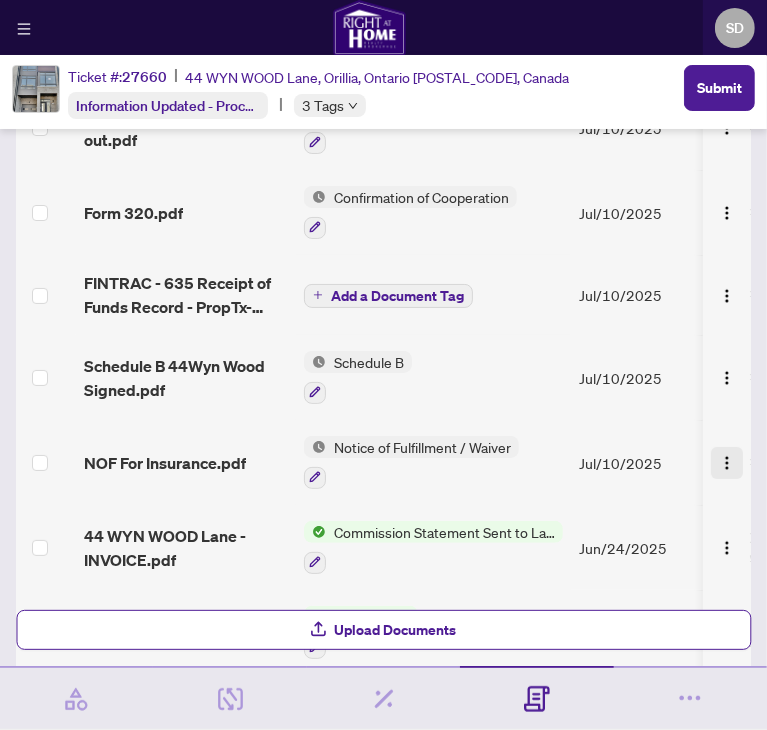 click at bounding box center [727, 463] 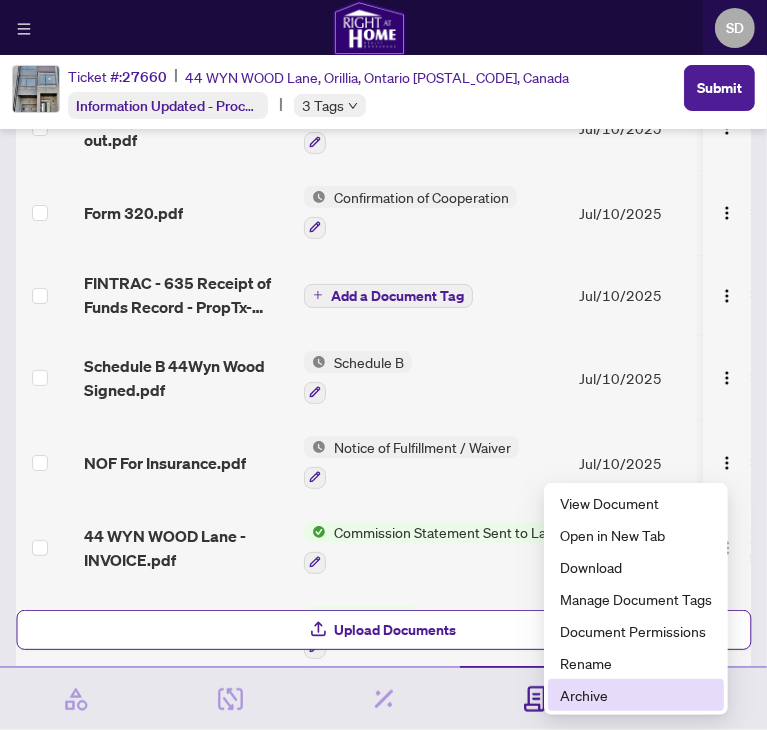 click on "Archive" at bounding box center (636, 695) 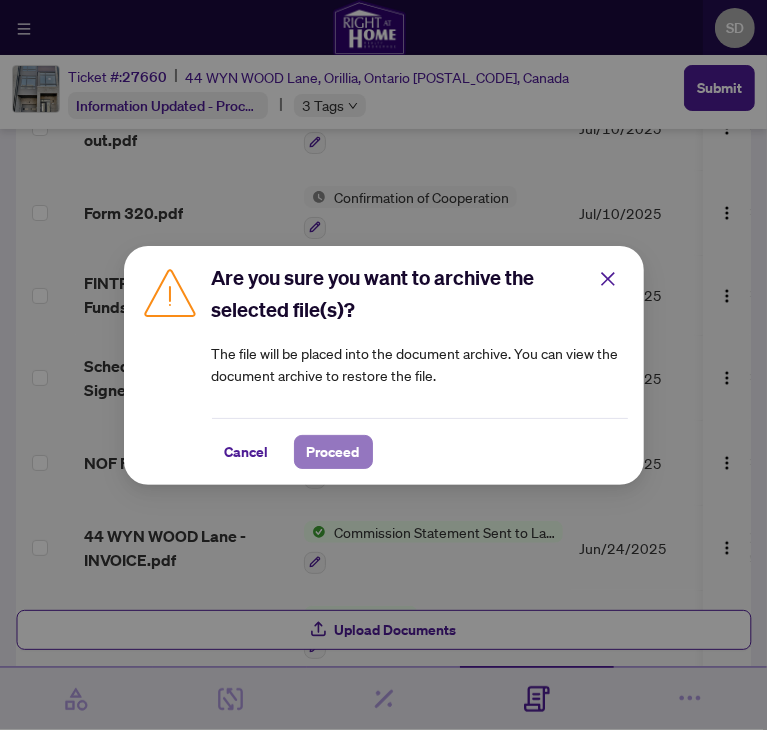 click on "Proceed" at bounding box center [333, 452] 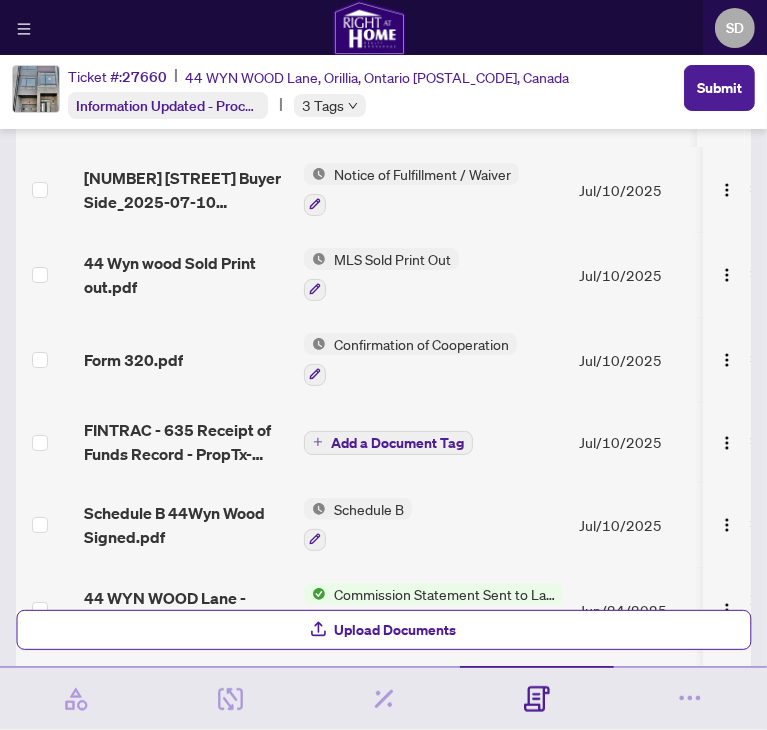 scroll, scrollTop: 200, scrollLeft: 0, axis: vertical 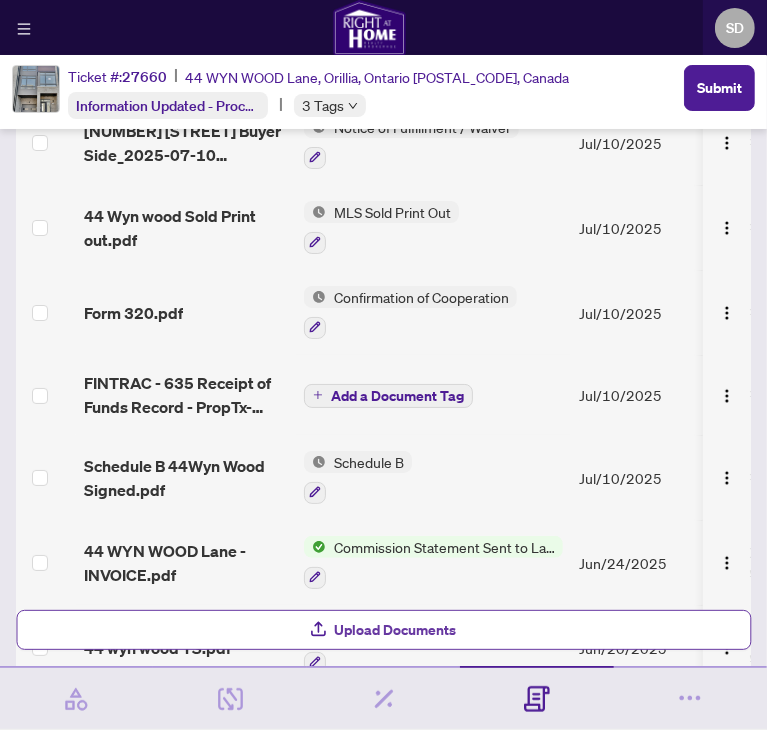 click on "Upload Documents" at bounding box center [396, 630] 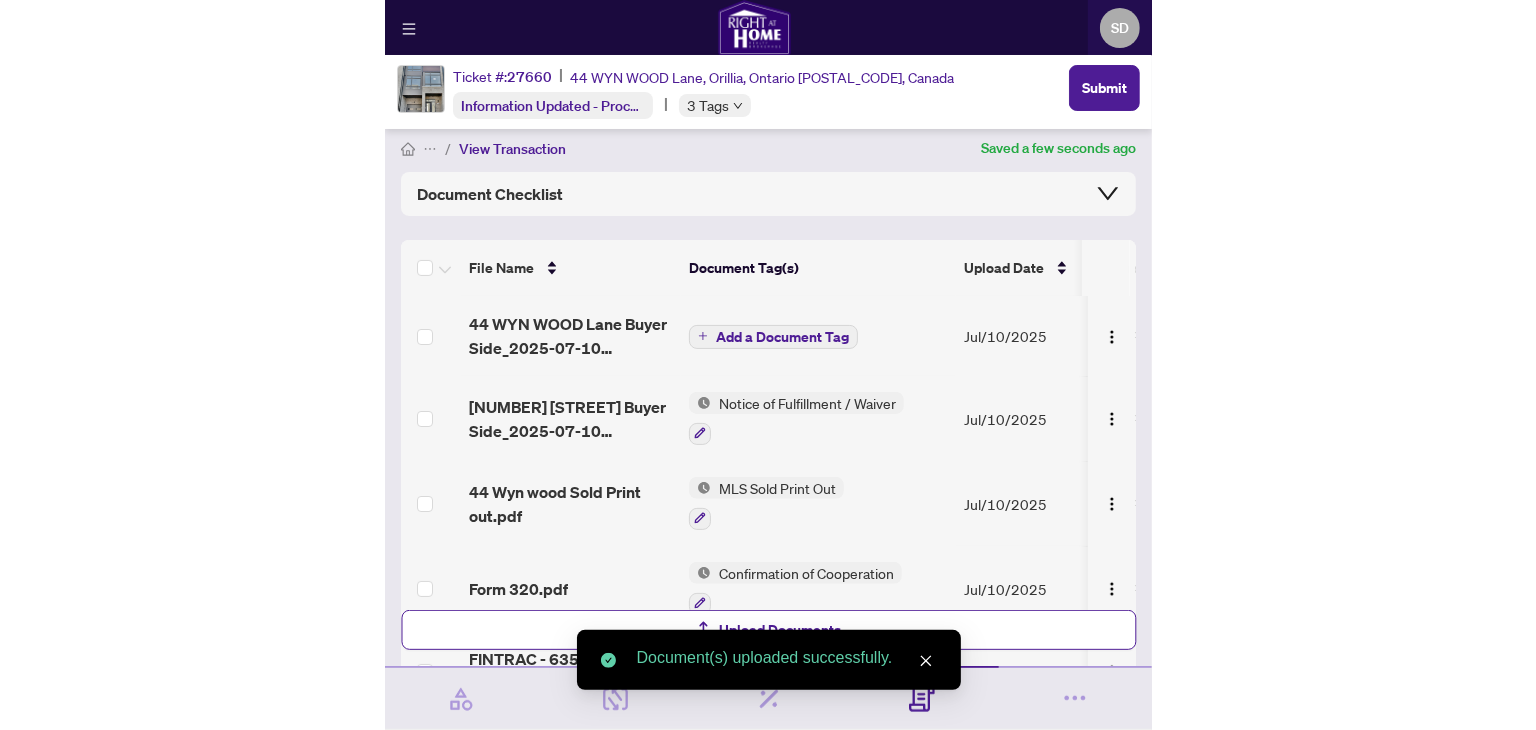 scroll, scrollTop: 0, scrollLeft: 0, axis: both 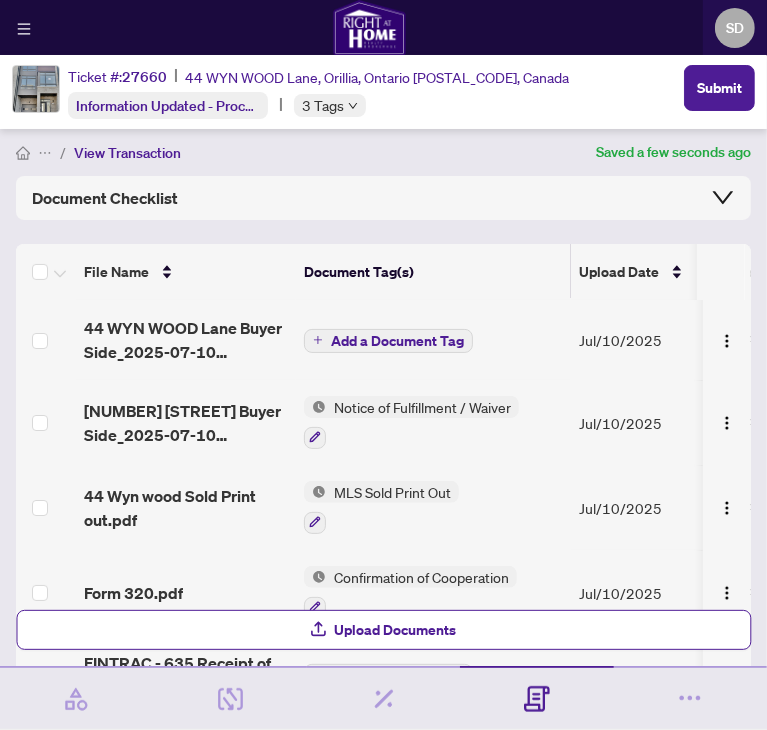 click on "Add a Document Tag" at bounding box center (397, 341) 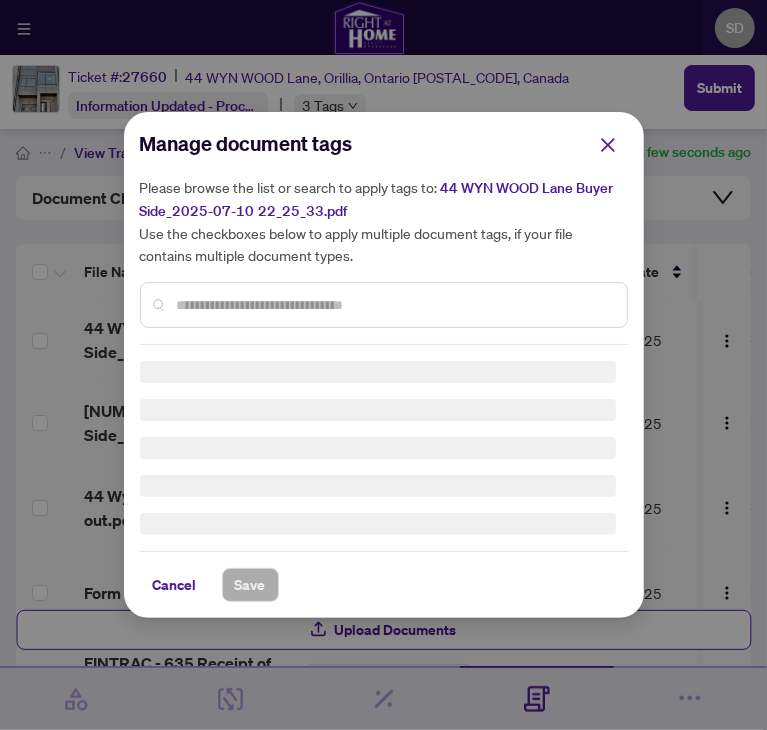 click on "Manage document tags Please browse the list or search to apply tags to:   [NUMBER] [STREET] Buyer Side_2025-07-10 22_25_33.pdf   Use the checkboxes below to apply multiple document tags, if your file contains multiple document types." at bounding box center [384, 236] 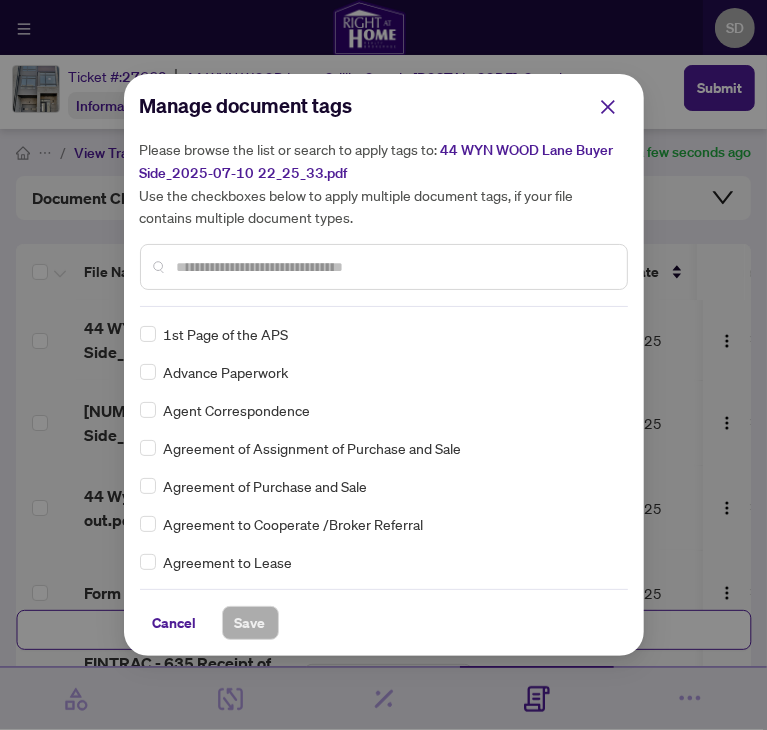 click at bounding box center [394, 267] 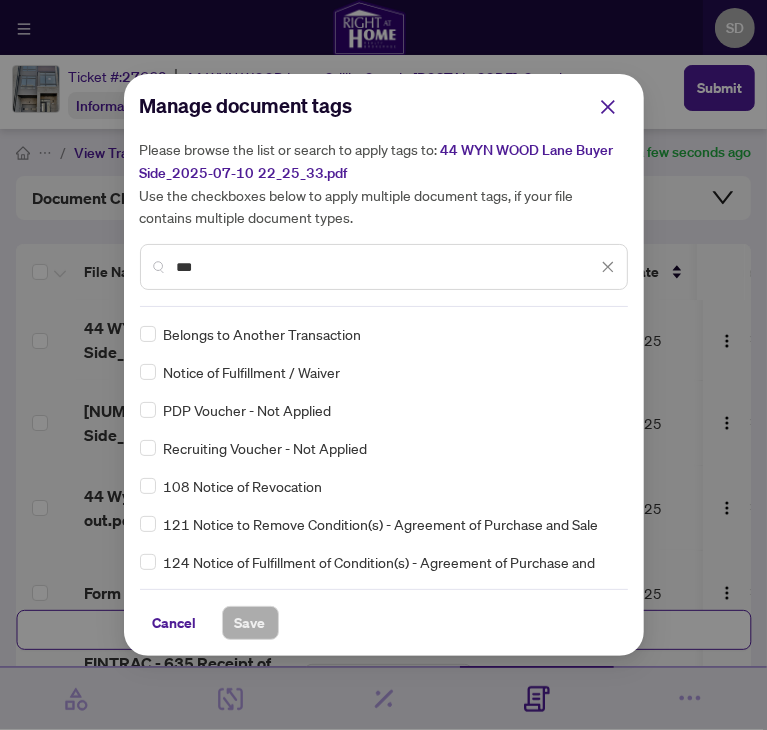 type on "***" 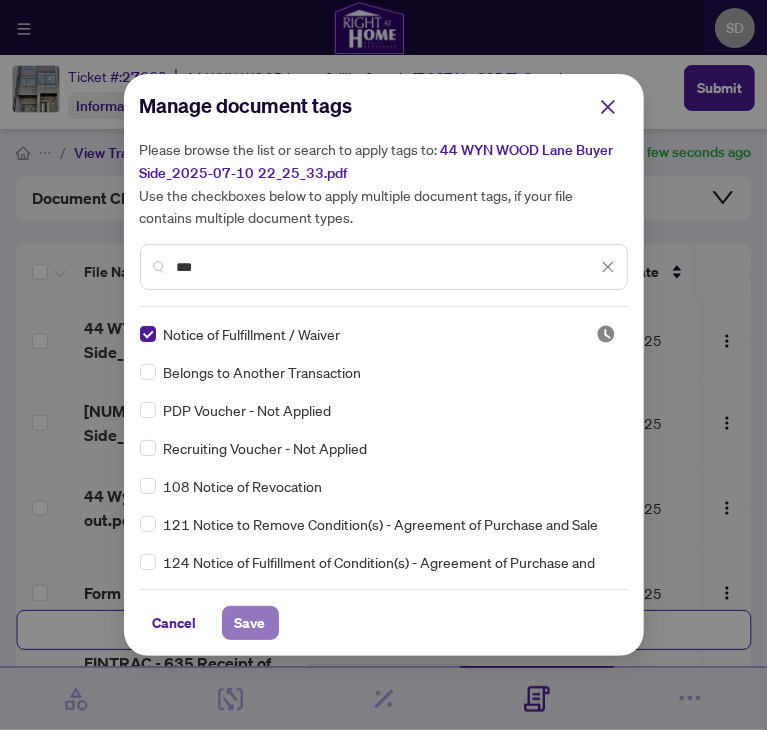 click on "Save" at bounding box center (250, 623) 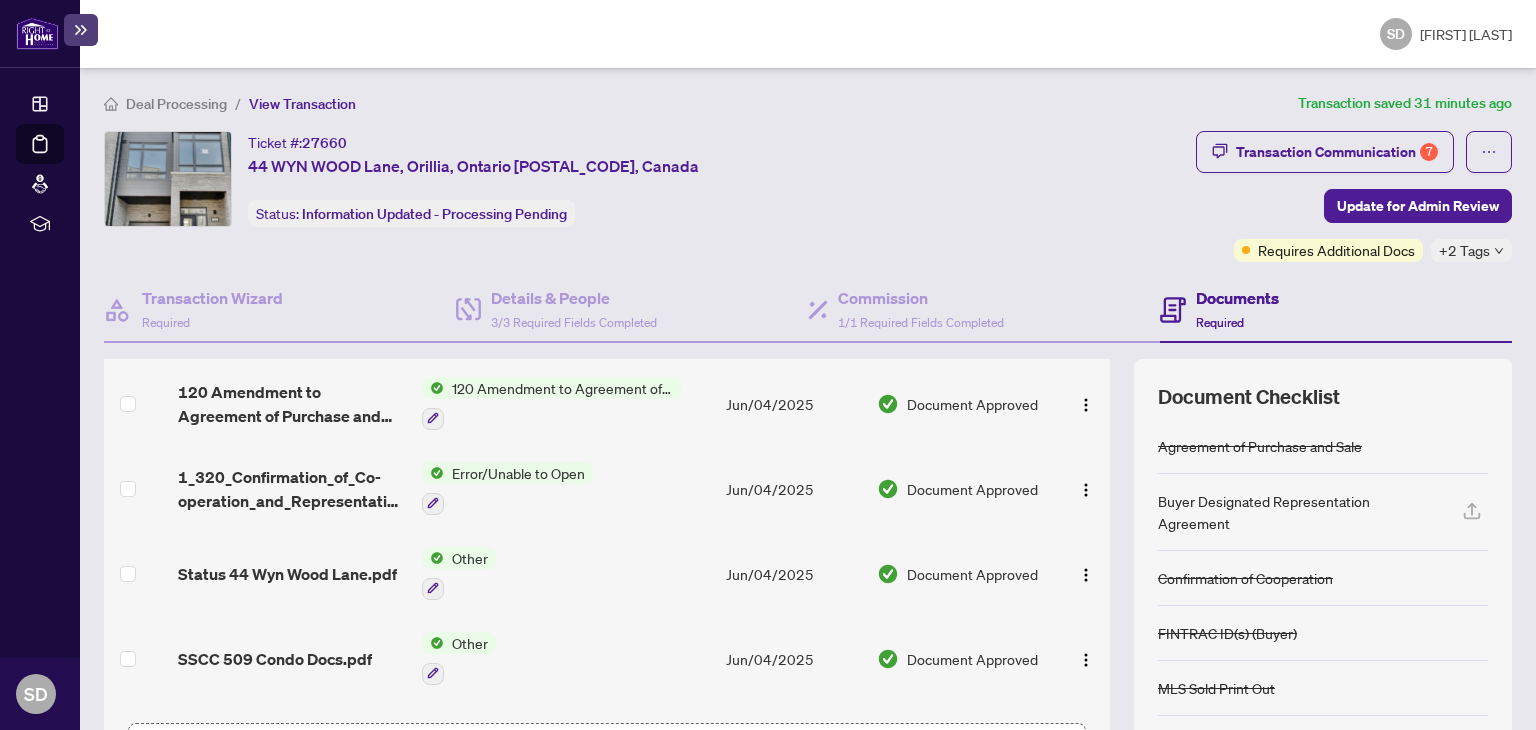 scroll, scrollTop: 1814, scrollLeft: 0, axis: vertical 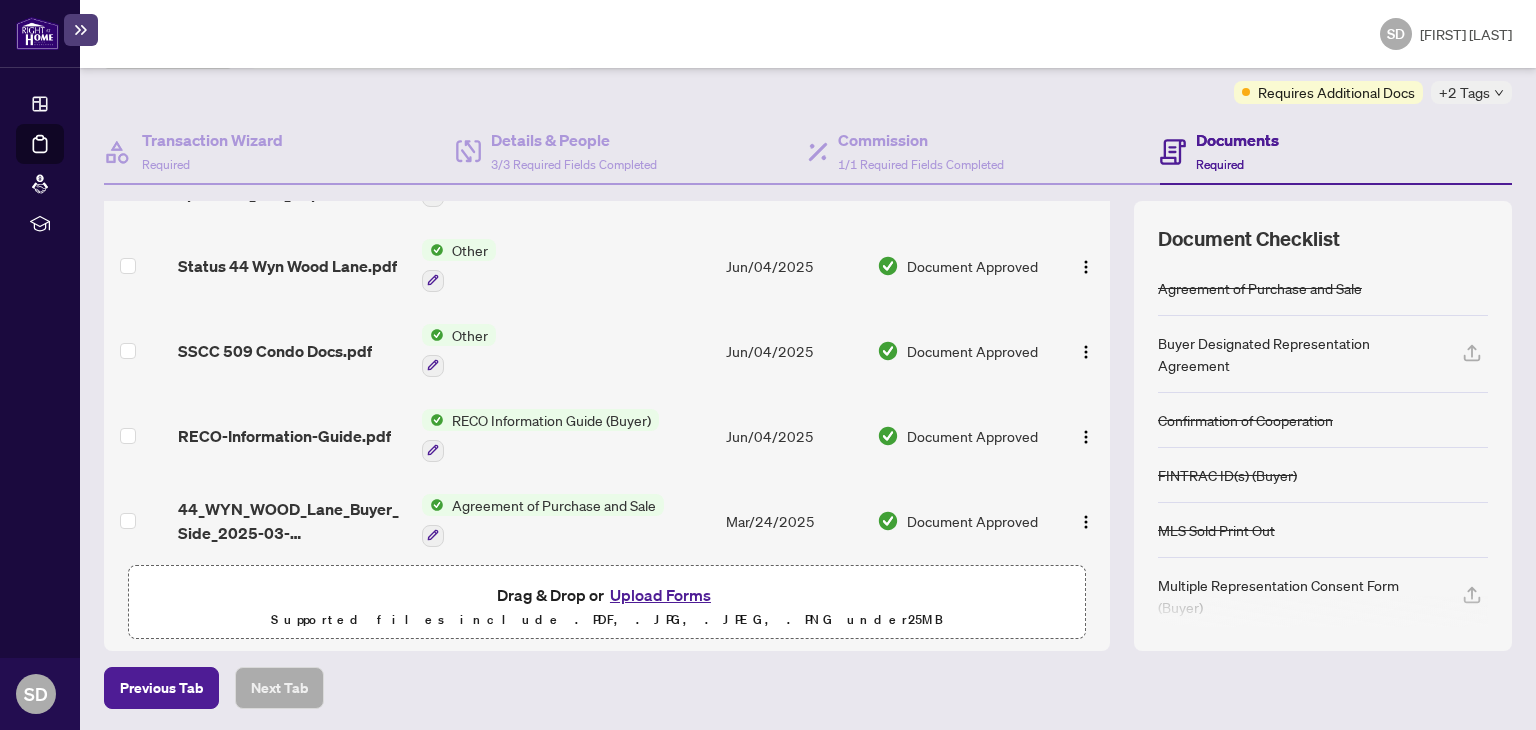 click on "Upload Forms" at bounding box center [660, 595] 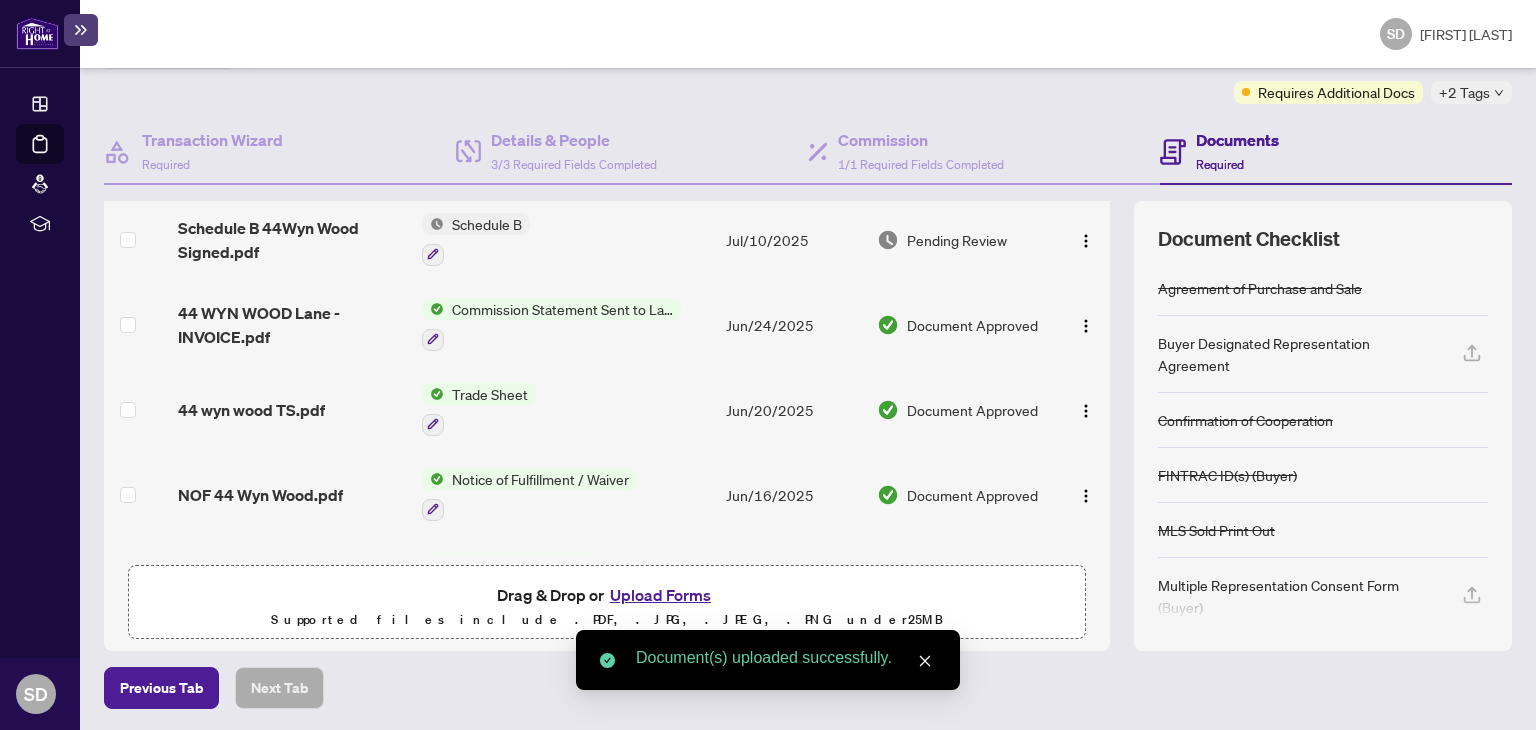 scroll, scrollTop: 0, scrollLeft: 0, axis: both 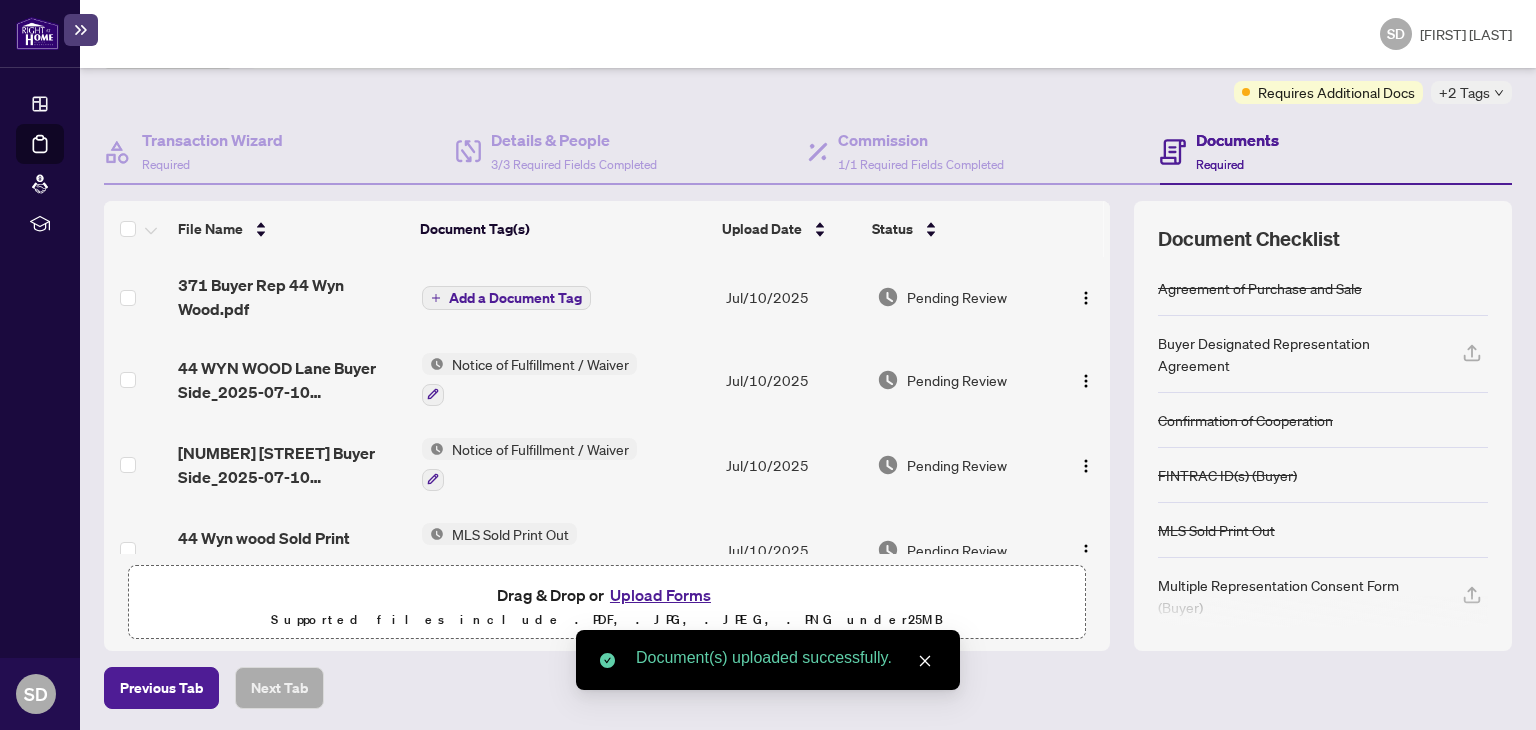 click on "Notice of Fulfillment / Waiver" at bounding box center [566, 464] 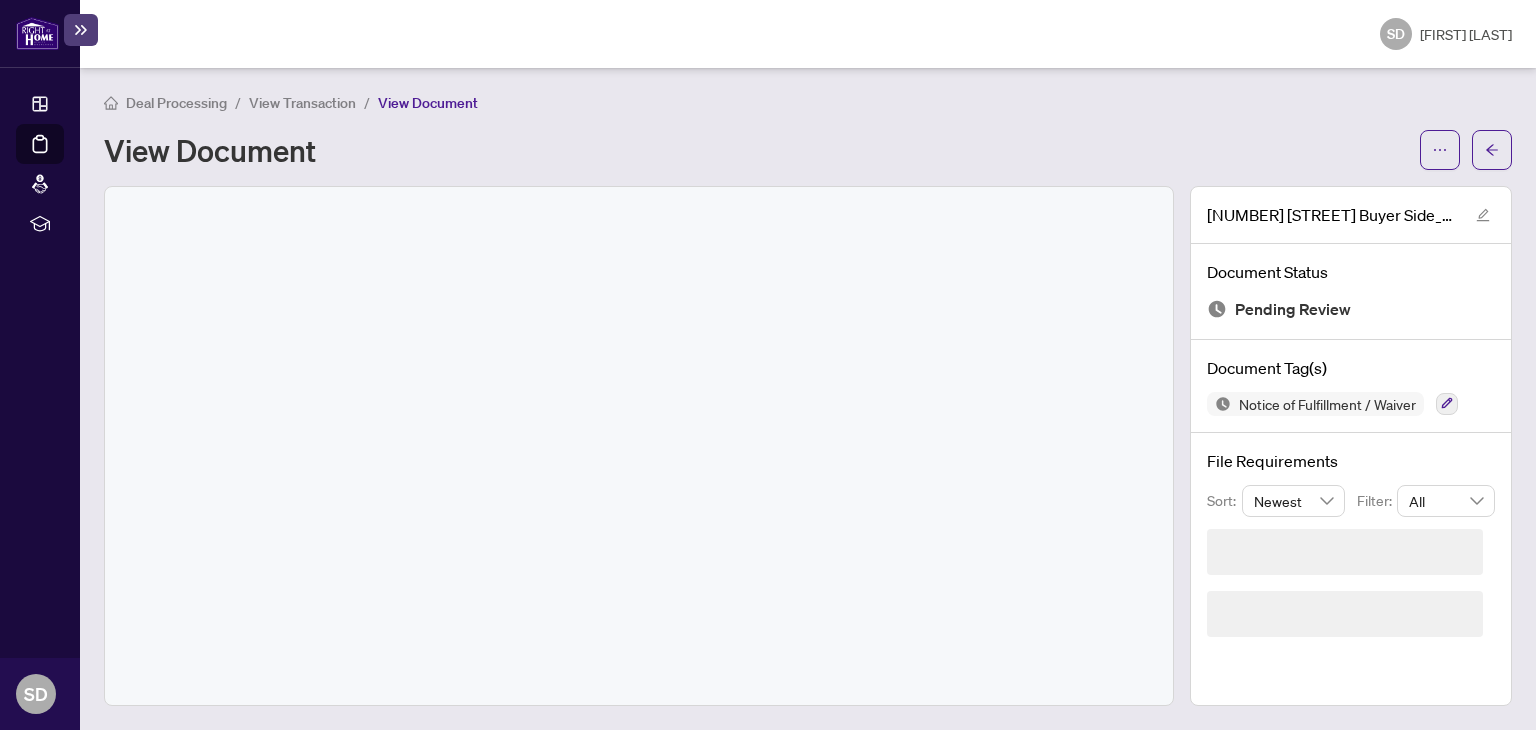 scroll, scrollTop: 0, scrollLeft: 0, axis: both 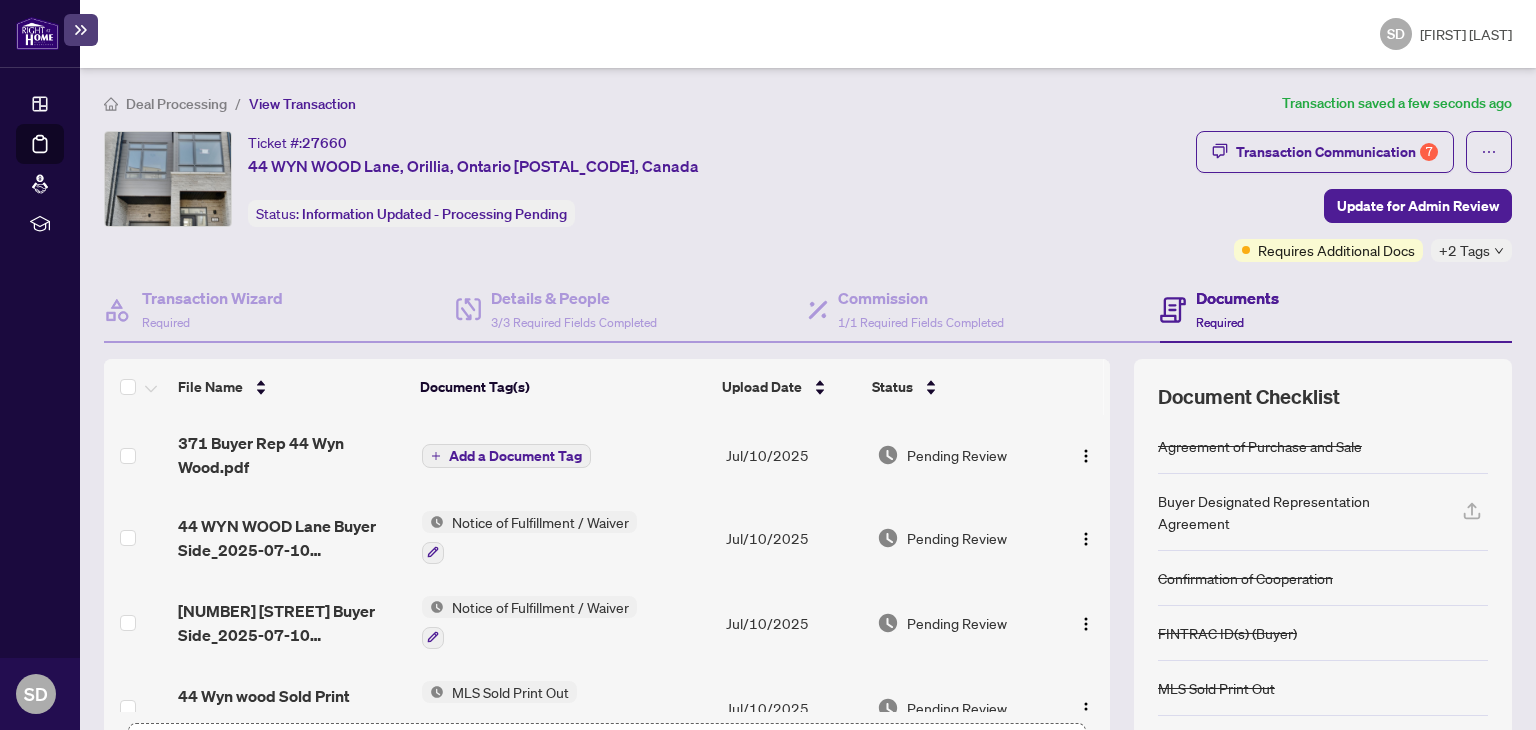 click on "Add a Document Tag" at bounding box center [515, 456] 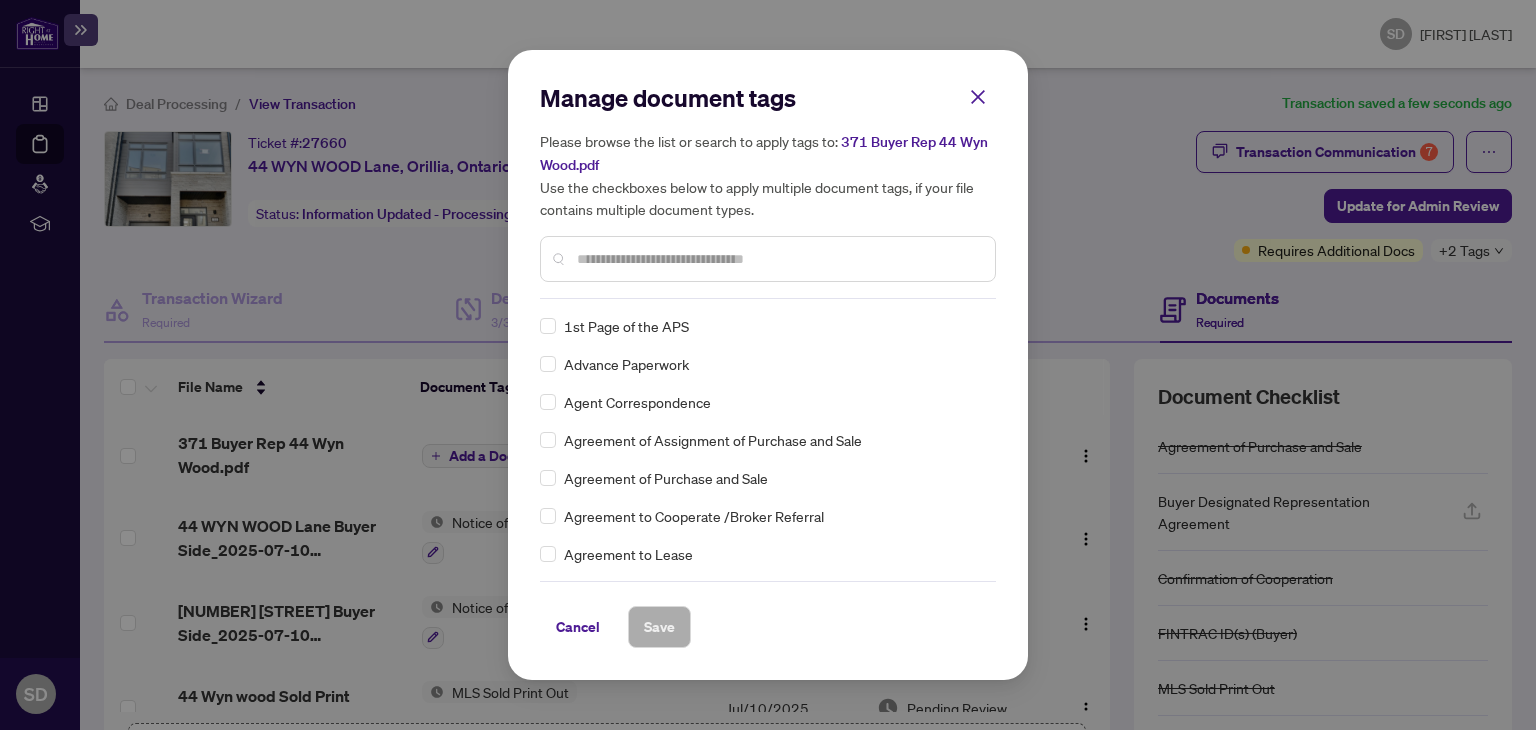 click at bounding box center [778, 259] 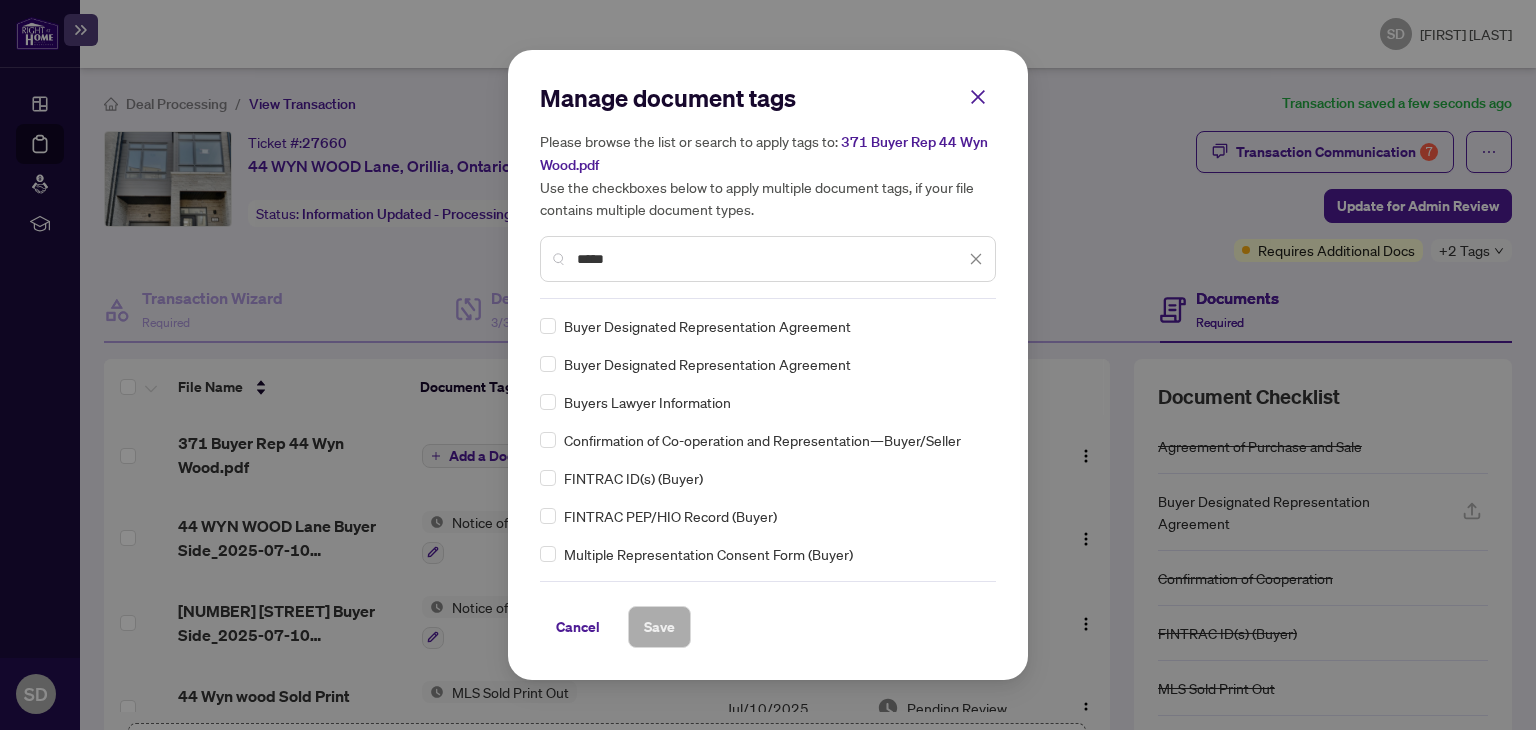 type on "*****" 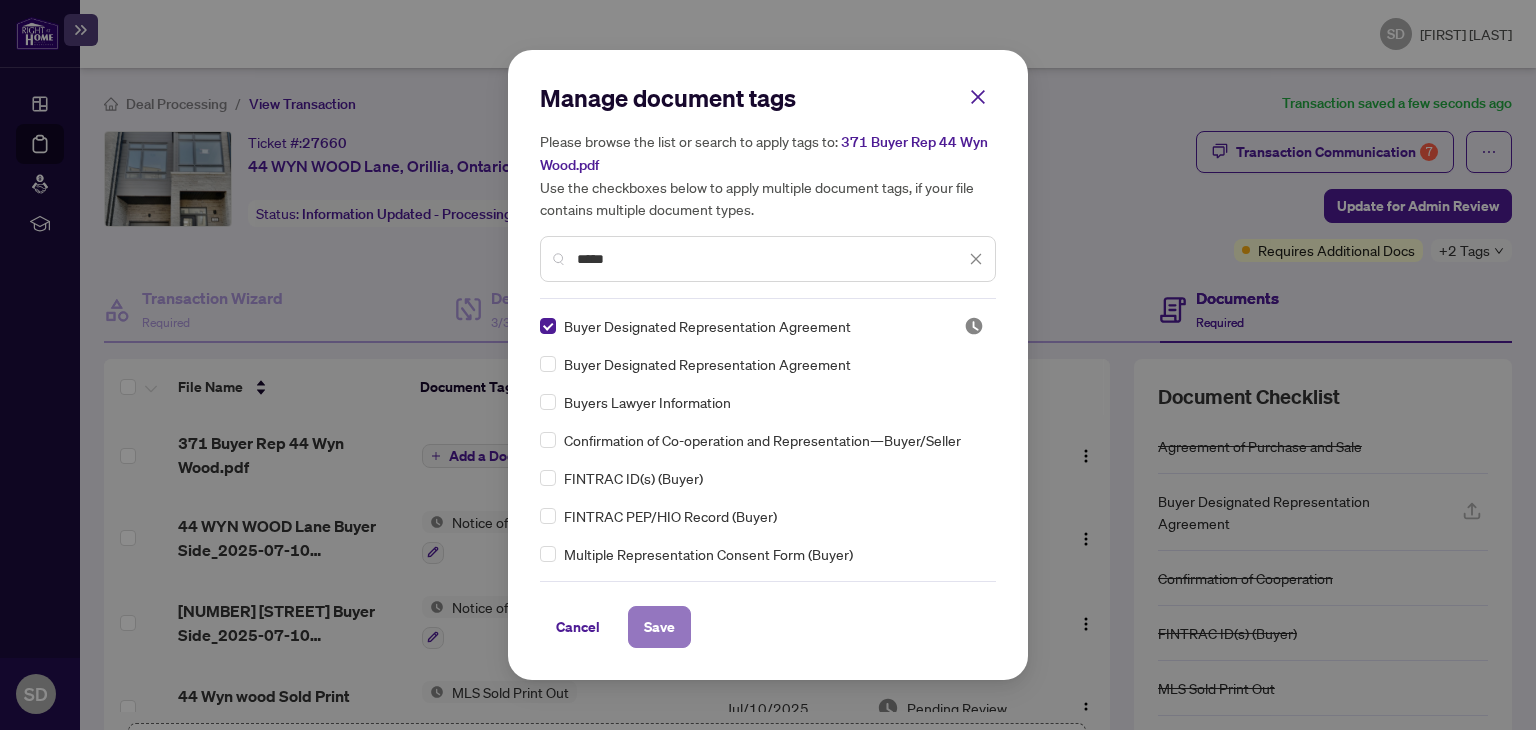 click on "Save" at bounding box center (659, 627) 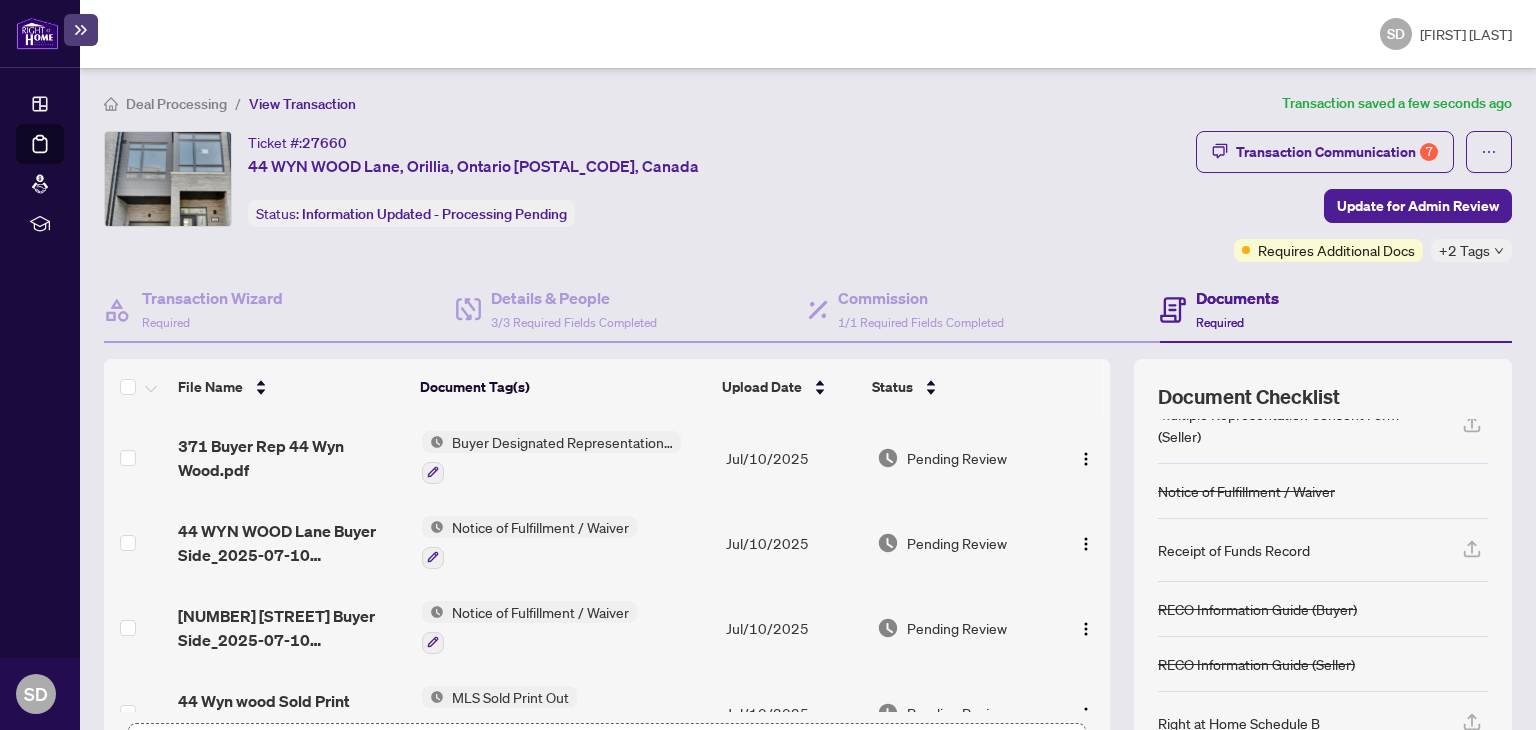 scroll, scrollTop: 412, scrollLeft: 0, axis: vertical 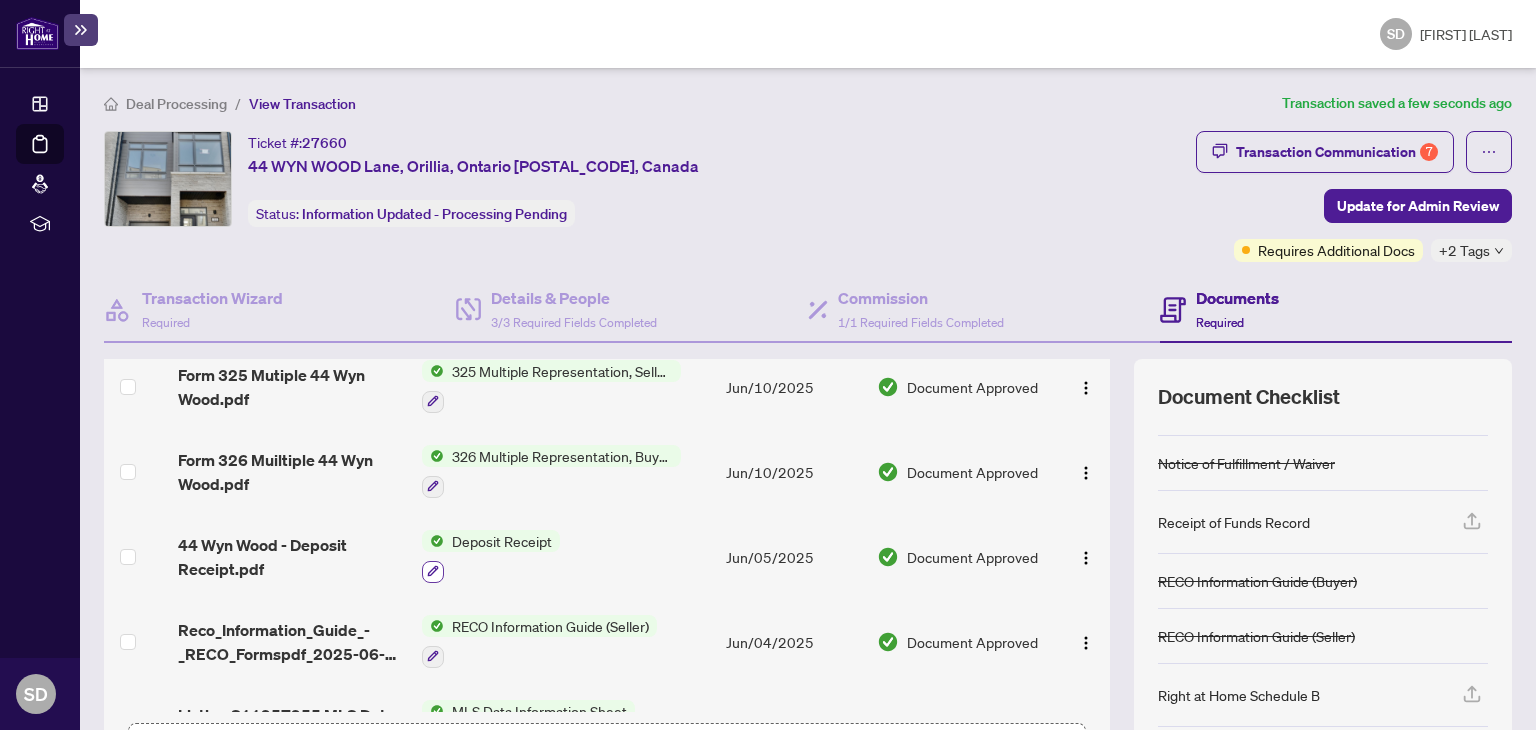click 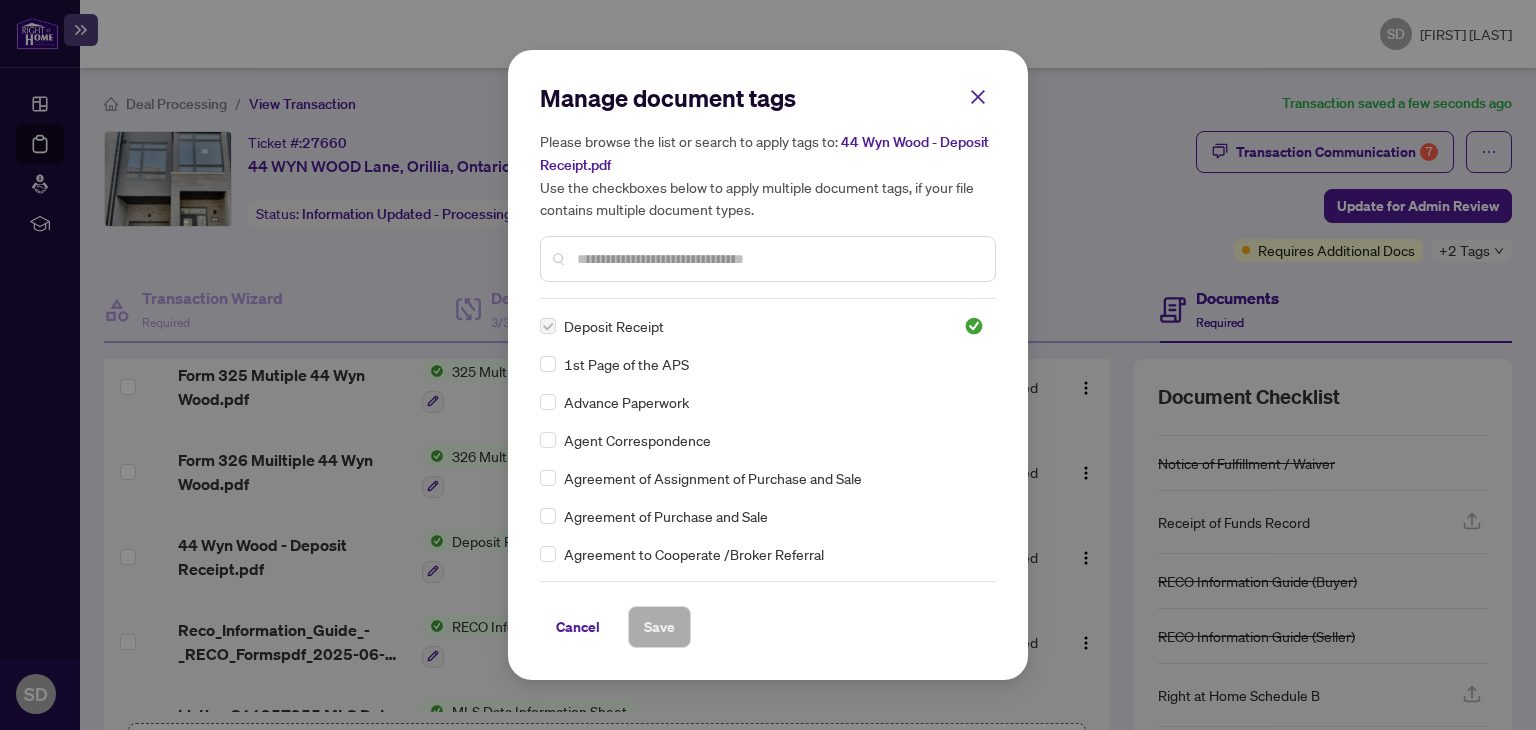 click at bounding box center (778, 259) 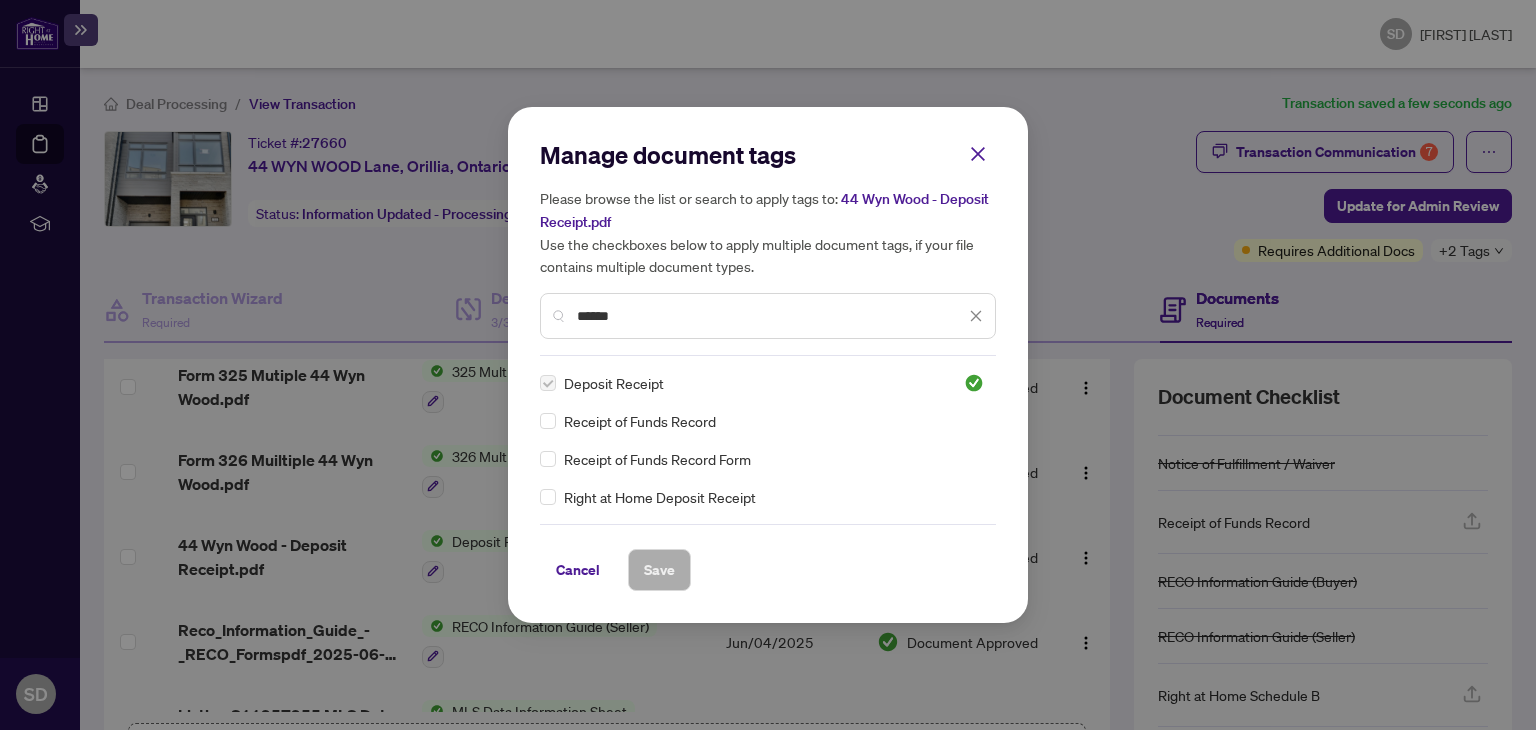 type on "******" 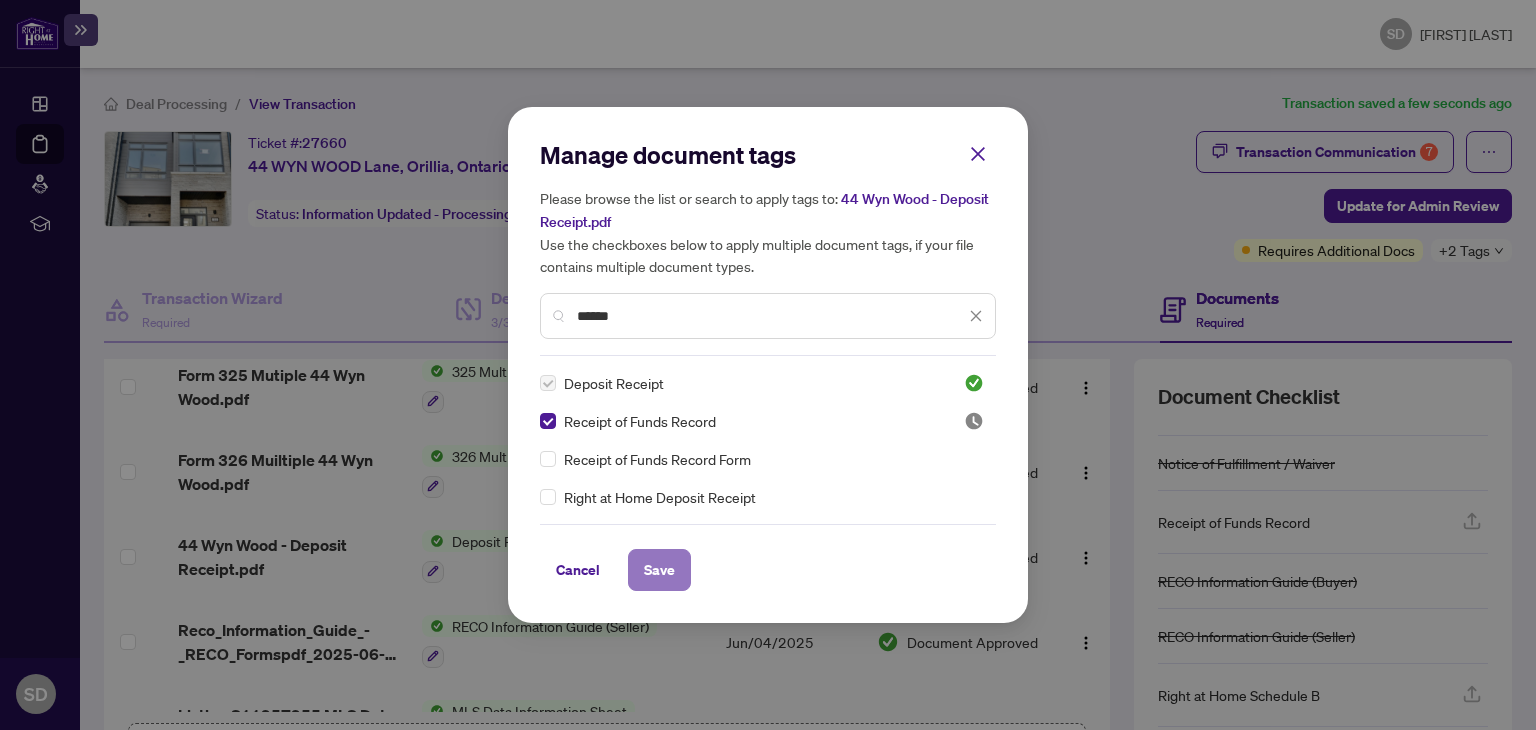 click on "Save" at bounding box center [659, 570] 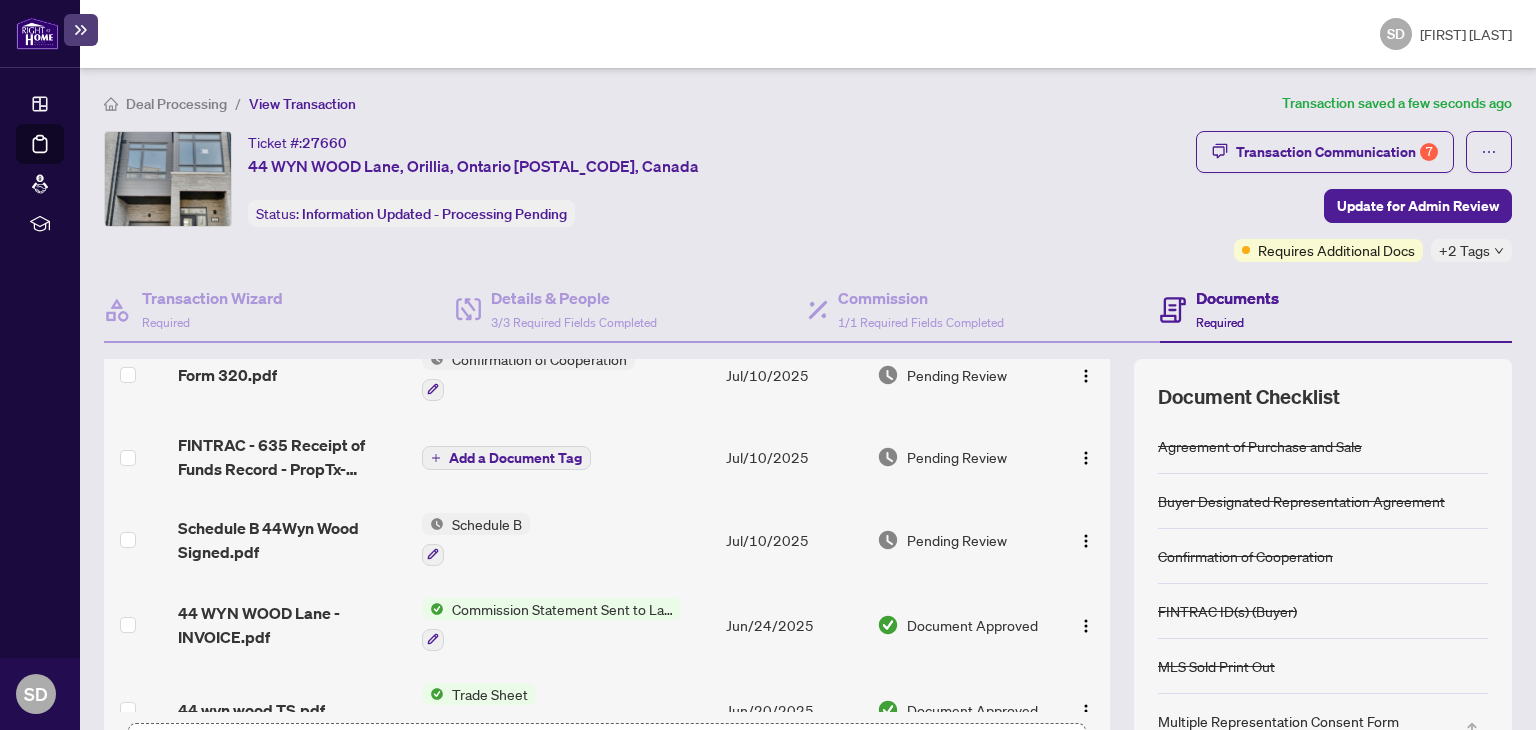 scroll, scrollTop: 424, scrollLeft: 0, axis: vertical 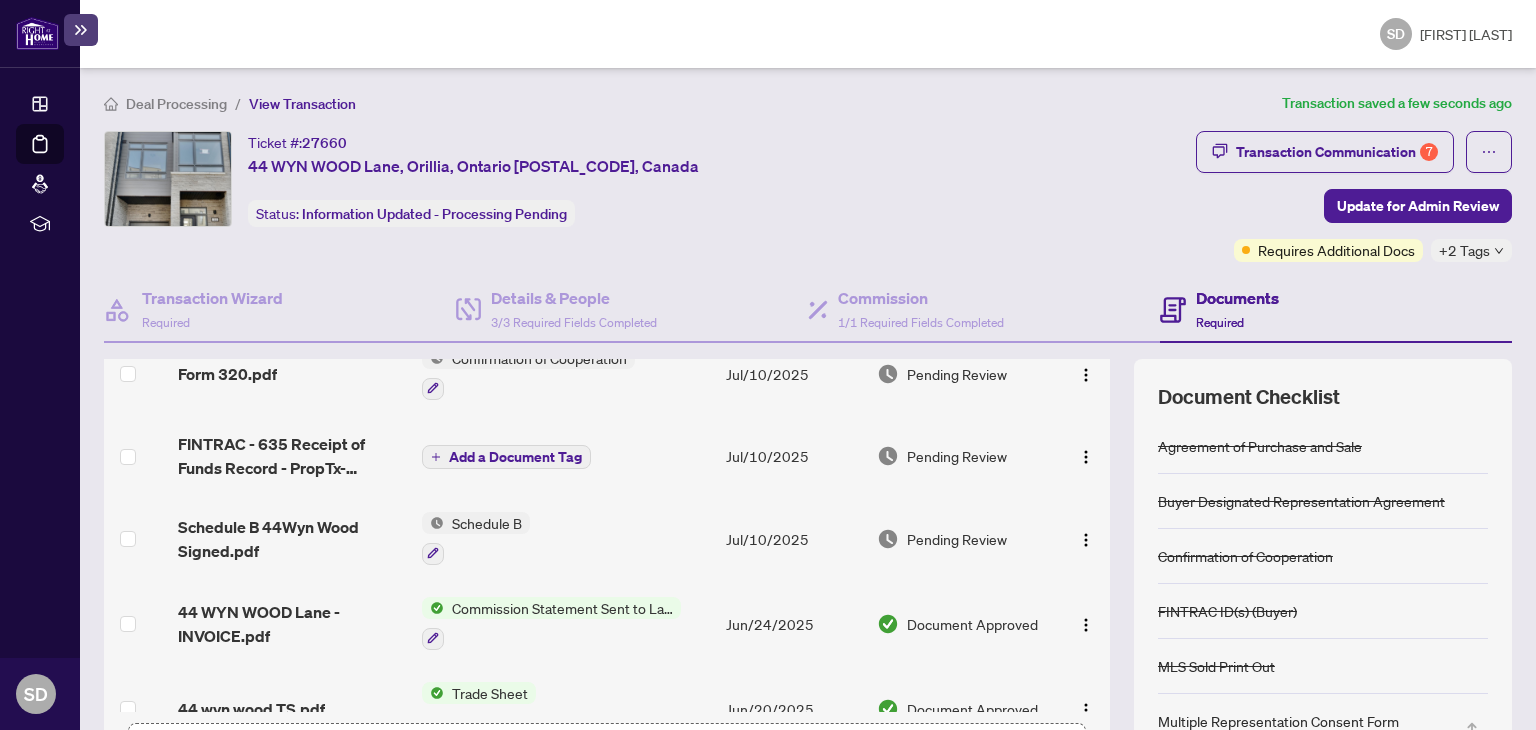 click on "Add a Document Tag" at bounding box center [506, 457] 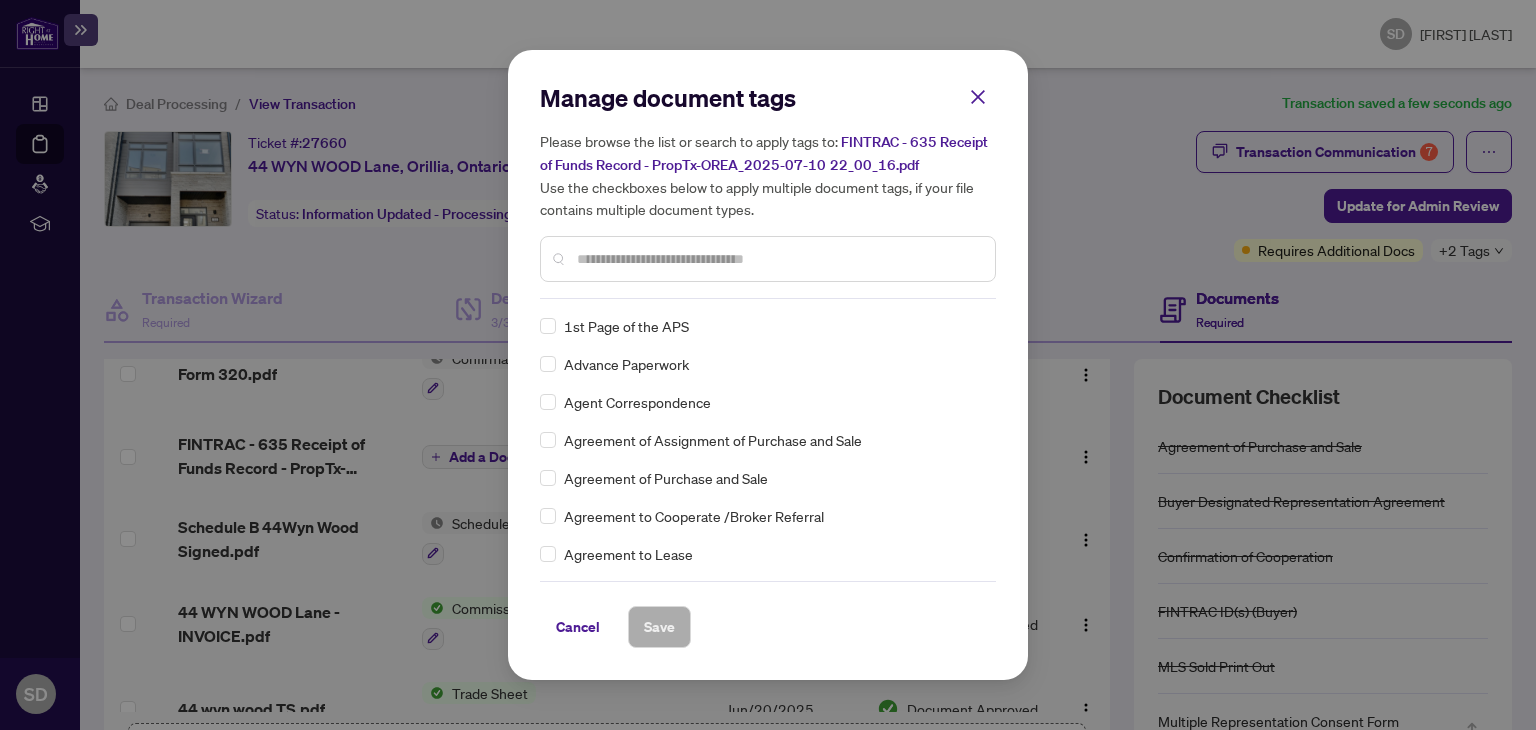 click at bounding box center (778, 259) 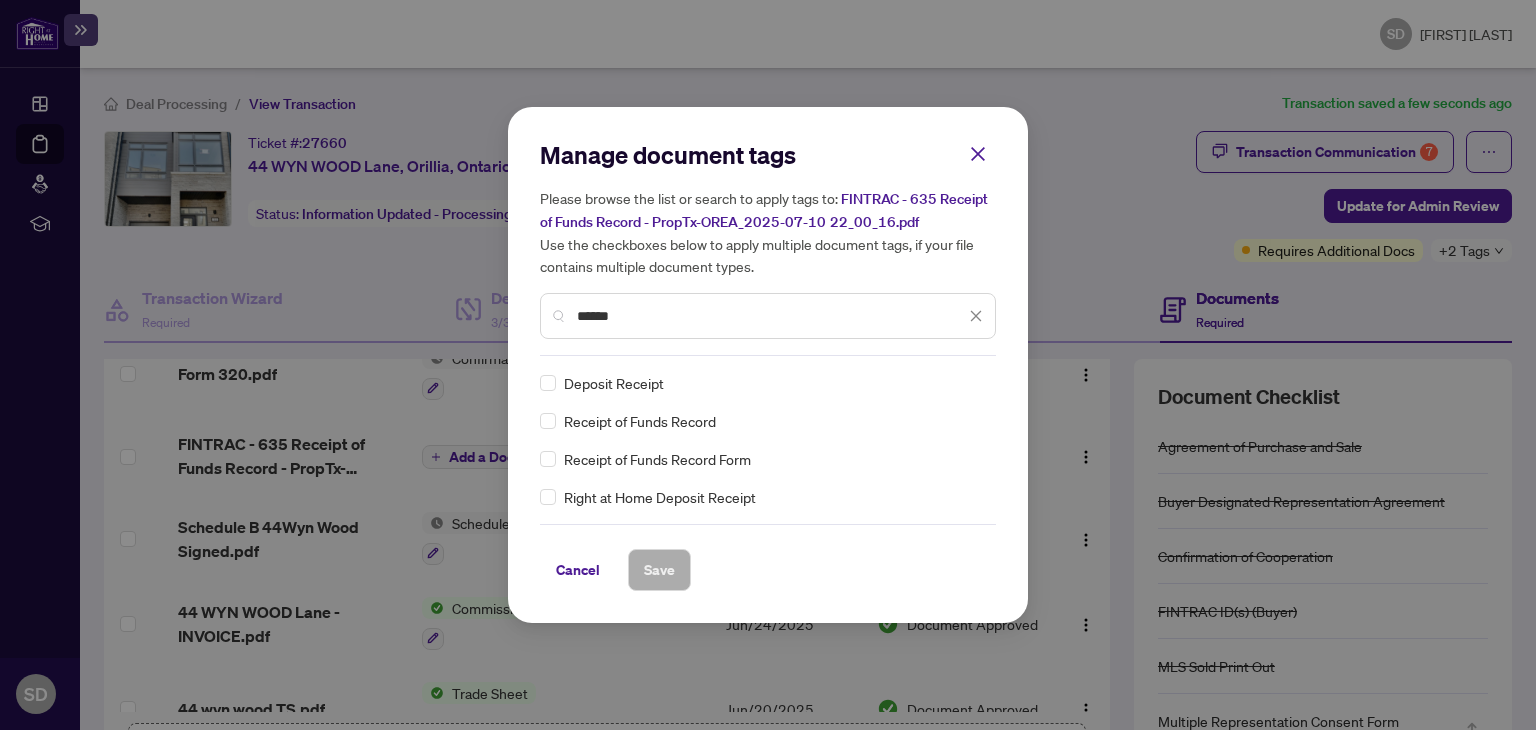 type on "******" 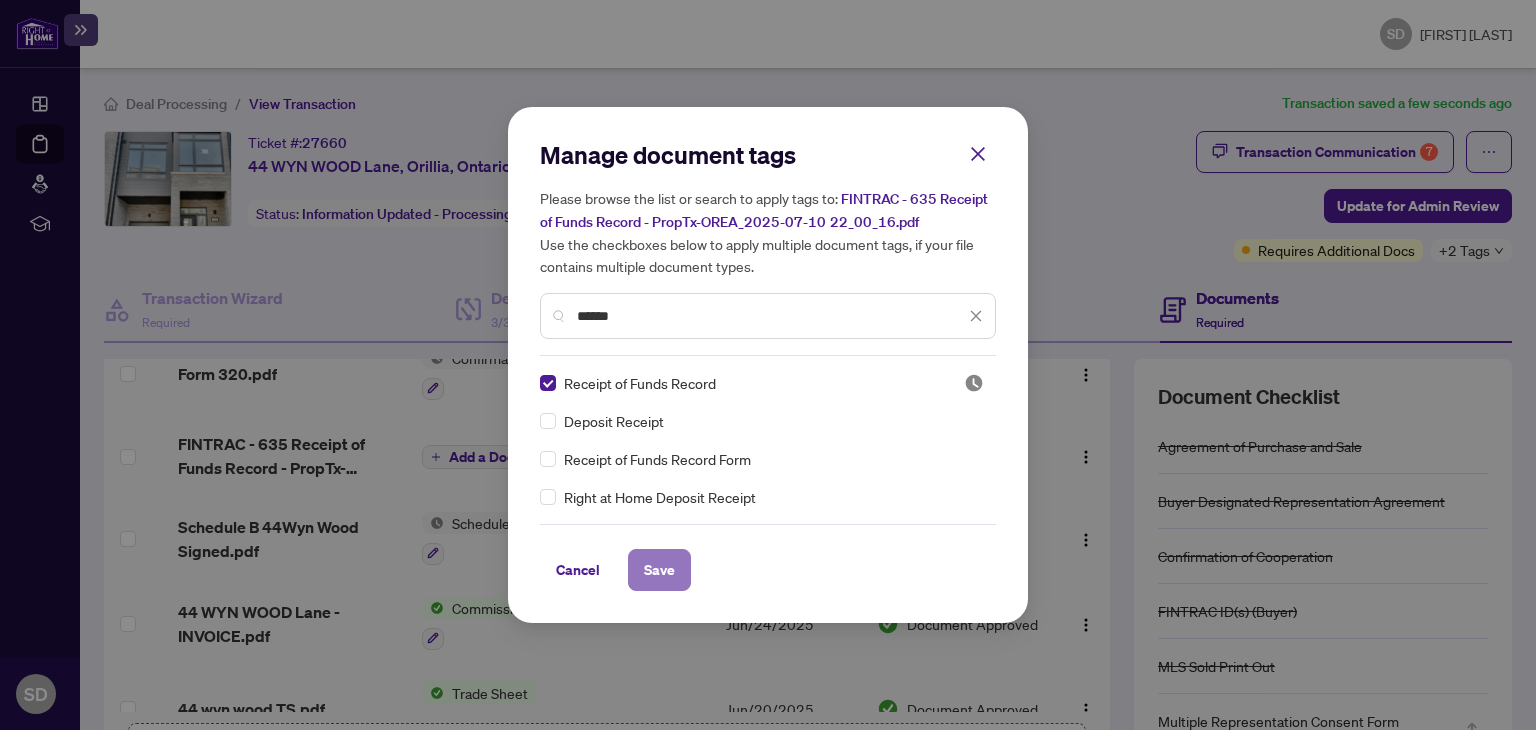 click on "Save" at bounding box center [659, 570] 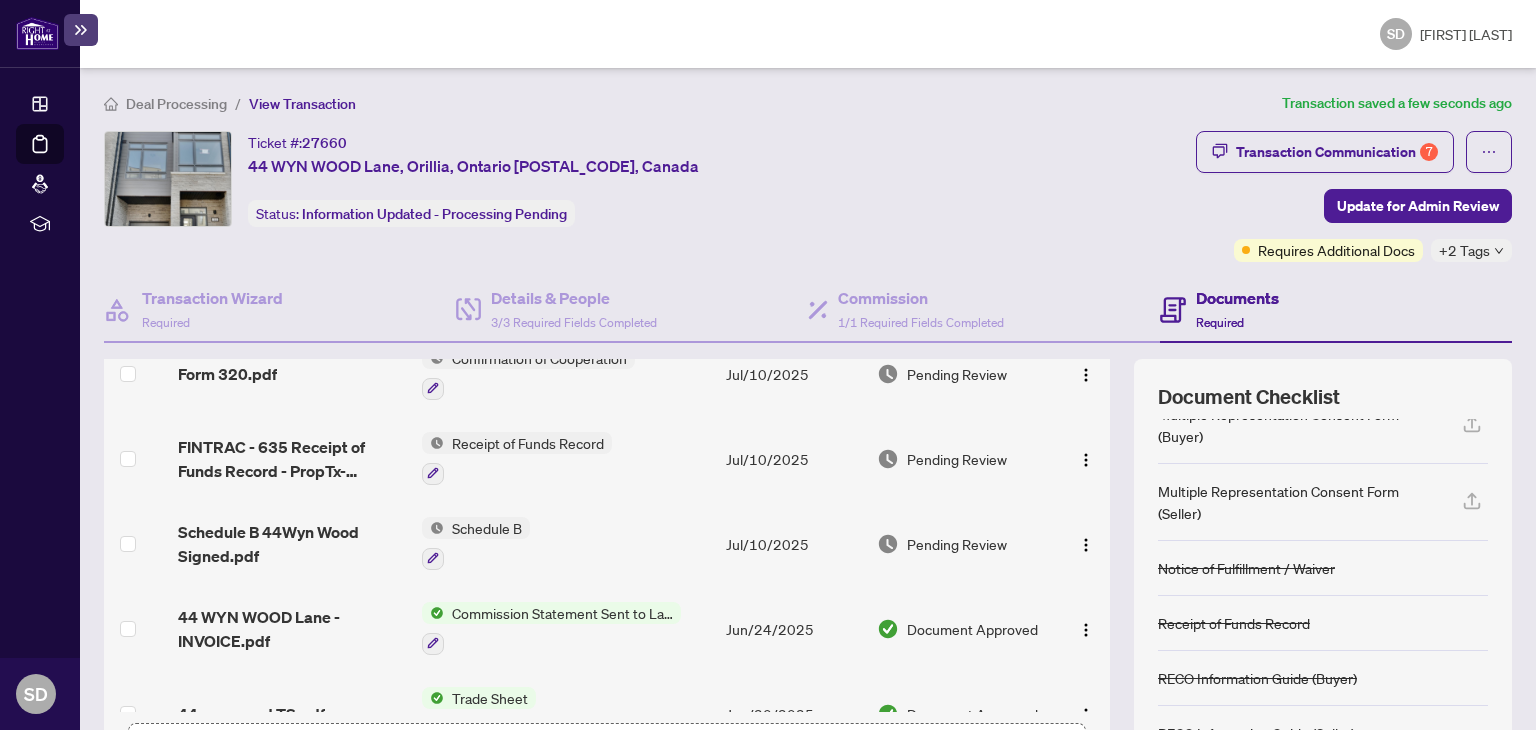 scroll, scrollTop: 310, scrollLeft: 0, axis: vertical 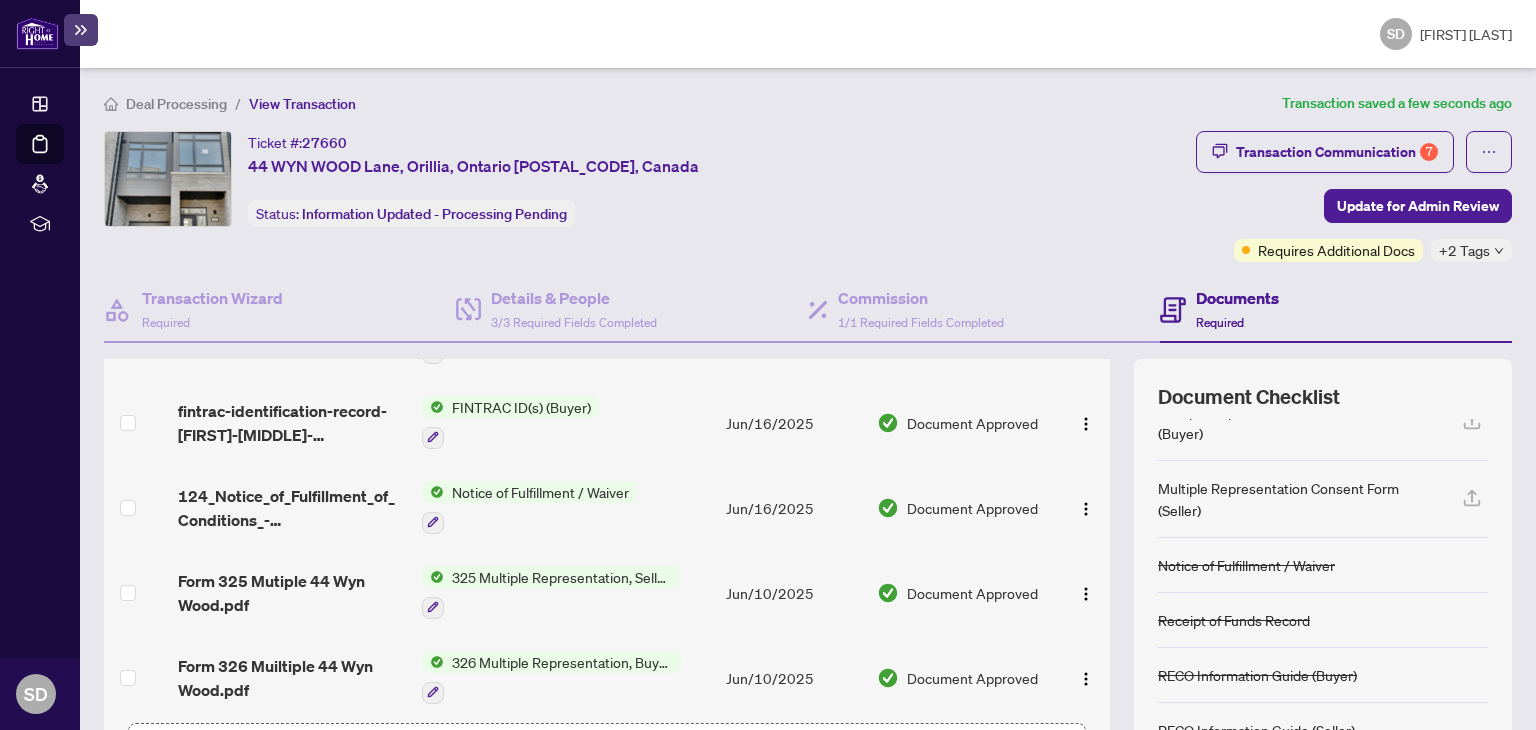click on "325 Multiple Representation, Seller - Acknowledgement & Consent Disclosure" at bounding box center (562, 577) 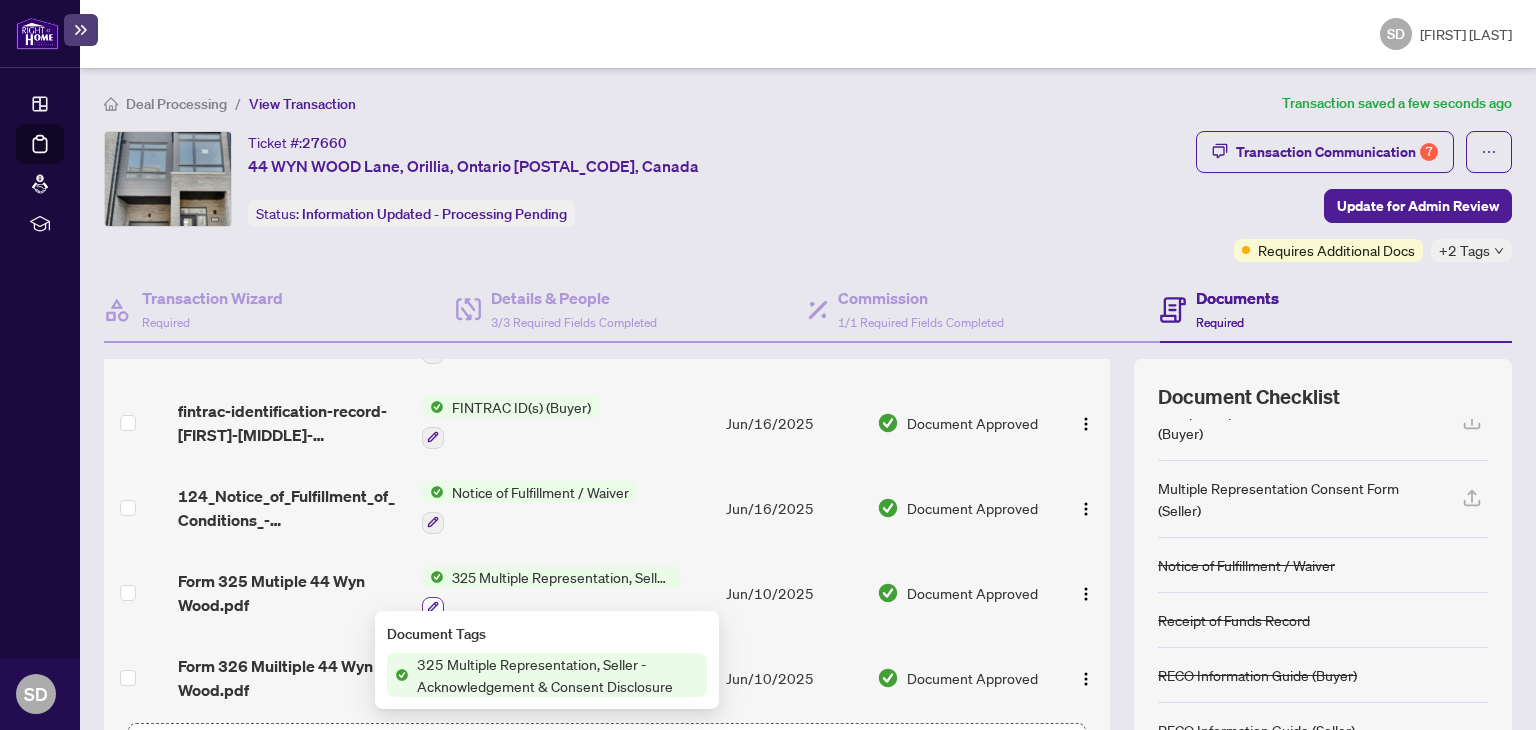 click 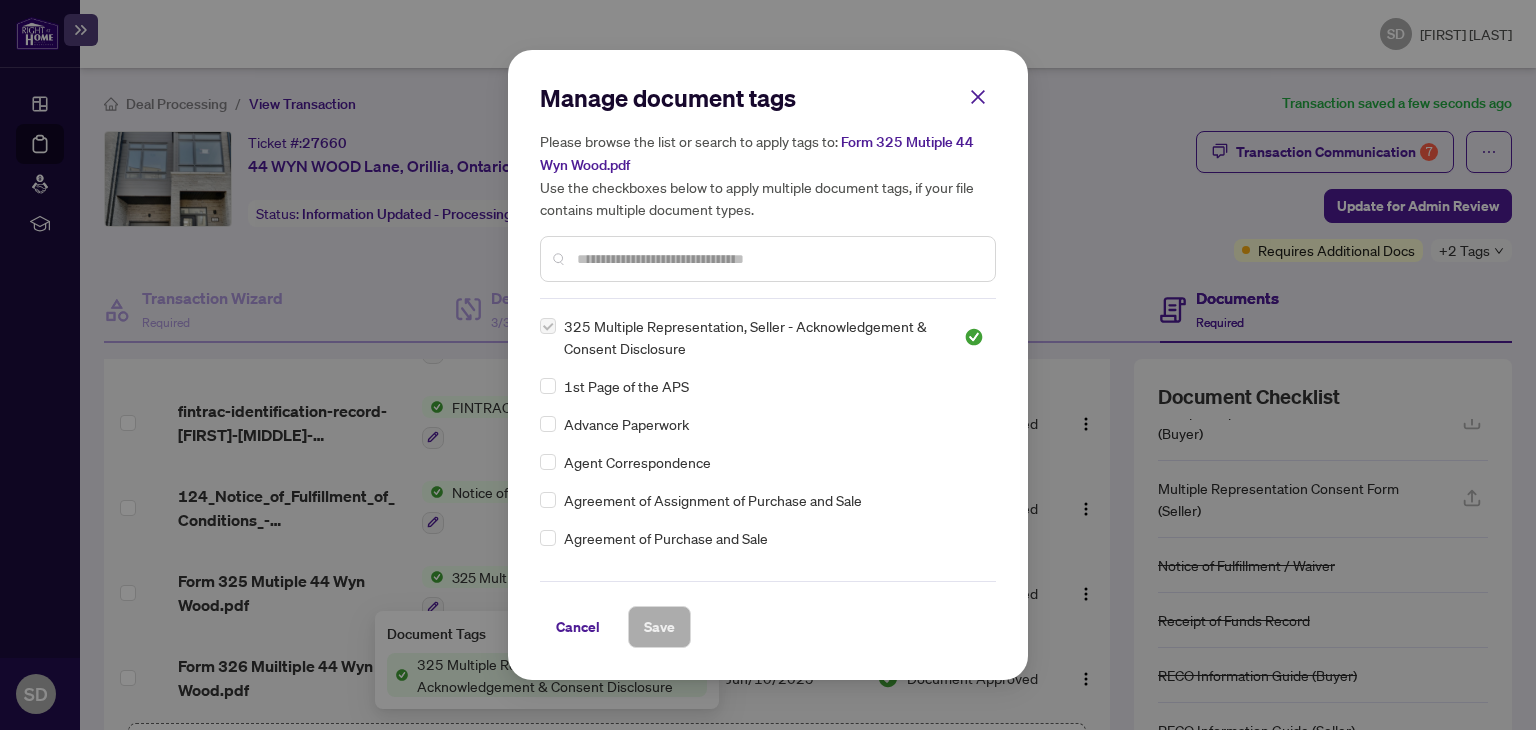 click at bounding box center [778, 259] 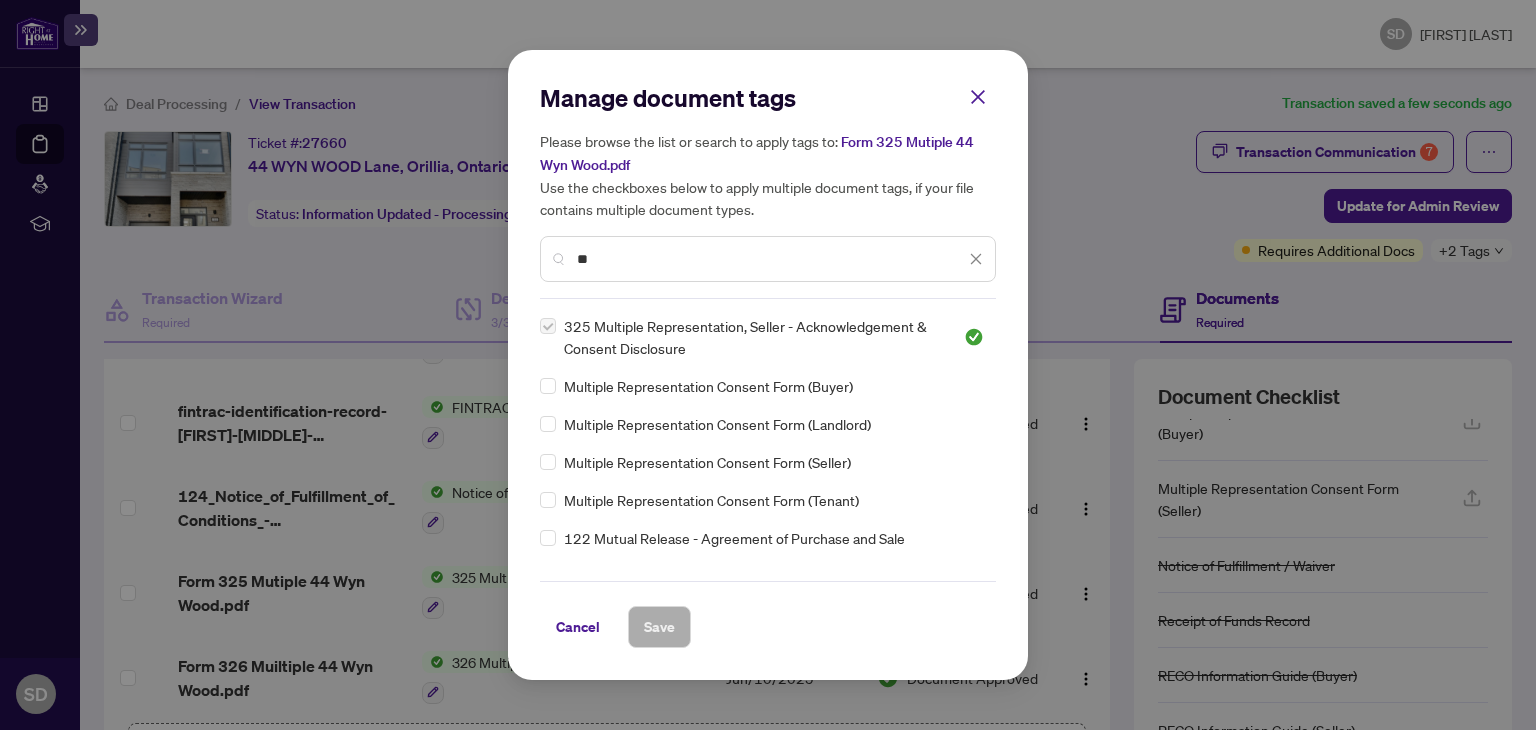 type on "**" 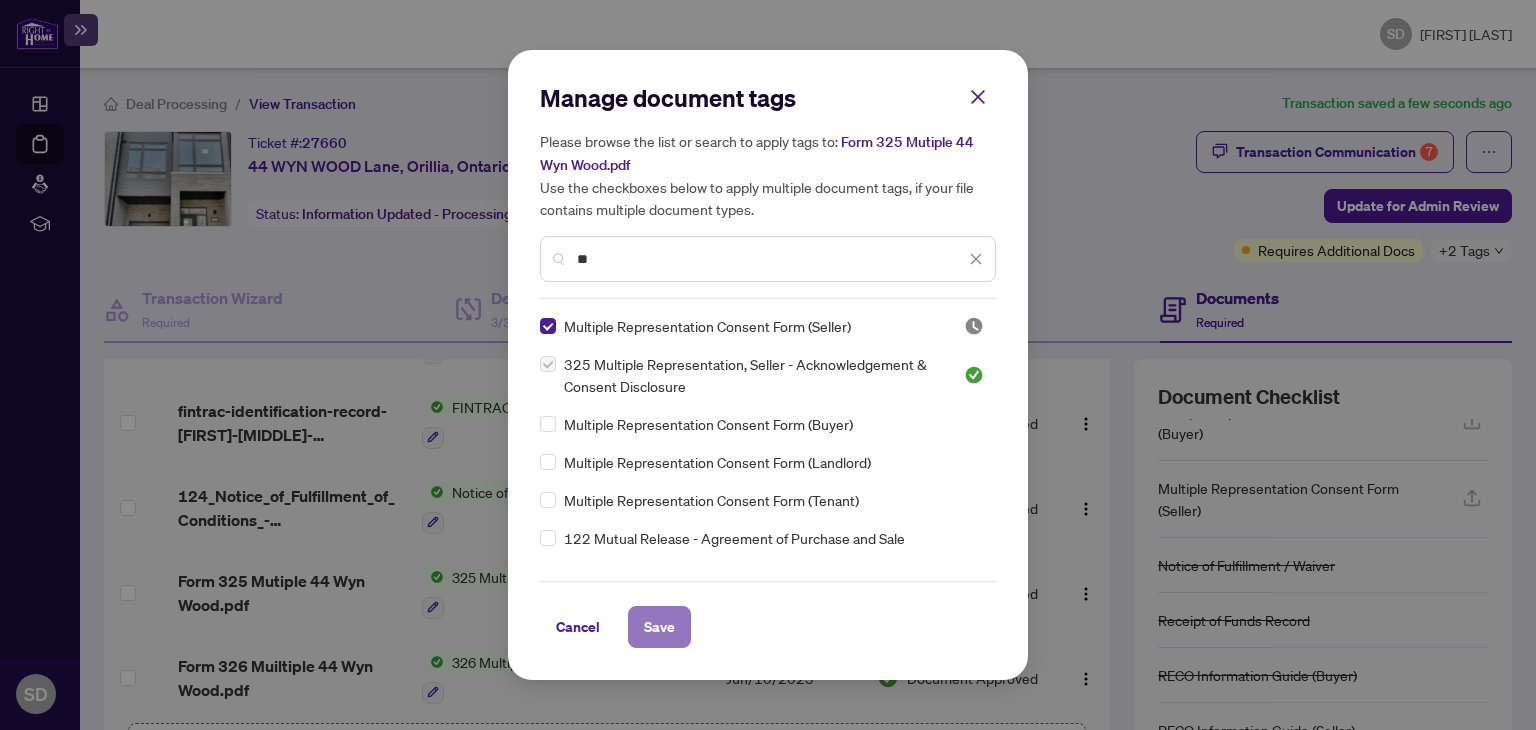 click on "Save" at bounding box center [659, 627] 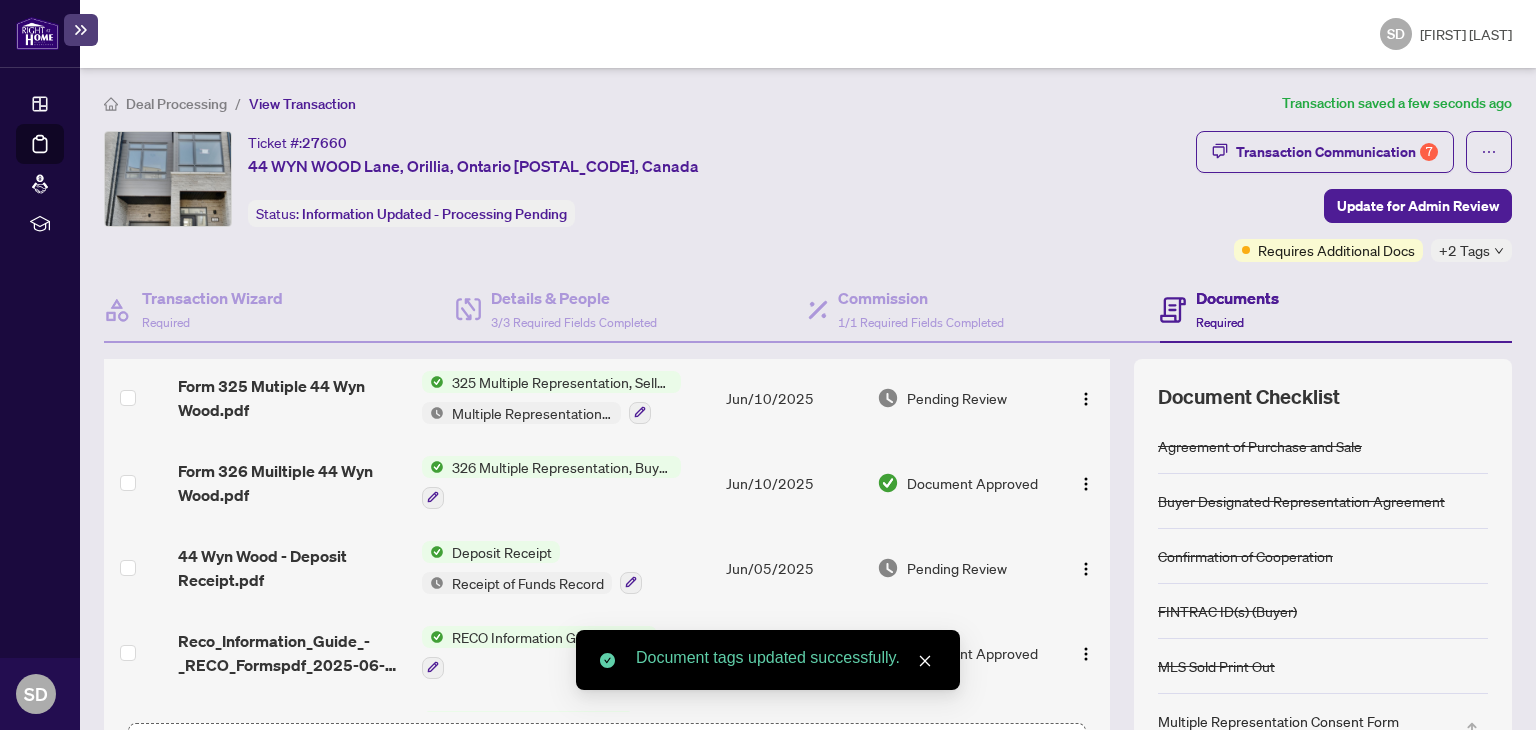 scroll, scrollTop: 1251, scrollLeft: 0, axis: vertical 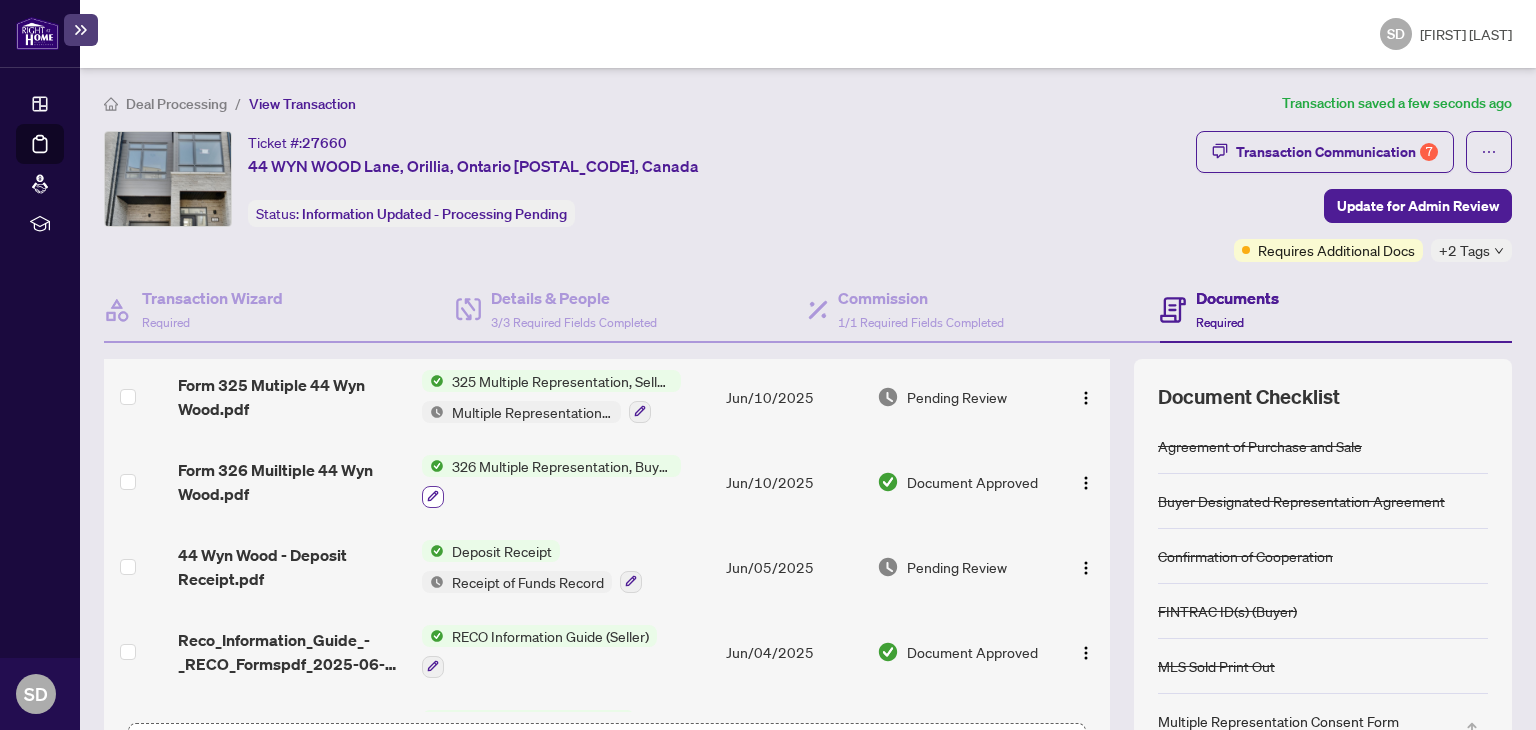 click 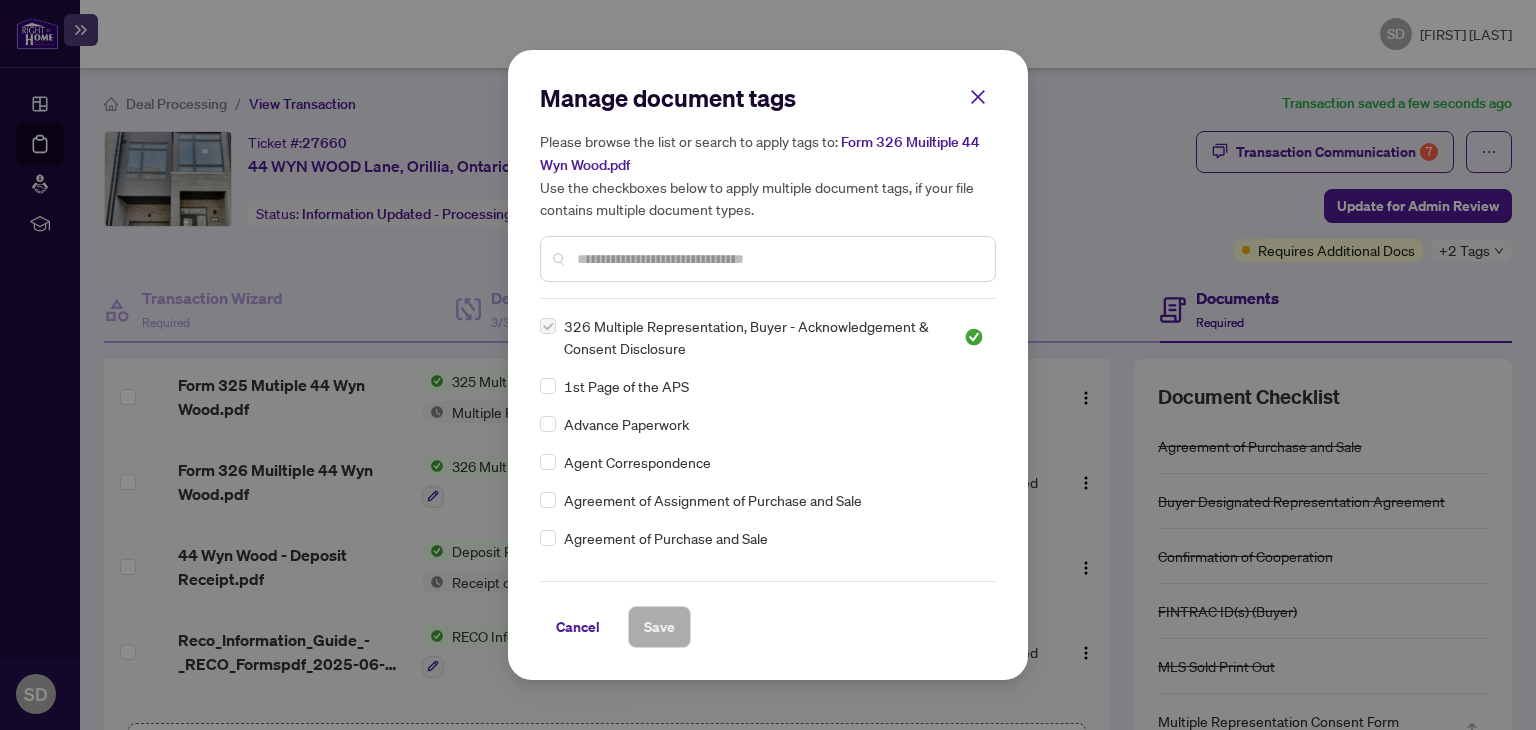 click at bounding box center (778, 259) 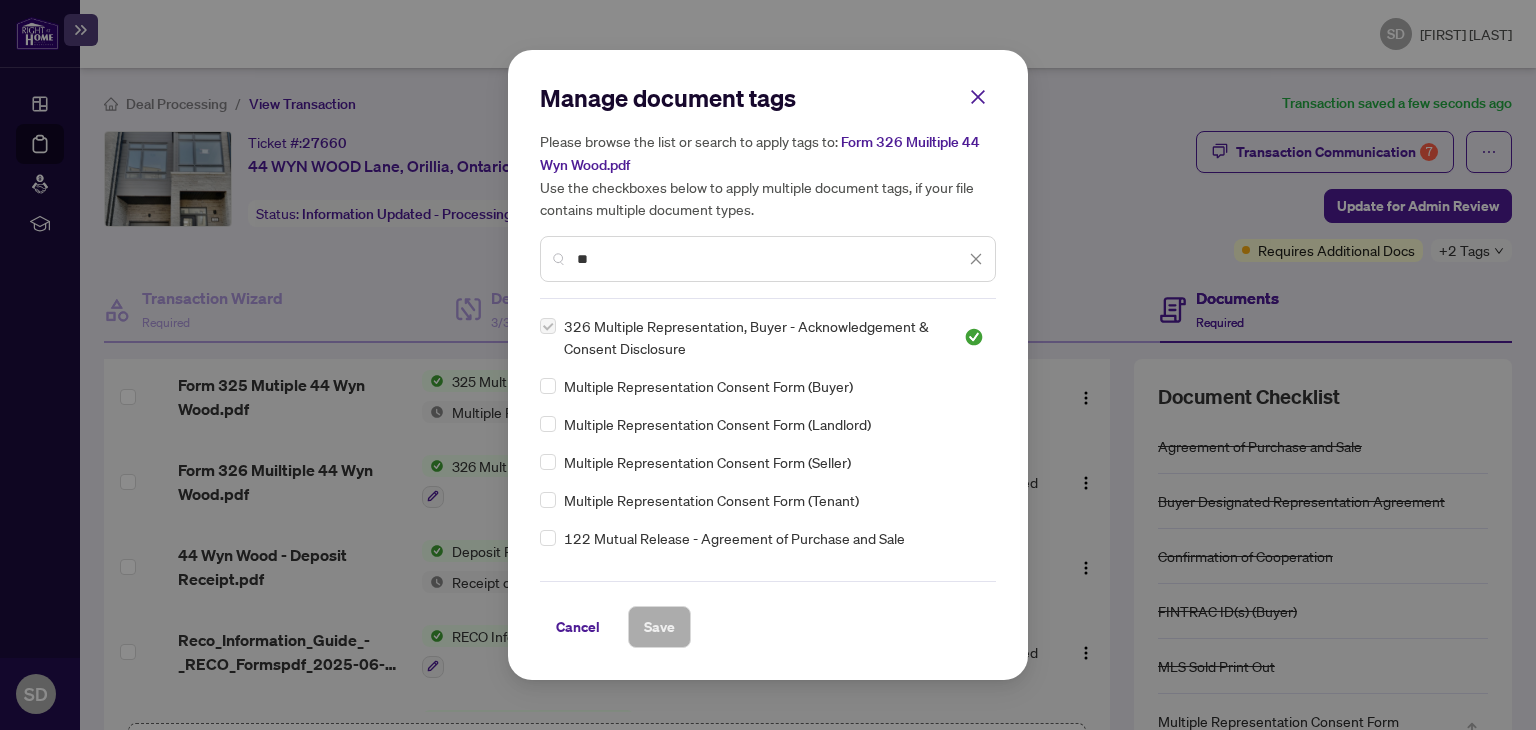 type on "**" 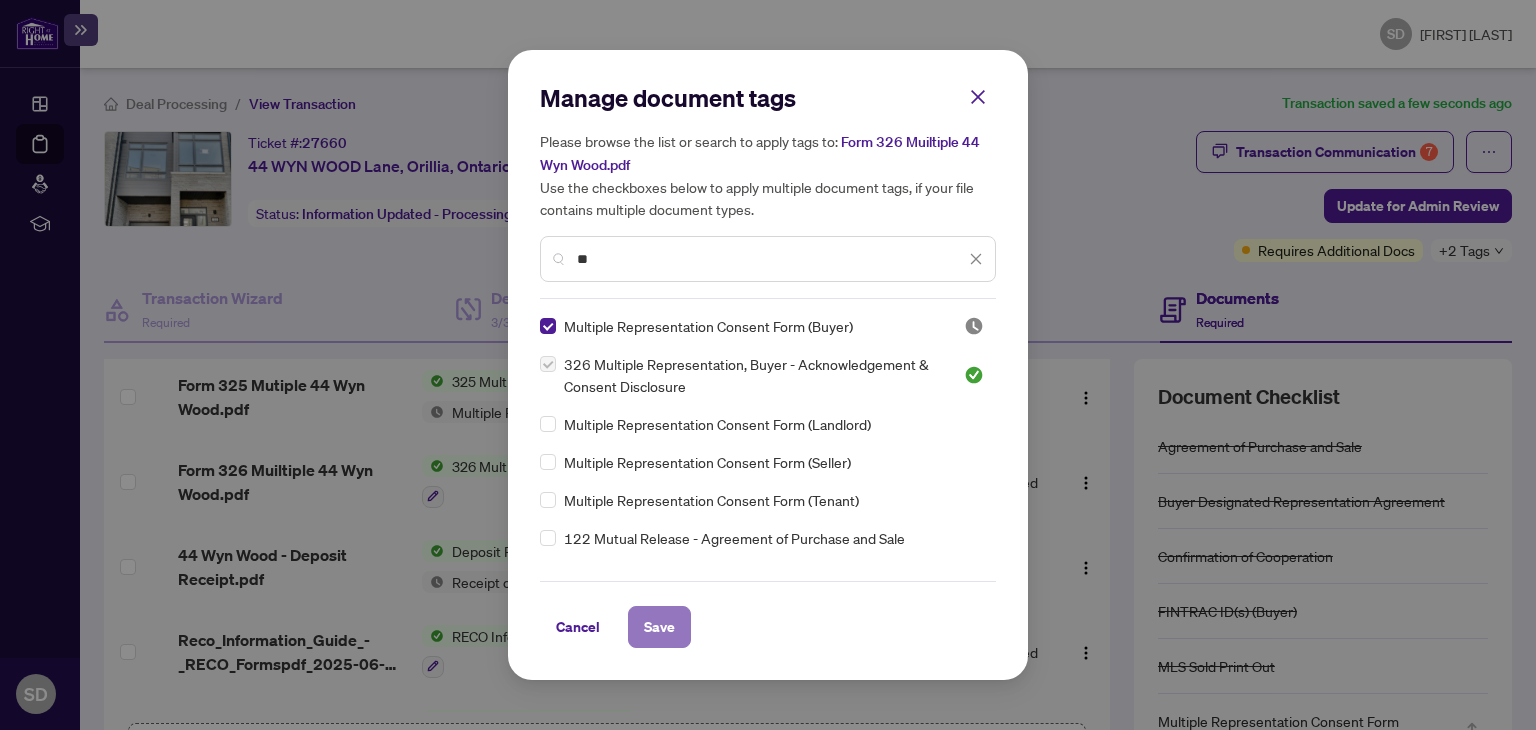 click on "Save" at bounding box center (659, 627) 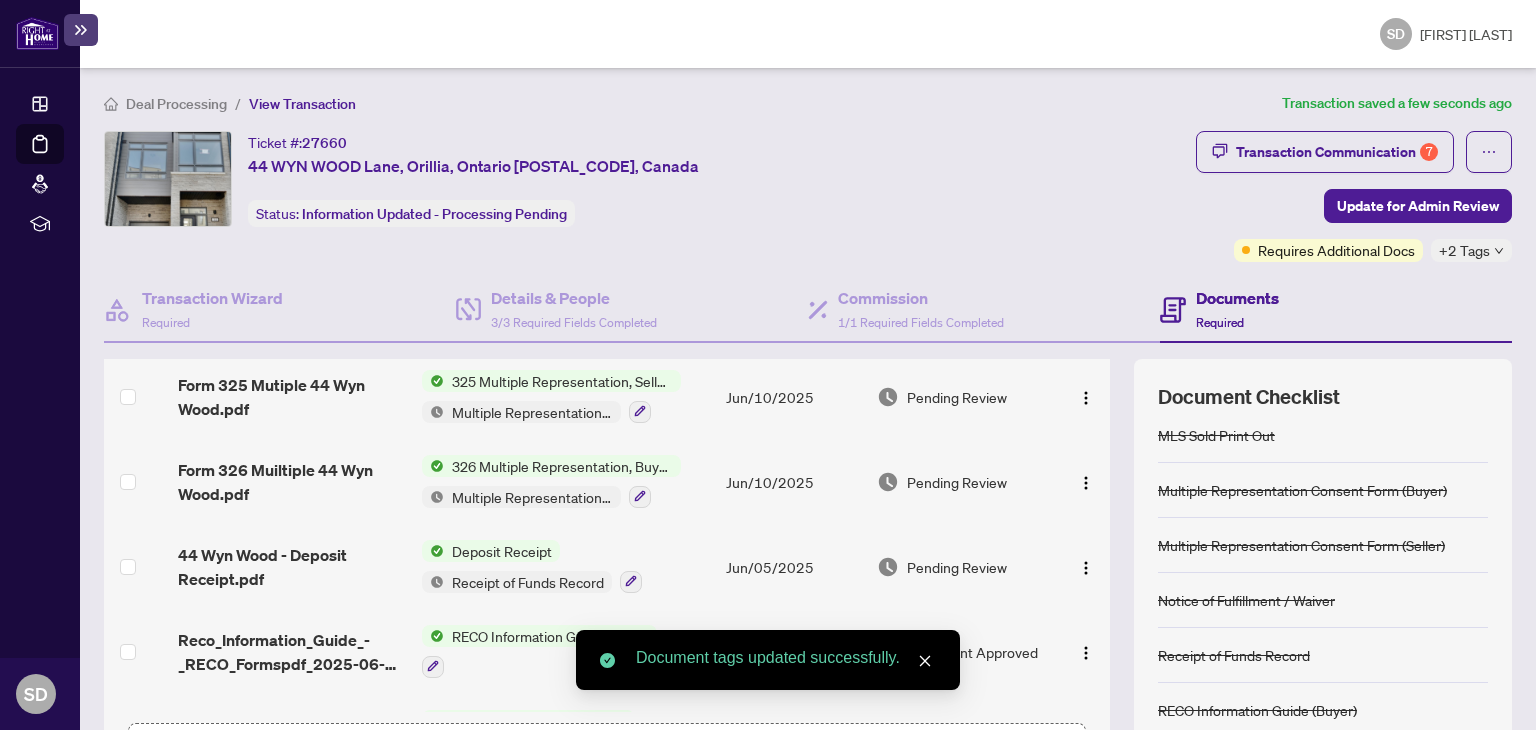 scroll, scrollTop: 360, scrollLeft: 0, axis: vertical 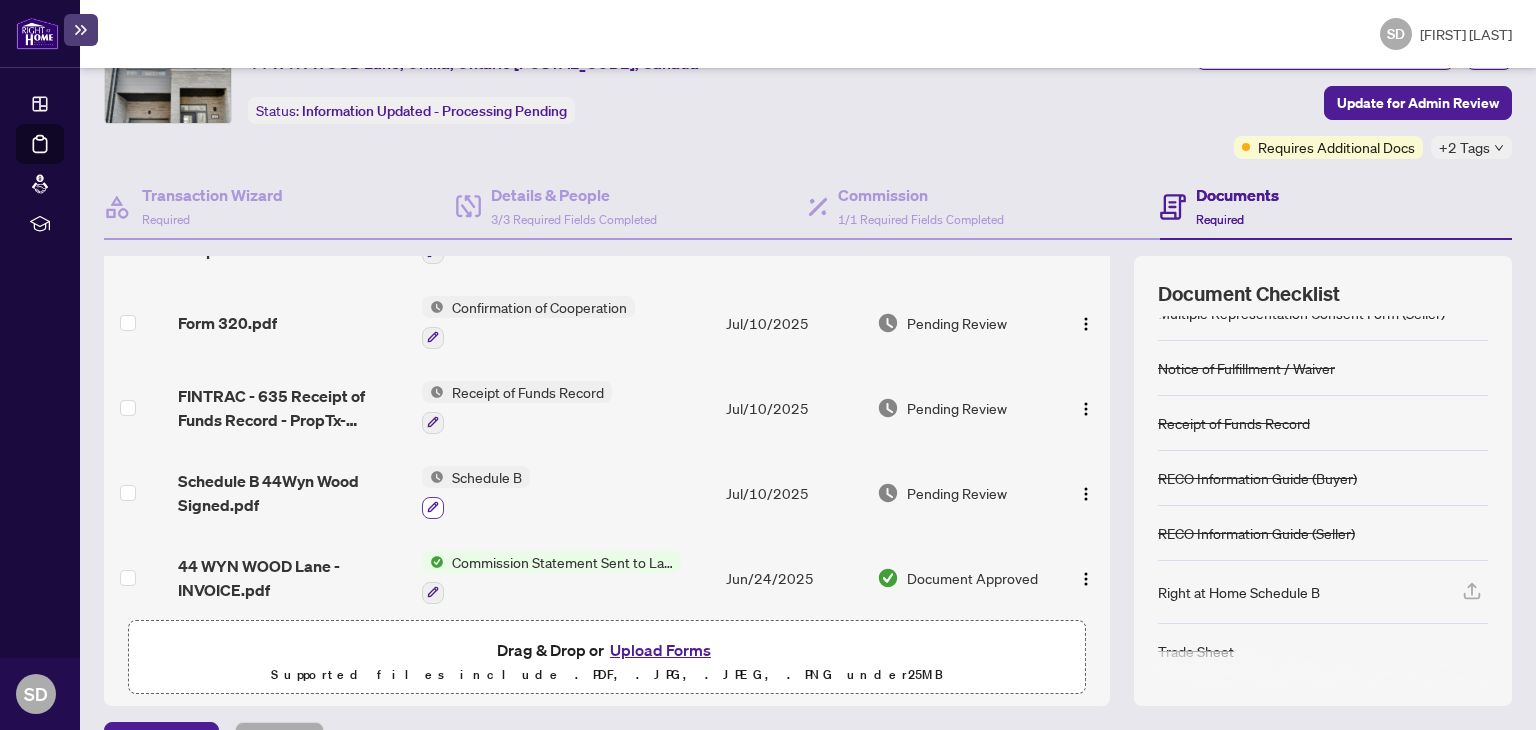 click 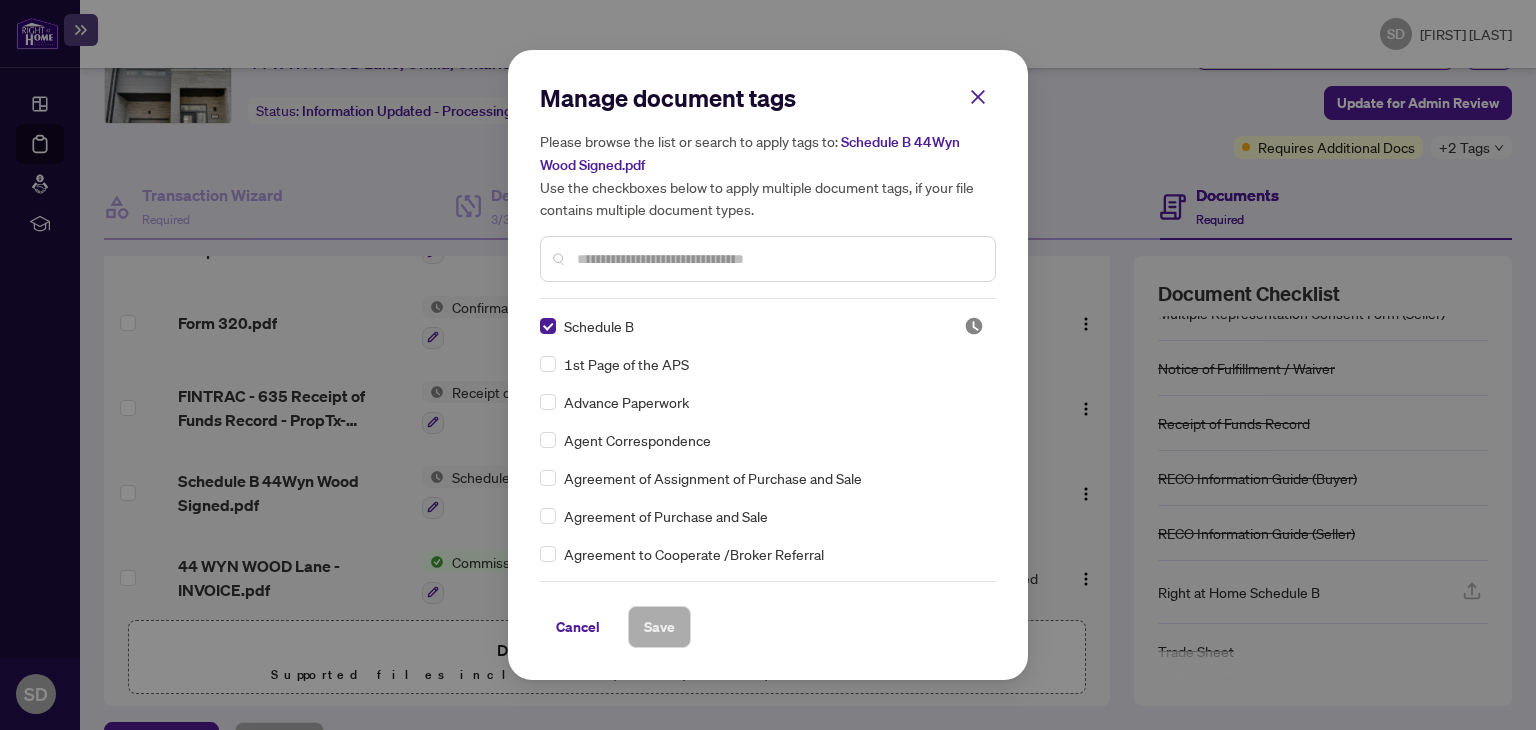 click on "Manage document tags Please browse the list or search to apply tags to:   Schedule B 44Wyn Wood Signed.pdf   Use the checkboxes below to apply multiple document tags, if your file contains multiple document types." at bounding box center (768, 190) 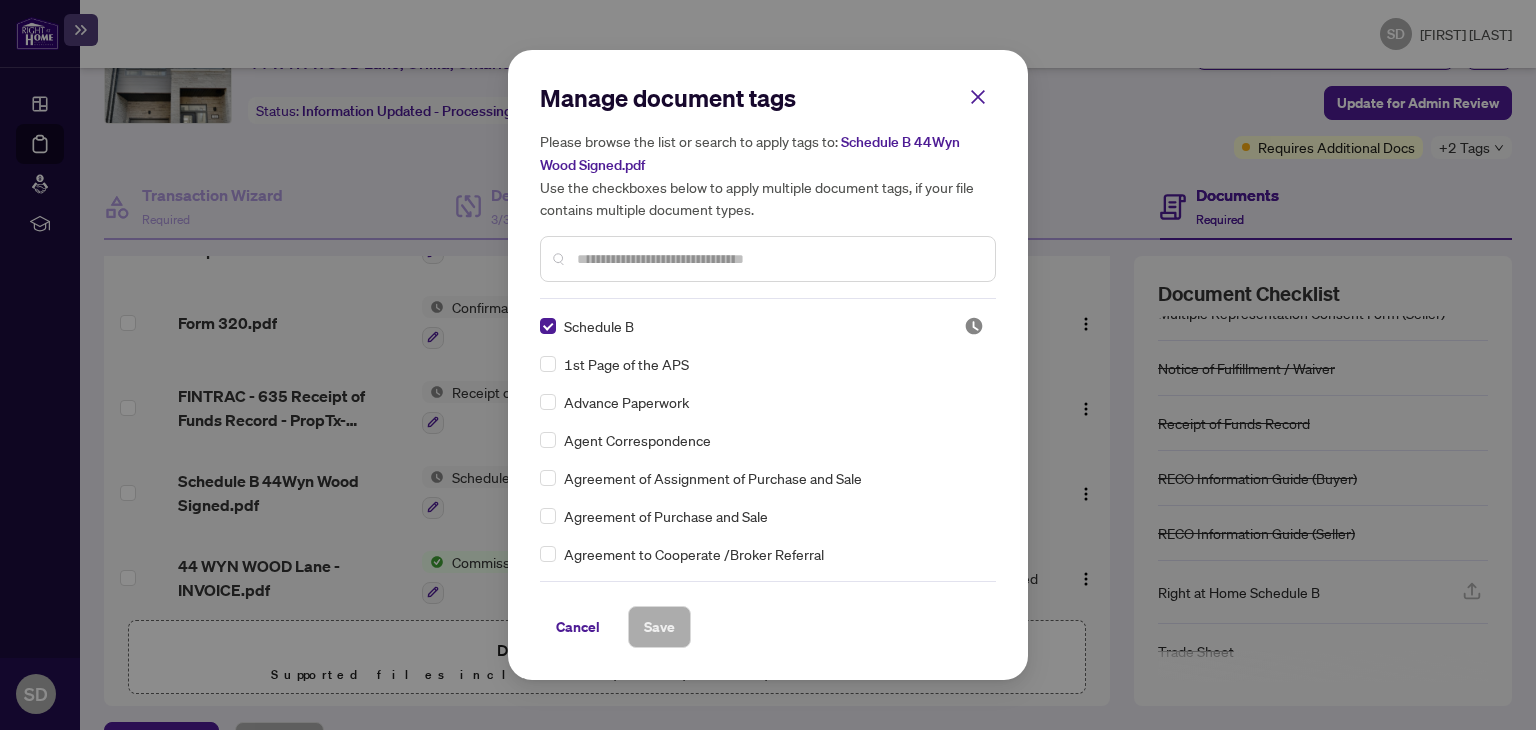 click at bounding box center (778, 259) 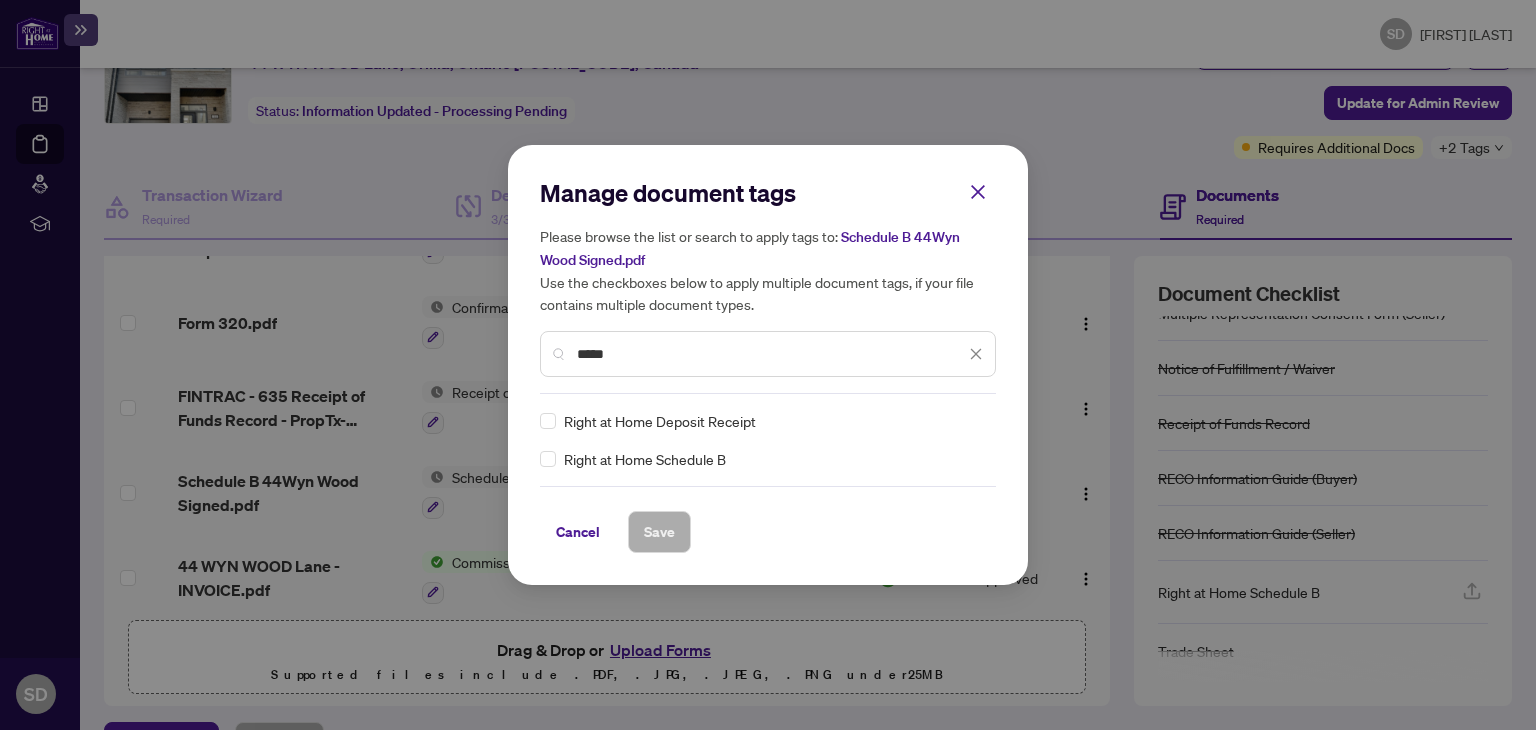 type on "*****" 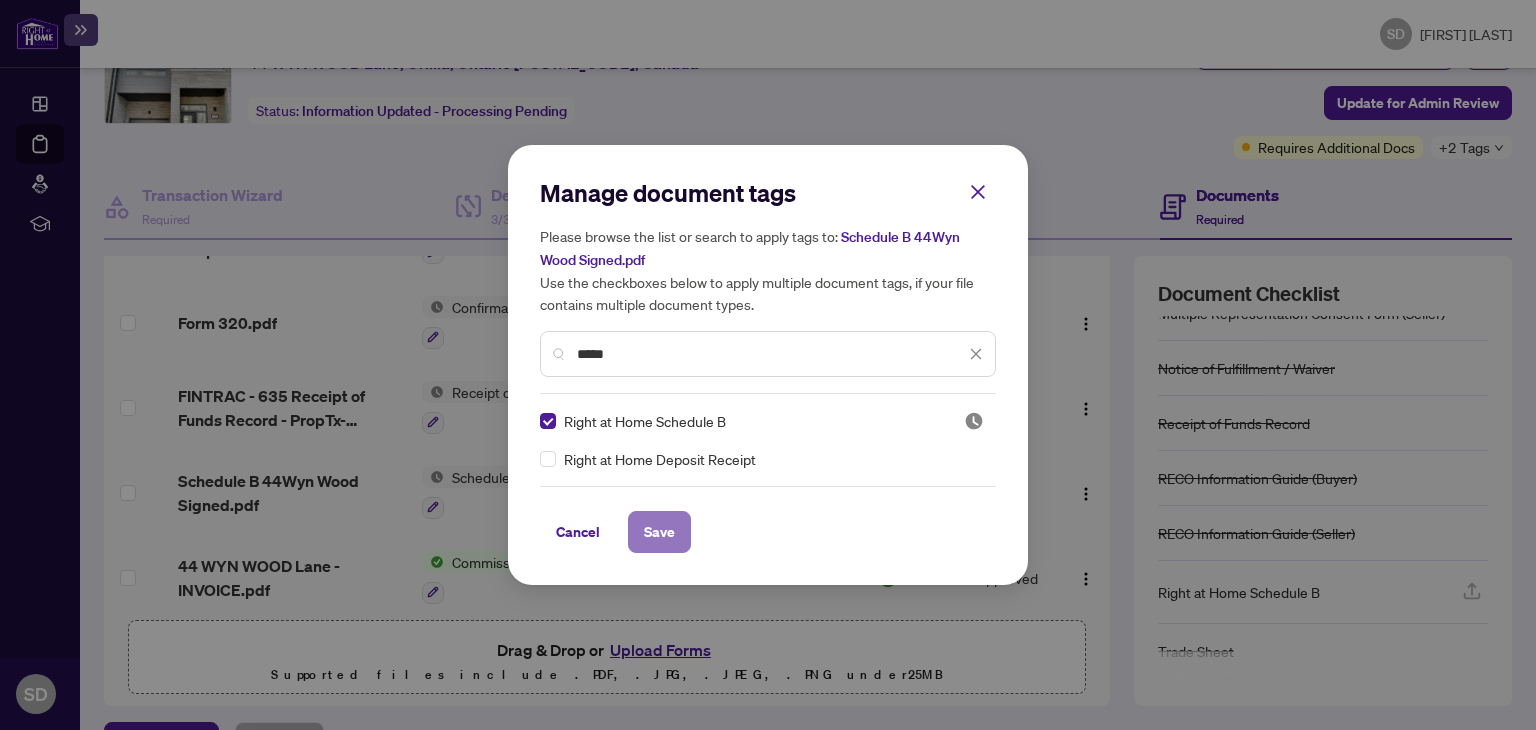 click on "Save" at bounding box center (659, 532) 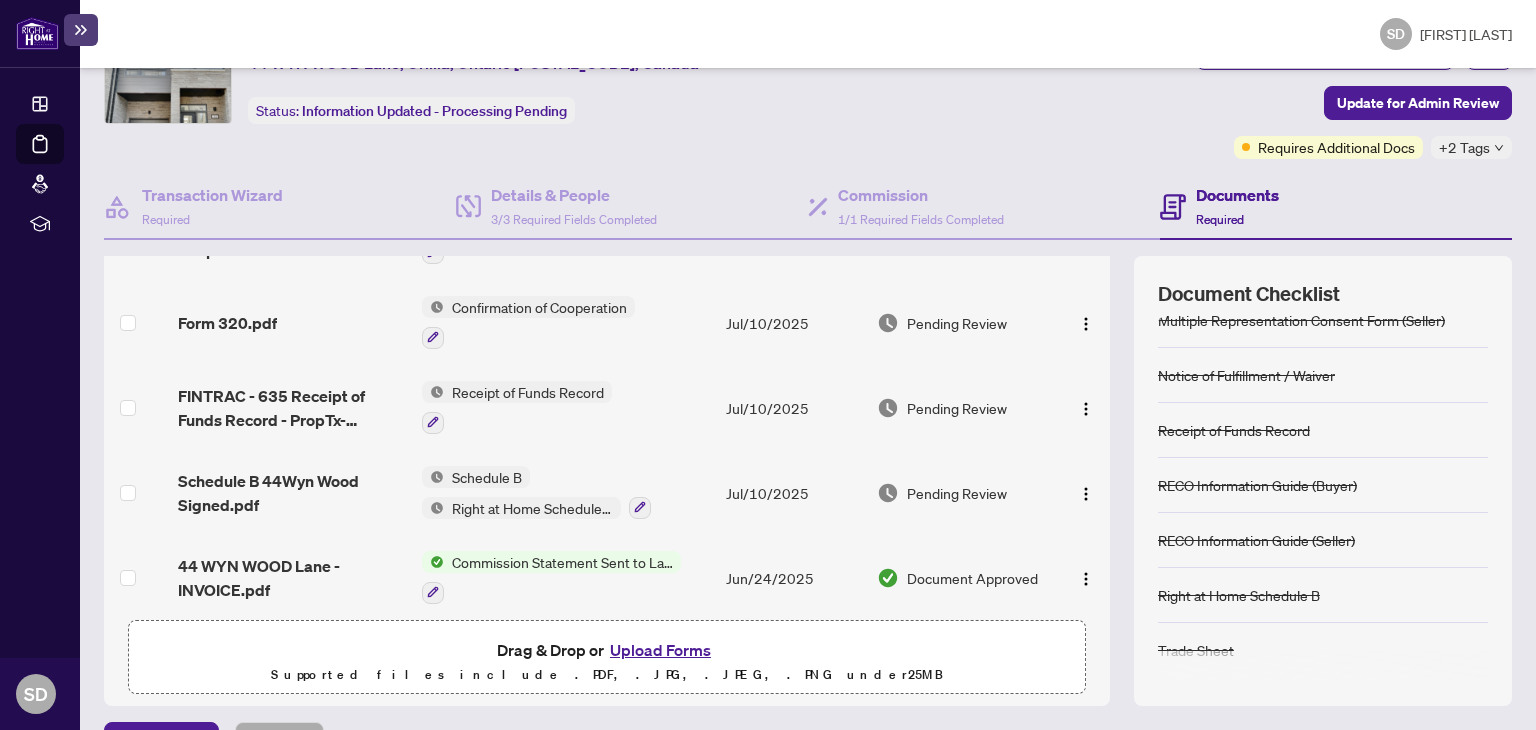 scroll, scrollTop: 0, scrollLeft: 0, axis: both 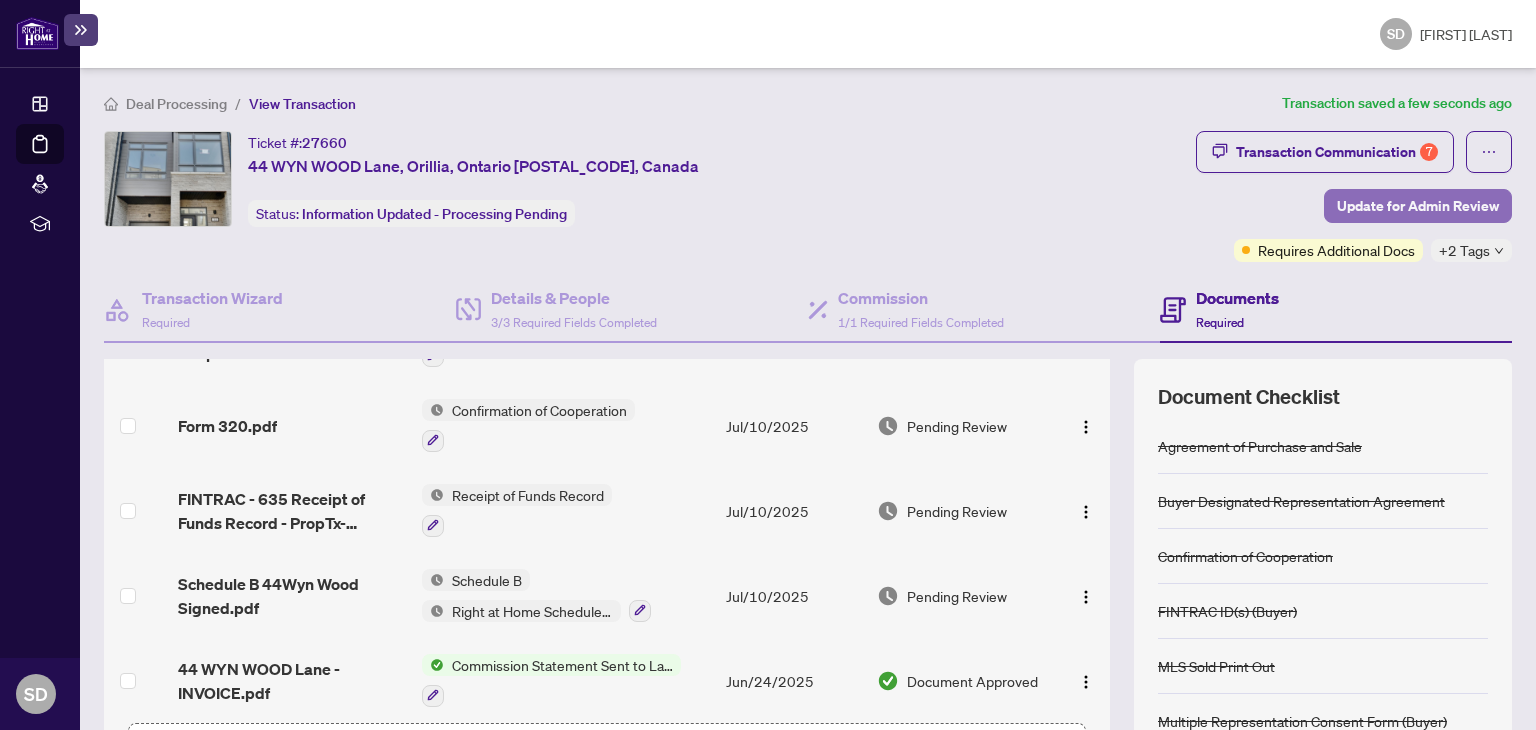 click on "Update for Admin Review" at bounding box center [1418, 206] 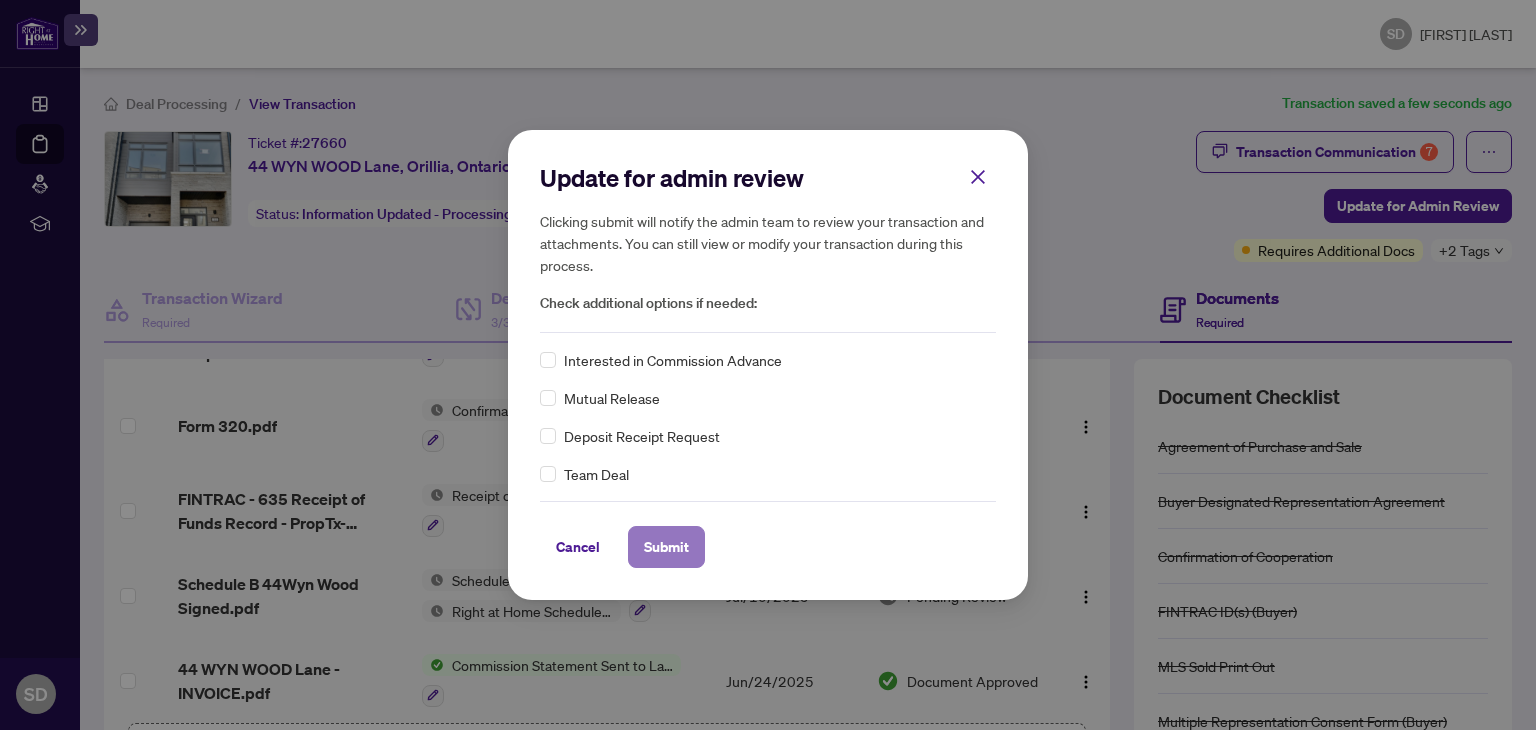 click on "Submit" at bounding box center [666, 547] 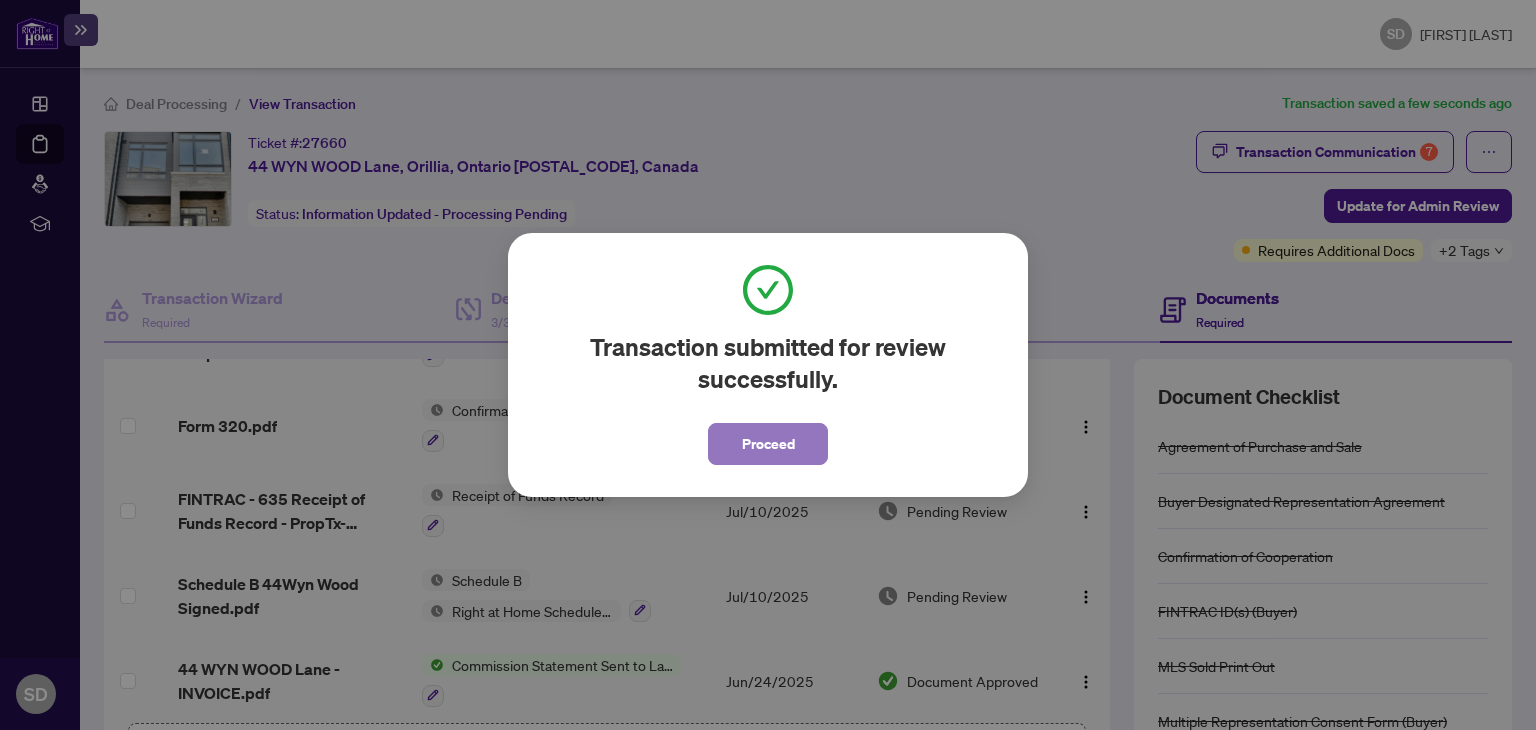 click on "Proceed" at bounding box center [768, 444] 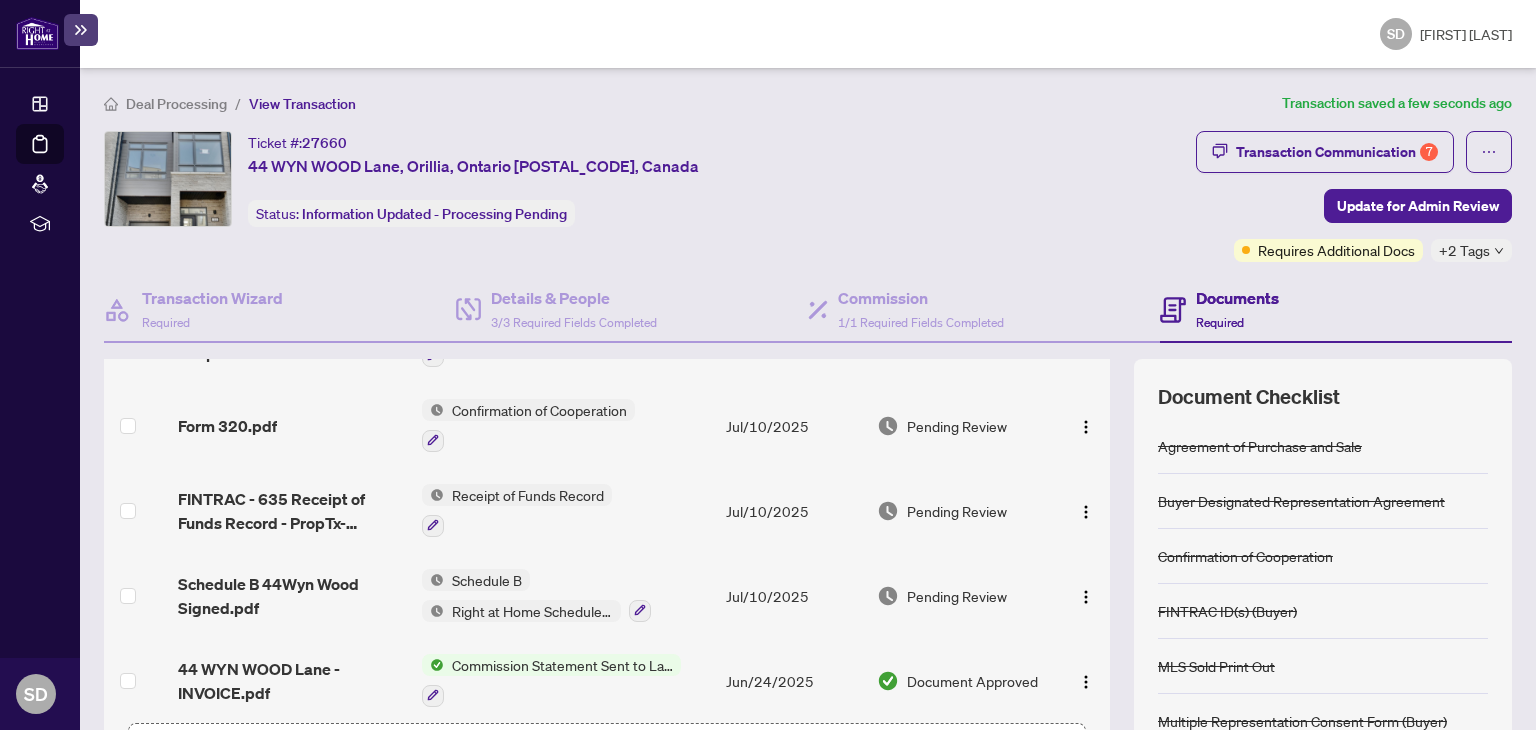 scroll, scrollTop: 0, scrollLeft: 0, axis: both 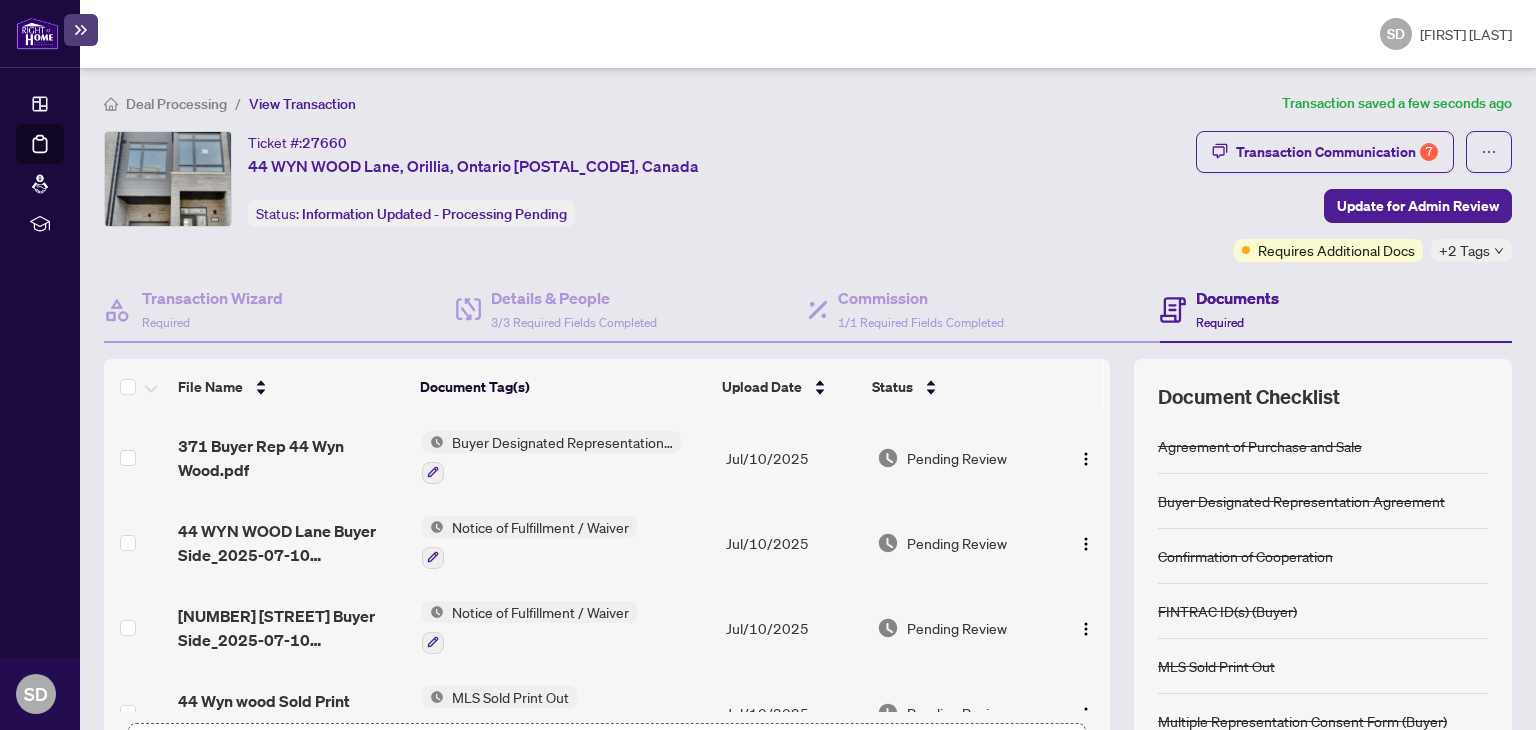 click on "Deal Processing" at bounding box center [176, 104] 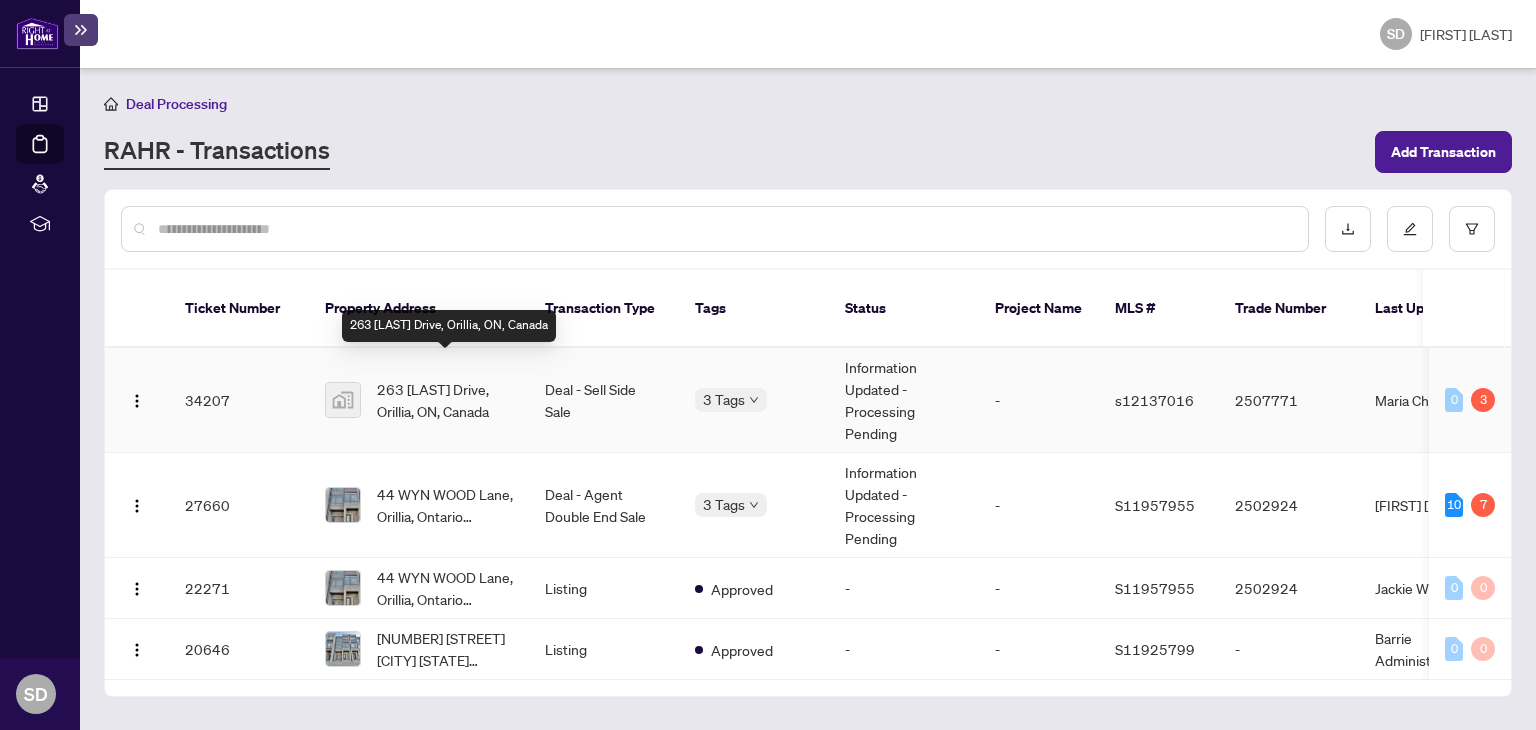click on "263 [LAST] Drive, Orillia, ON, Canada" at bounding box center (445, 400) 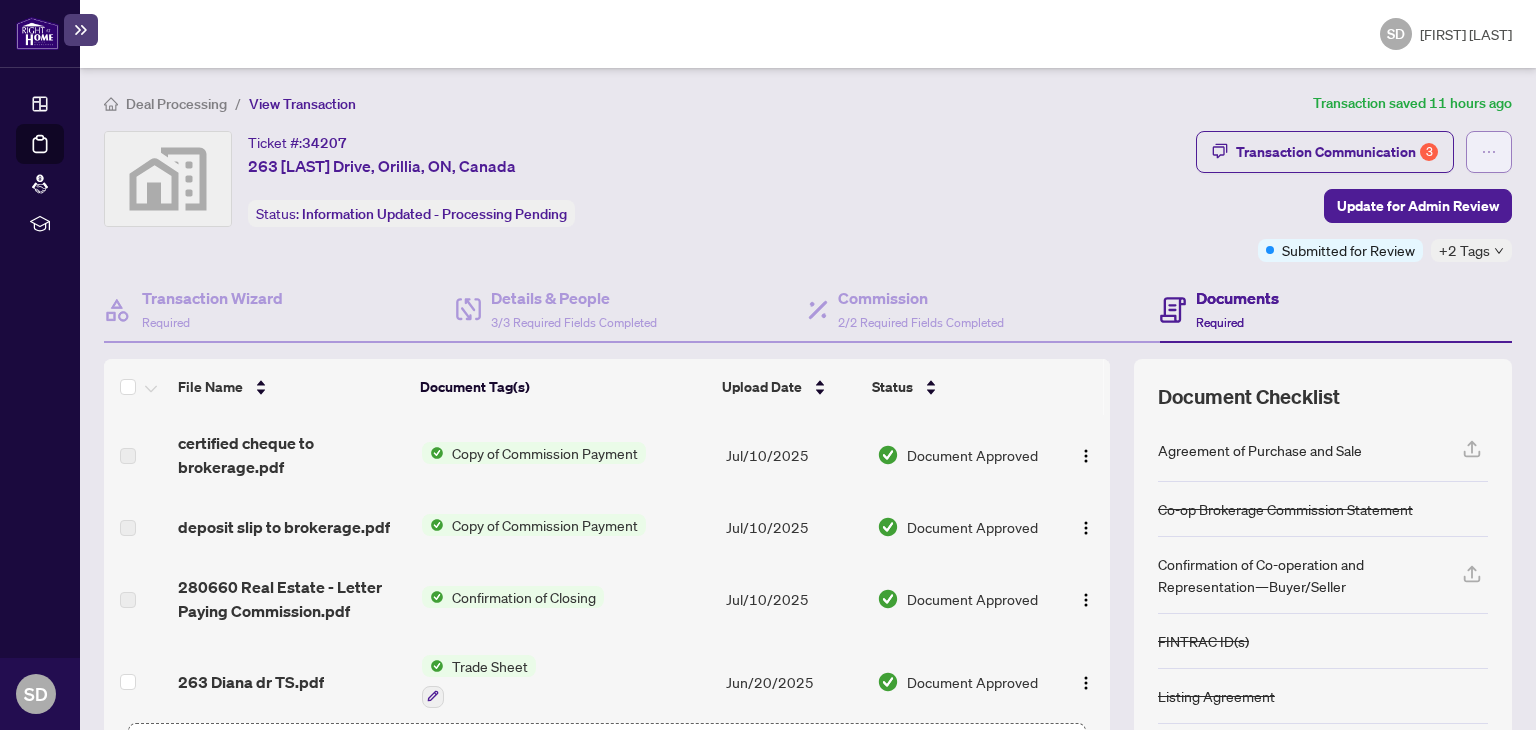 click 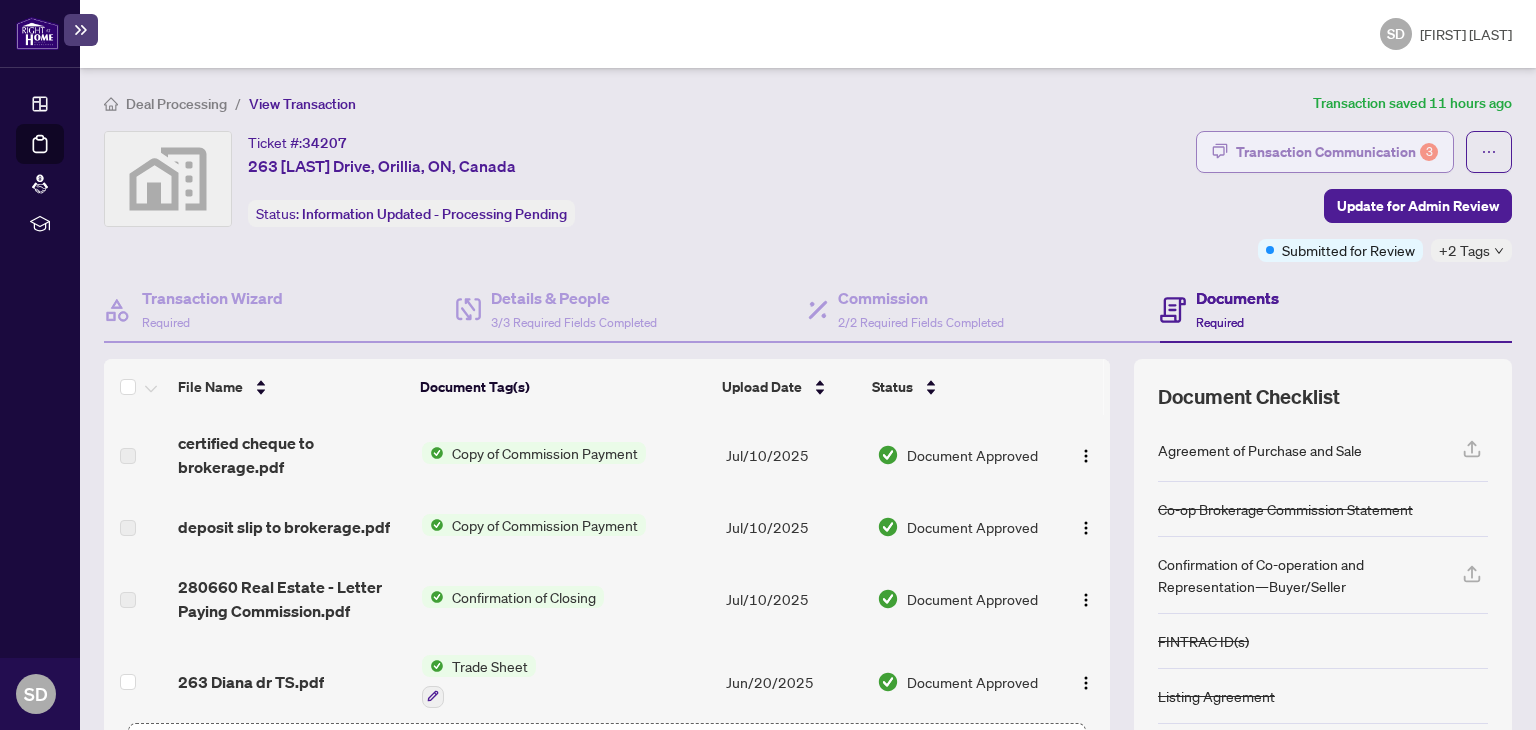 click on "Transaction Communication 3" at bounding box center (1337, 152) 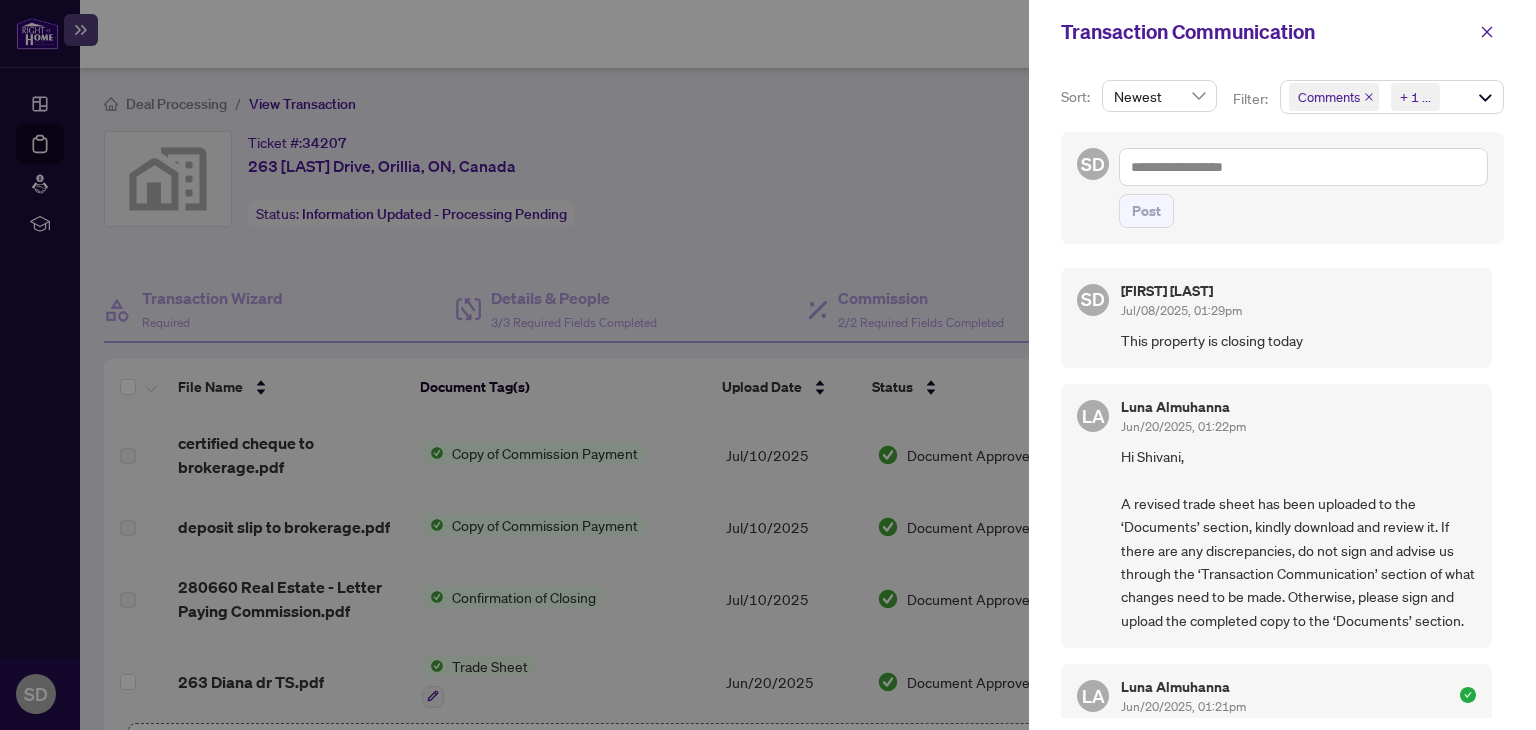 click on "Comments Requirements + 1 ..." at bounding box center (1392, 97) 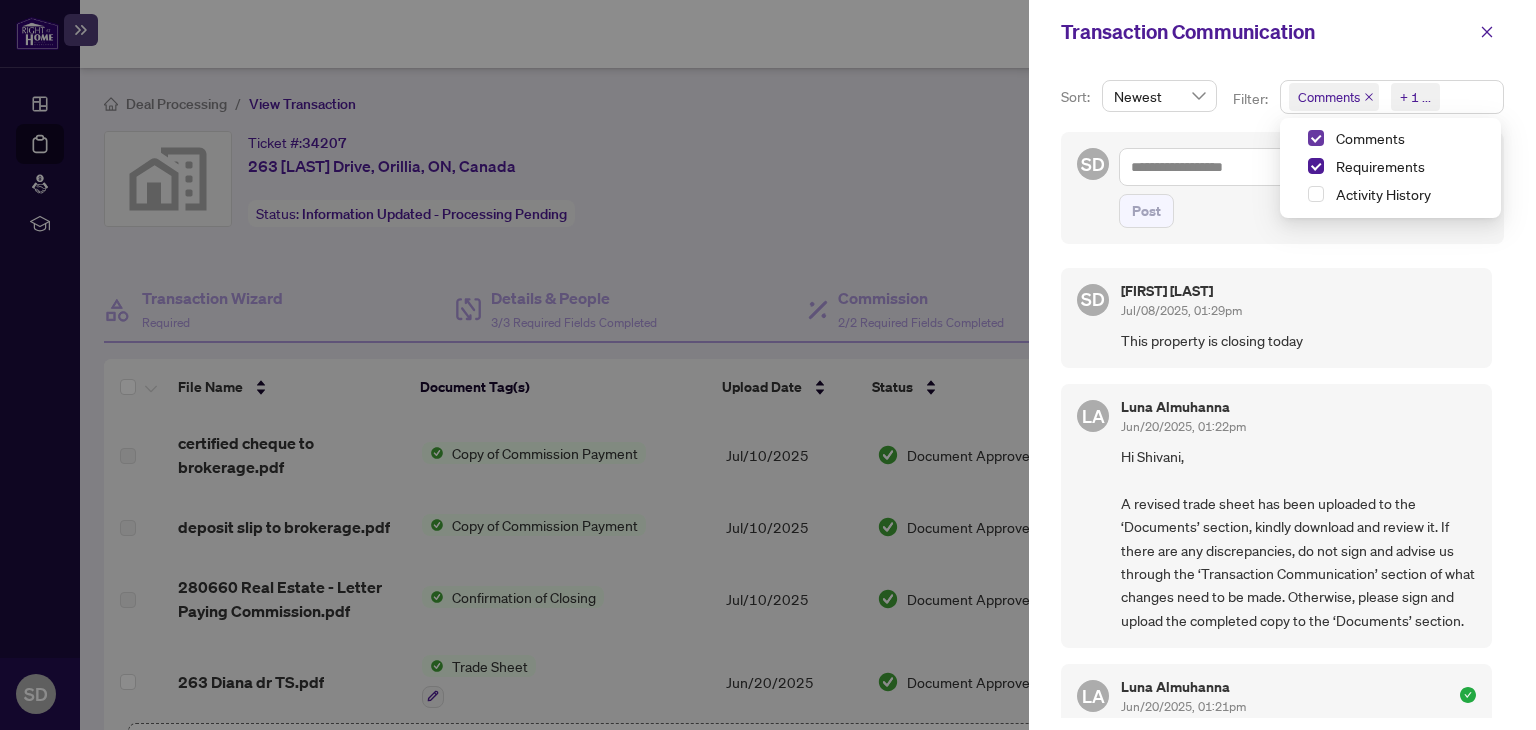 click at bounding box center (1316, 138) 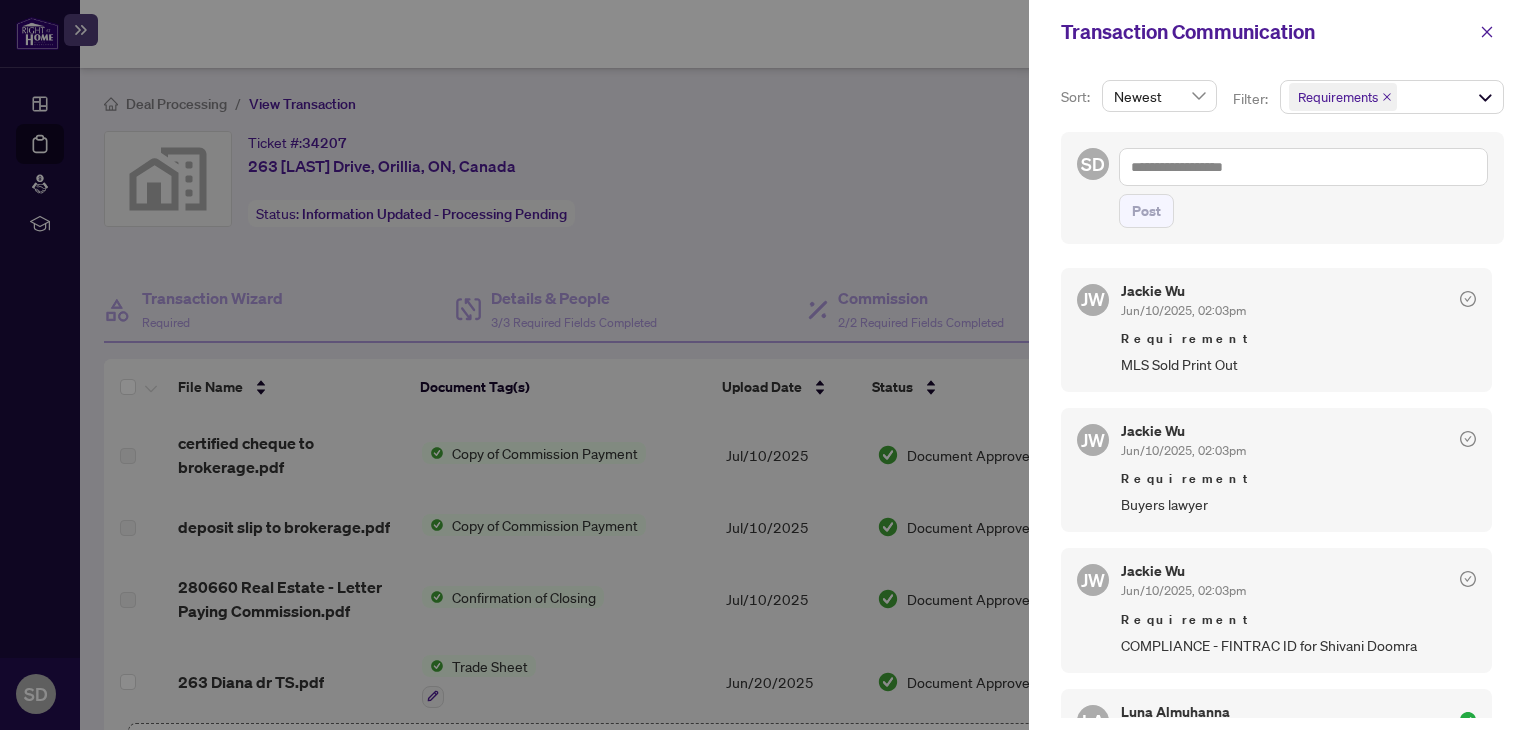 click on "SD Post" at bounding box center [1282, 188] 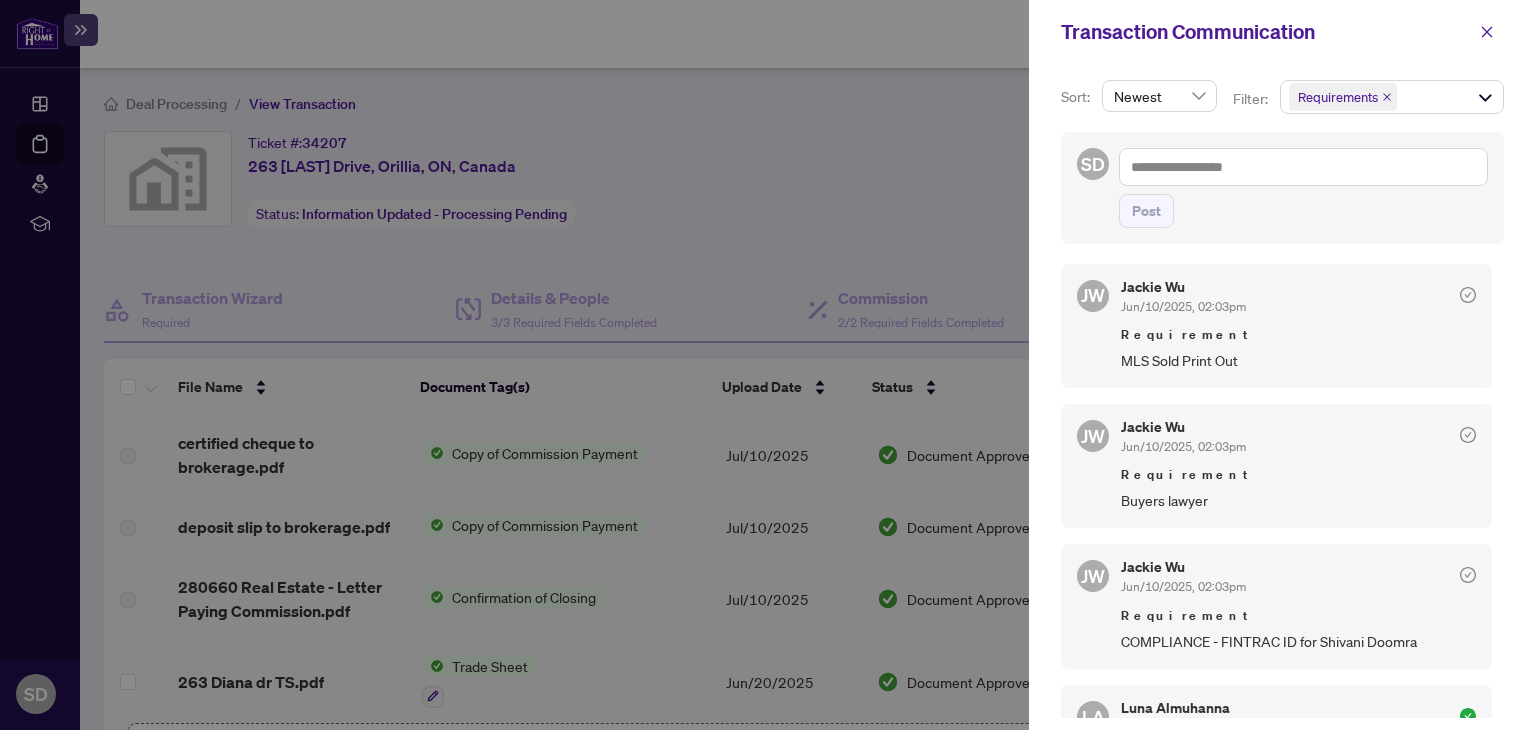 scroll, scrollTop: 0, scrollLeft: 0, axis: both 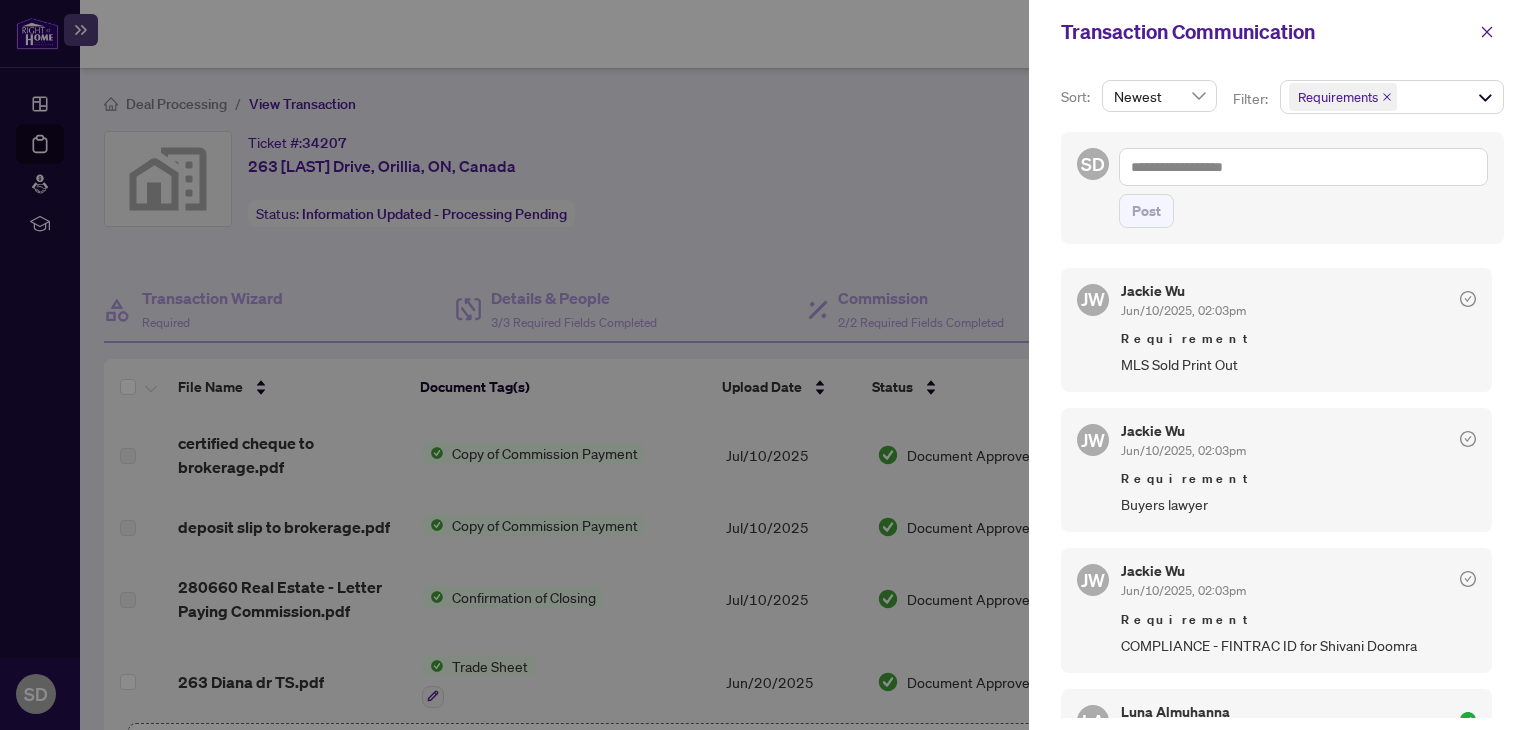 click at bounding box center [768, 365] 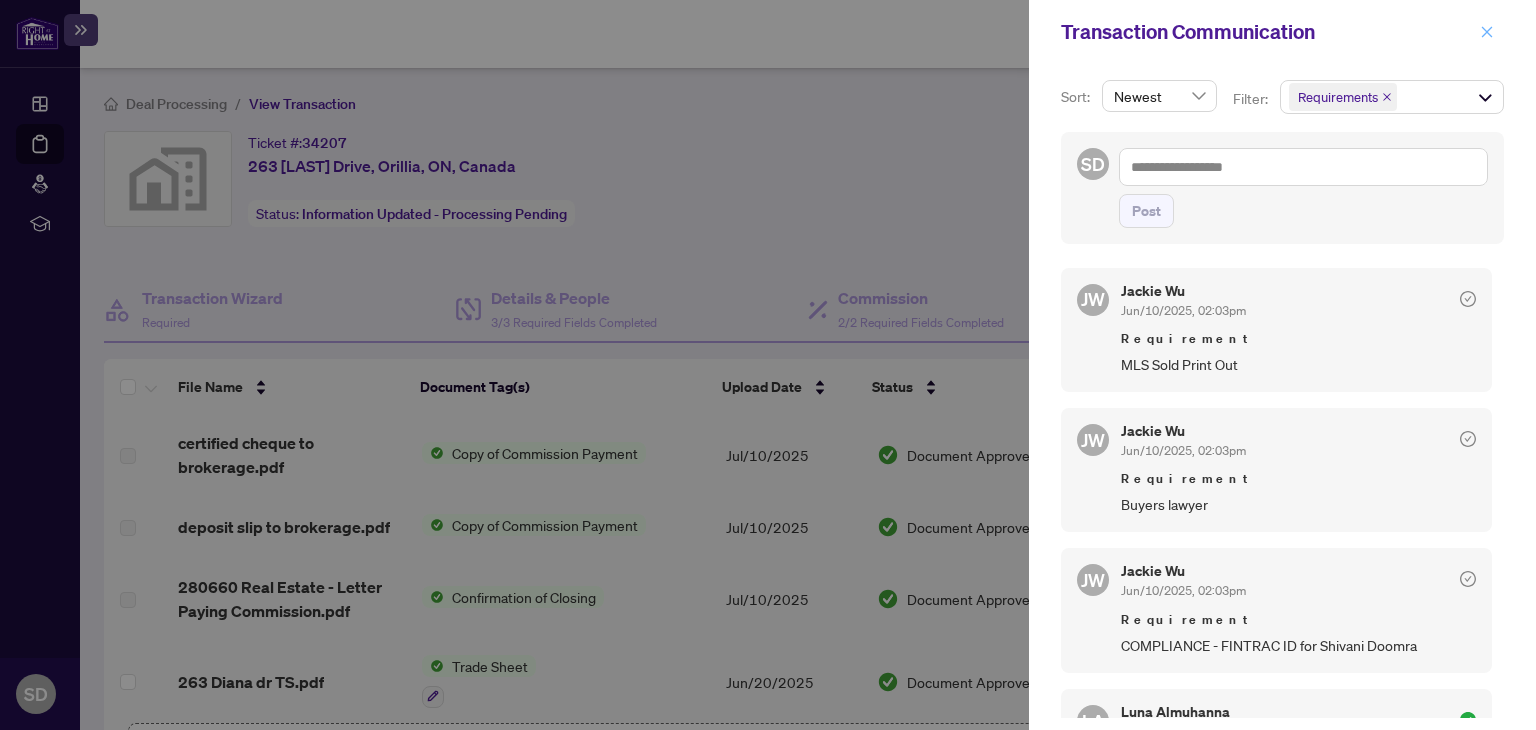 click 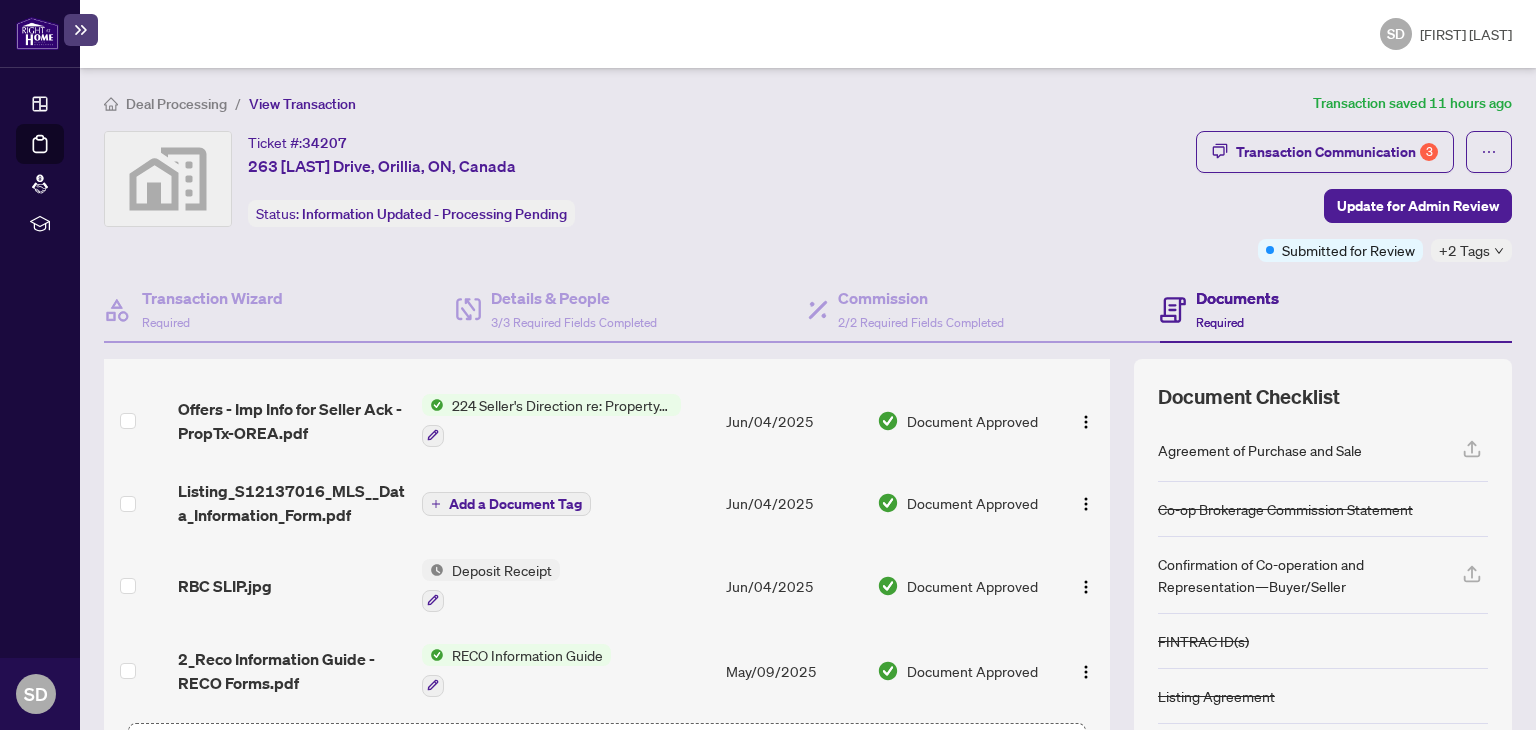 scroll, scrollTop: 1502, scrollLeft: 0, axis: vertical 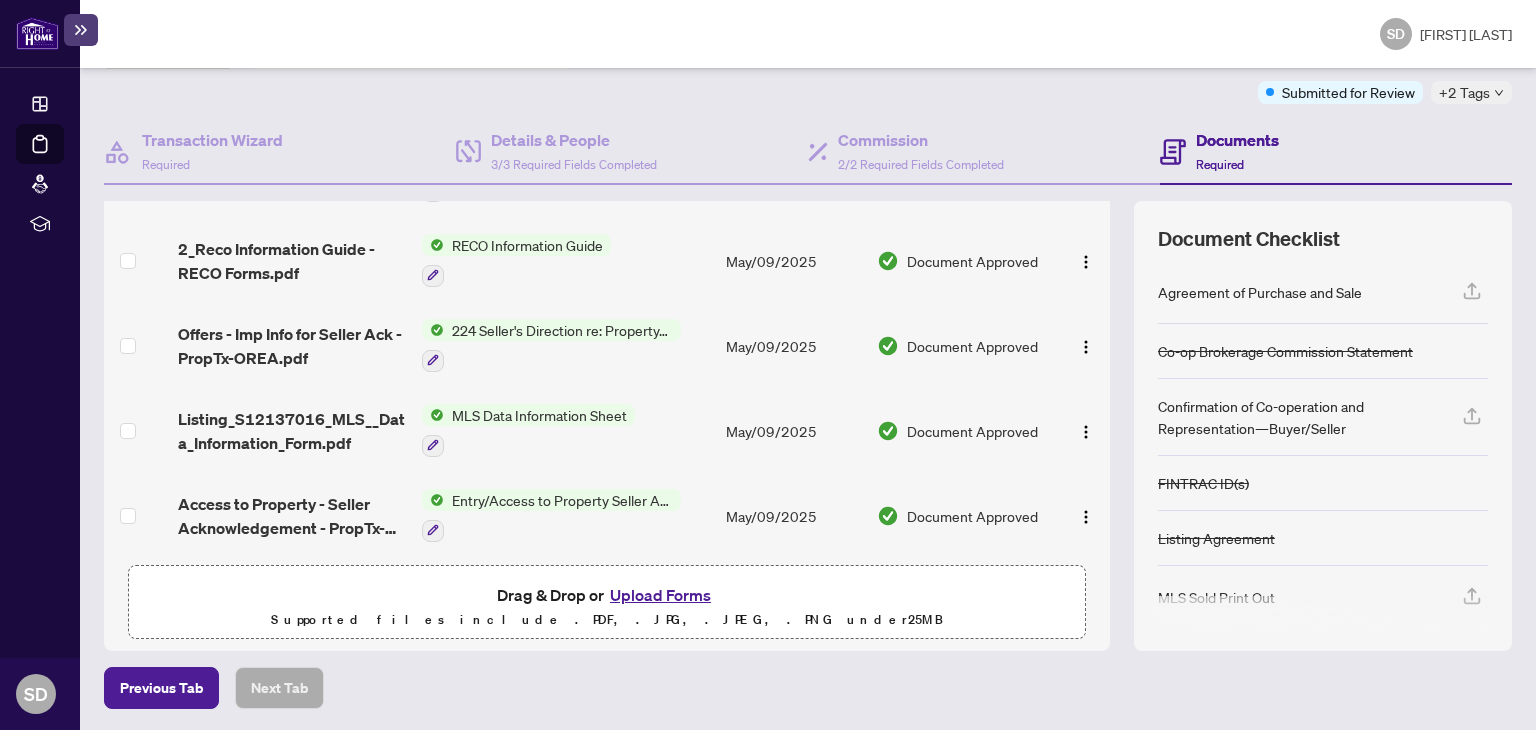 click on "Upload Forms" at bounding box center [660, 595] 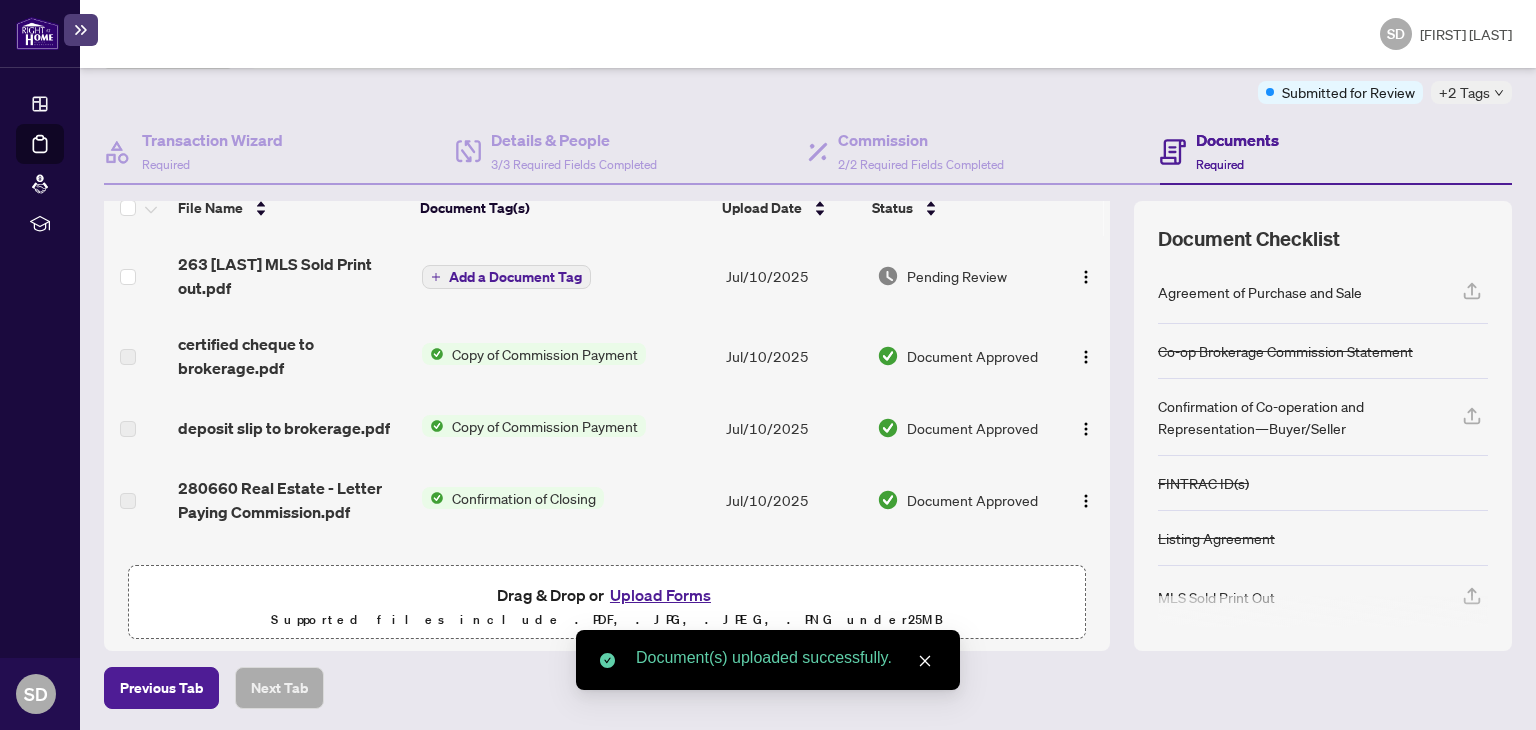 scroll, scrollTop: 0, scrollLeft: 0, axis: both 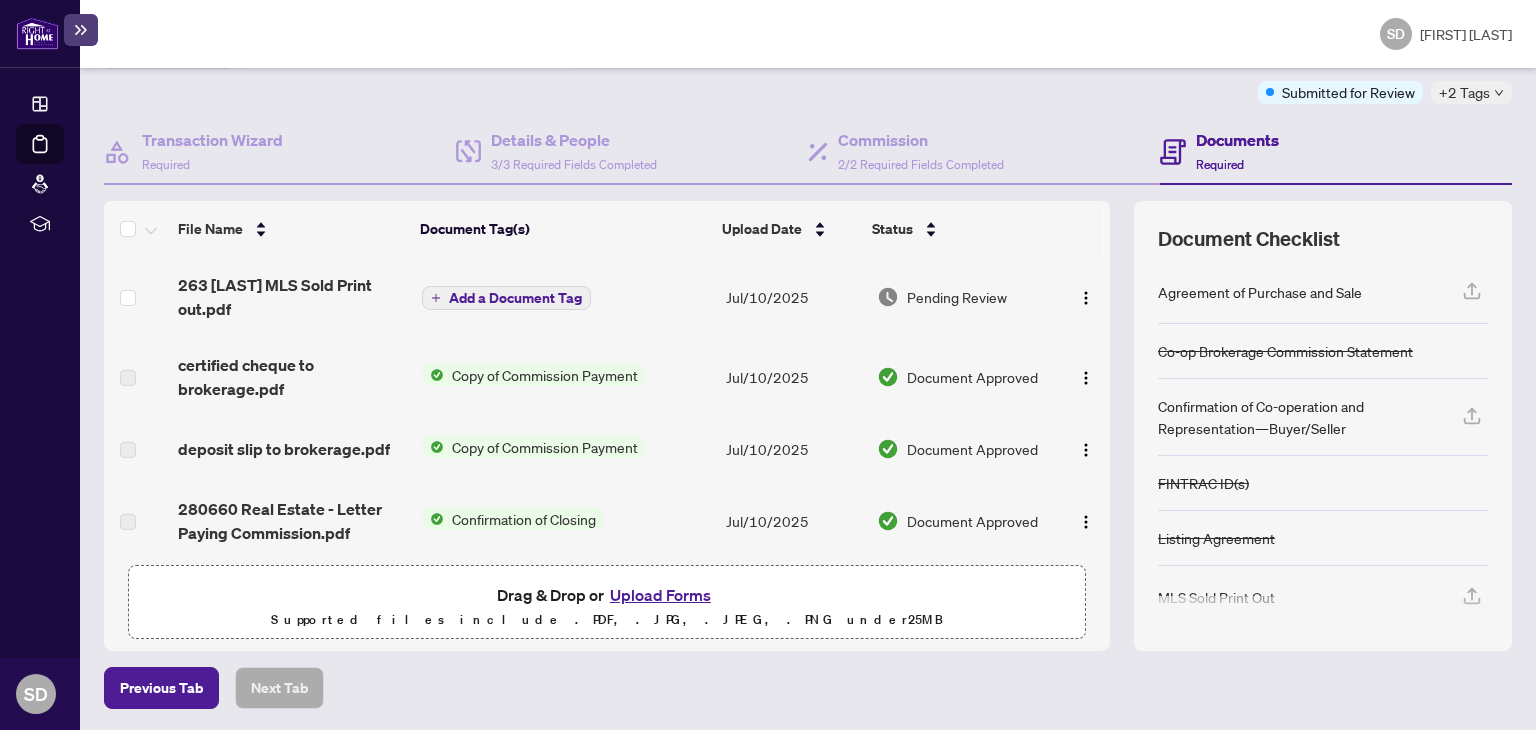 click on "Add a Document Tag" at bounding box center (515, 298) 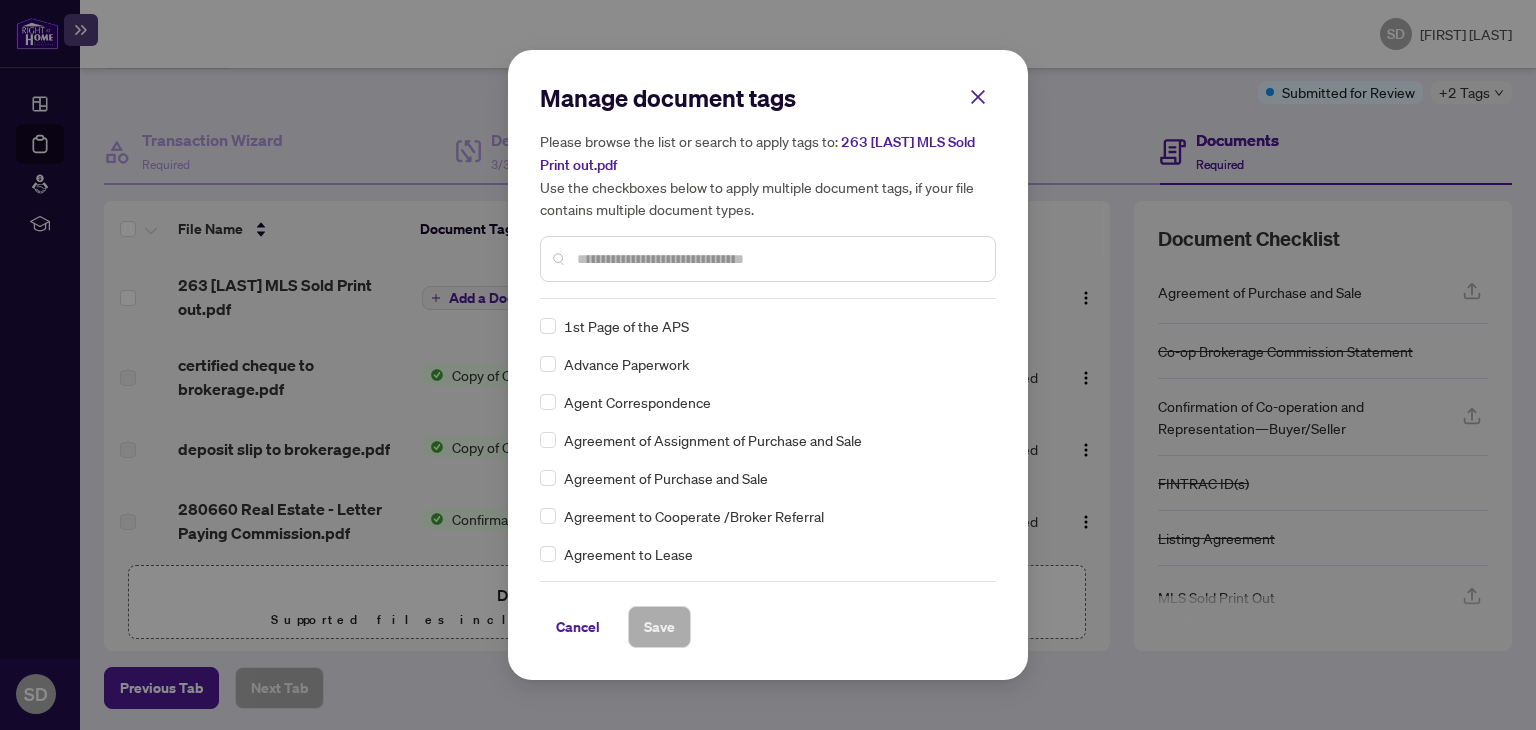 click at bounding box center [778, 259] 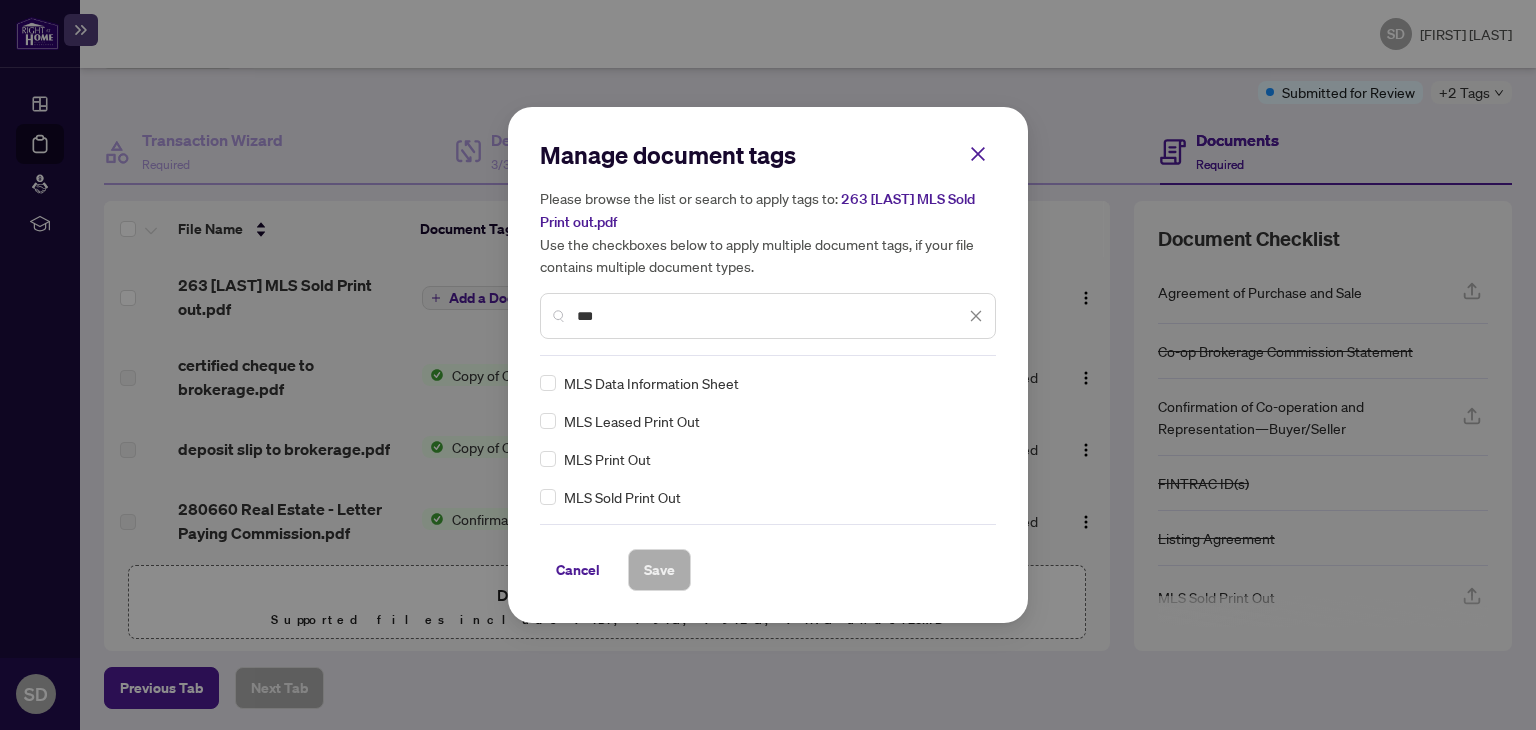 type on "***" 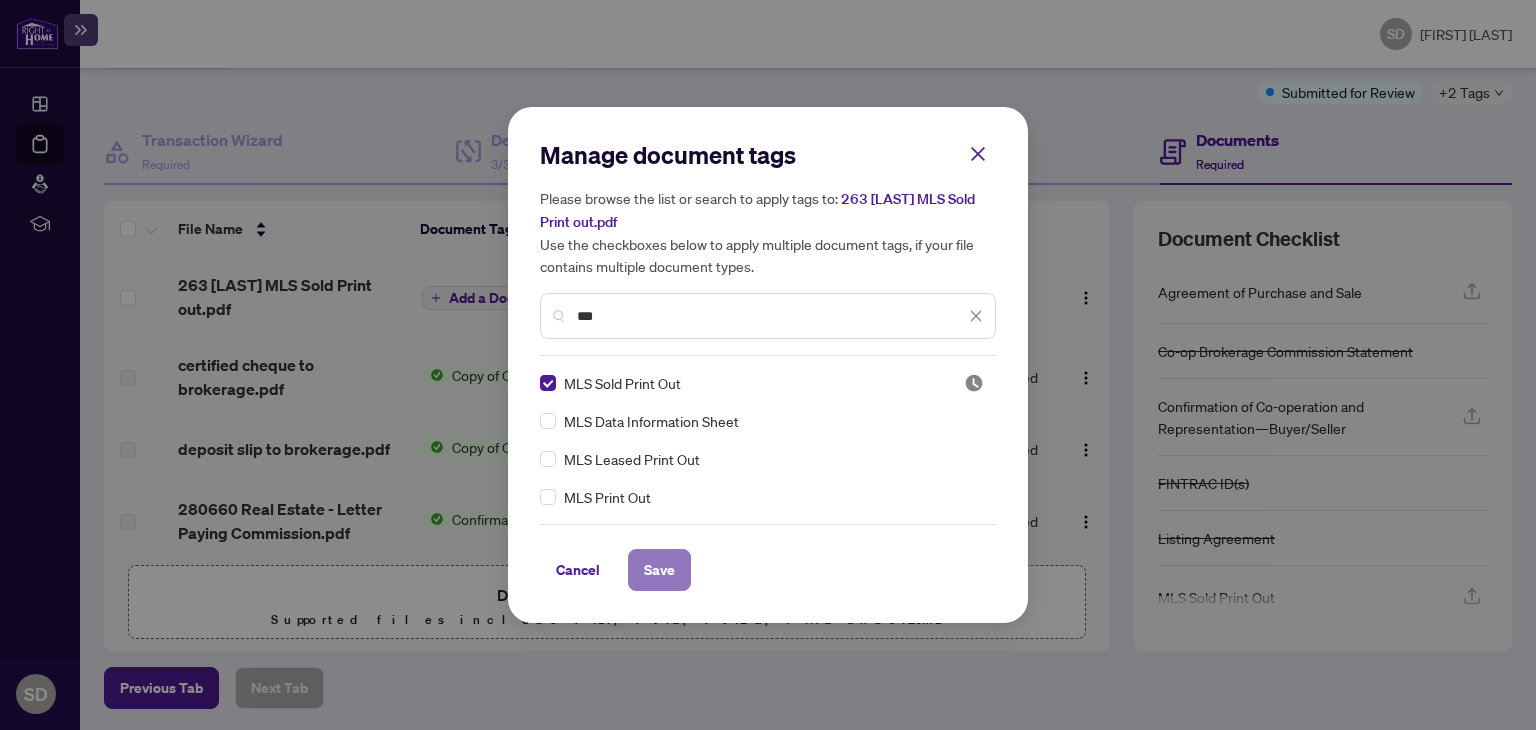 click on "Save" at bounding box center (659, 570) 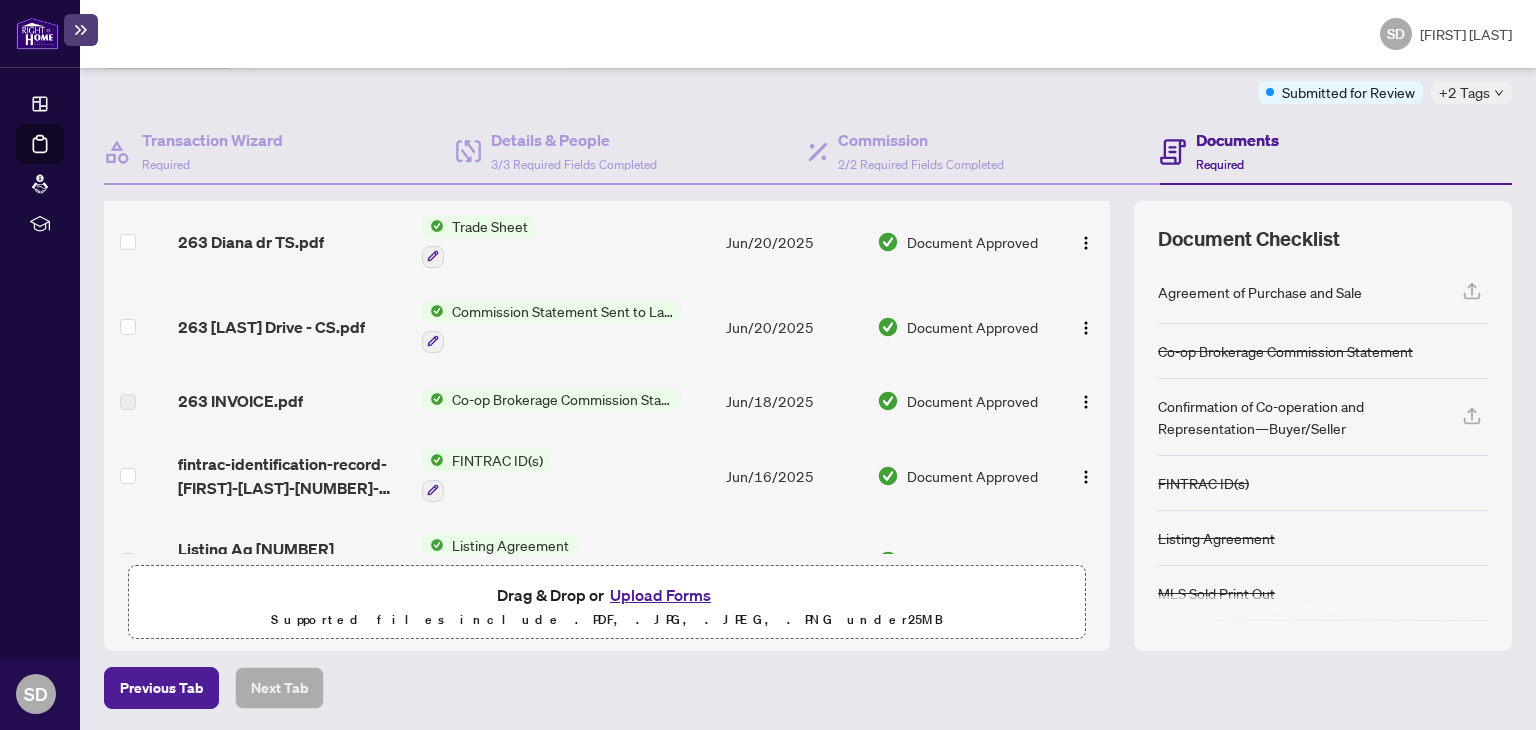 scroll, scrollTop: 0, scrollLeft: 0, axis: both 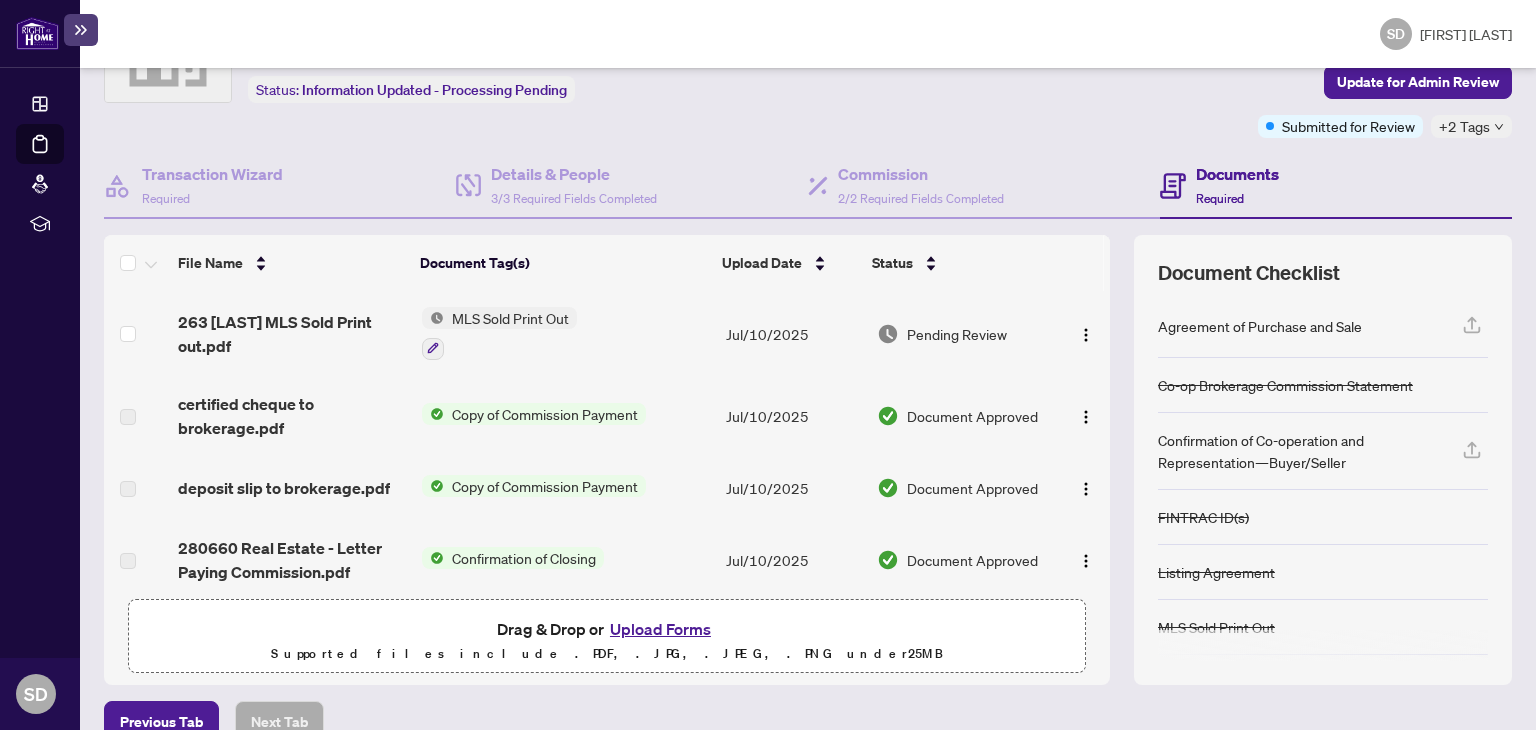 click on "Jul/10/2025" at bounding box center (793, 416) 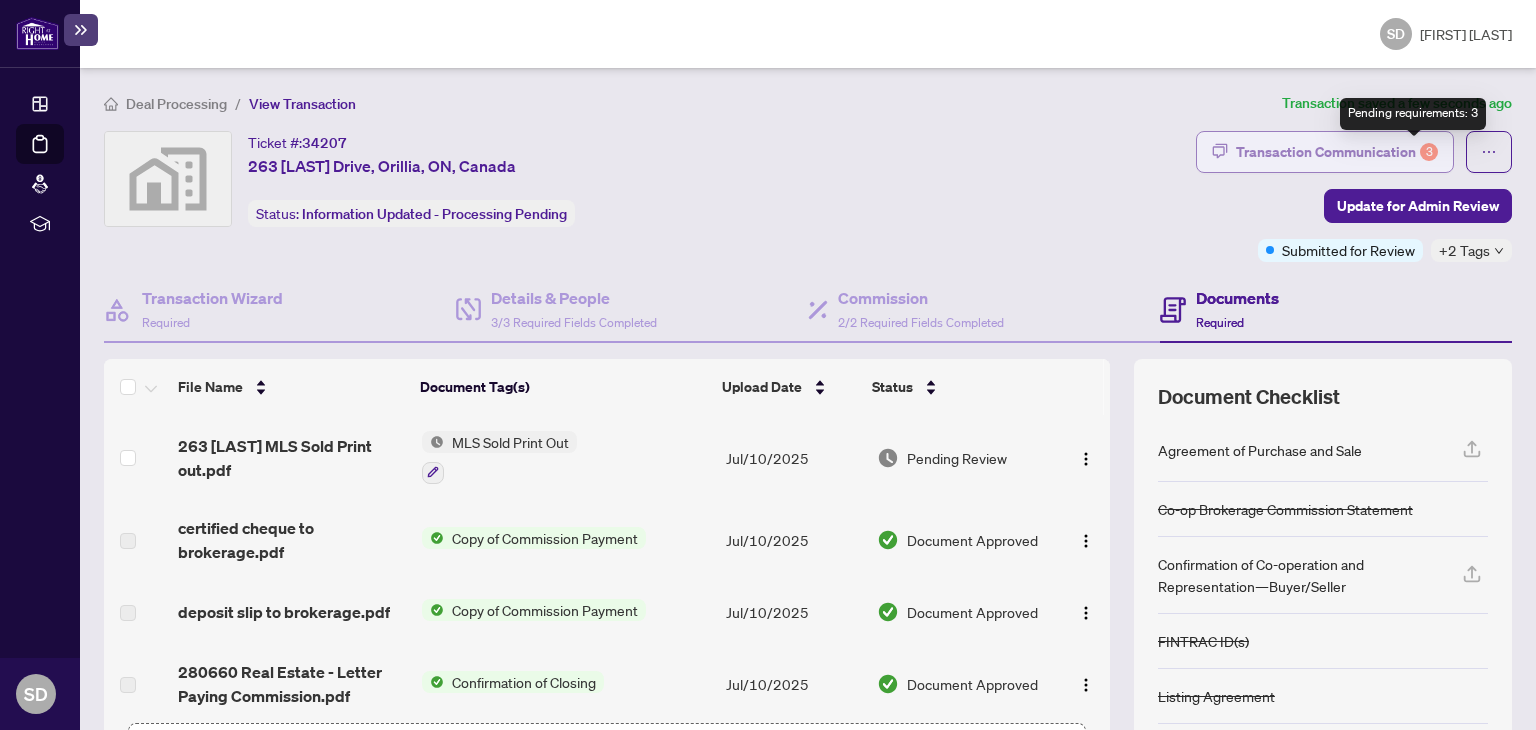 click on "3" at bounding box center (1429, 152) 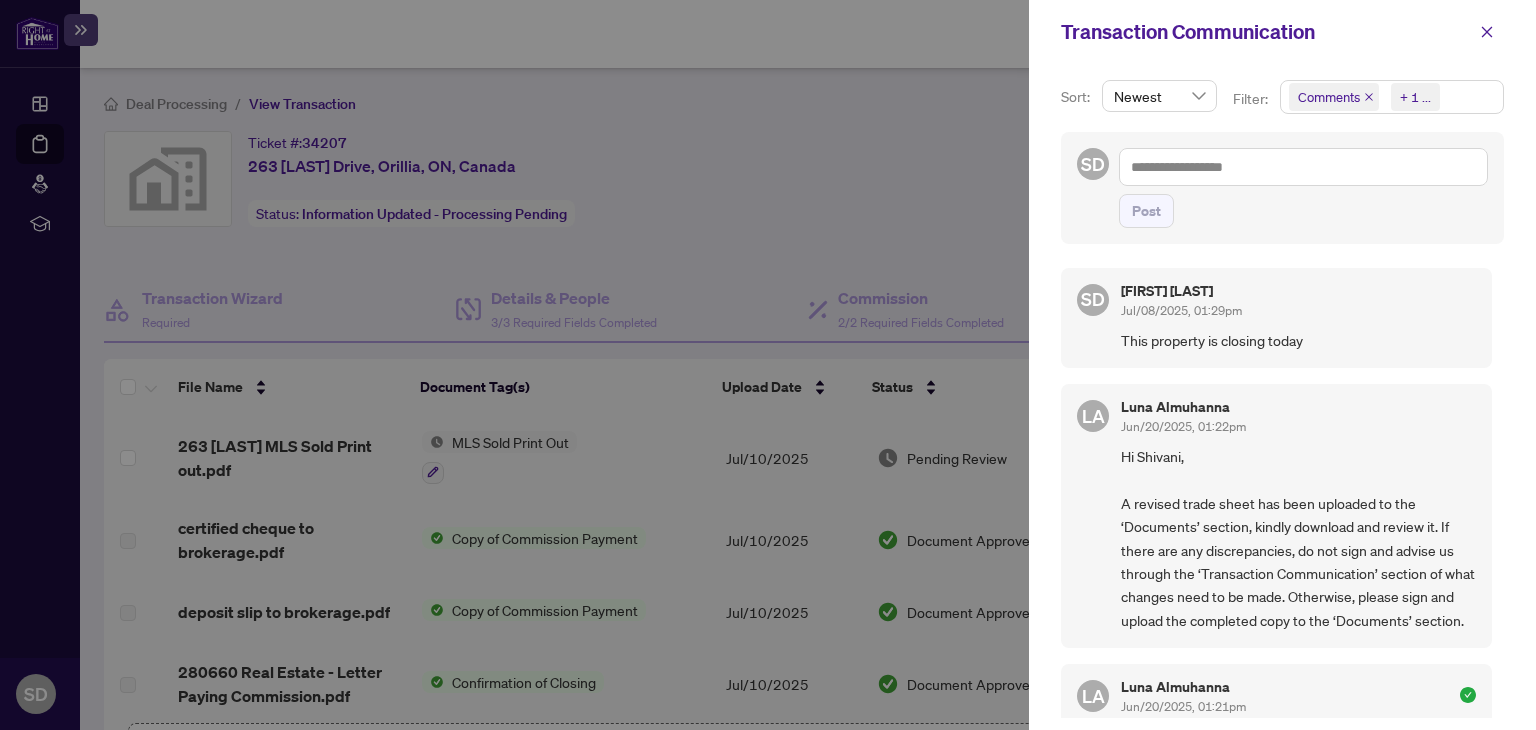 click on "Comments Requirements + 1 ..." at bounding box center [1392, 97] 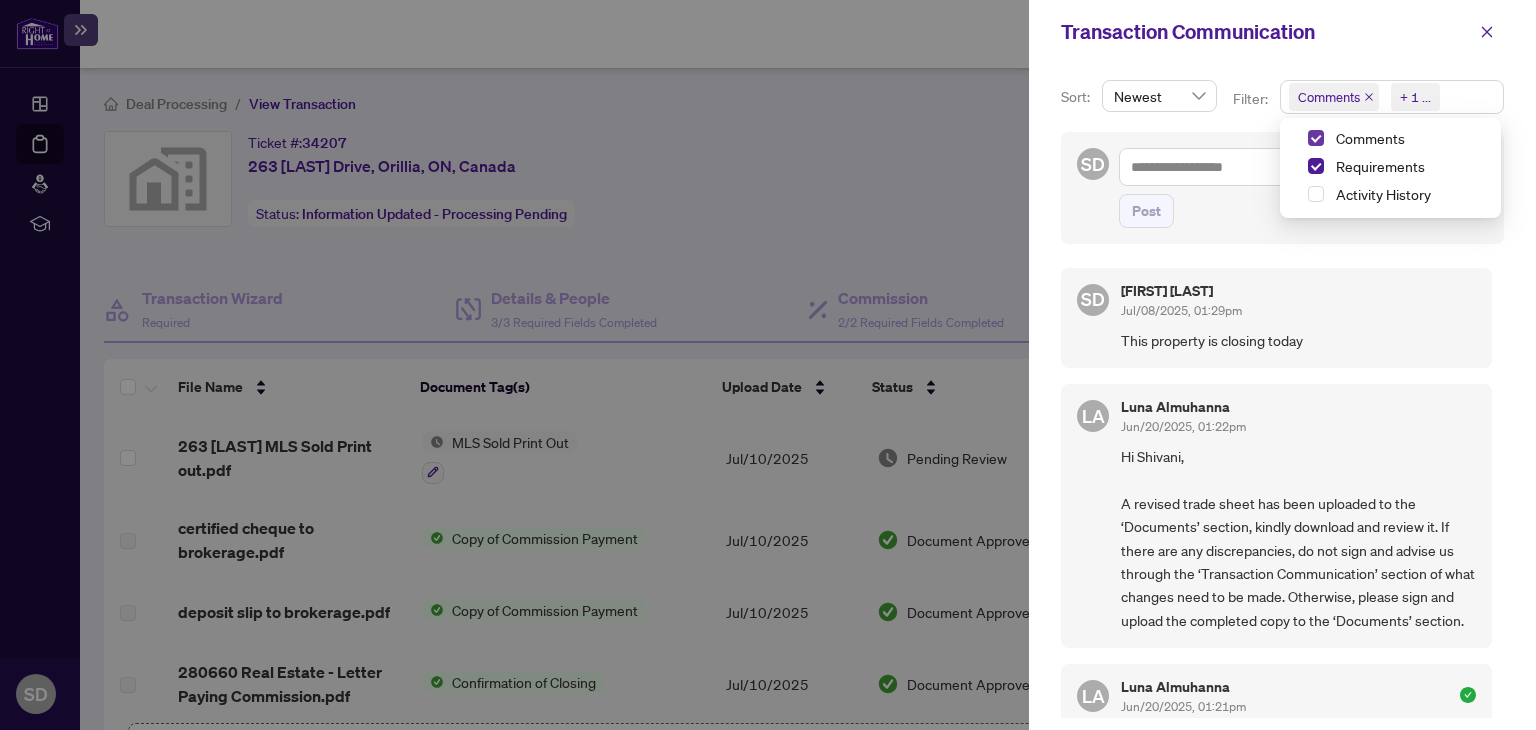 click at bounding box center (1316, 138) 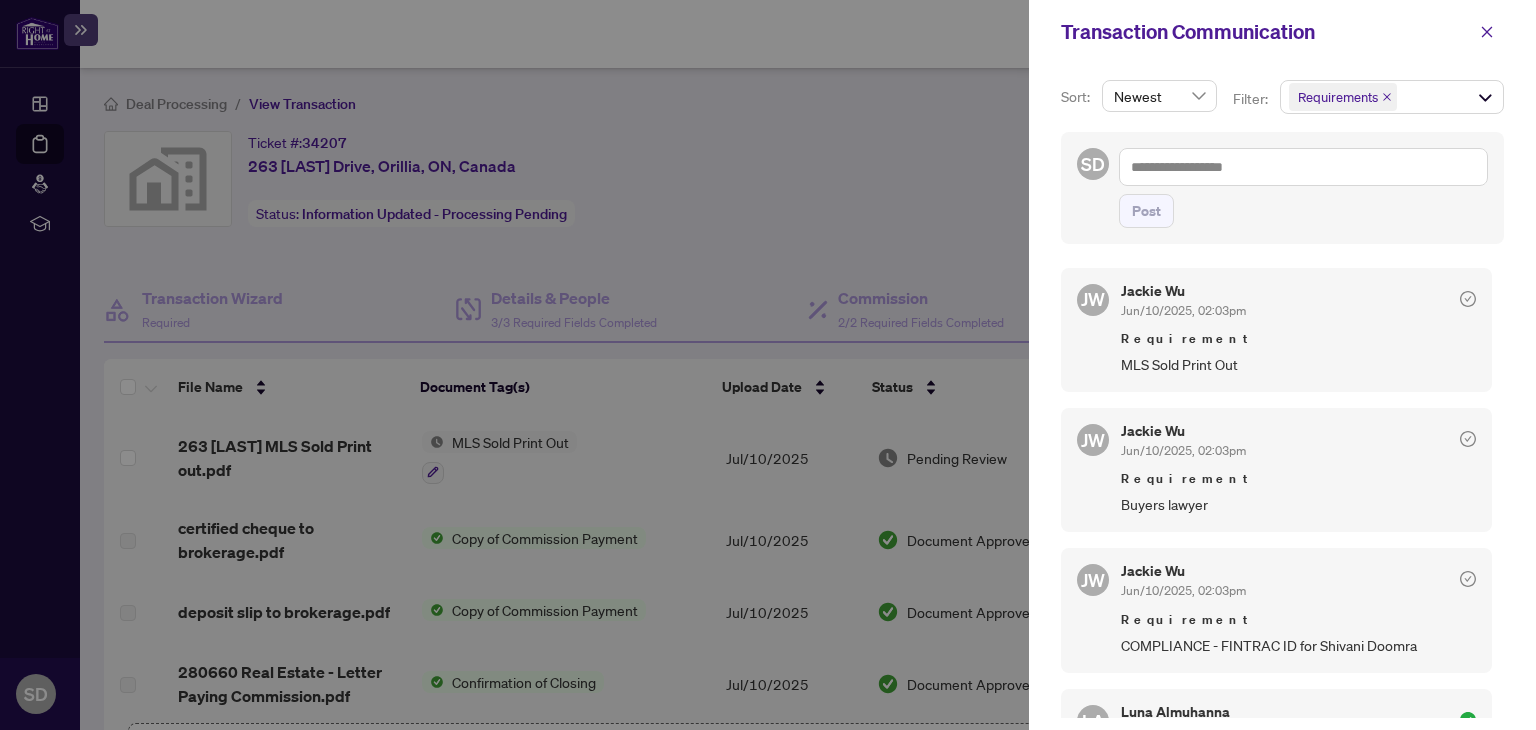 click on "Post" at bounding box center (1303, 211) 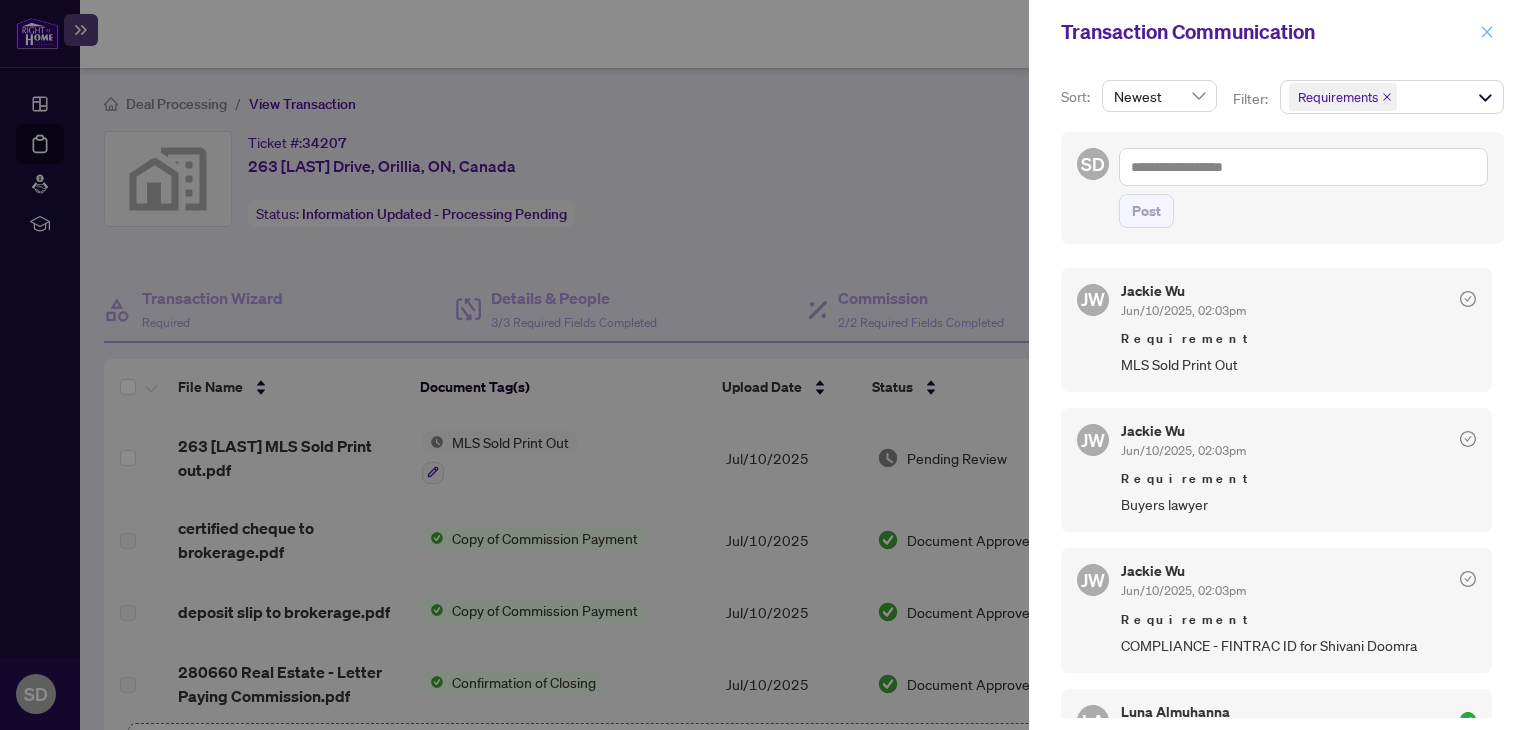 click 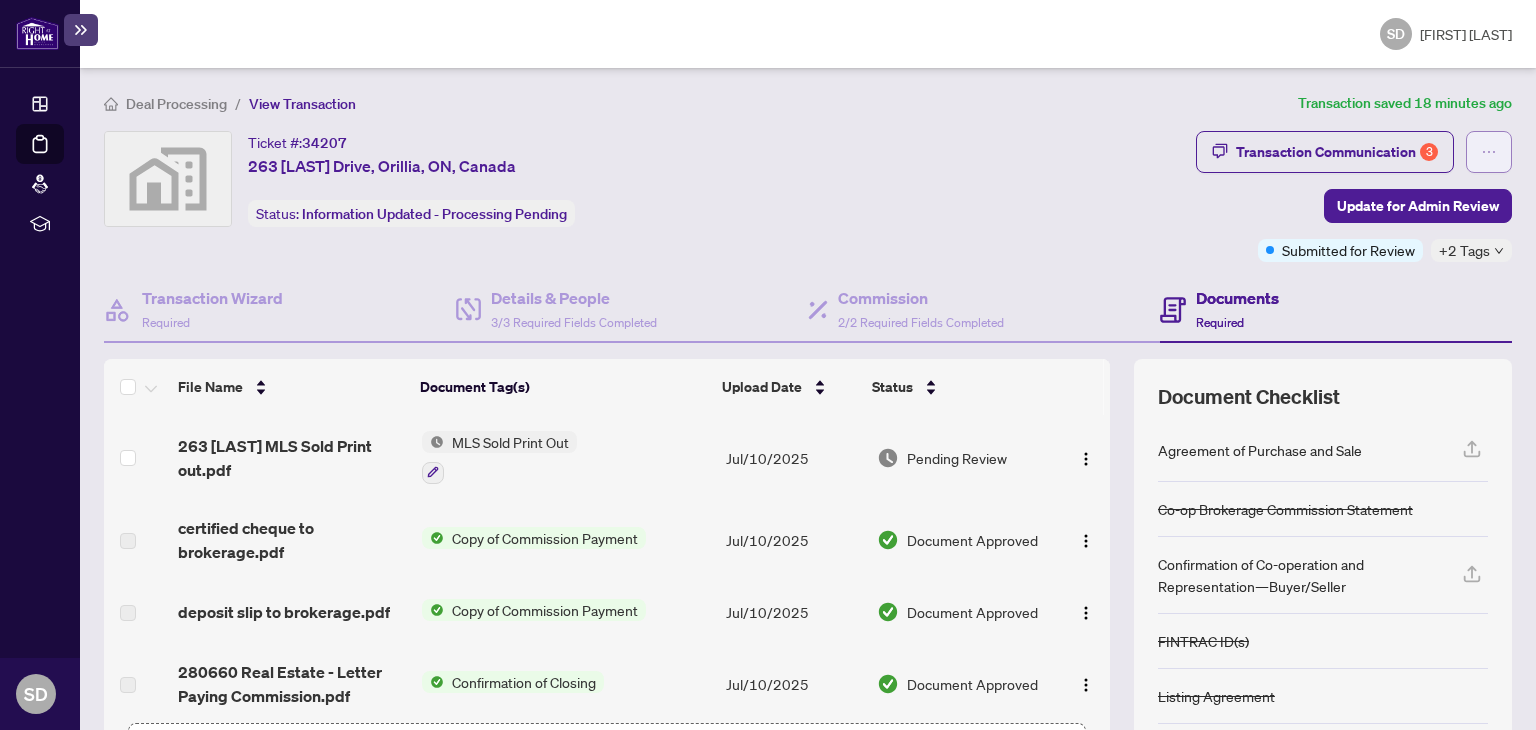 click at bounding box center (1489, 152) 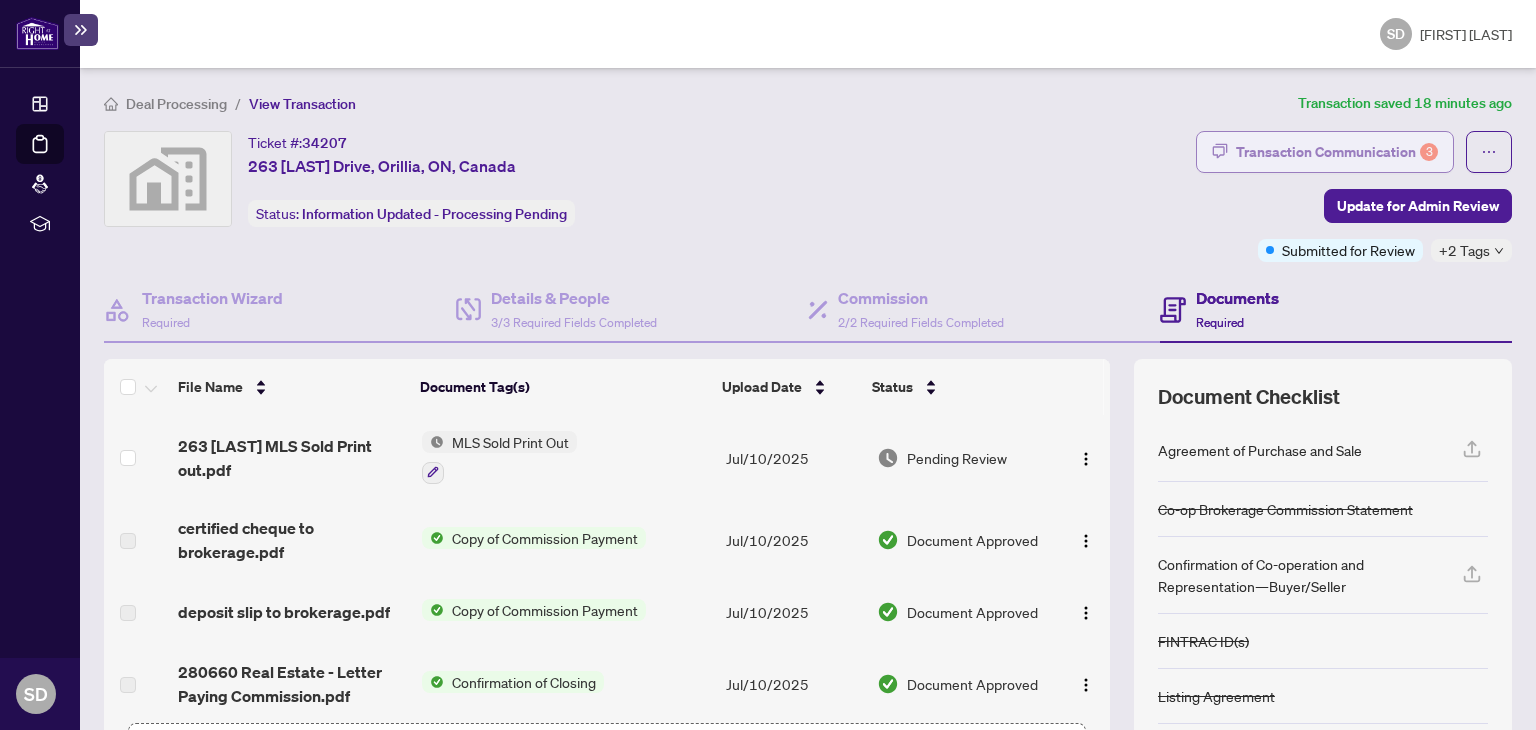 click on "Transaction Communication 3" at bounding box center [1337, 152] 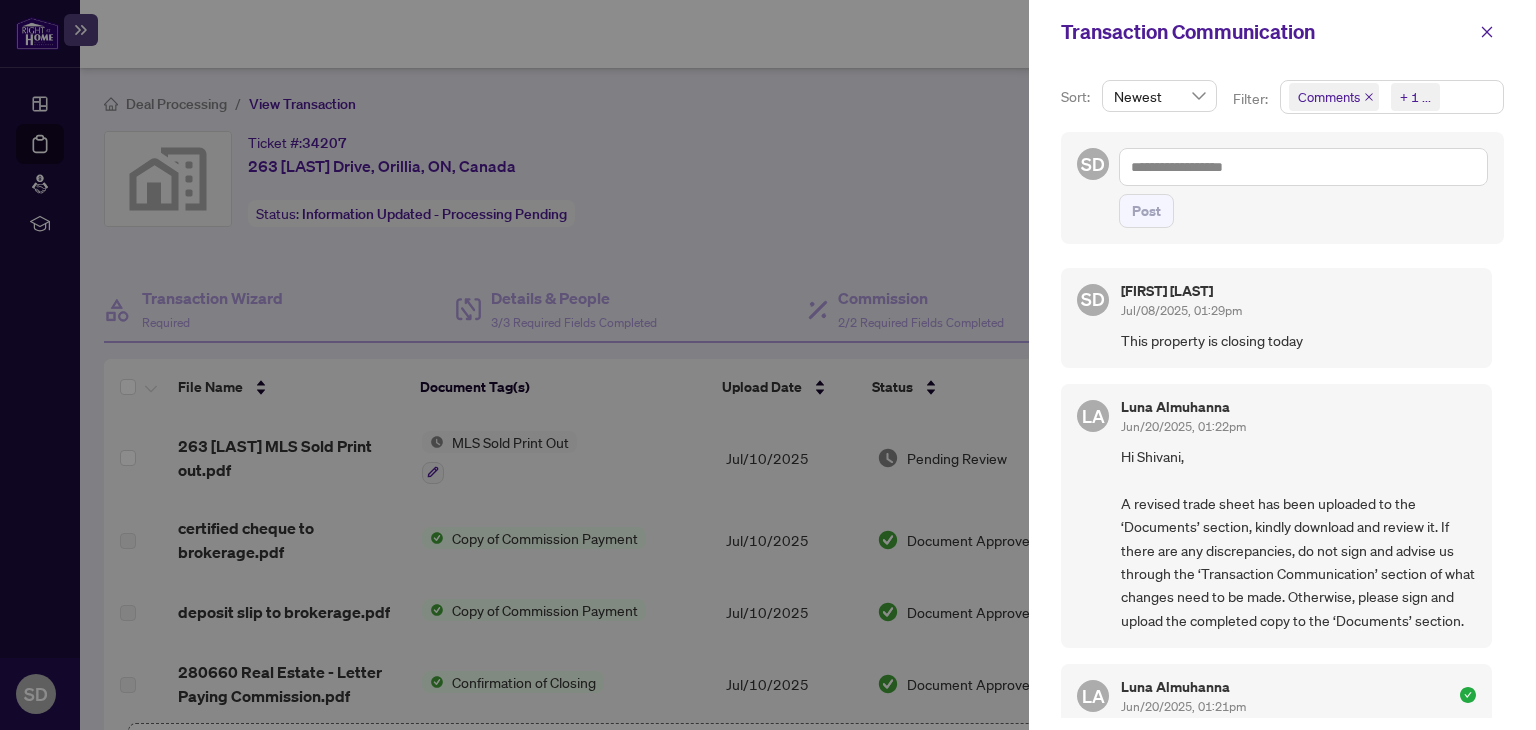 click on "+ 1 ..." at bounding box center (1415, 97) 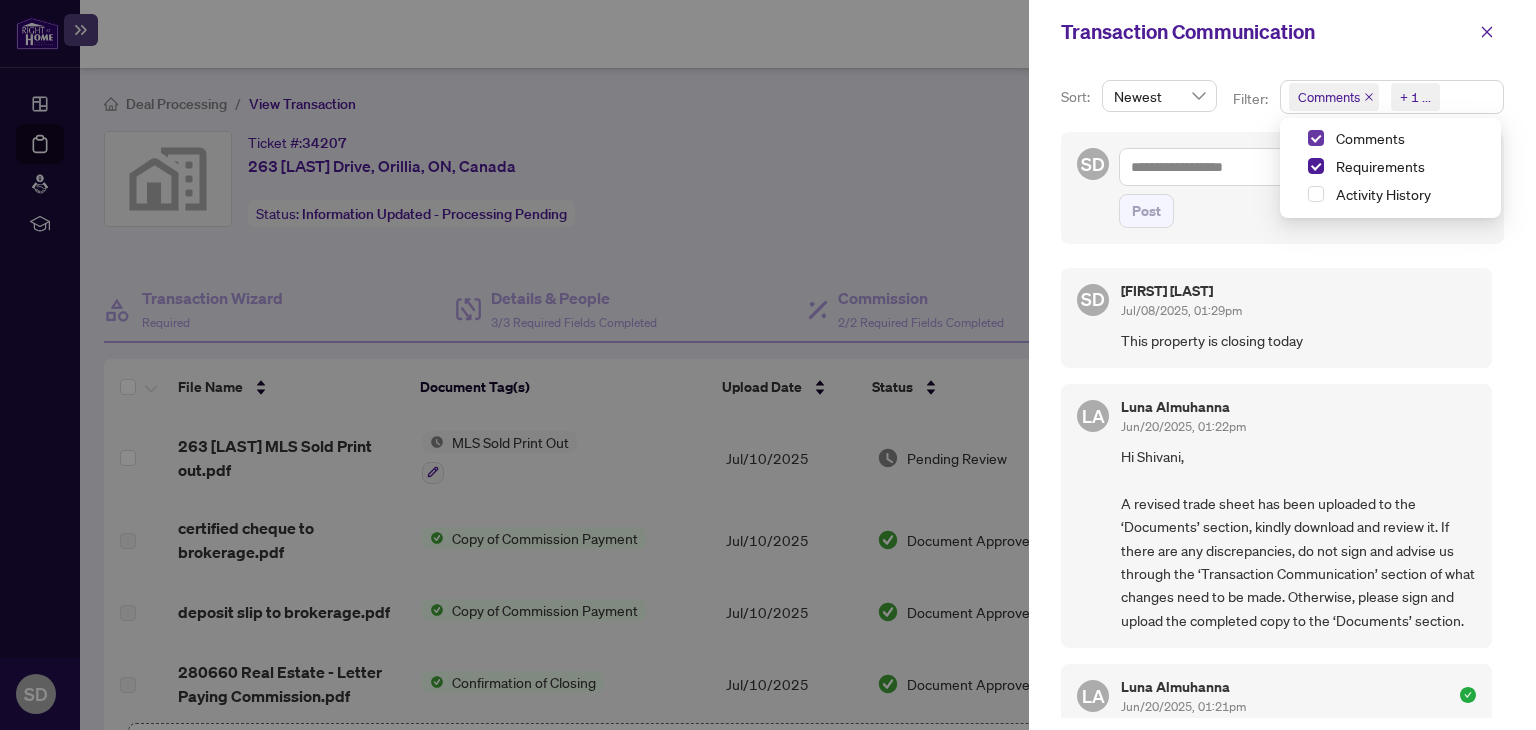 click at bounding box center (1316, 138) 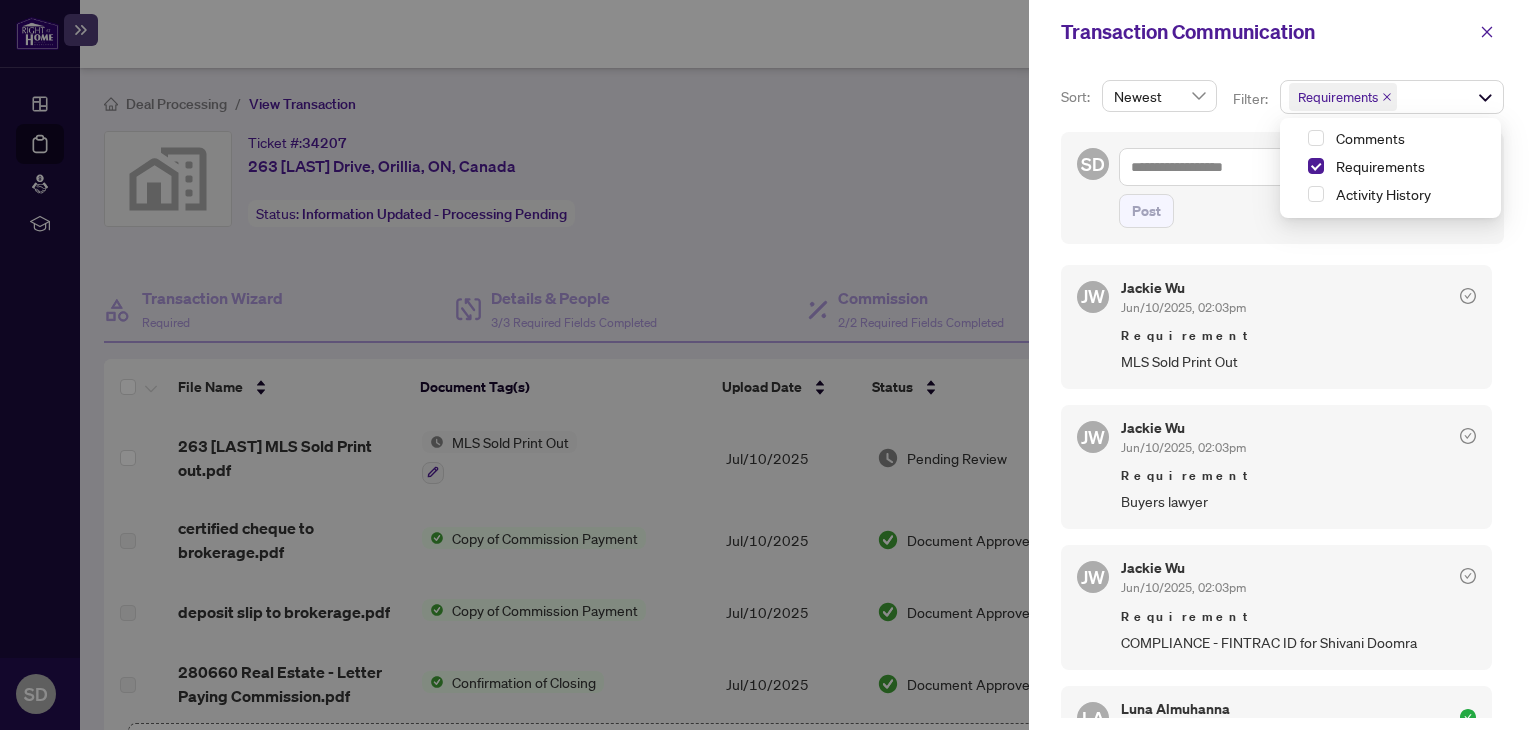 scroll, scrollTop: 0, scrollLeft: 0, axis: both 